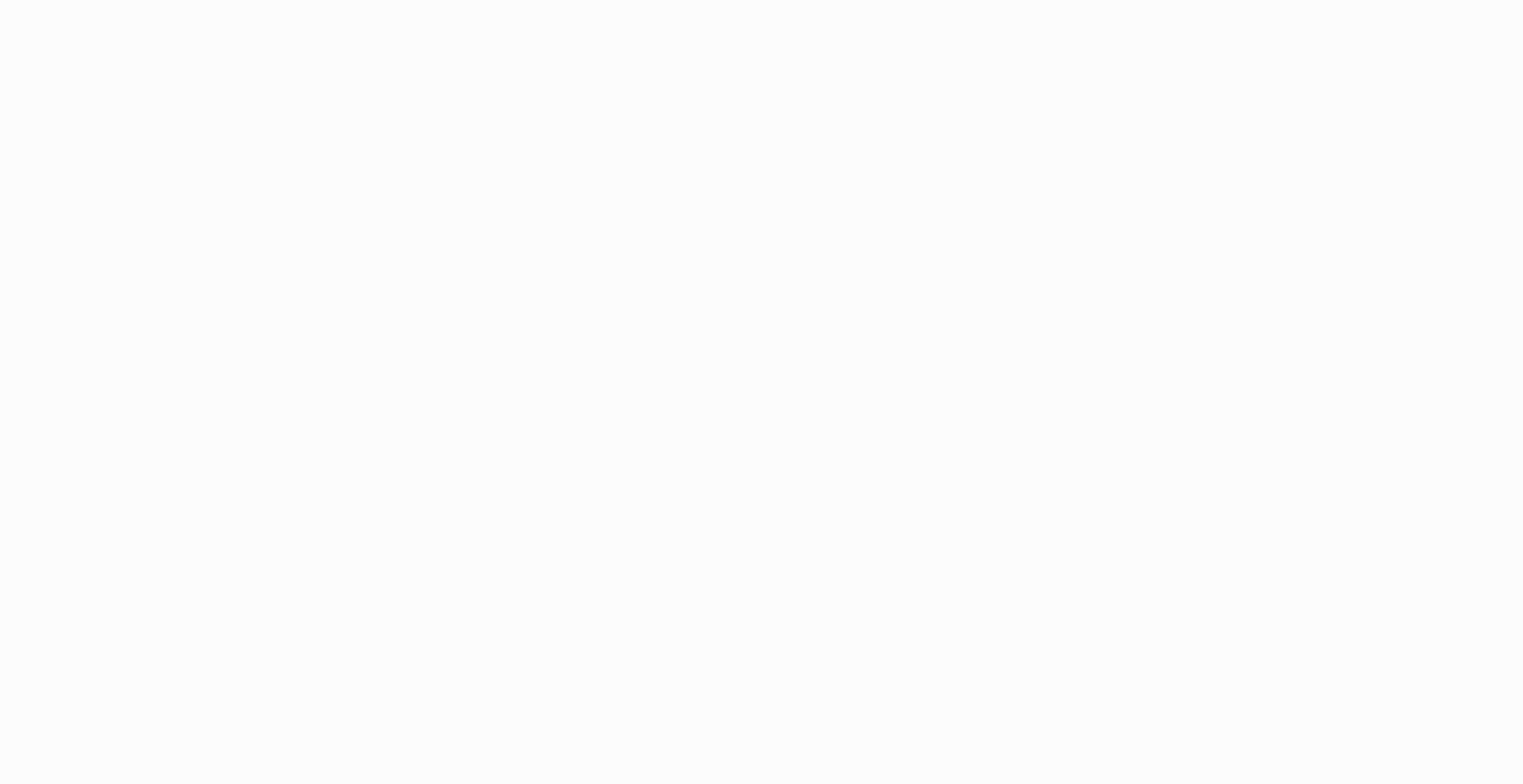 scroll, scrollTop: 0, scrollLeft: 0, axis: both 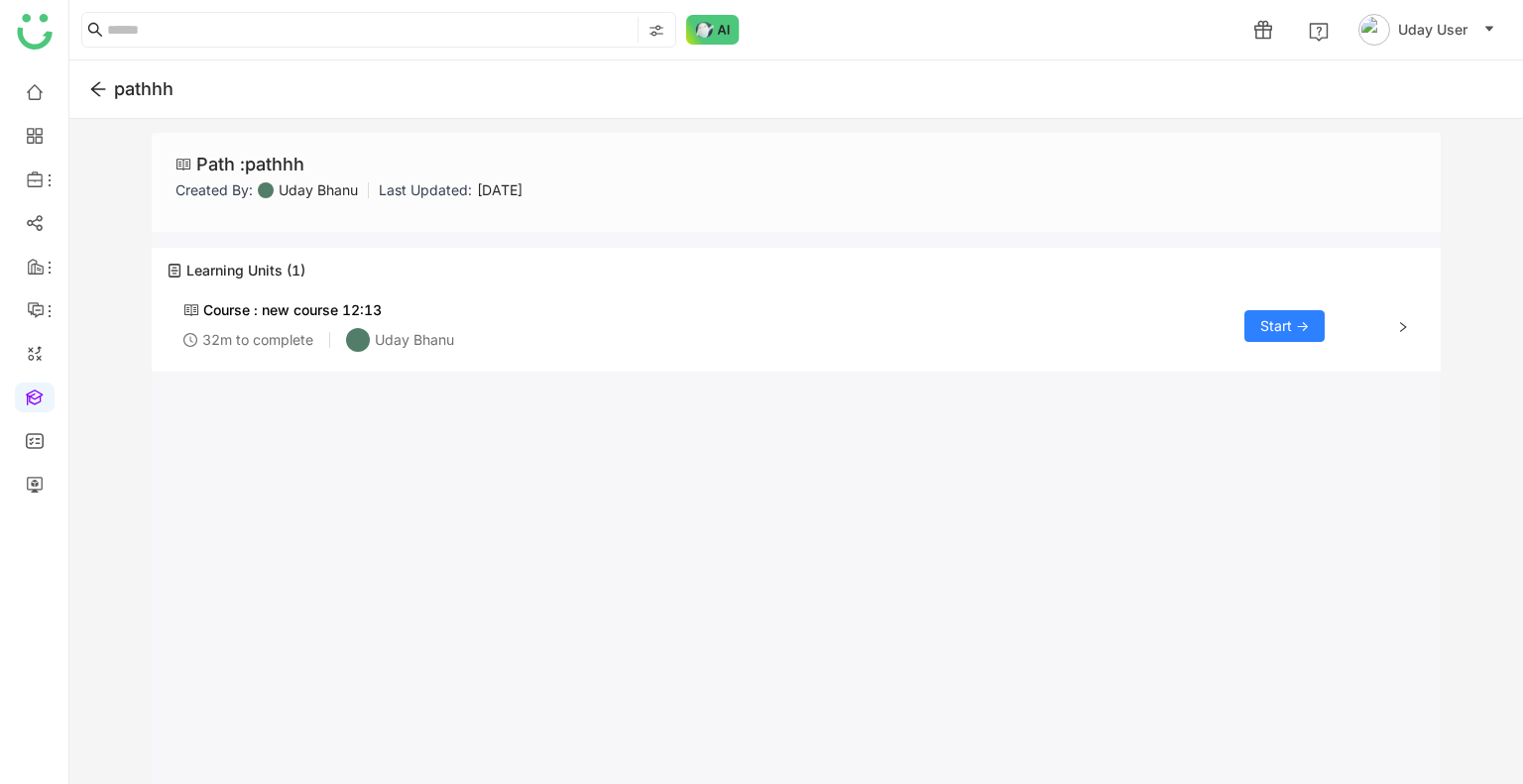 click on "Learning Units (1)" 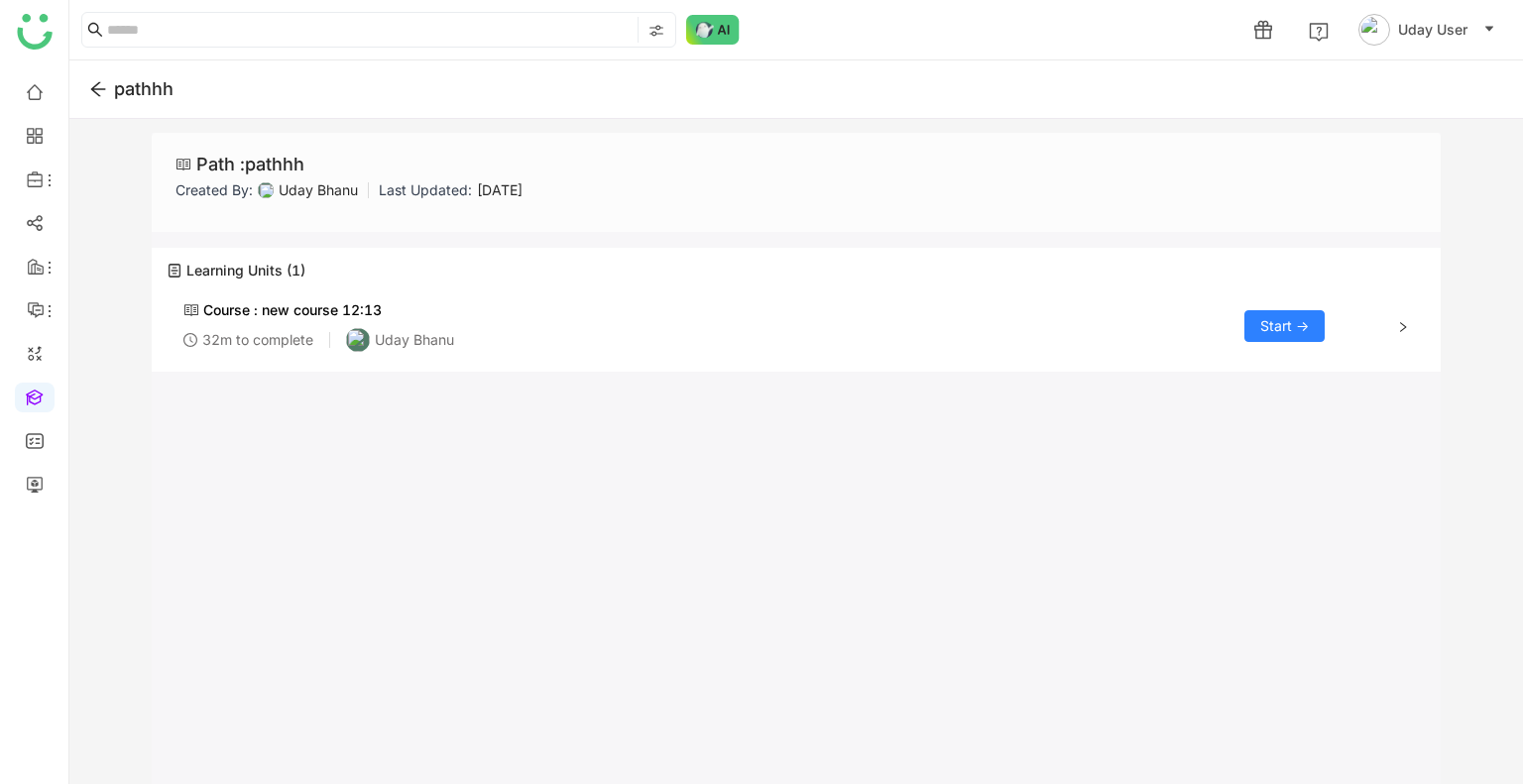 click on "Learning Units (1)" 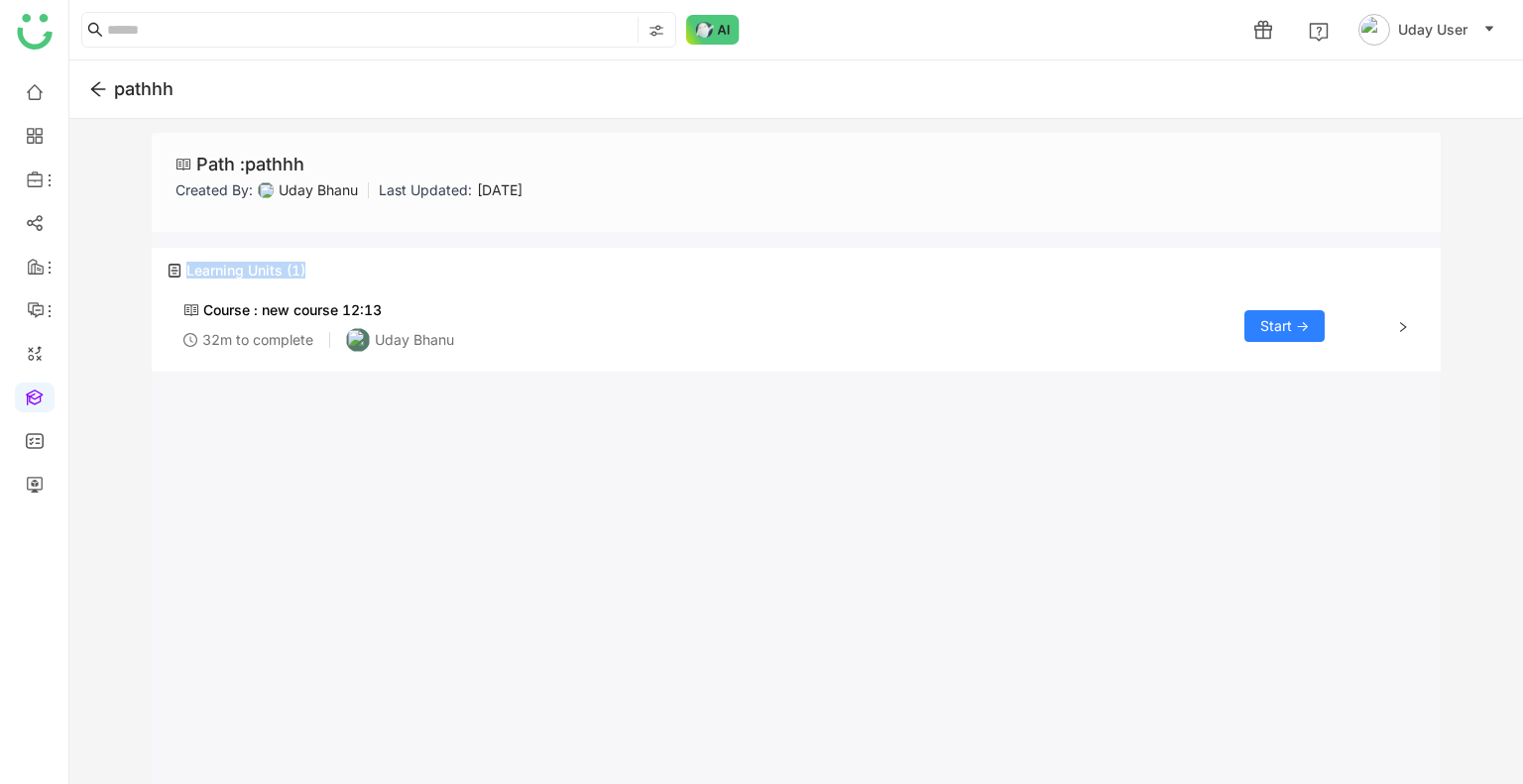 click on "Learning Units (1)" 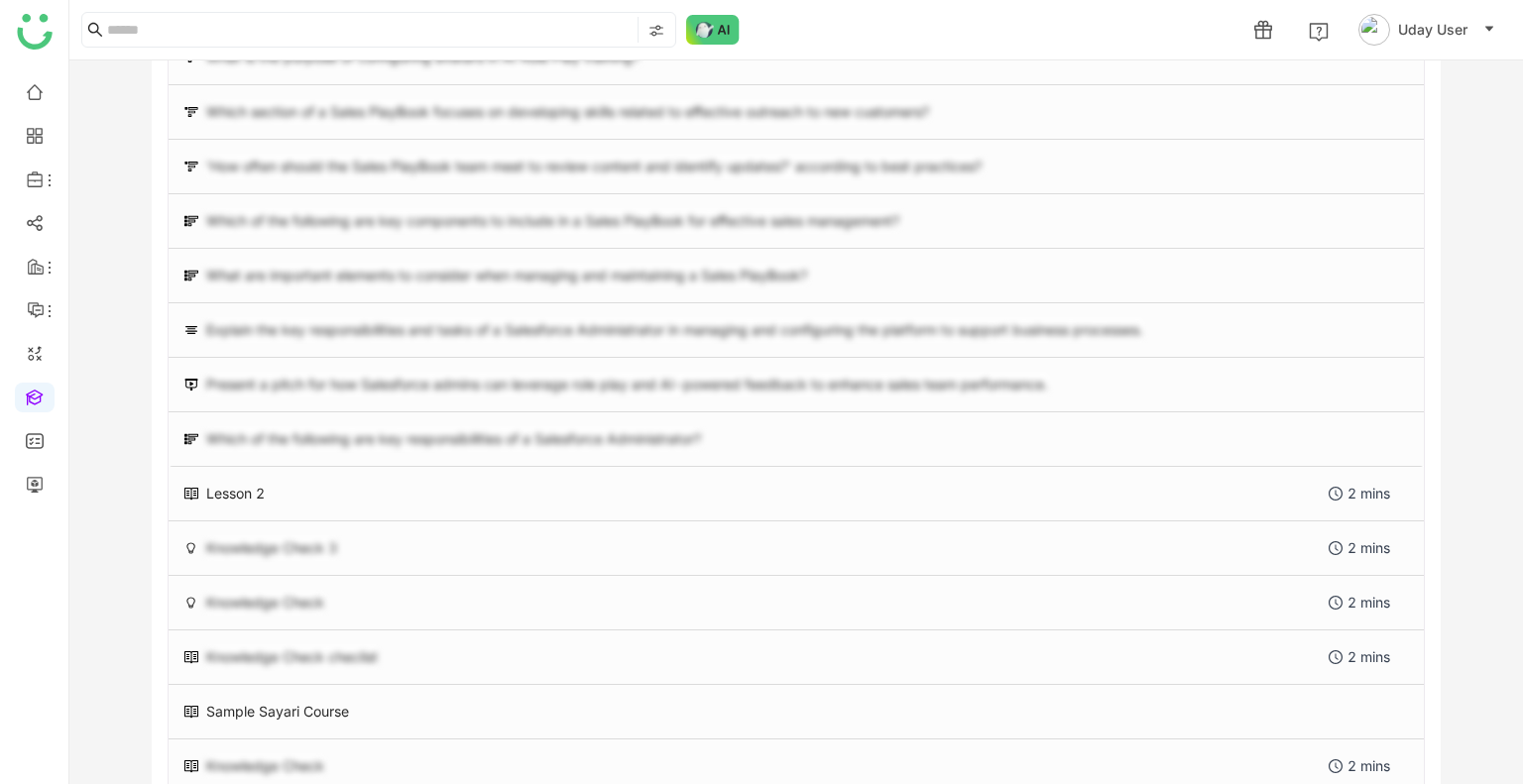 scroll, scrollTop: 561, scrollLeft: 0, axis: vertical 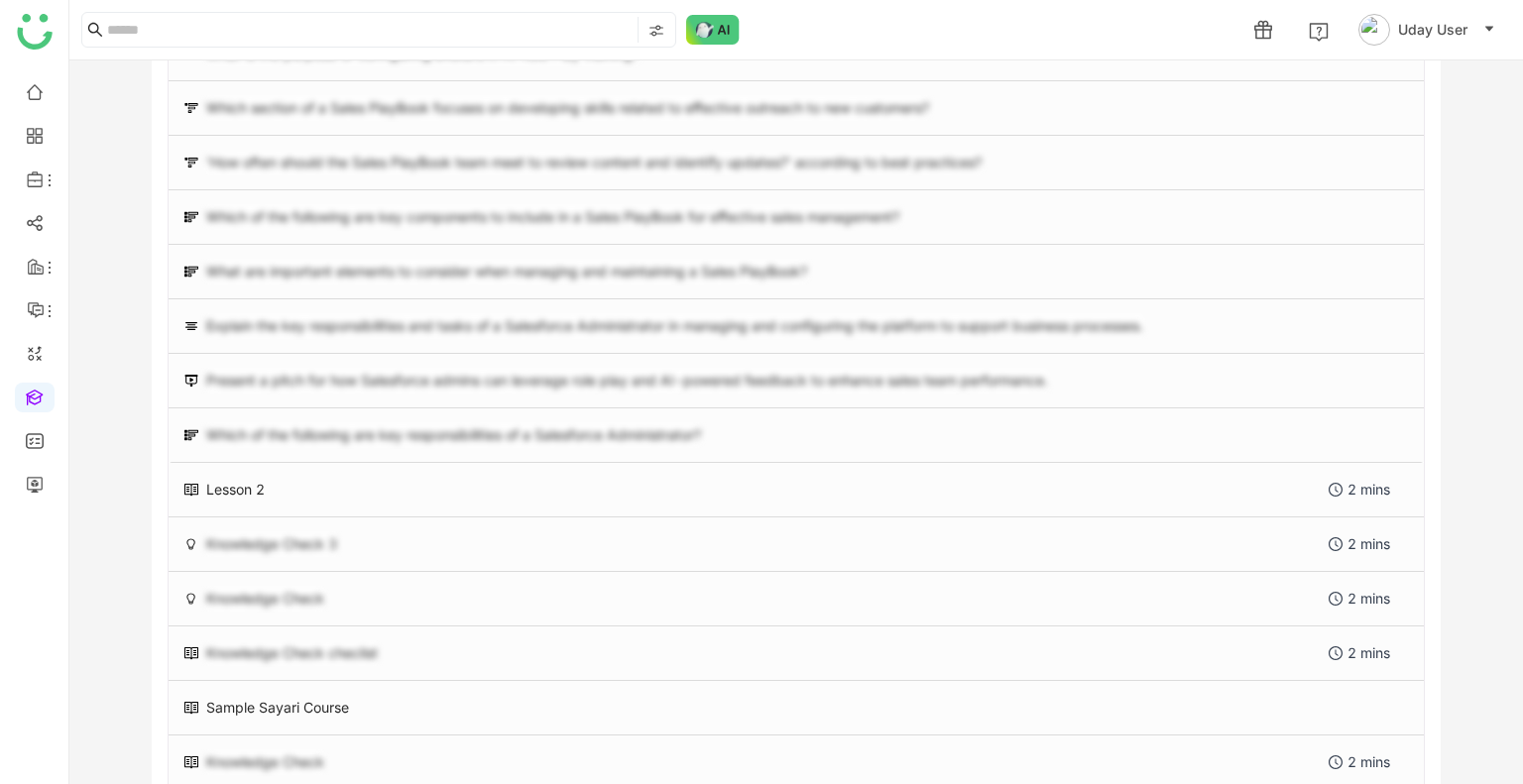 click on "Which of the following are key responsibilities of a Salesforce Administrator?" 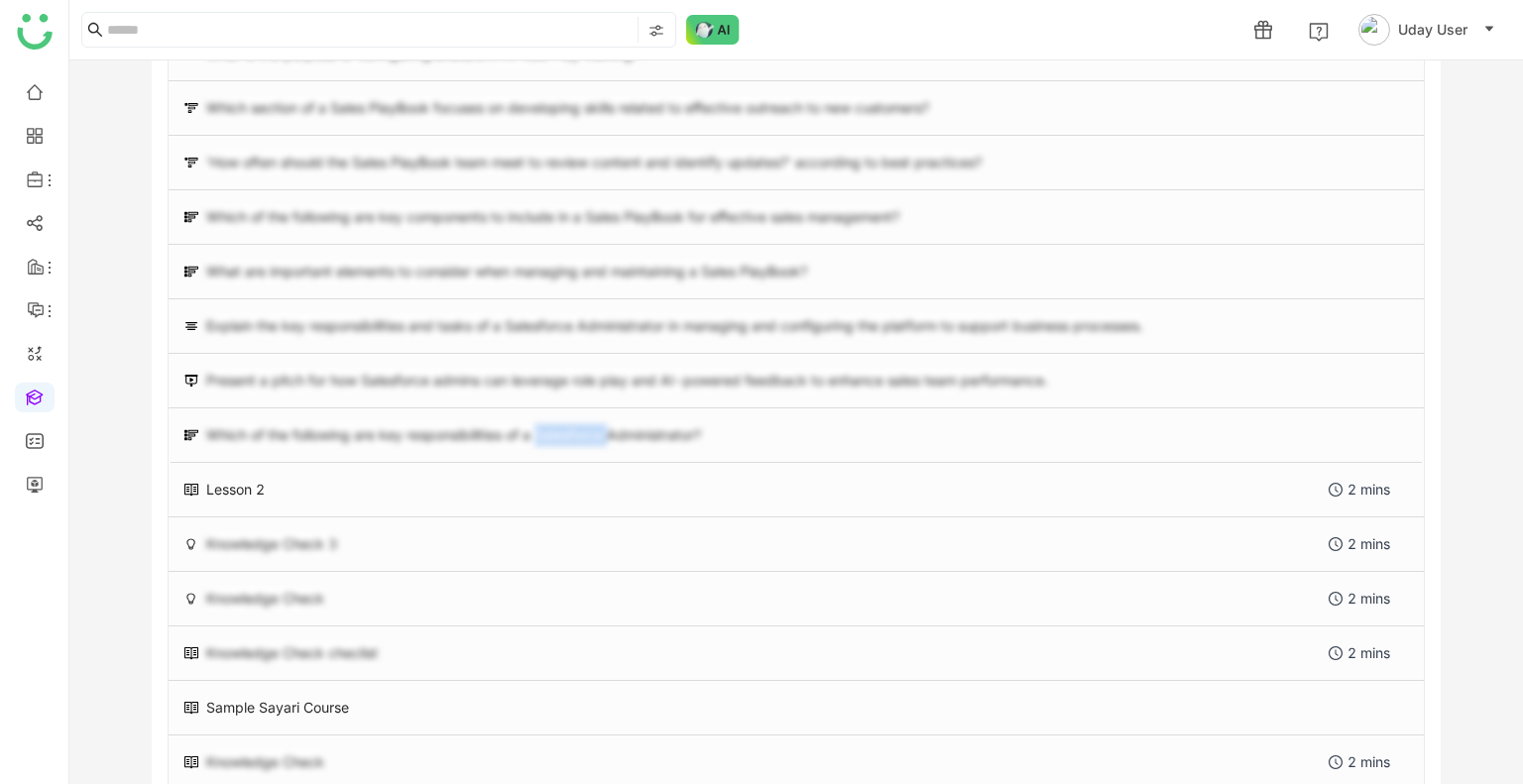 click on "Which of the following are key responsibilities of a Salesforce Administrator?" 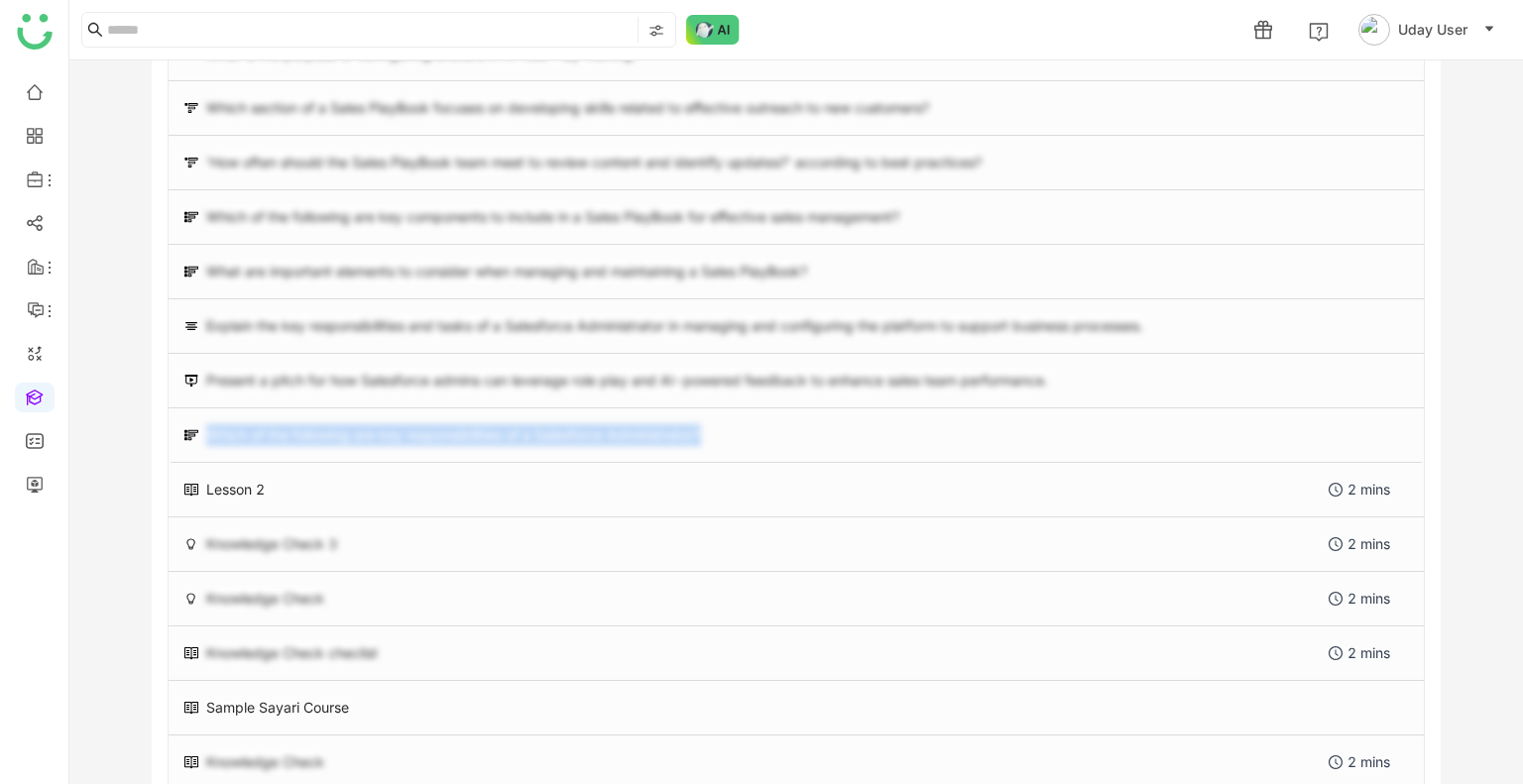 click on "Which of the following are key responsibilities of a Salesforce Administrator?" 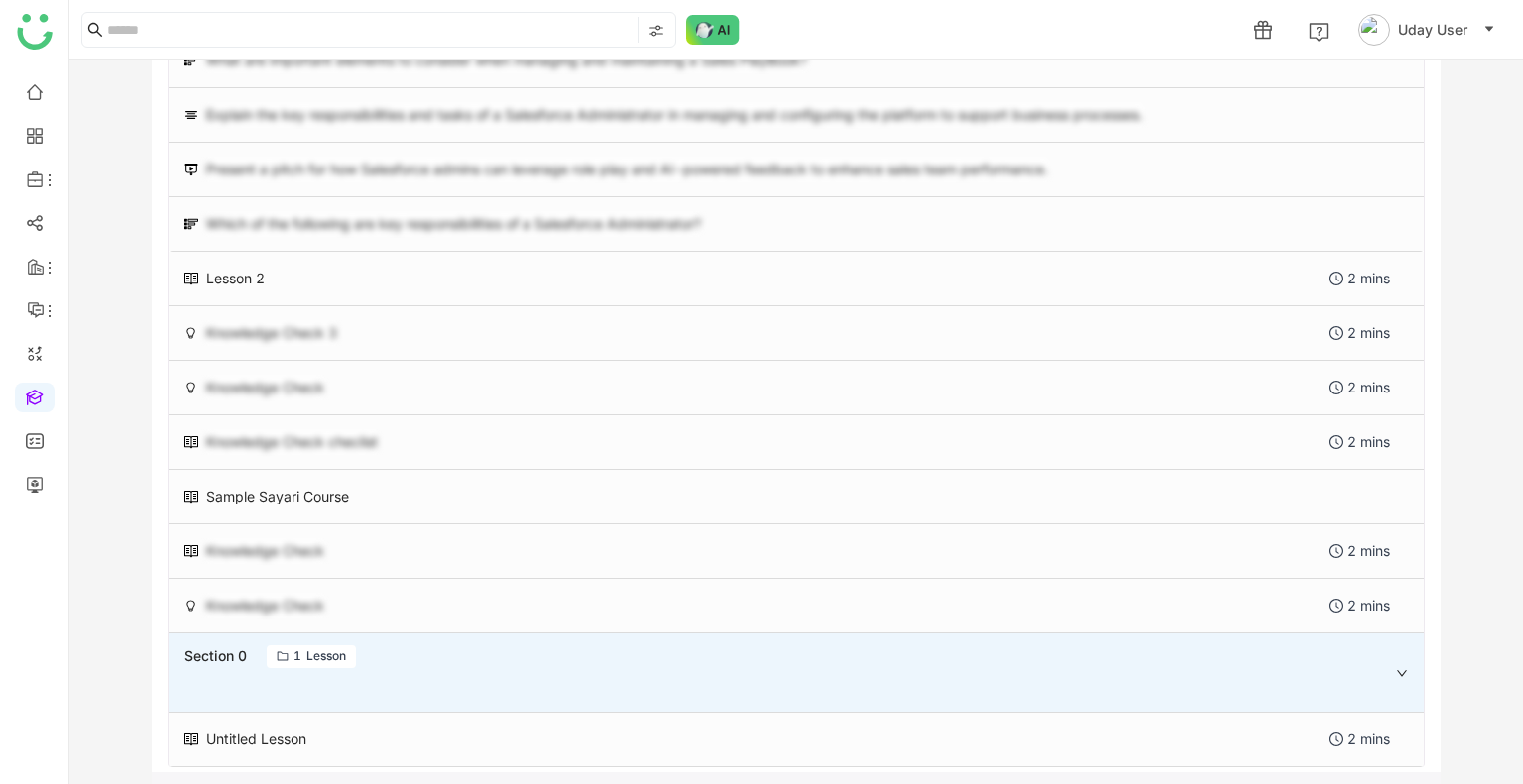 click on "Sample Sayari Course" 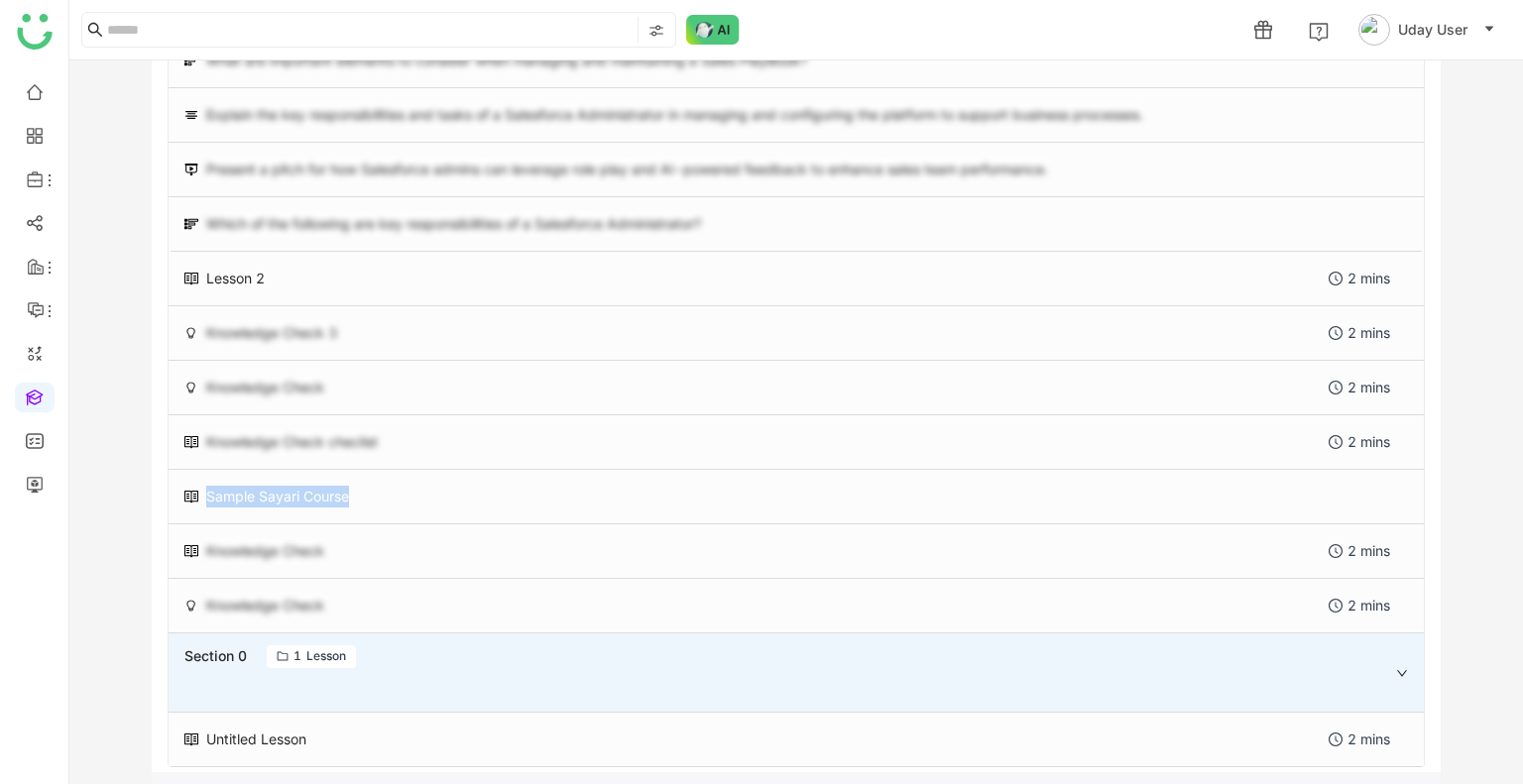 drag, startPoint x: 379, startPoint y: 476, endPoint x: 288, endPoint y: 496, distance: 93.17188 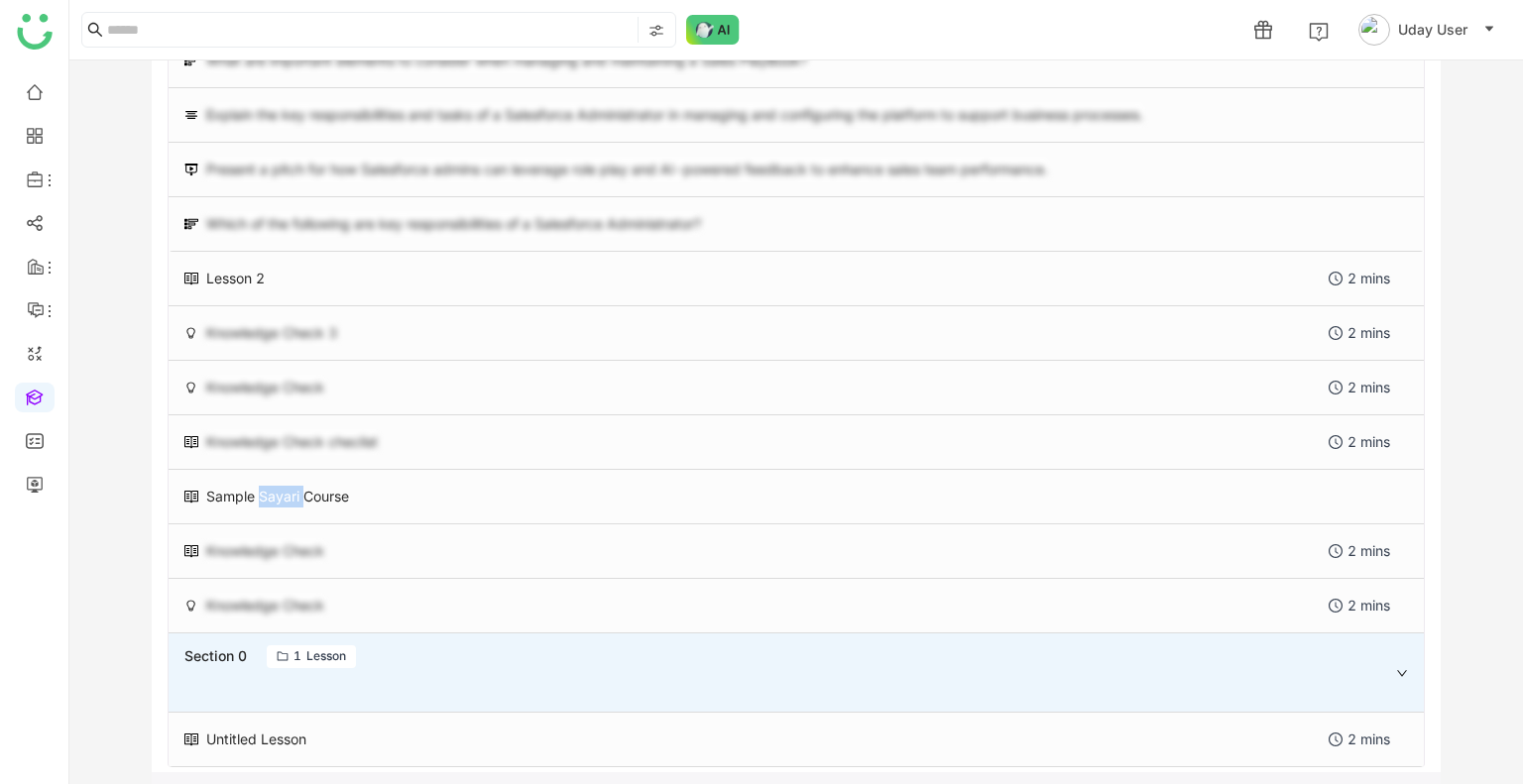 click on "Sample Sayari Course" 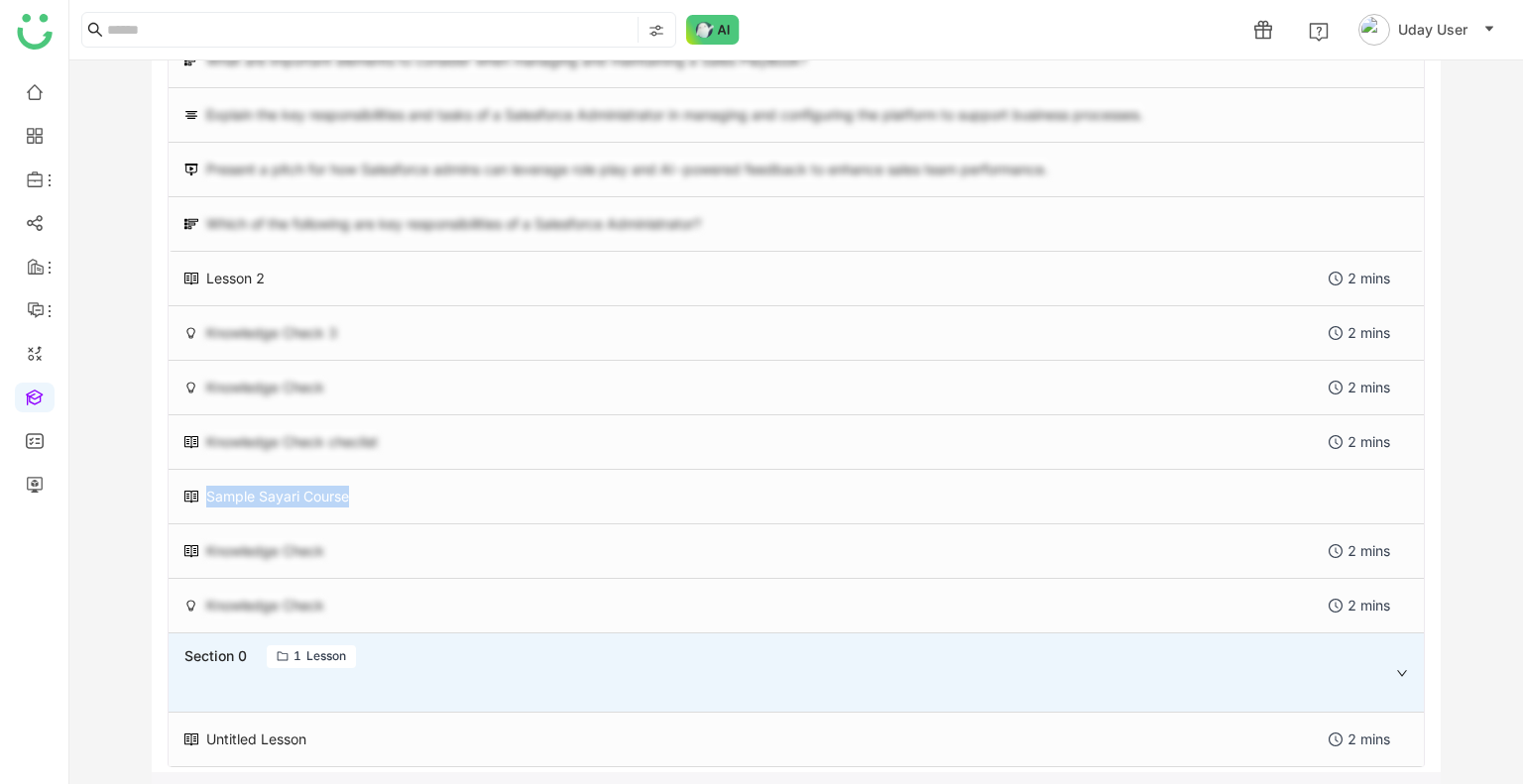 click on "Sample Sayari Course" 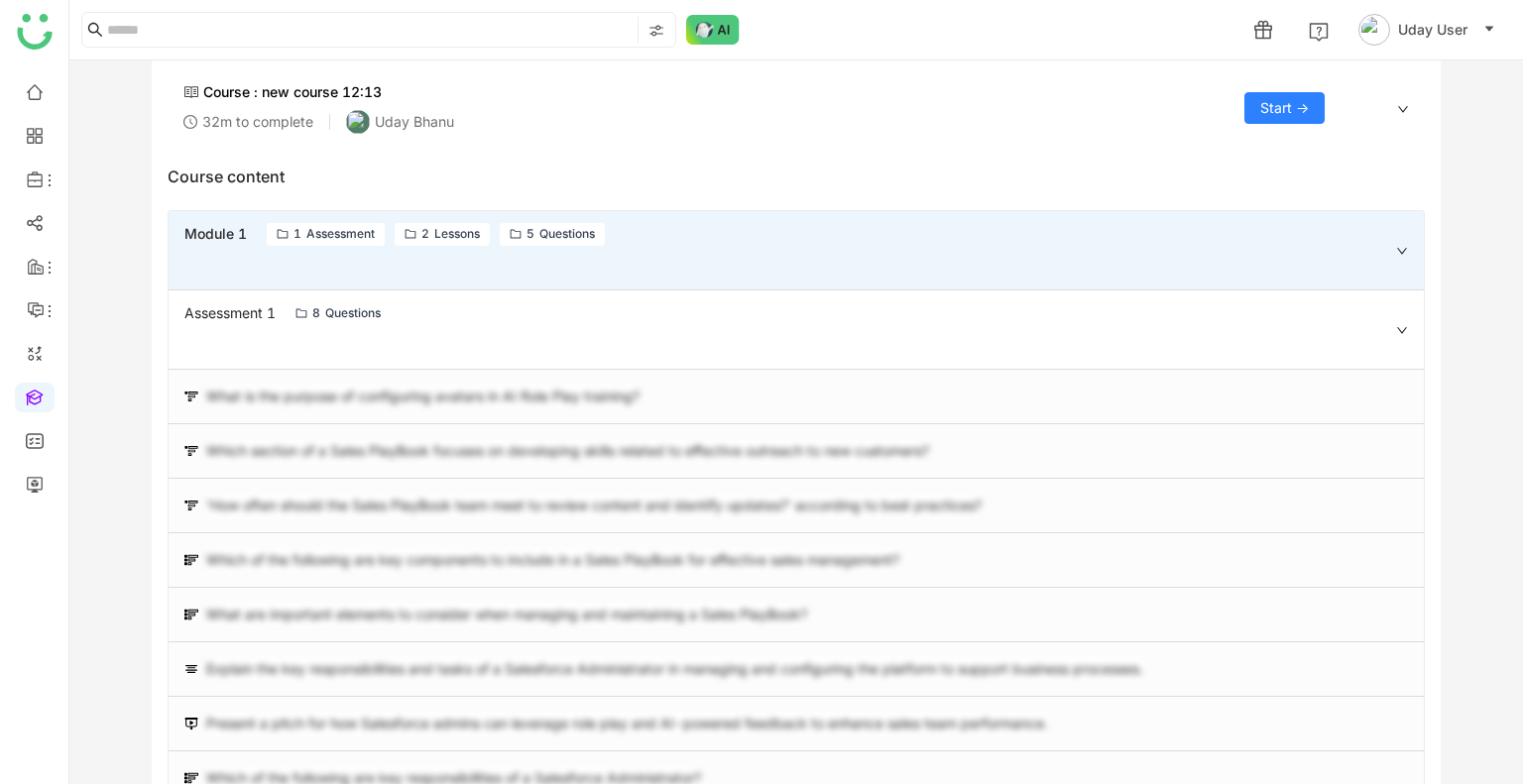 scroll, scrollTop: 0, scrollLeft: 0, axis: both 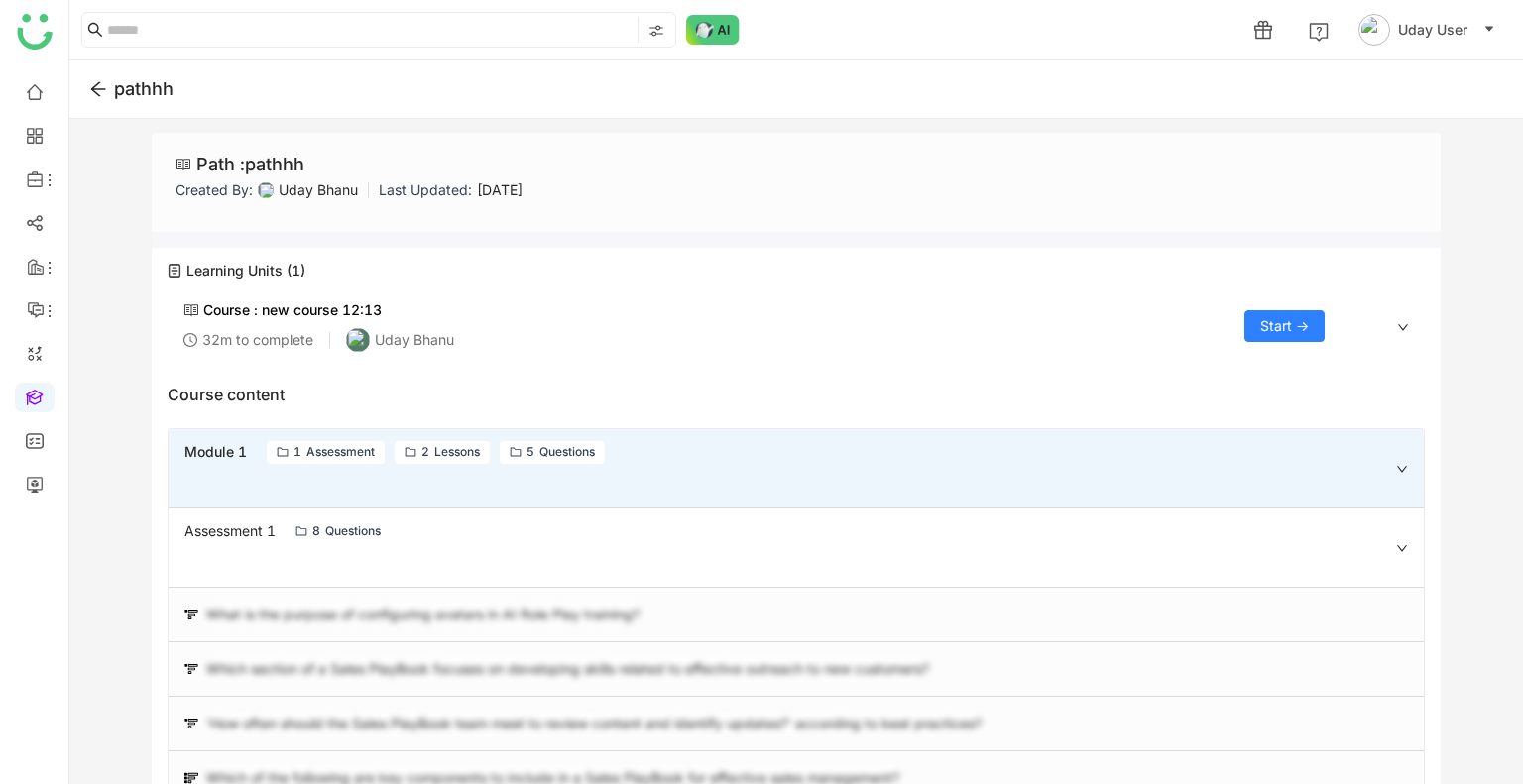 click on "Start ->" 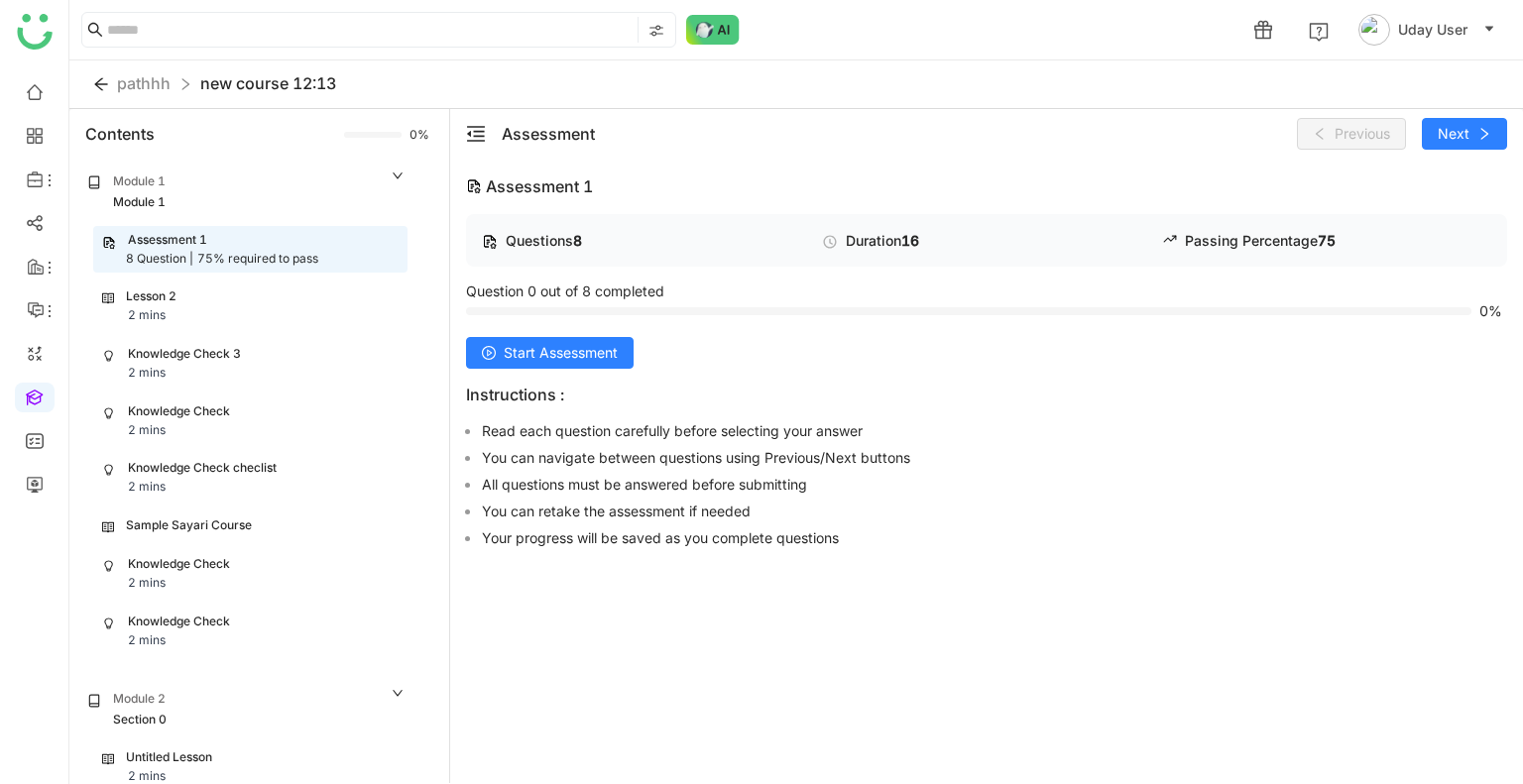 scroll, scrollTop: 26, scrollLeft: 0, axis: vertical 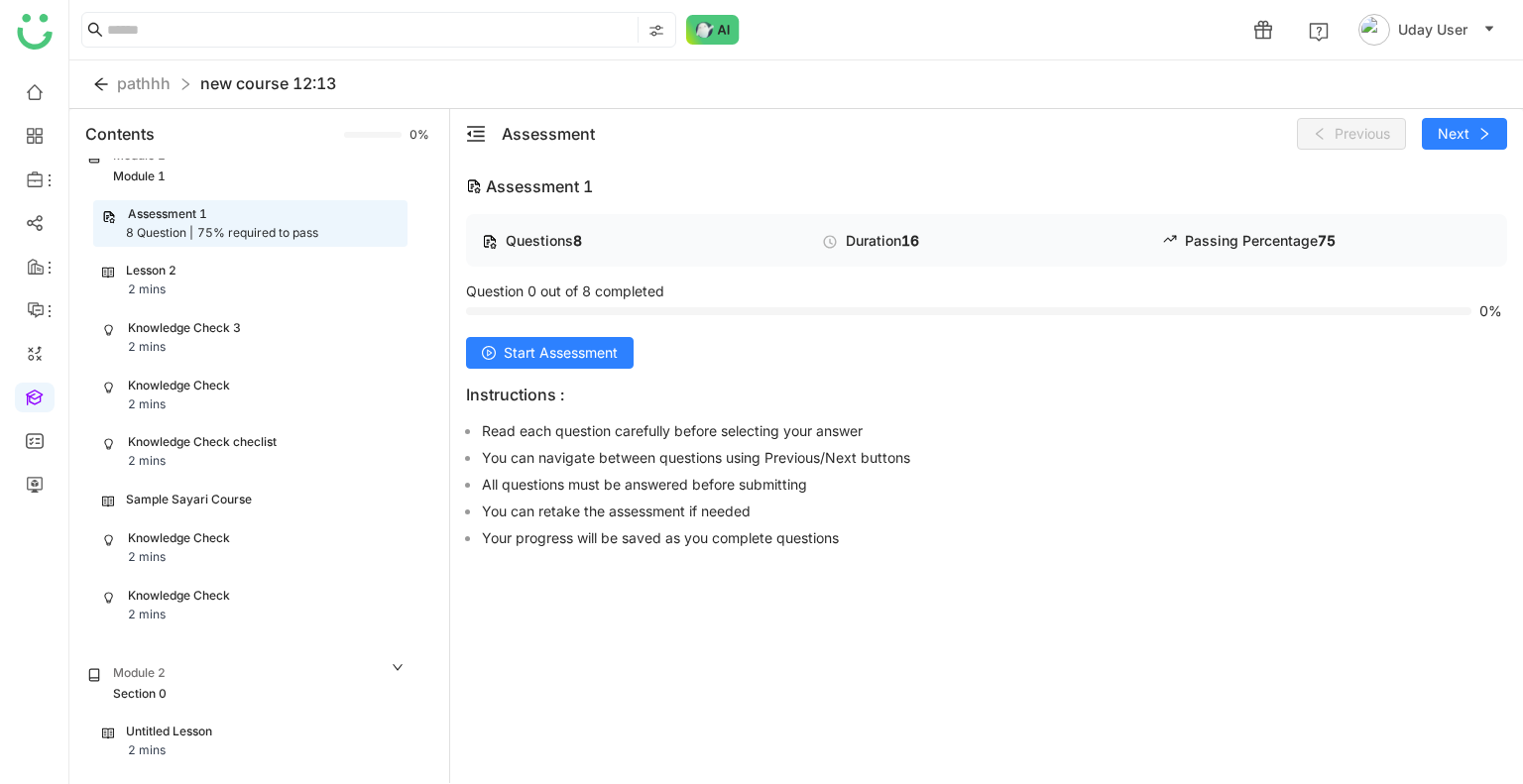 click on "Sample Sayari Course" 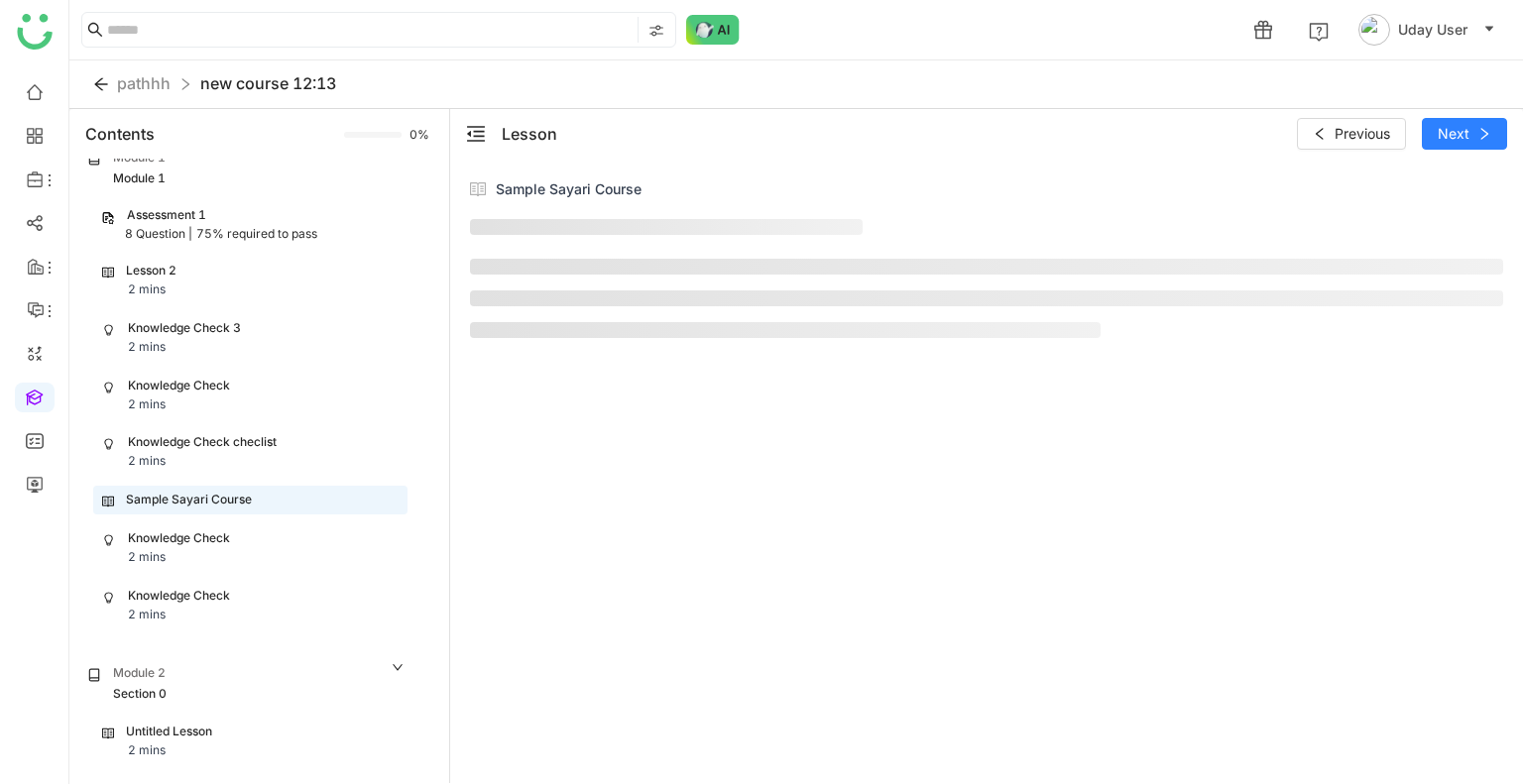 scroll, scrollTop: 0, scrollLeft: 0, axis: both 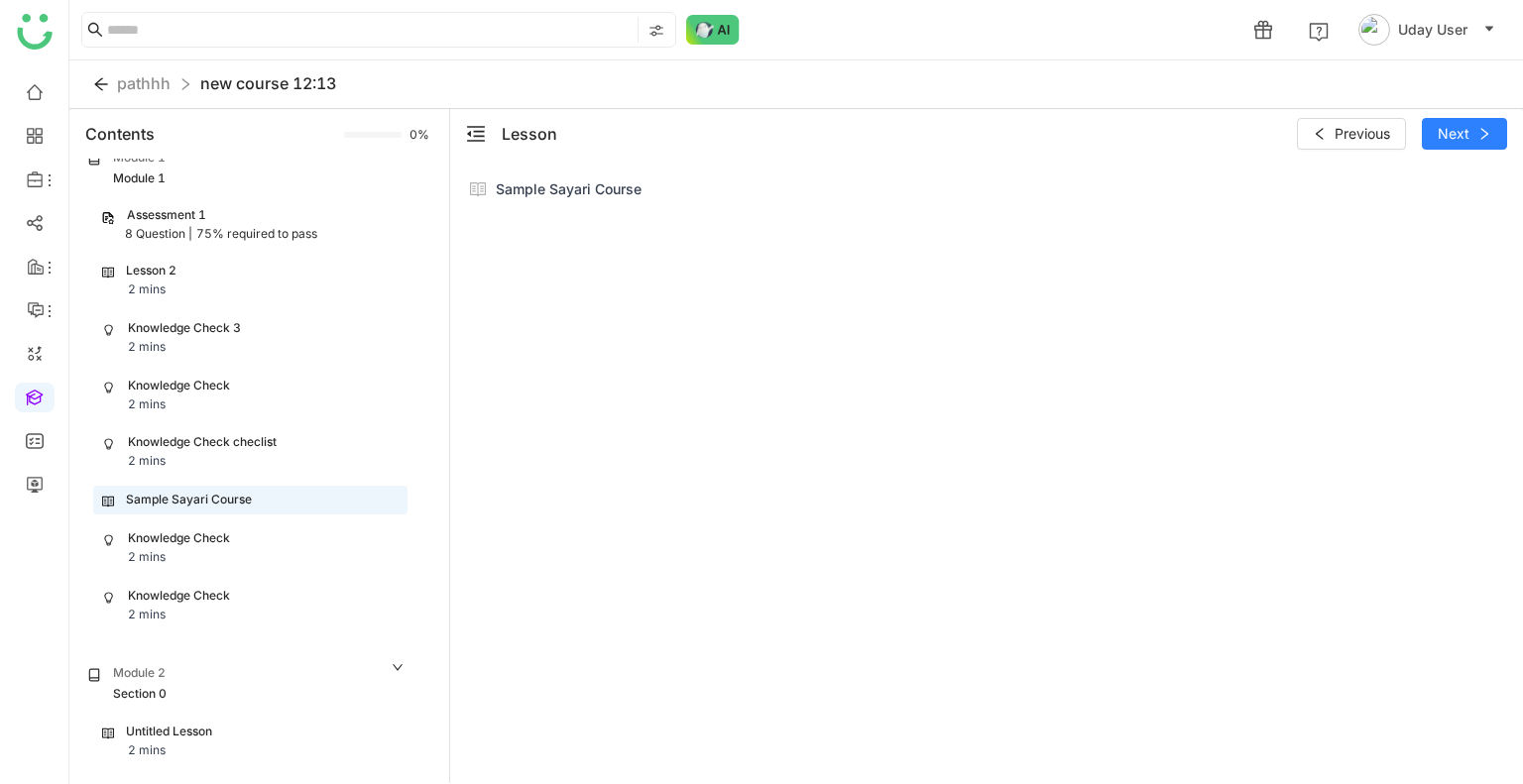 click on "Knowledge Check 2 mins" 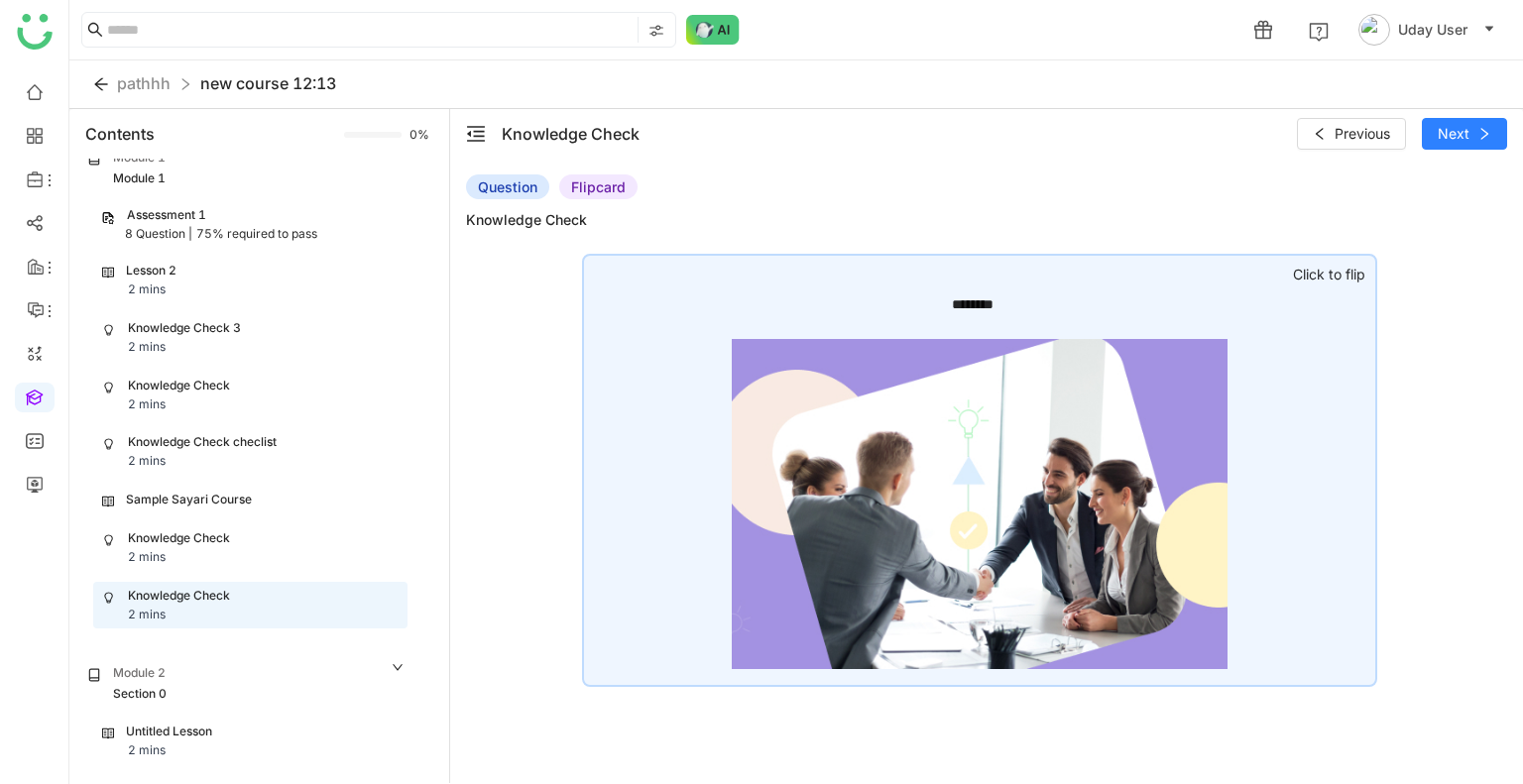 click on "Assessment 1" 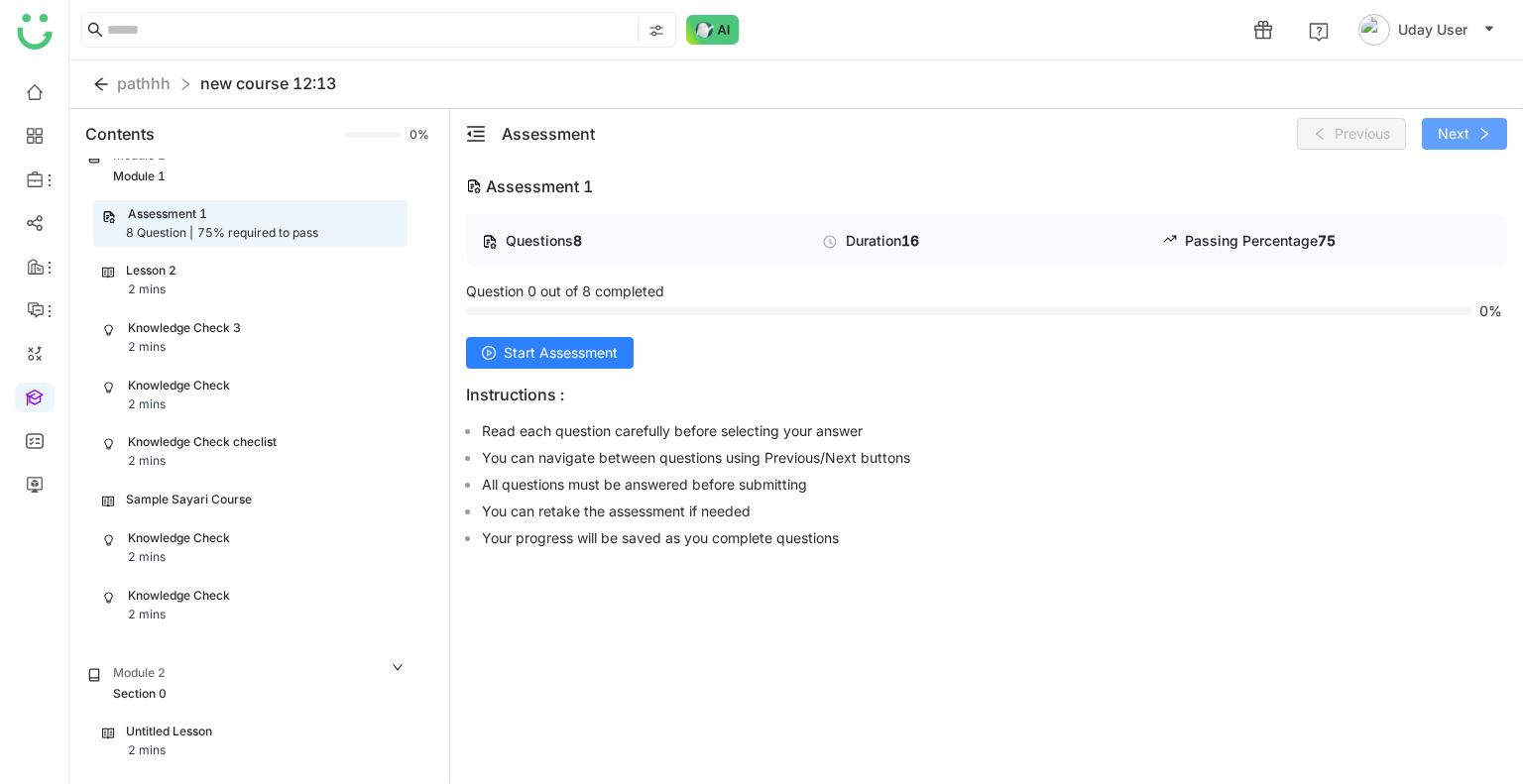 click on "Next" 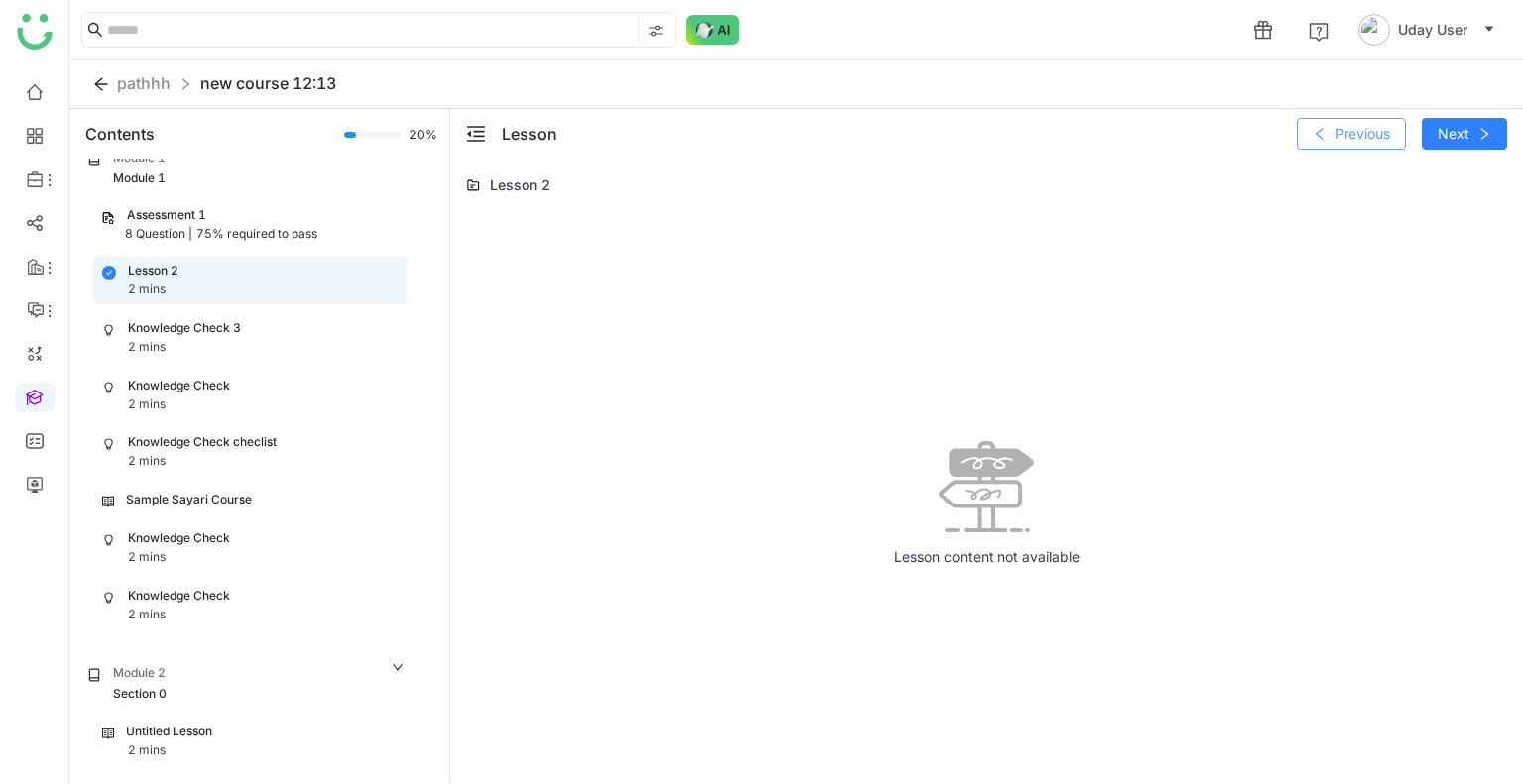 click on "Previous" 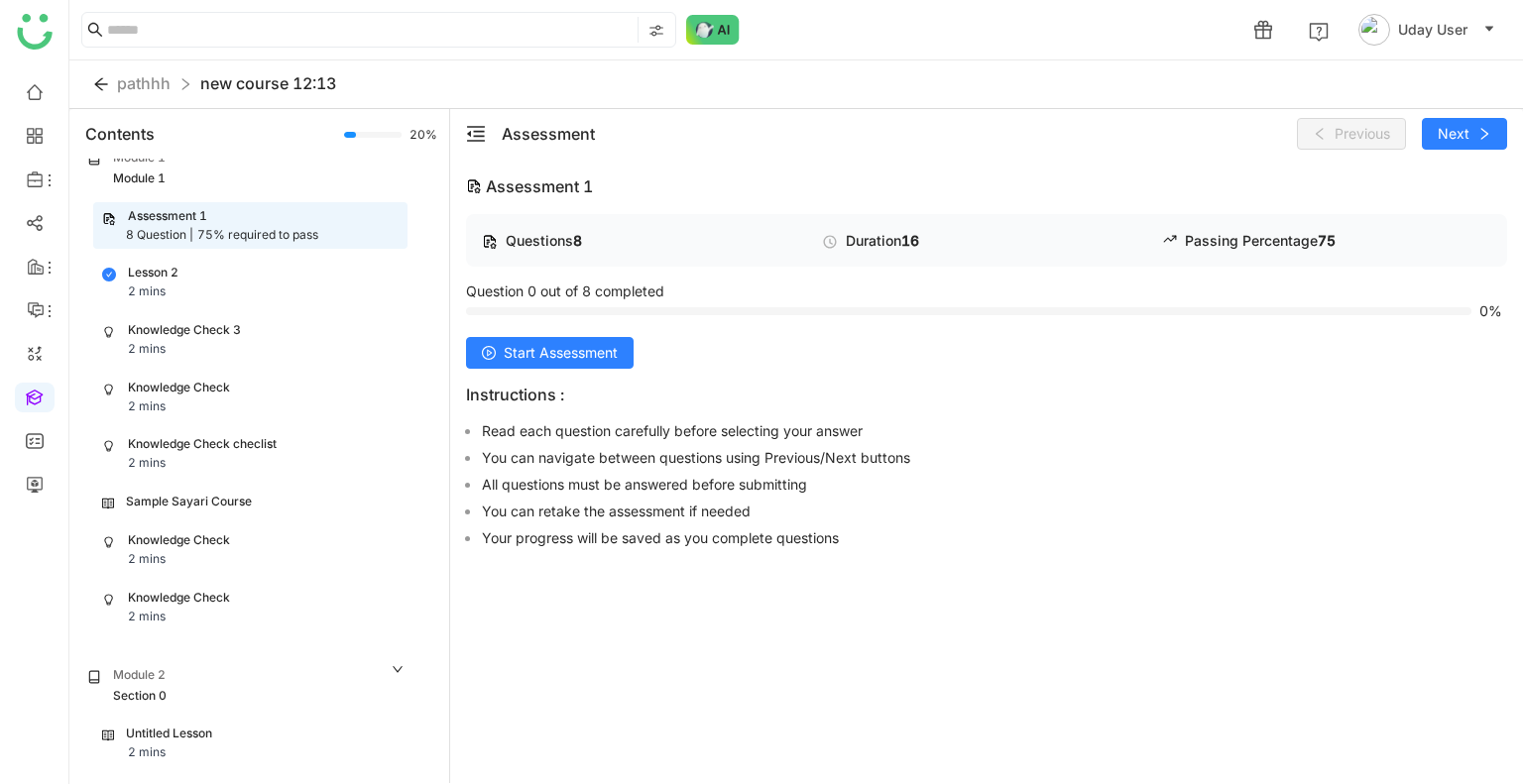 scroll, scrollTop: 26, scrollLeft: 0, axis: vertical 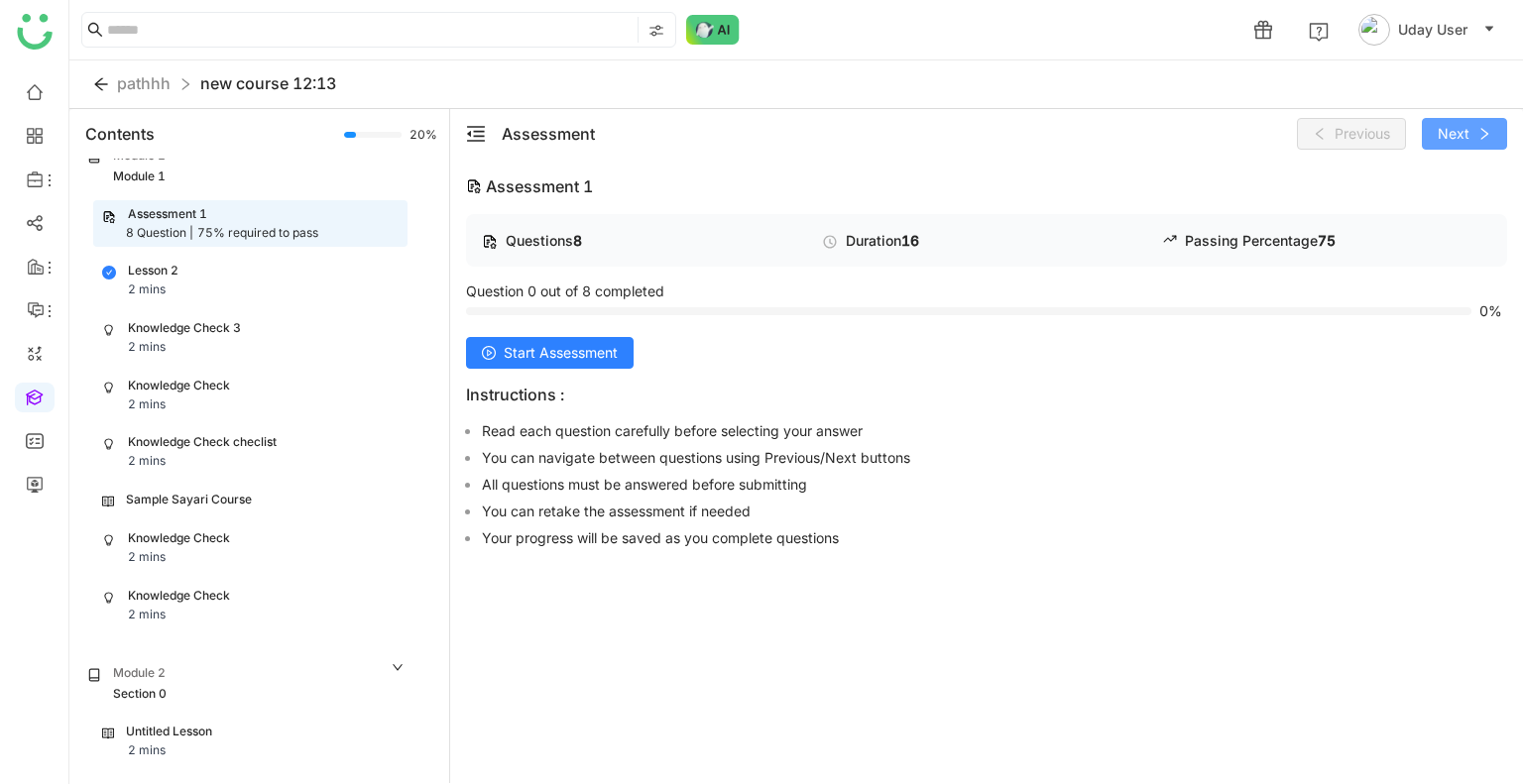 click on "Next" 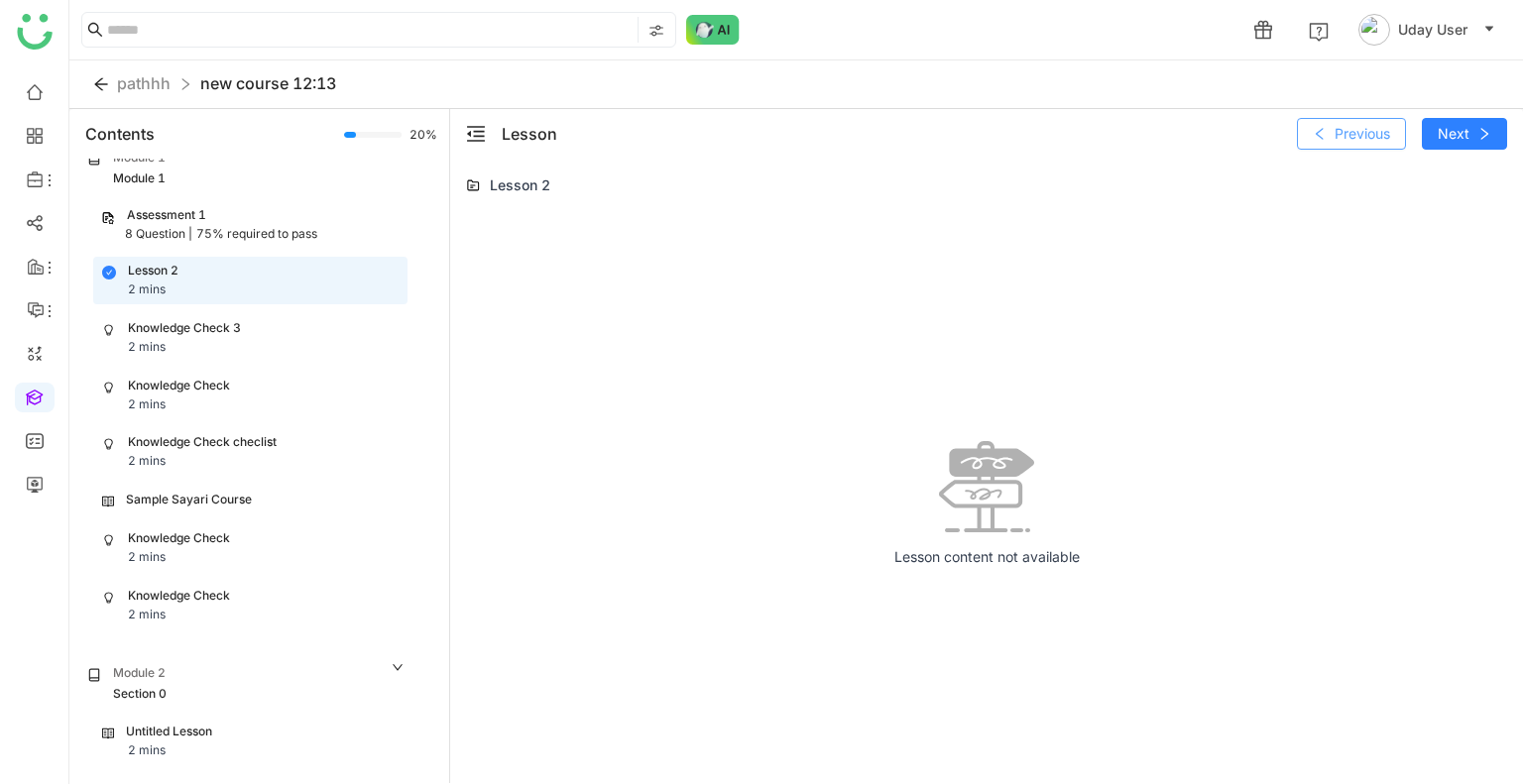 click on "Previous" 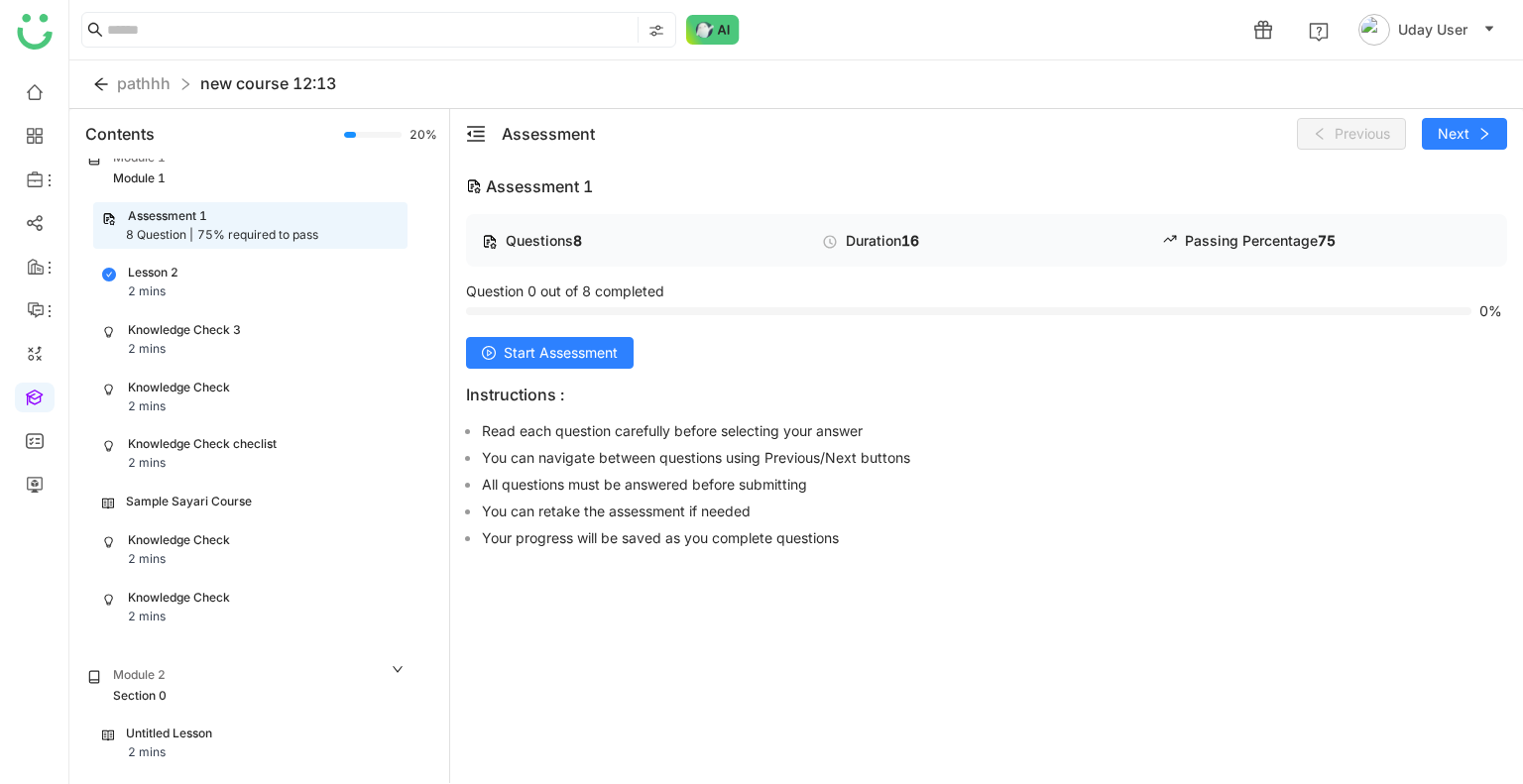 scroll, scrollTop: 26, scrollLeft: 0, axis: vertical 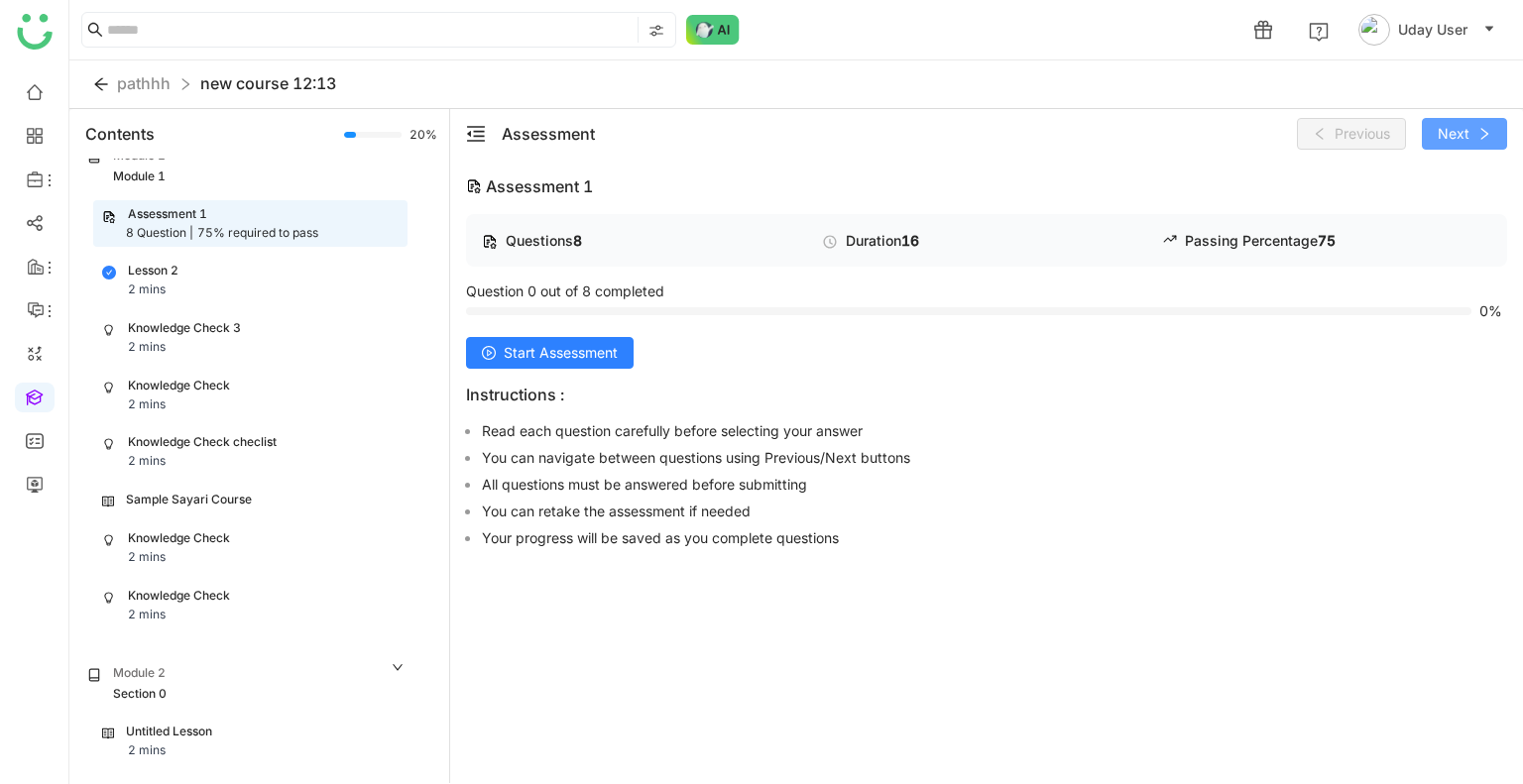 click on "Next" 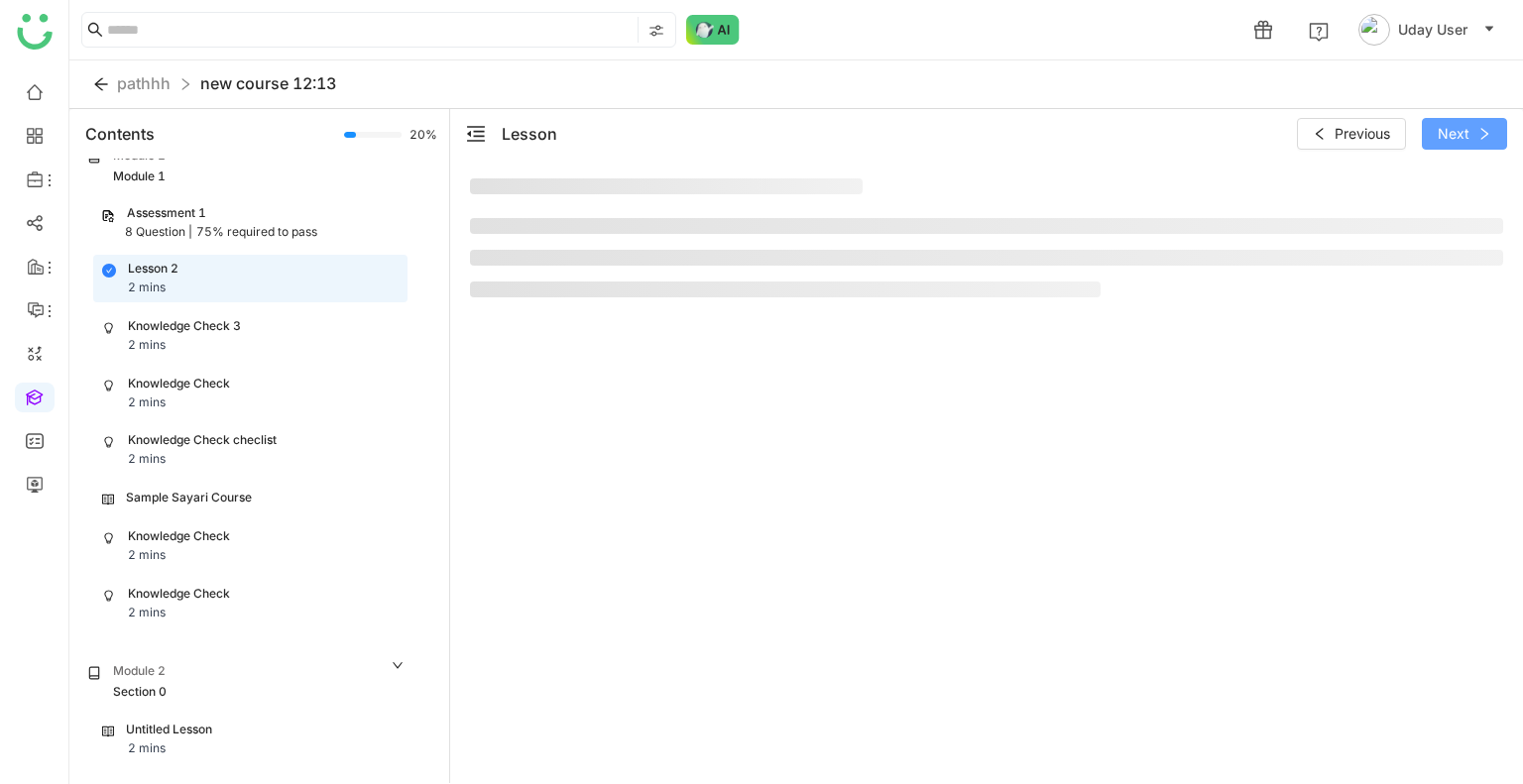 scroll, scrollTop: 24, scrollLeft: 0, axis: vertical 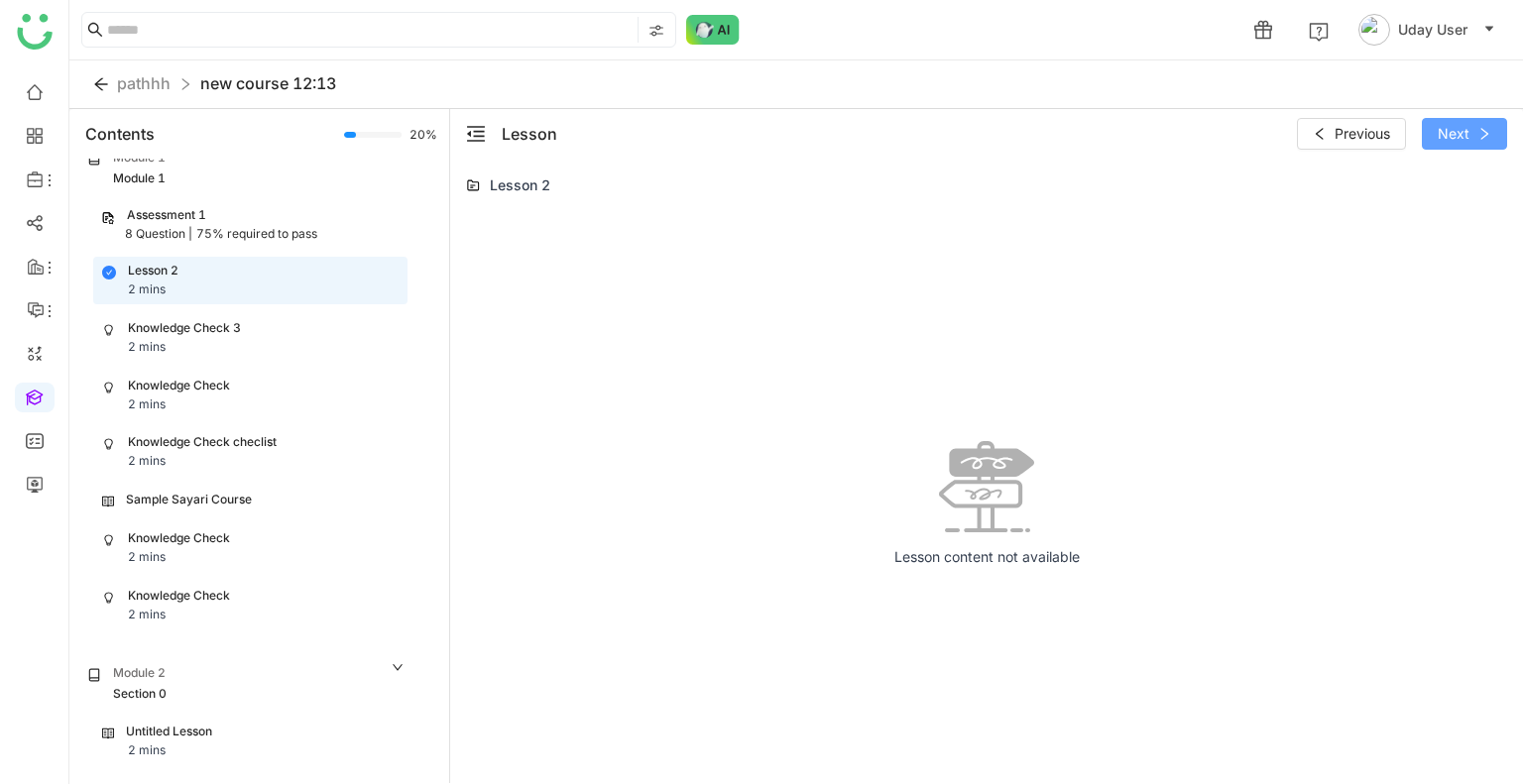 click on "Next" 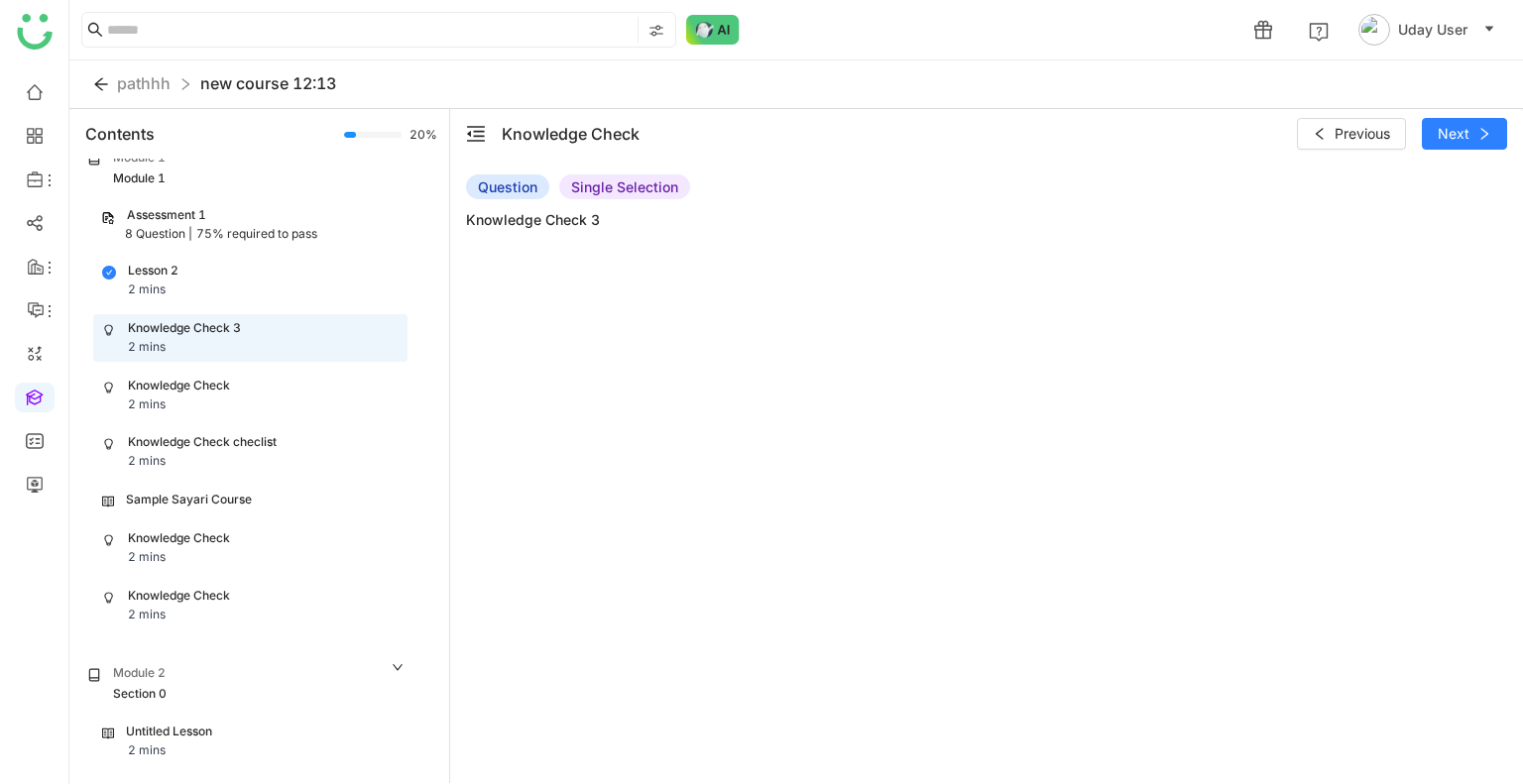 click on "Knowledge Check  Previous   Next" 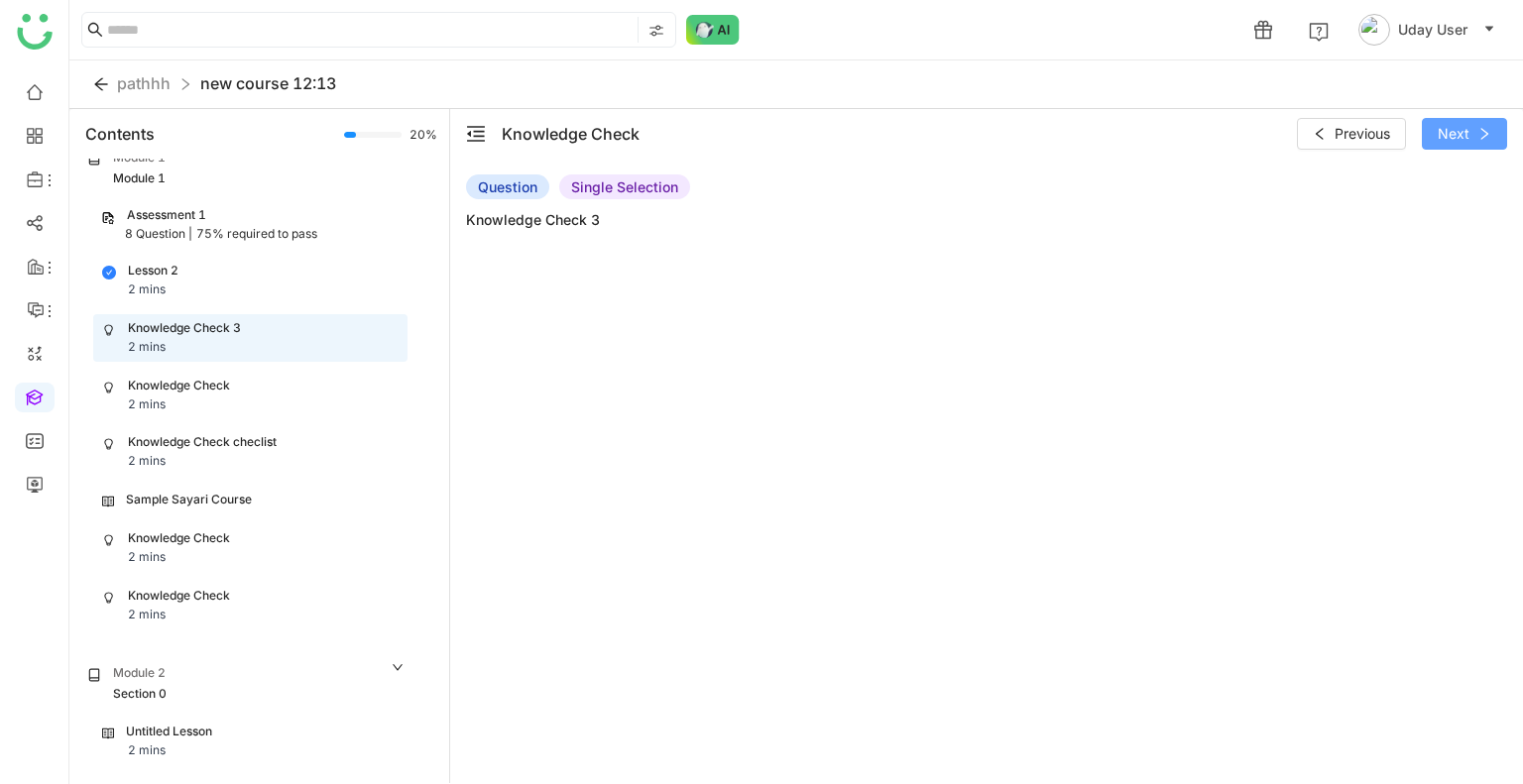click on "Next" 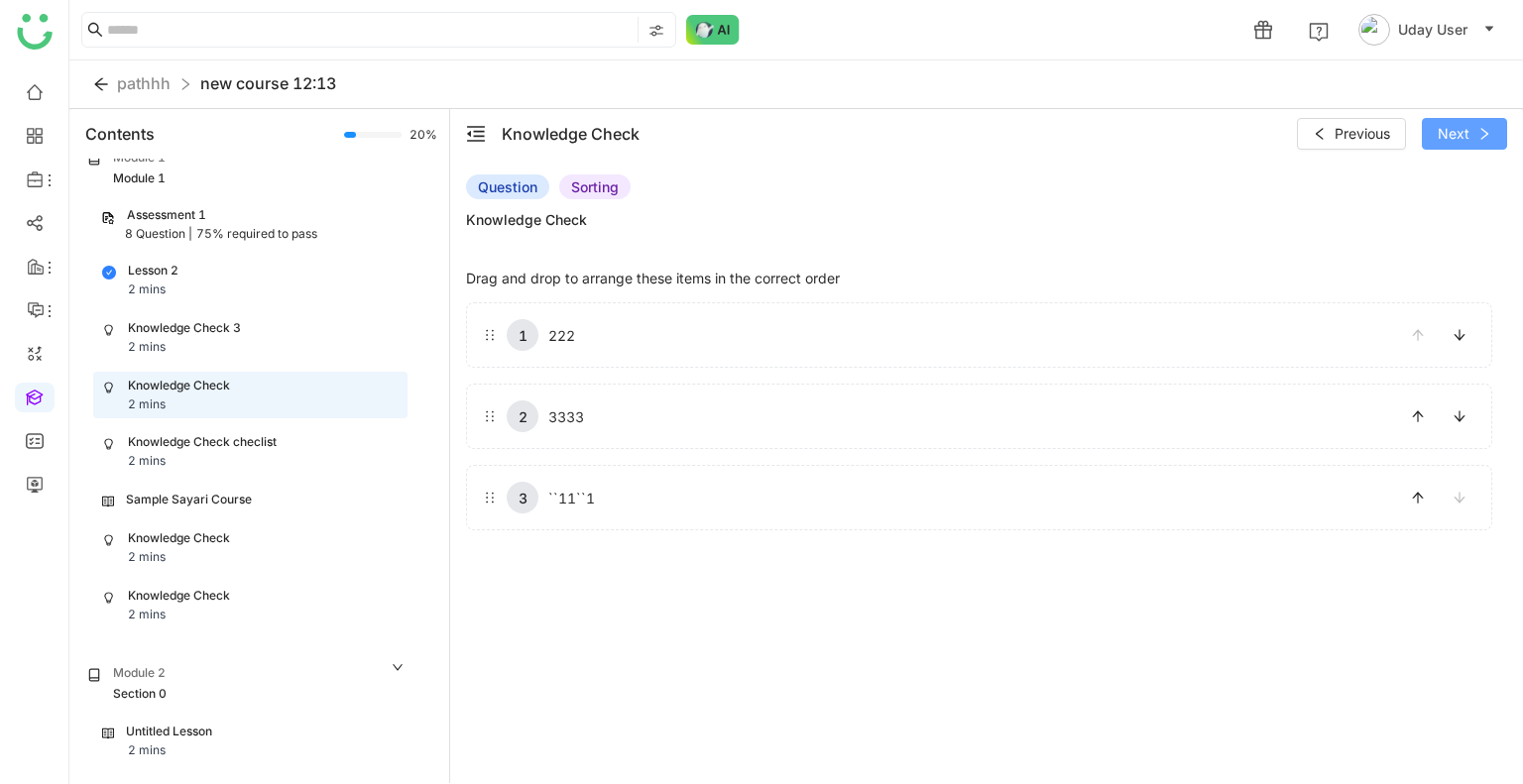 click on "Next" 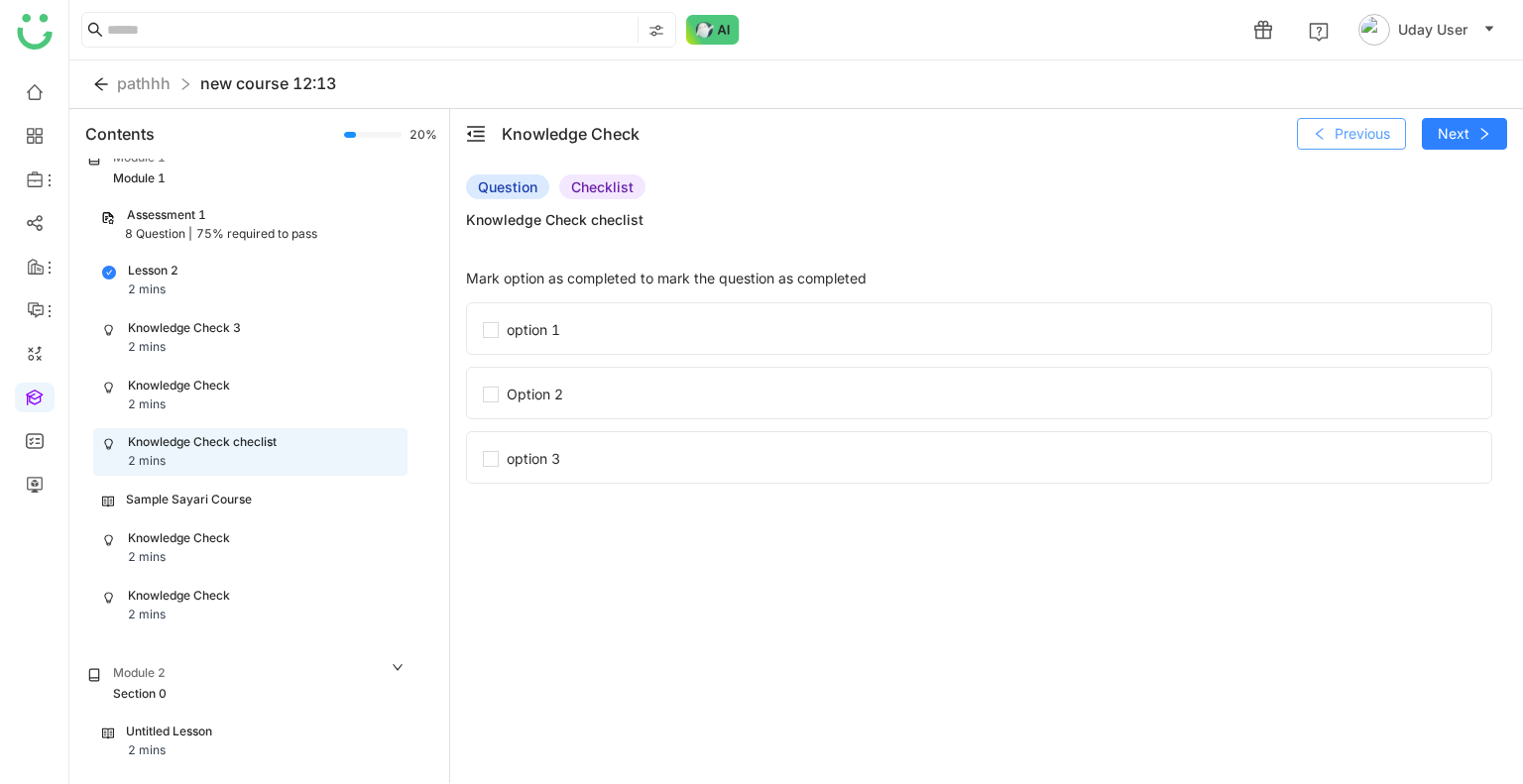 click on "Previous" 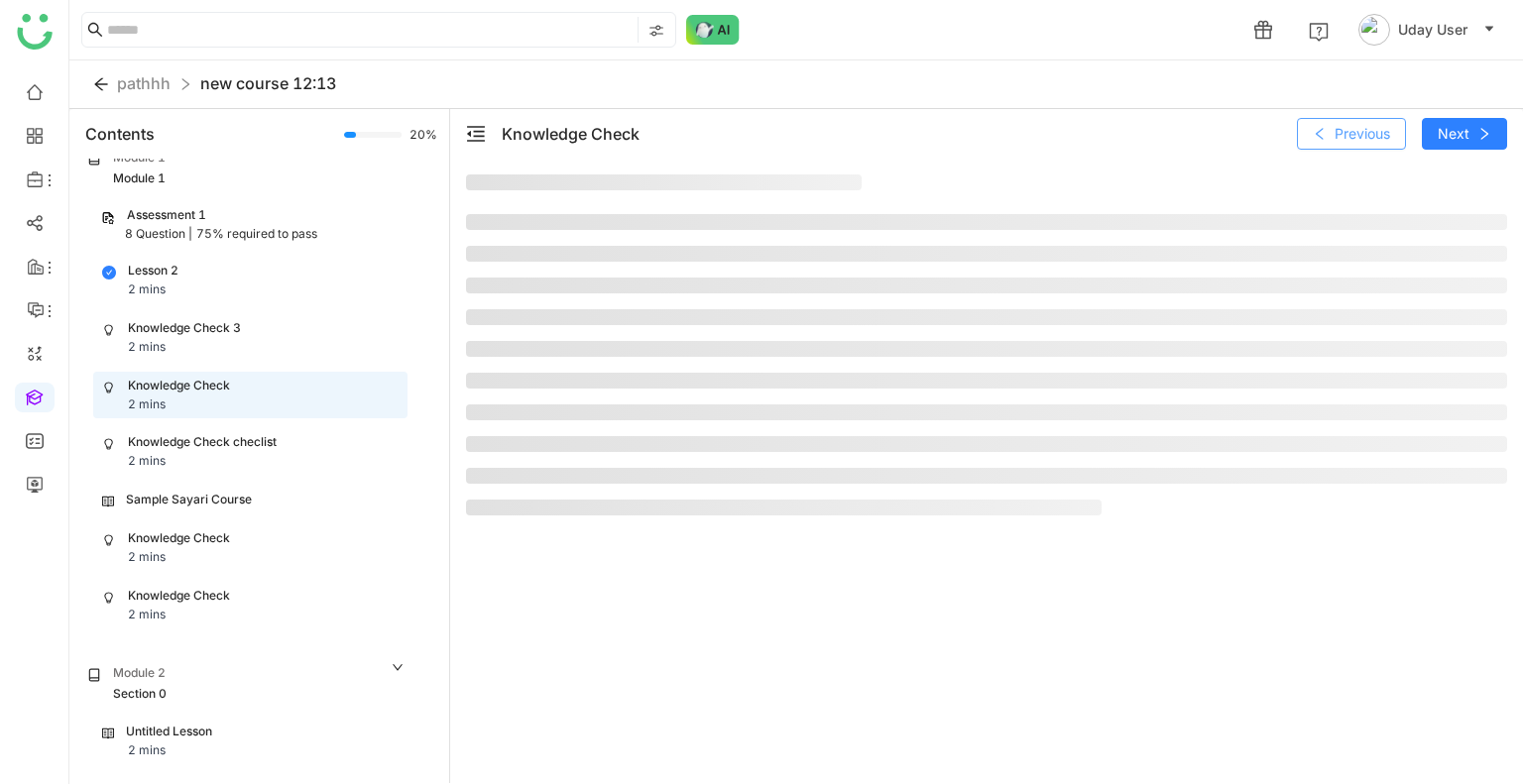 click on "Previous" 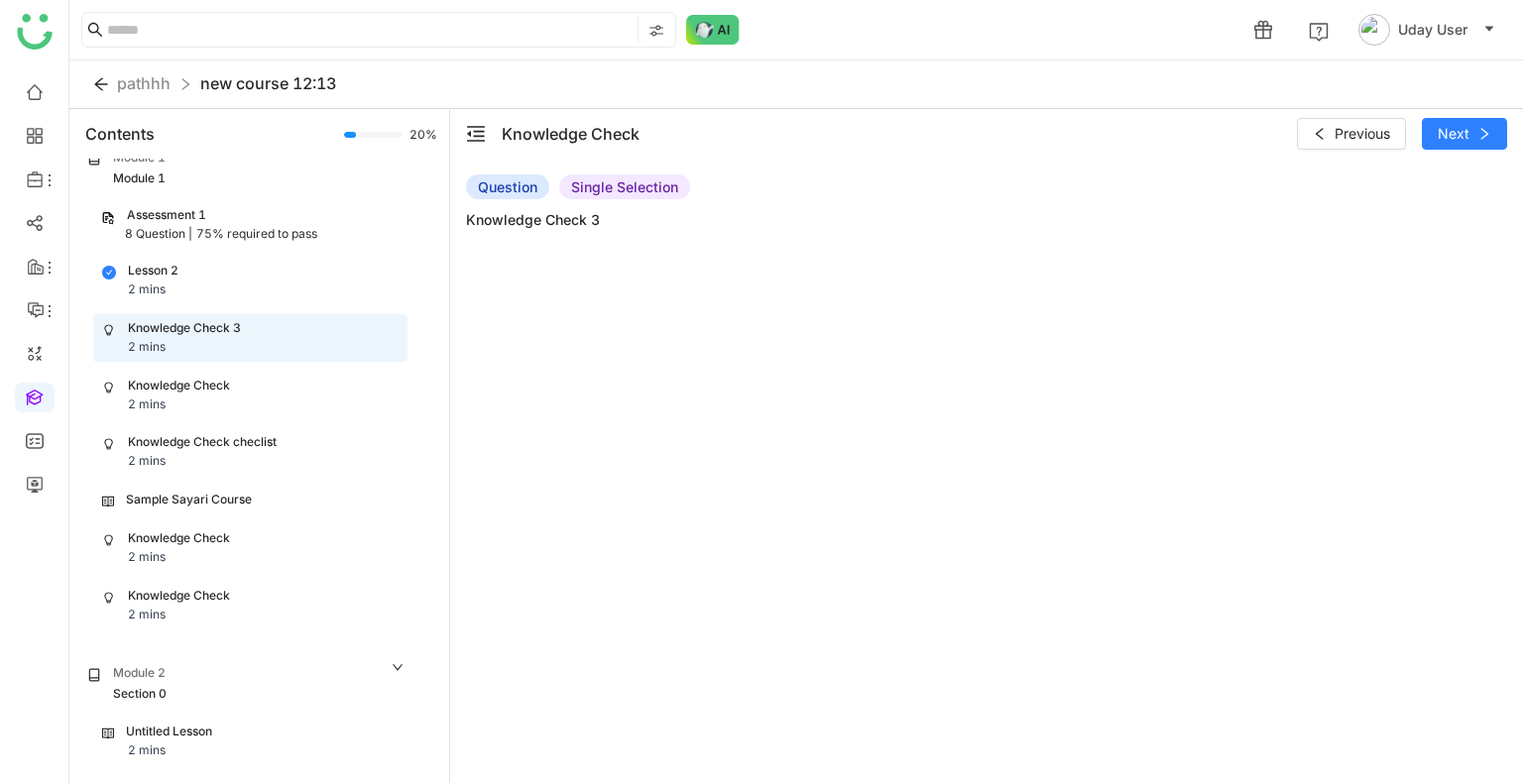 click on "Knowledge Check 2 mins" 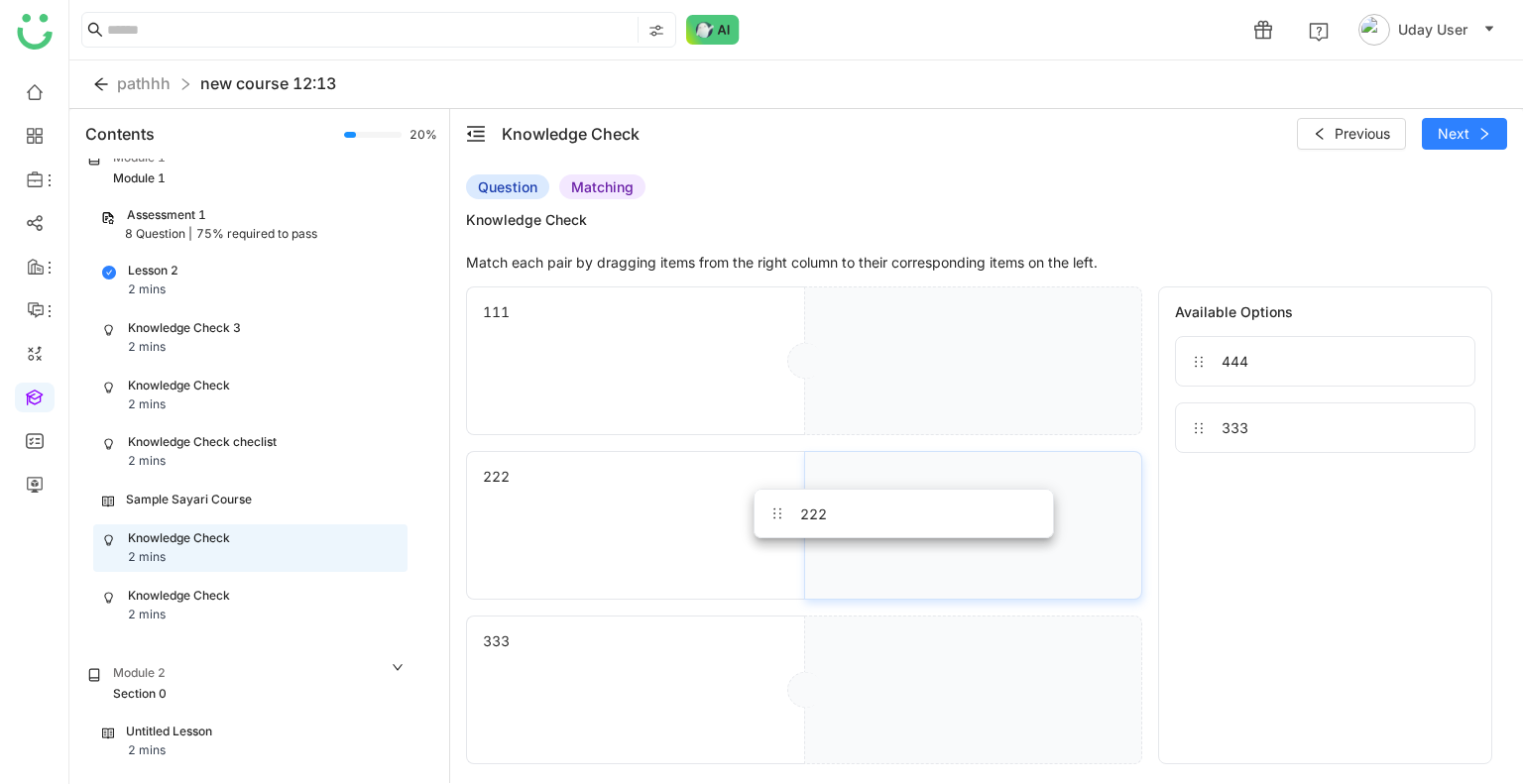 drag, startPoint x: 1272, startPoint y: 446, endPoint x: 870, endPoint y: 507, distance: 406.6018 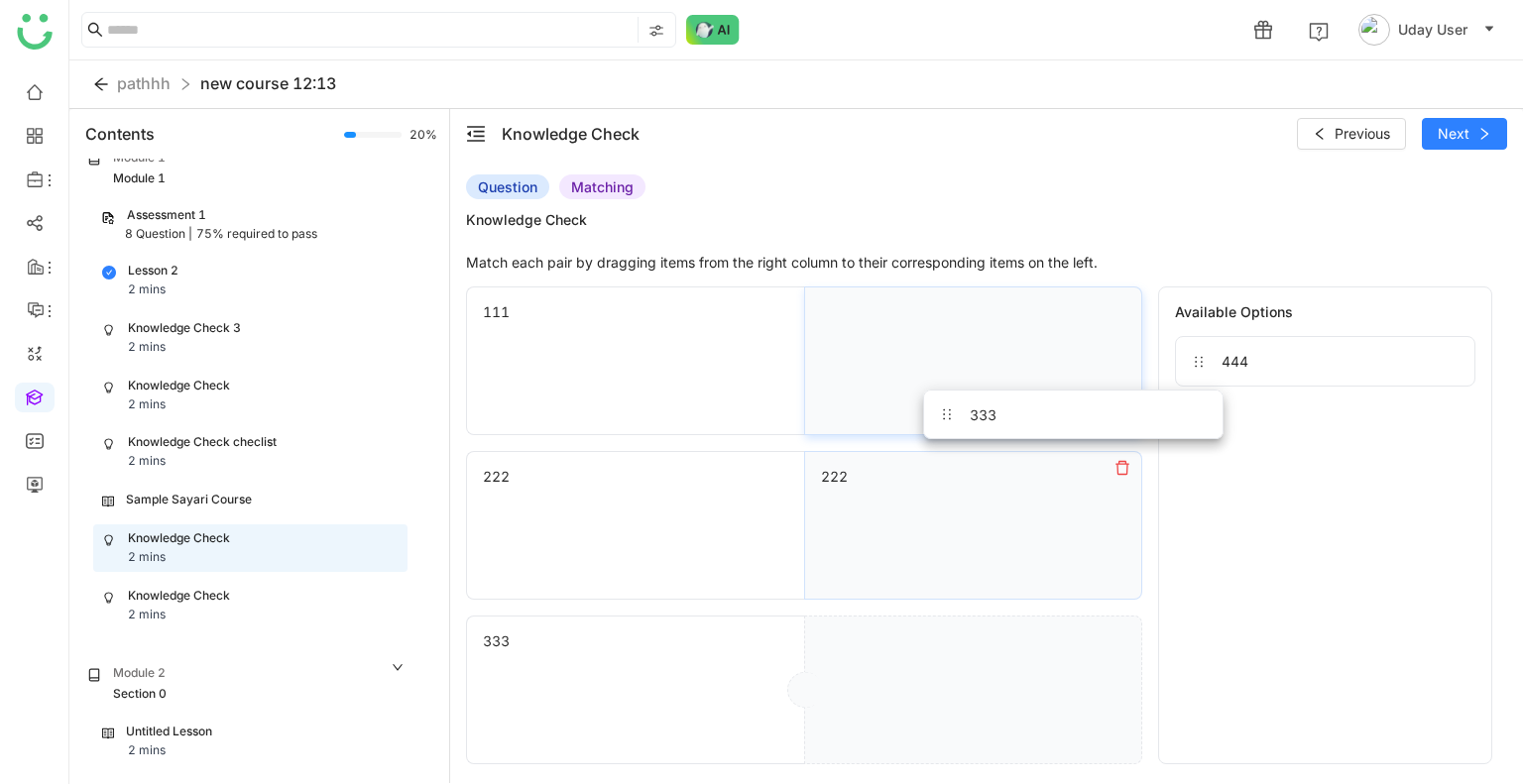 drag, startPoint x: 1307, startPoint y: 419, endPoint x: 1050, endPoint y: 687, distance: 371.31254 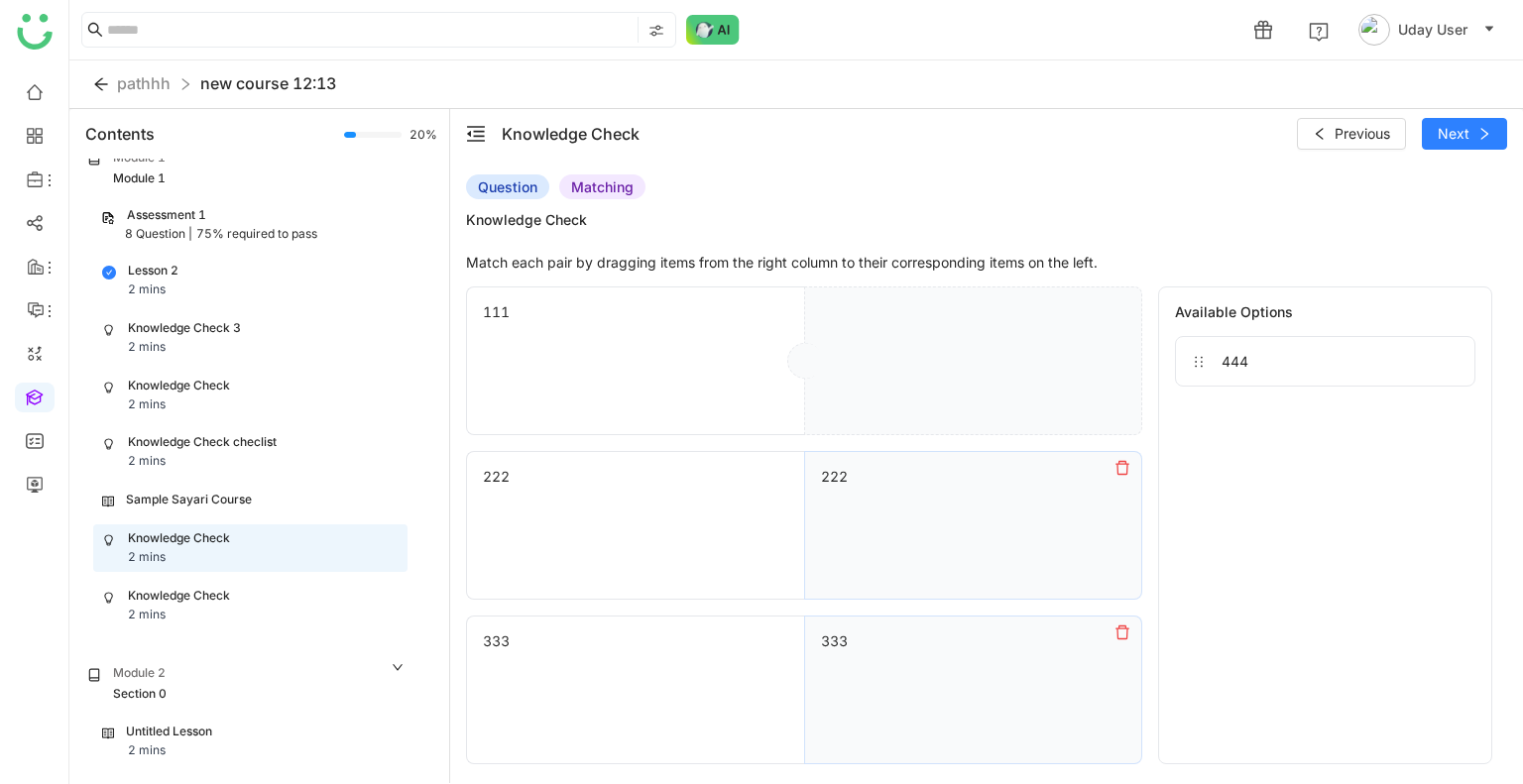drag, startPoint x: 1329, startPoint y: 356, endPoint x: 964, endPoint y: 403, distance: 368.01359 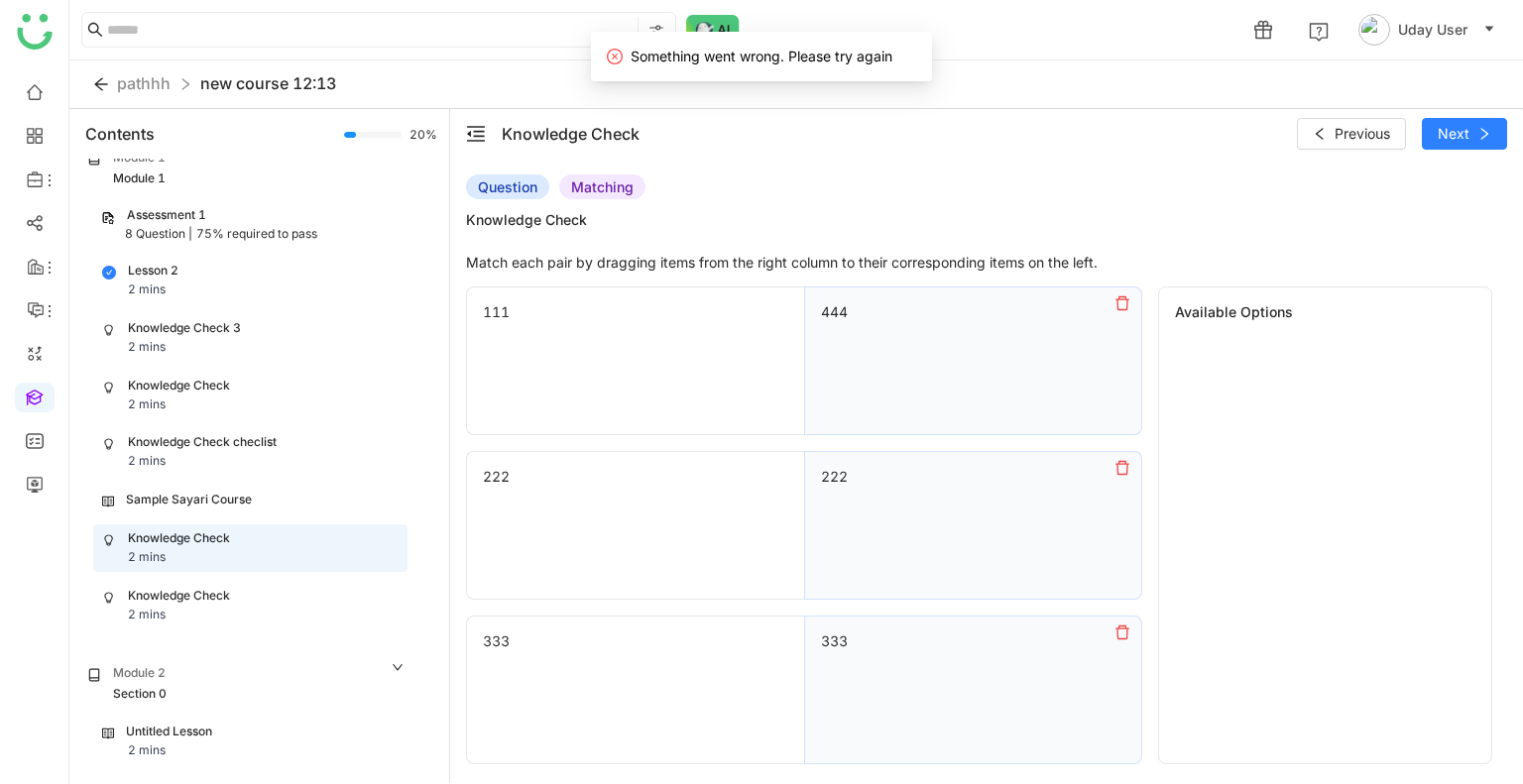 drag, startPoint x: 960, startPoint y: 542, endPoint x: 924, endPoint y: 391, distance: 155.23208 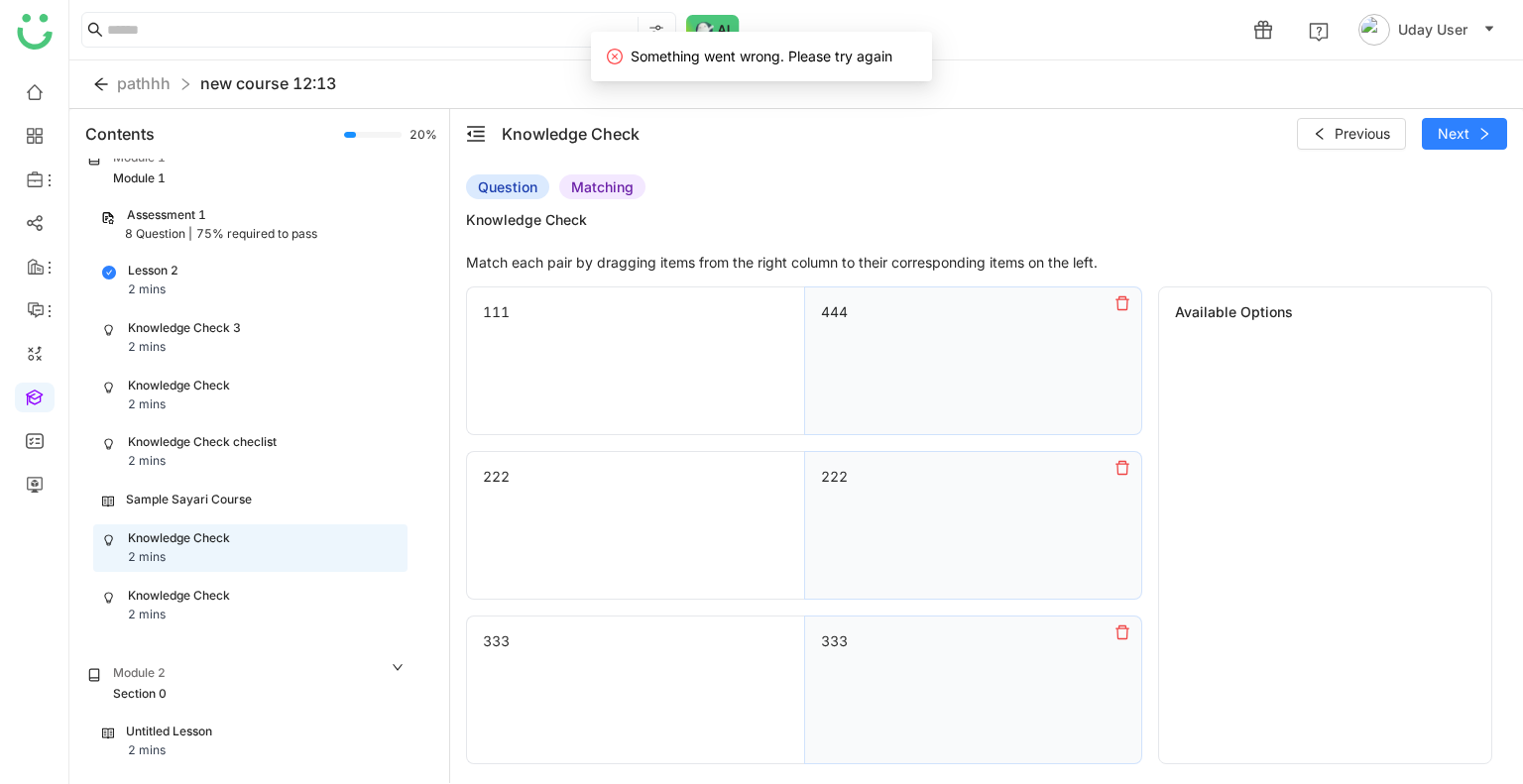 click 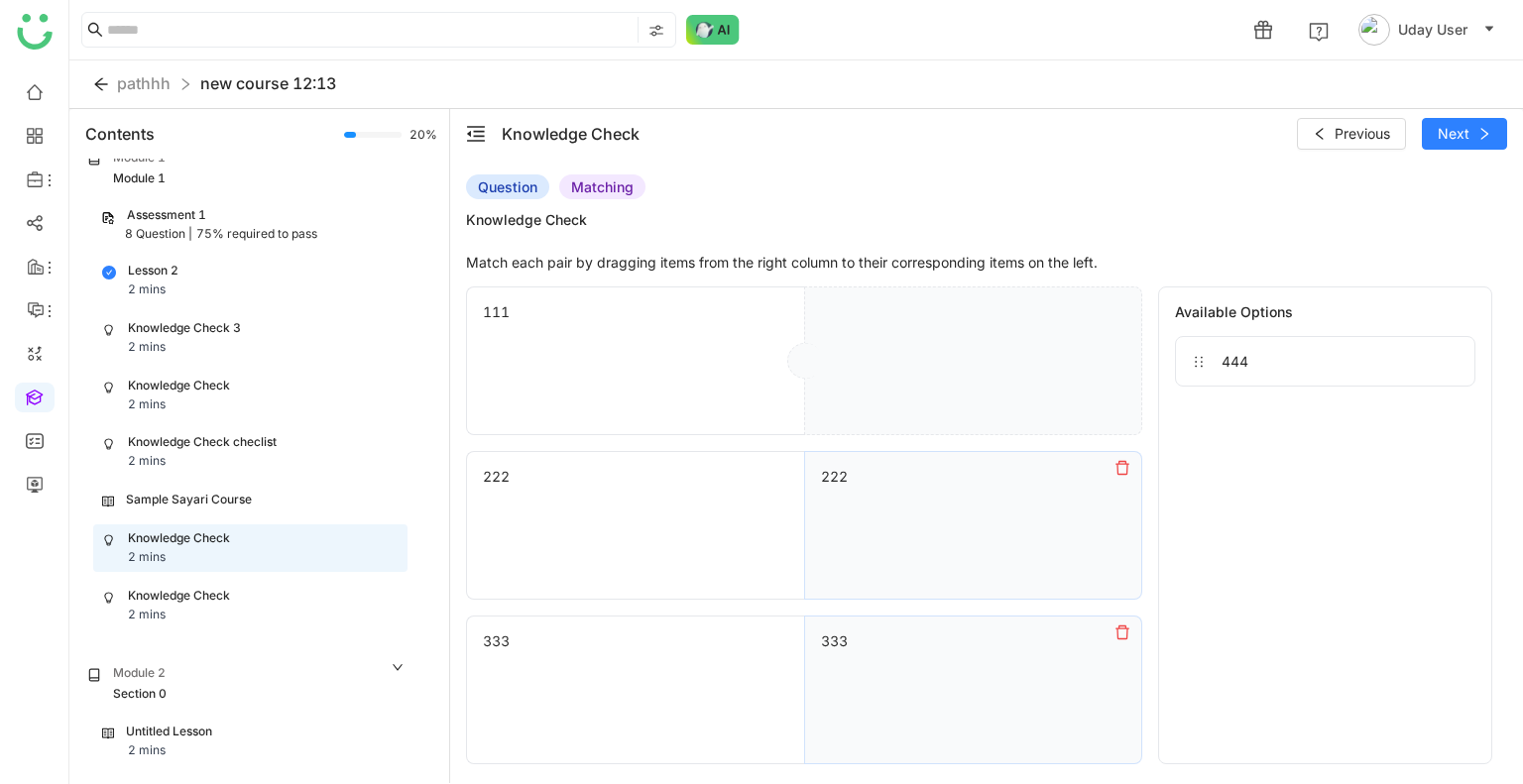 click 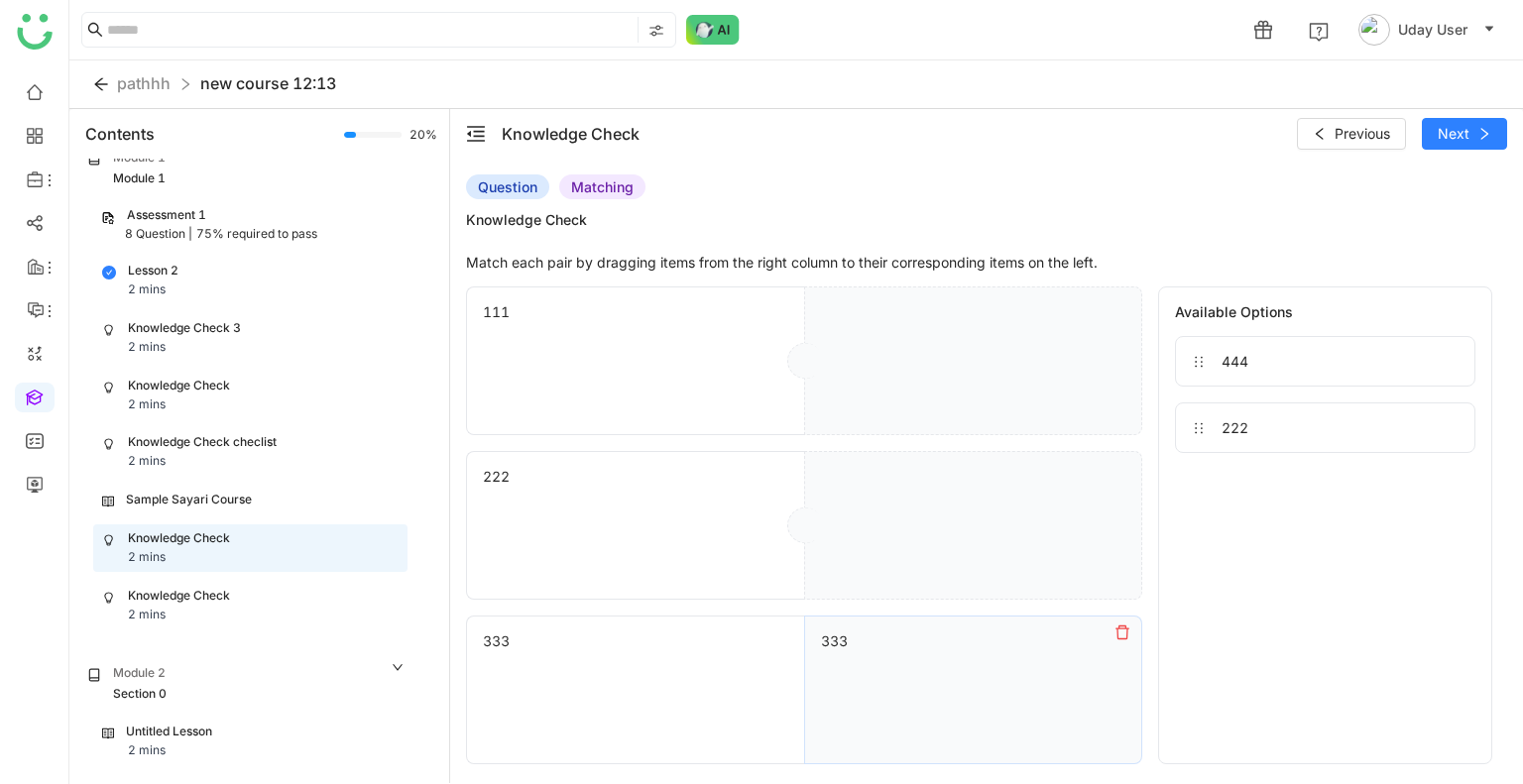 click at bounding box center (1122, 632) 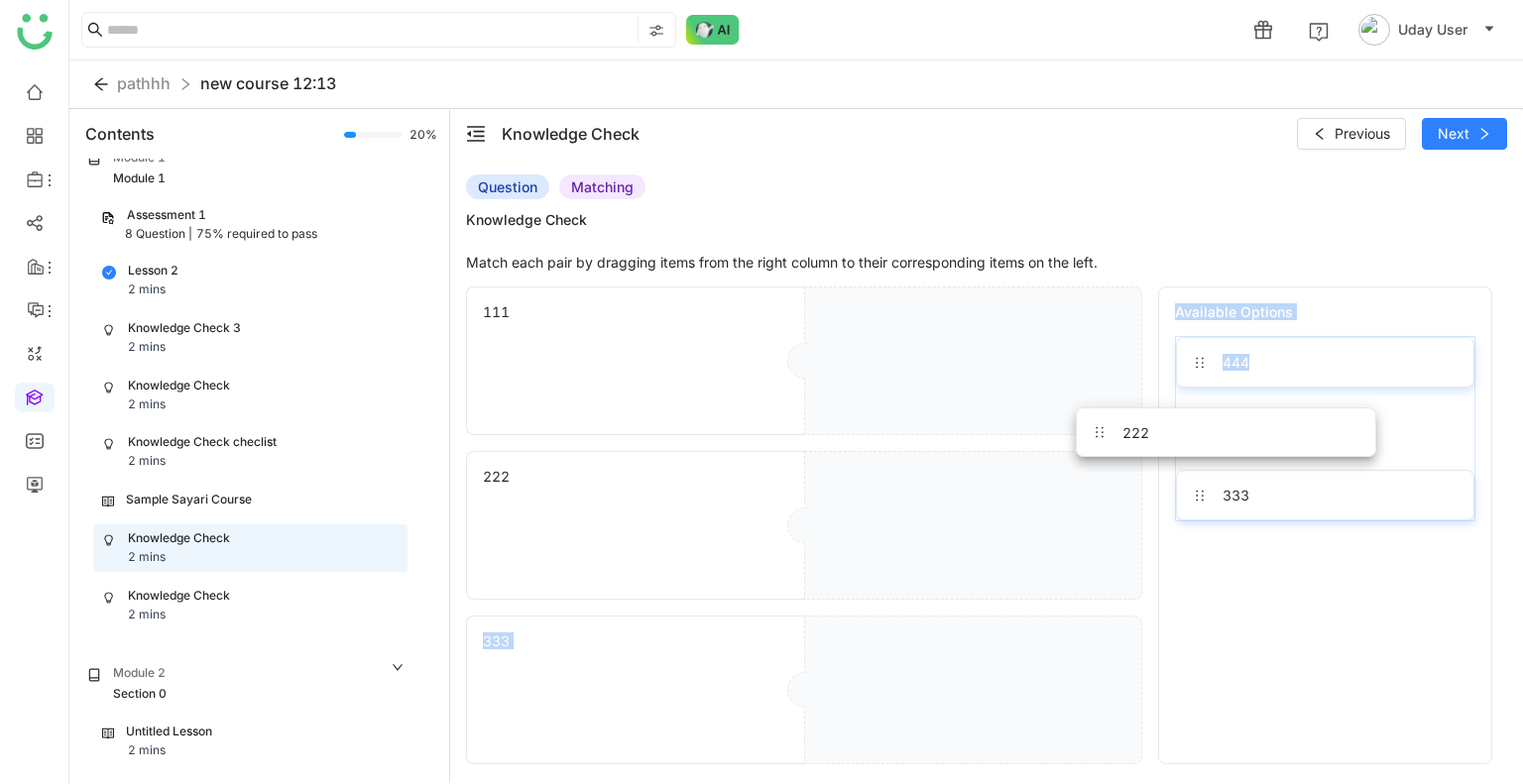 drag, startPoint x: 1278, startPoint y: 418, endPoint x: 970, endPoint y: 396, distance: 308.78471 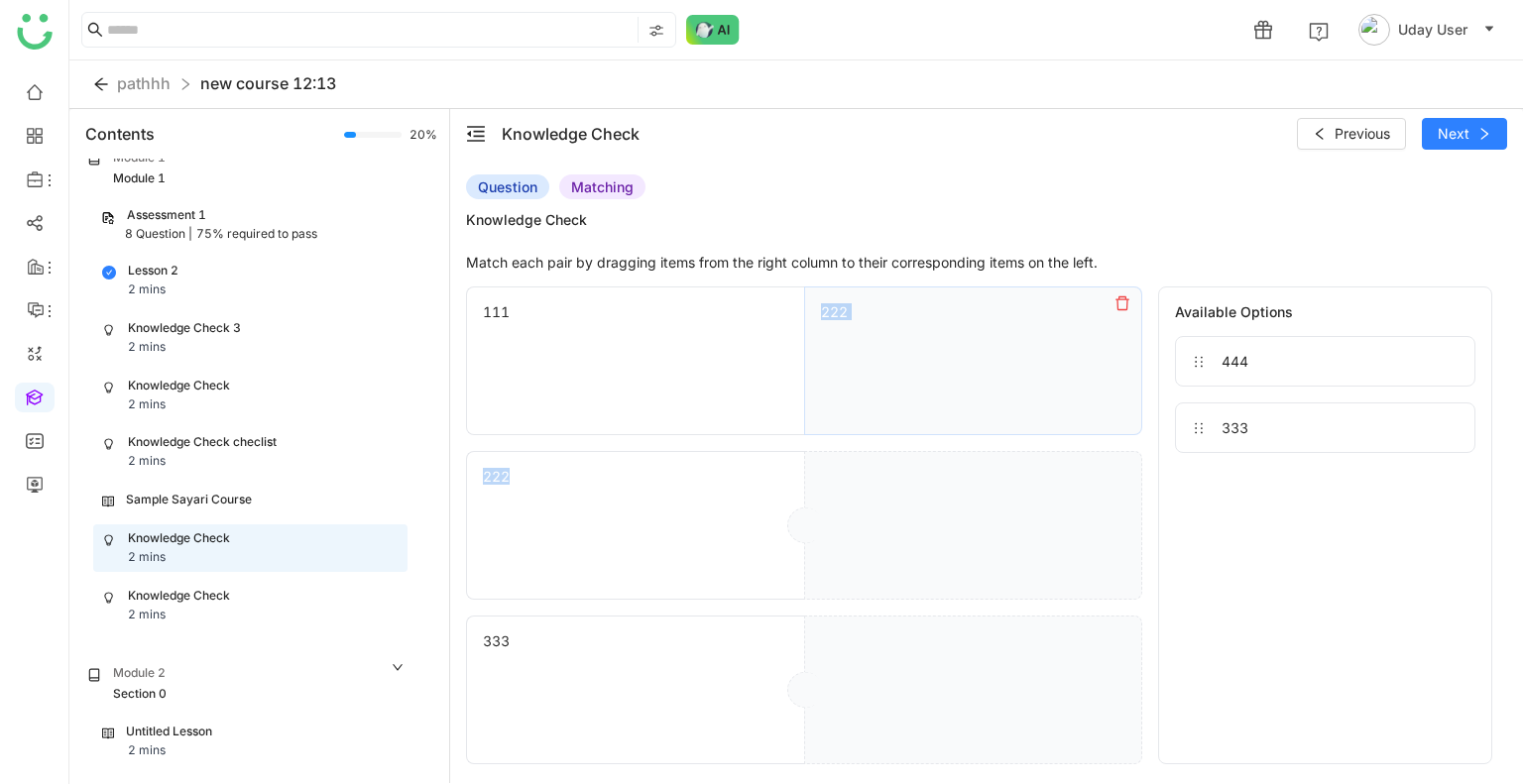 drag, startPoint x: 1240, startPoint y: 423, endPoint x: 962, endPoint y: 578, distance: 318.2907 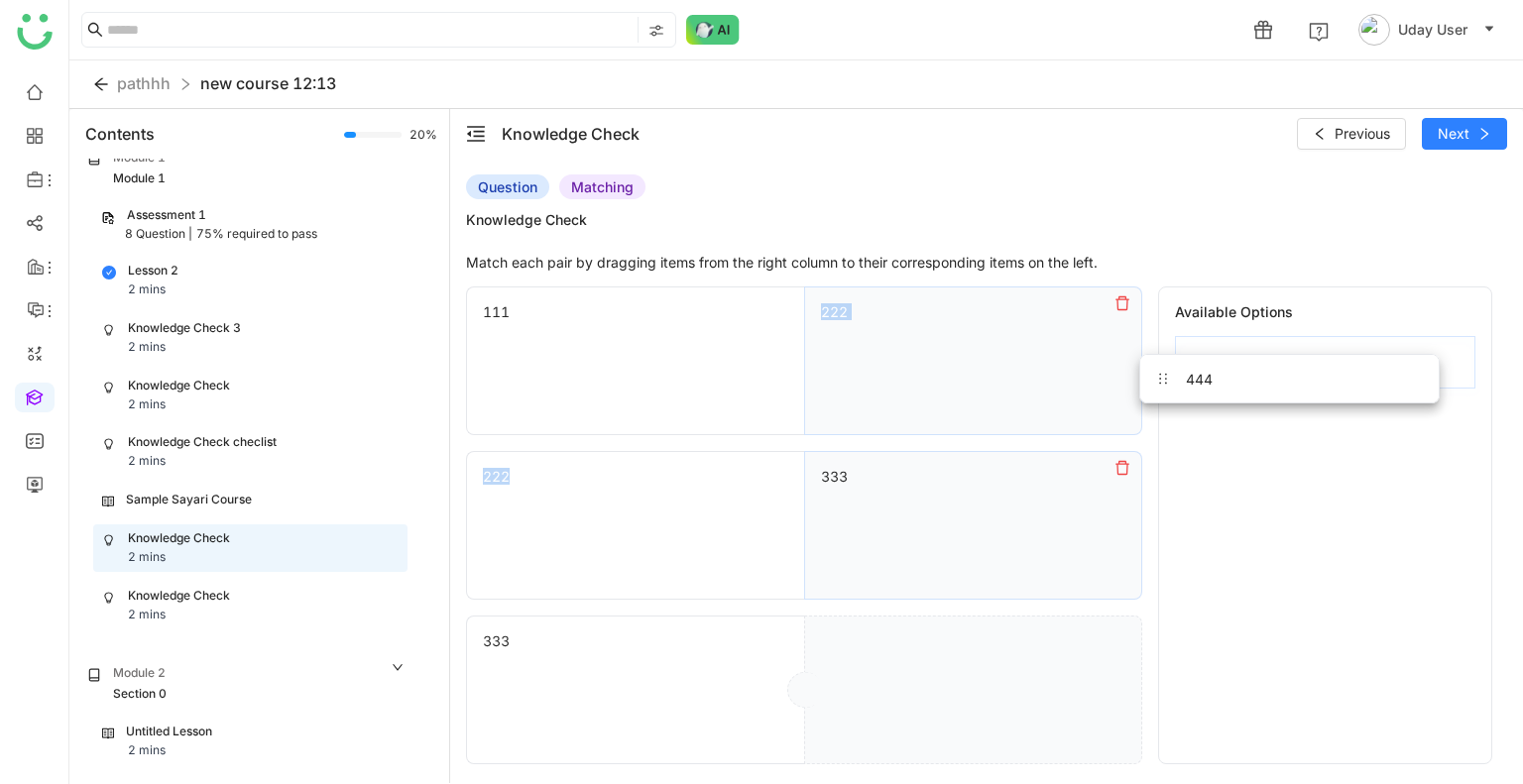 drag, startPoint x: 1235, startPoint y: 367, endPoint x: 863, endPoint y: 754, distance: 536.7988 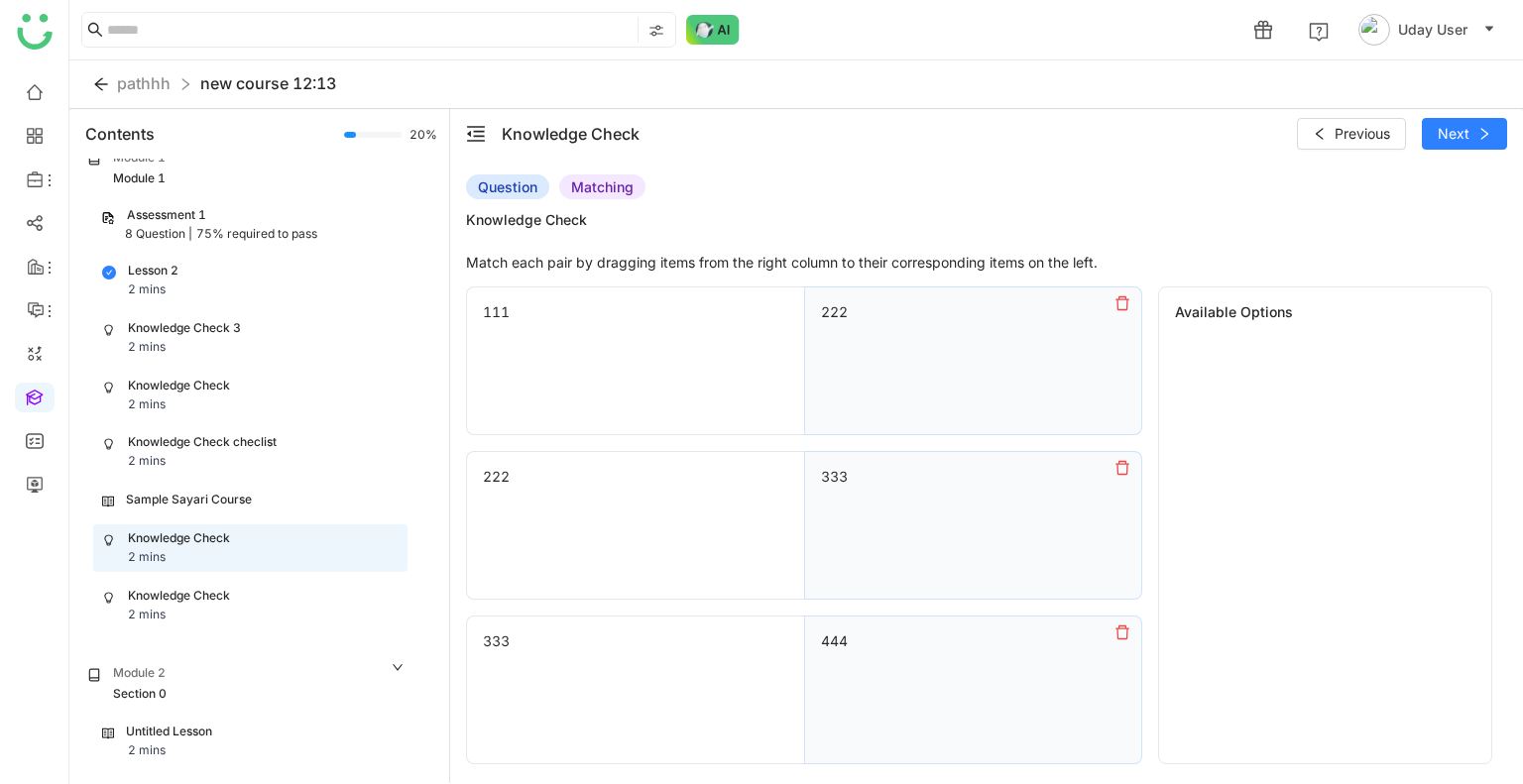click on "Knowledge Check 2 mins" 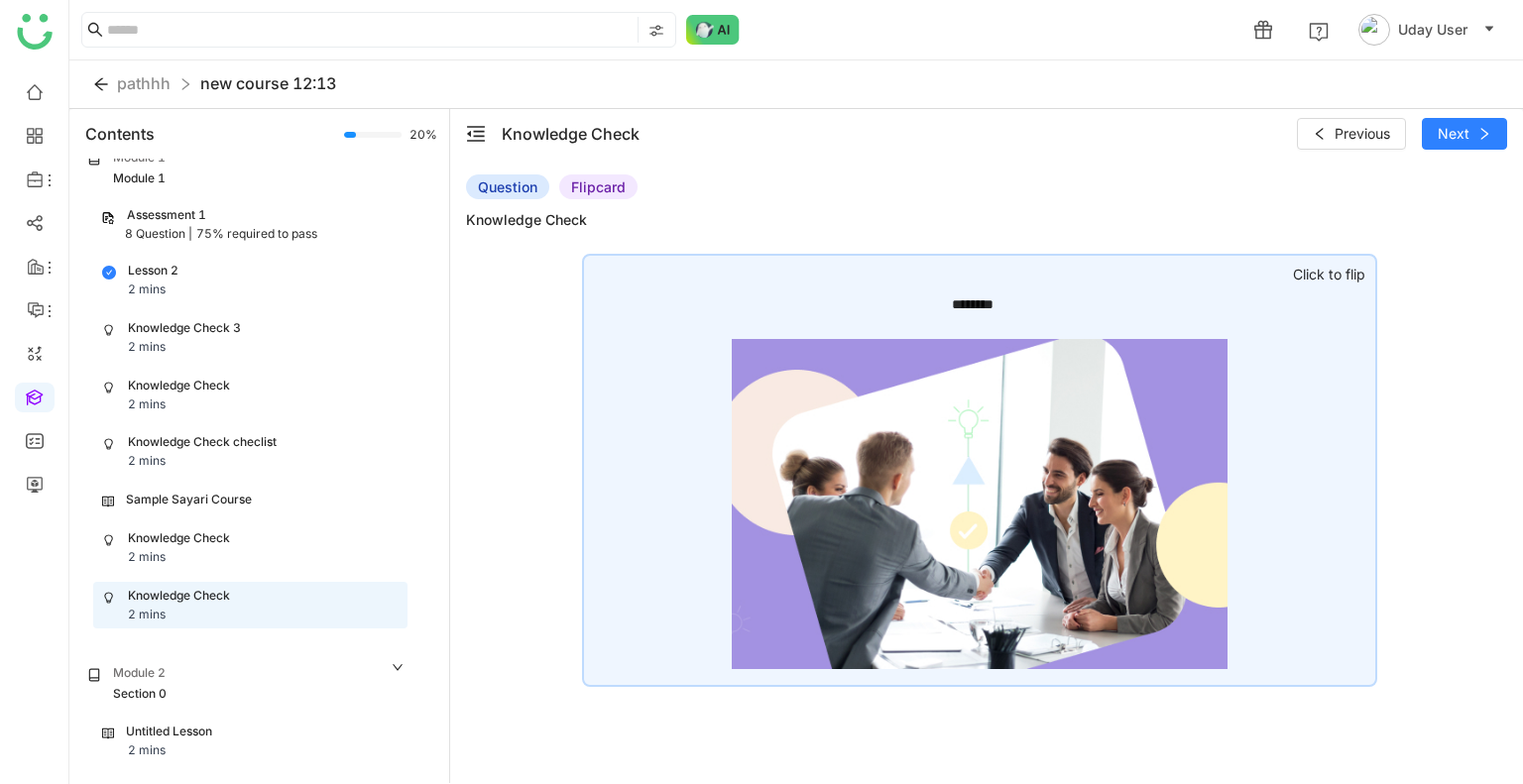 click on "********" 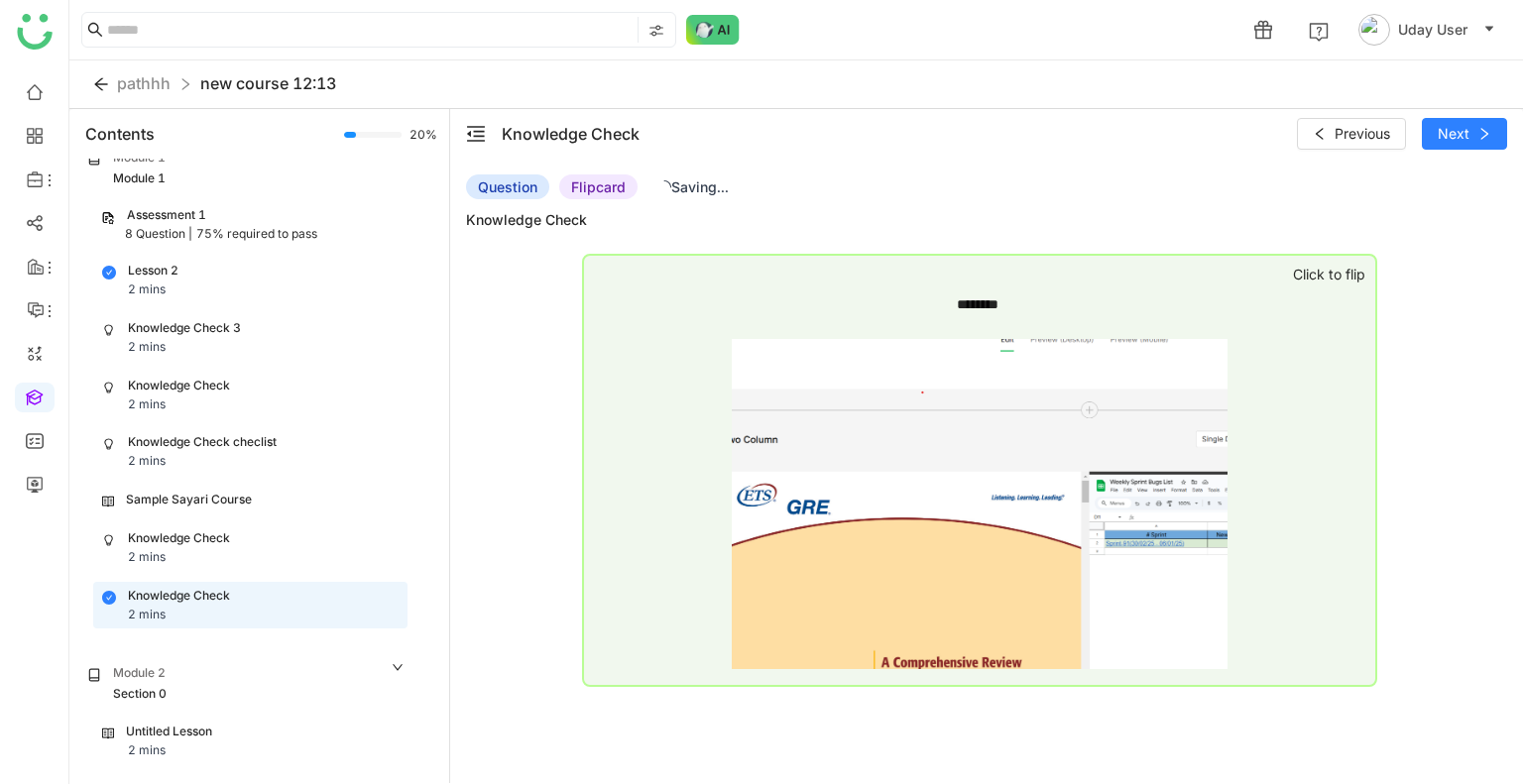 click on "Question   Flipcard   Saving...  Knowledge Check ******** ********  Click to flip" 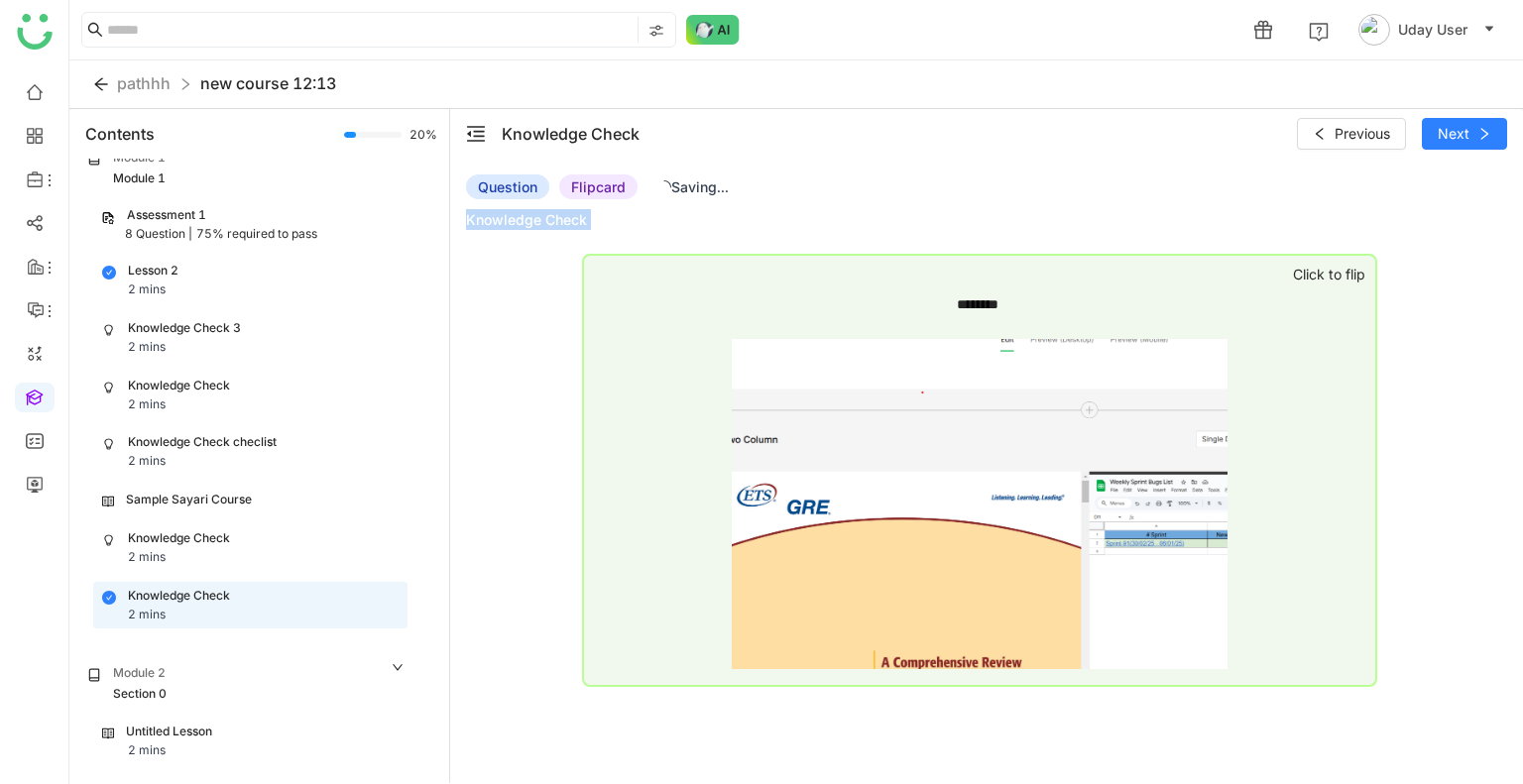 click on "Question   Flipcard   Saving...  Knowledge Check ******** ********  Click to flip" 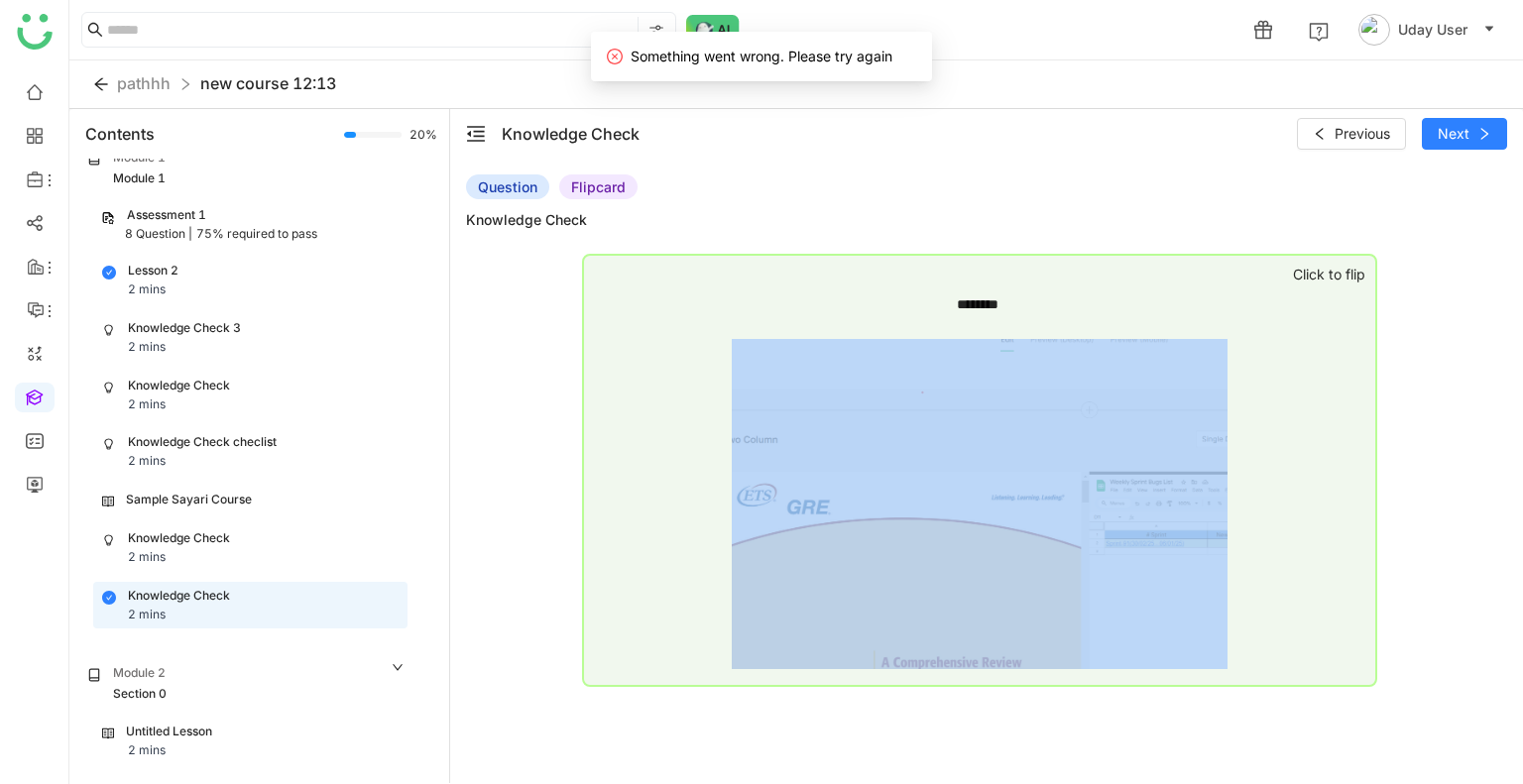 click on "********" 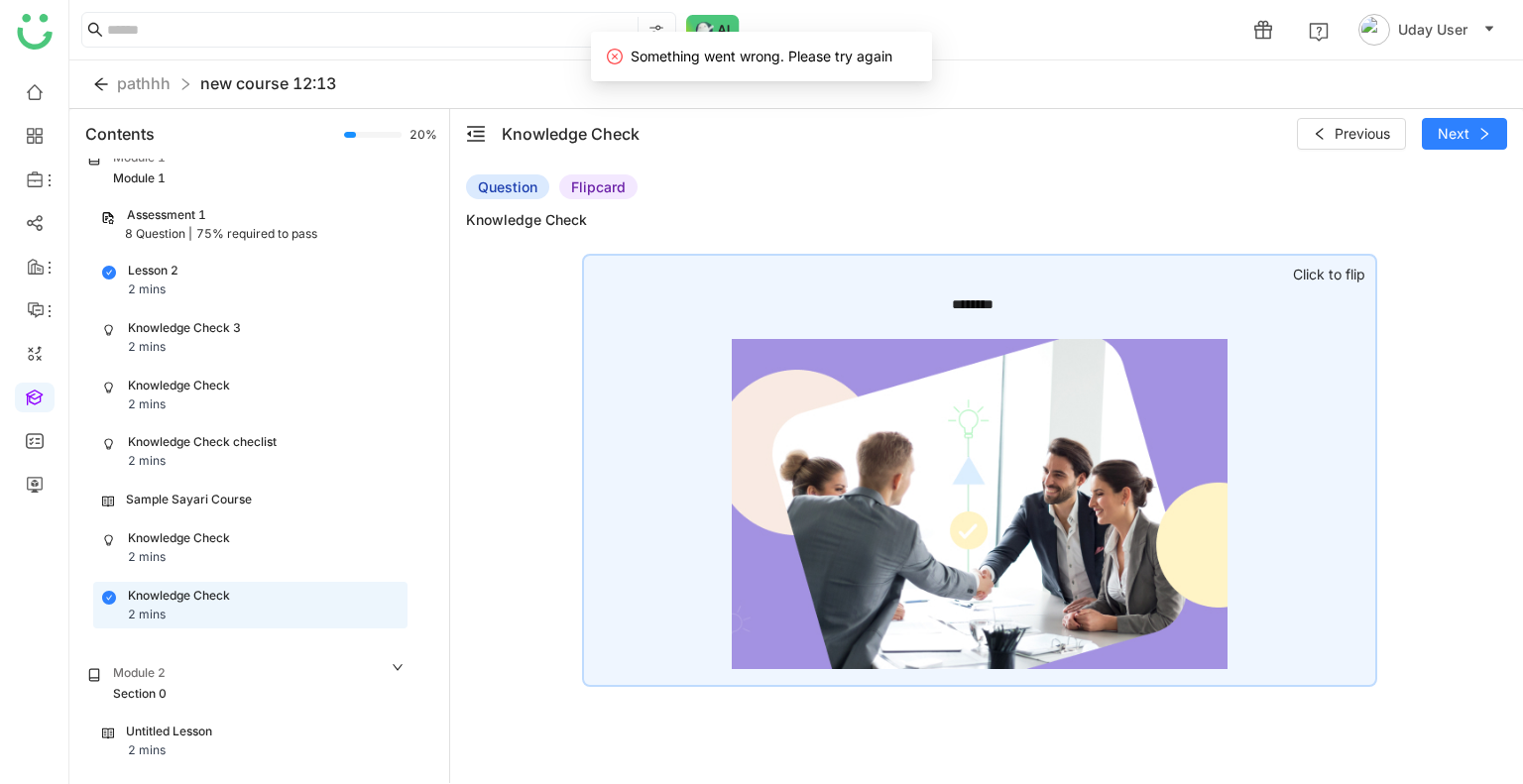 click on "Question   Flipcard  Knowledge Check ******** ********  Click to flip" 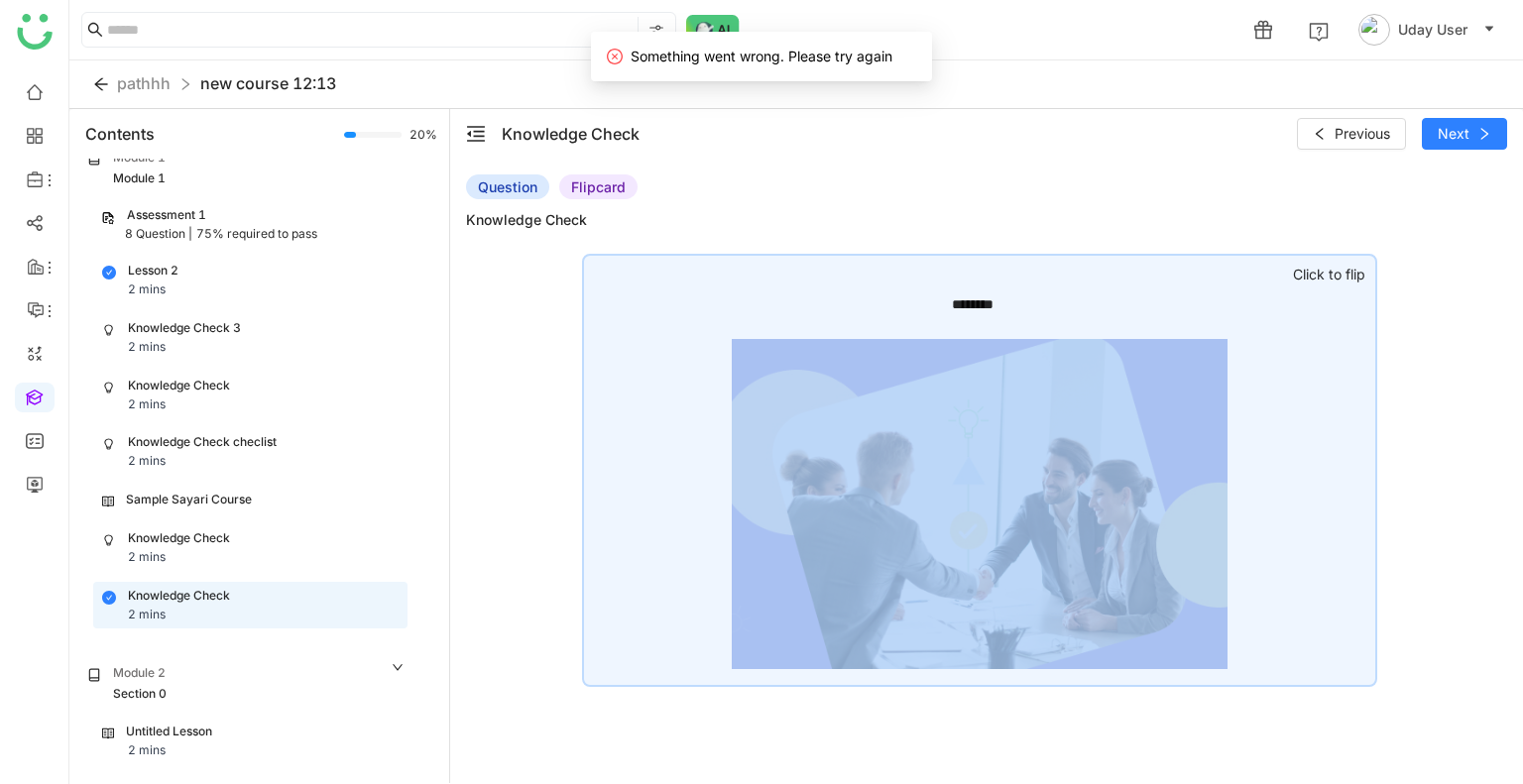 click on "********" 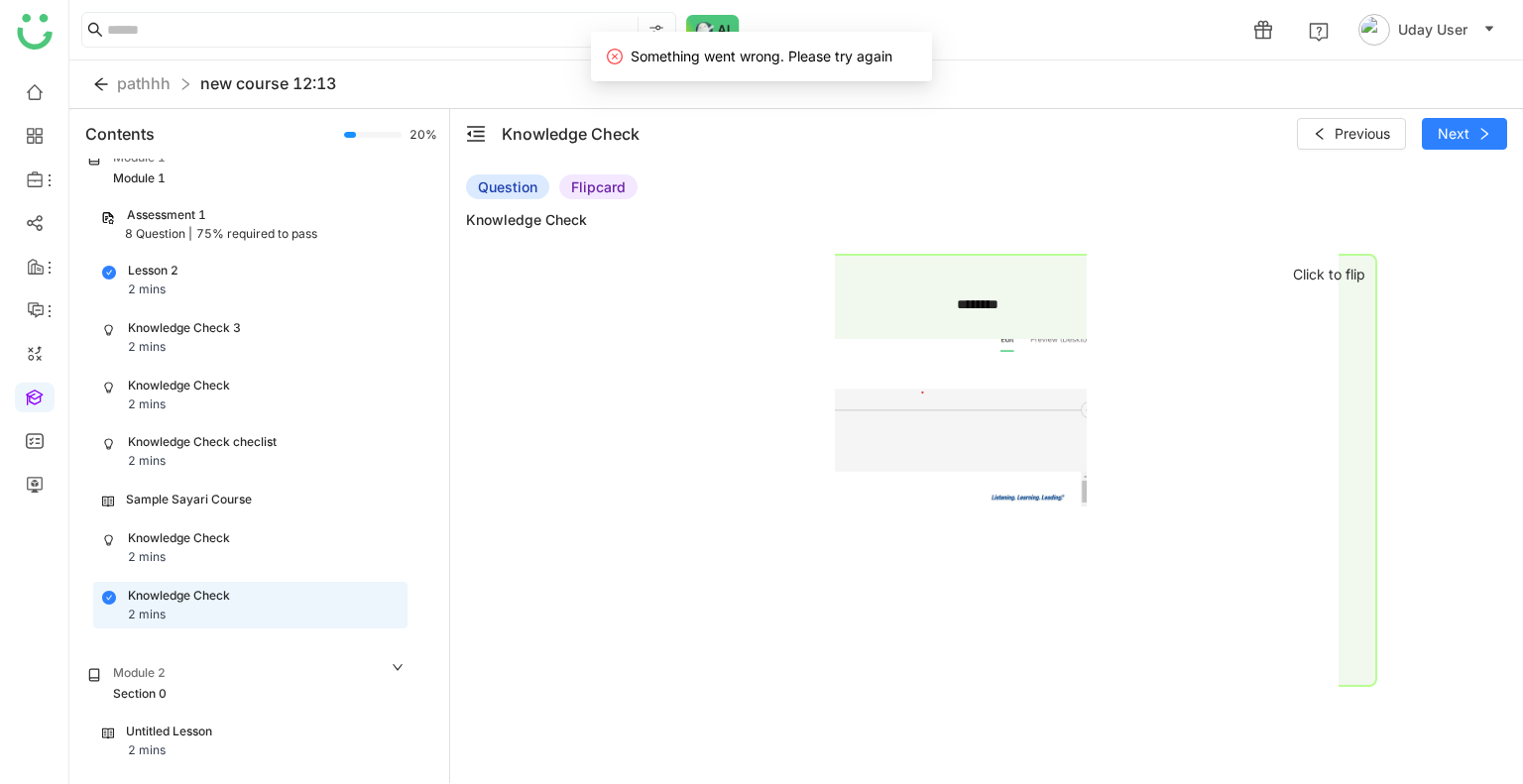 click on "********" 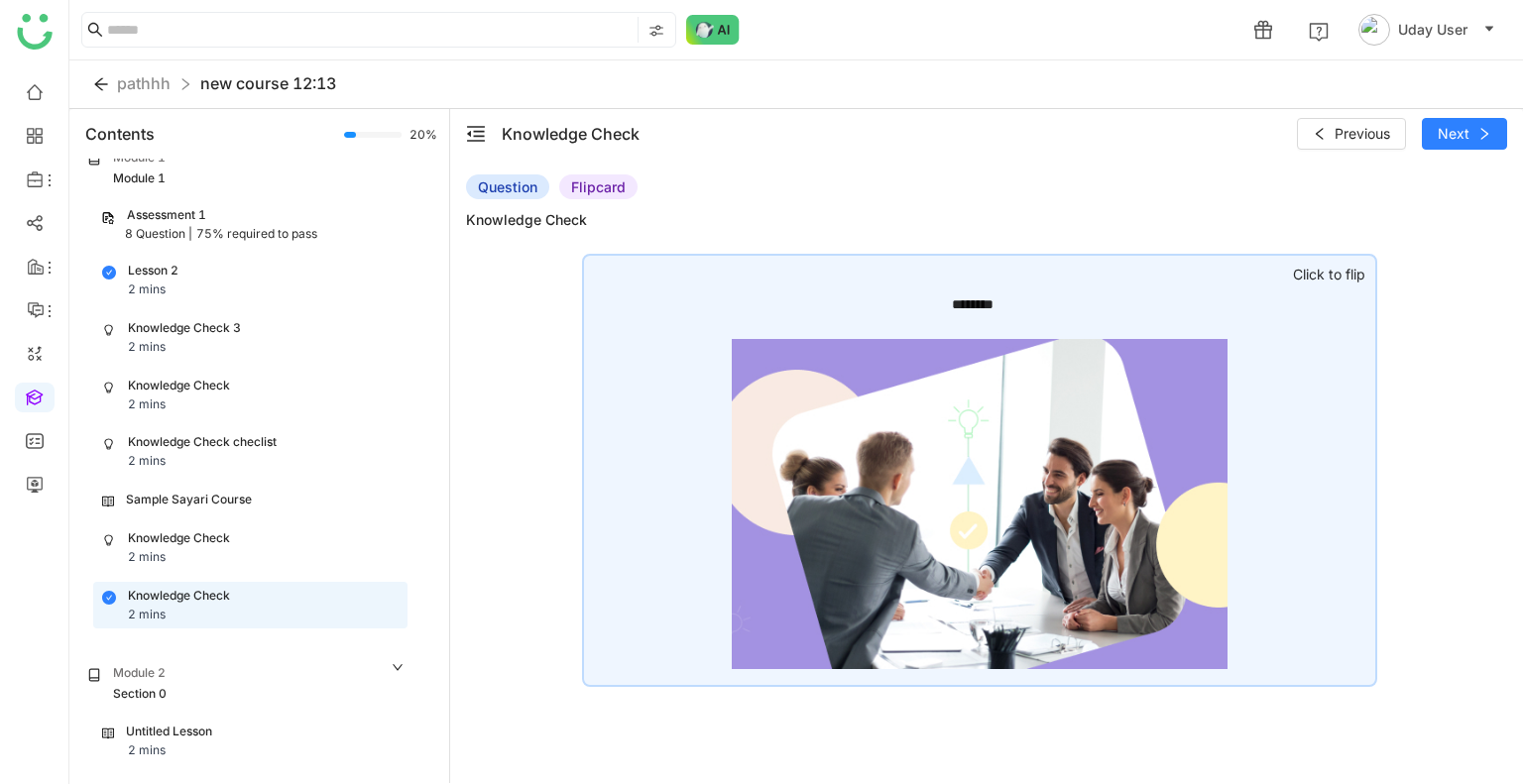 click on "********" 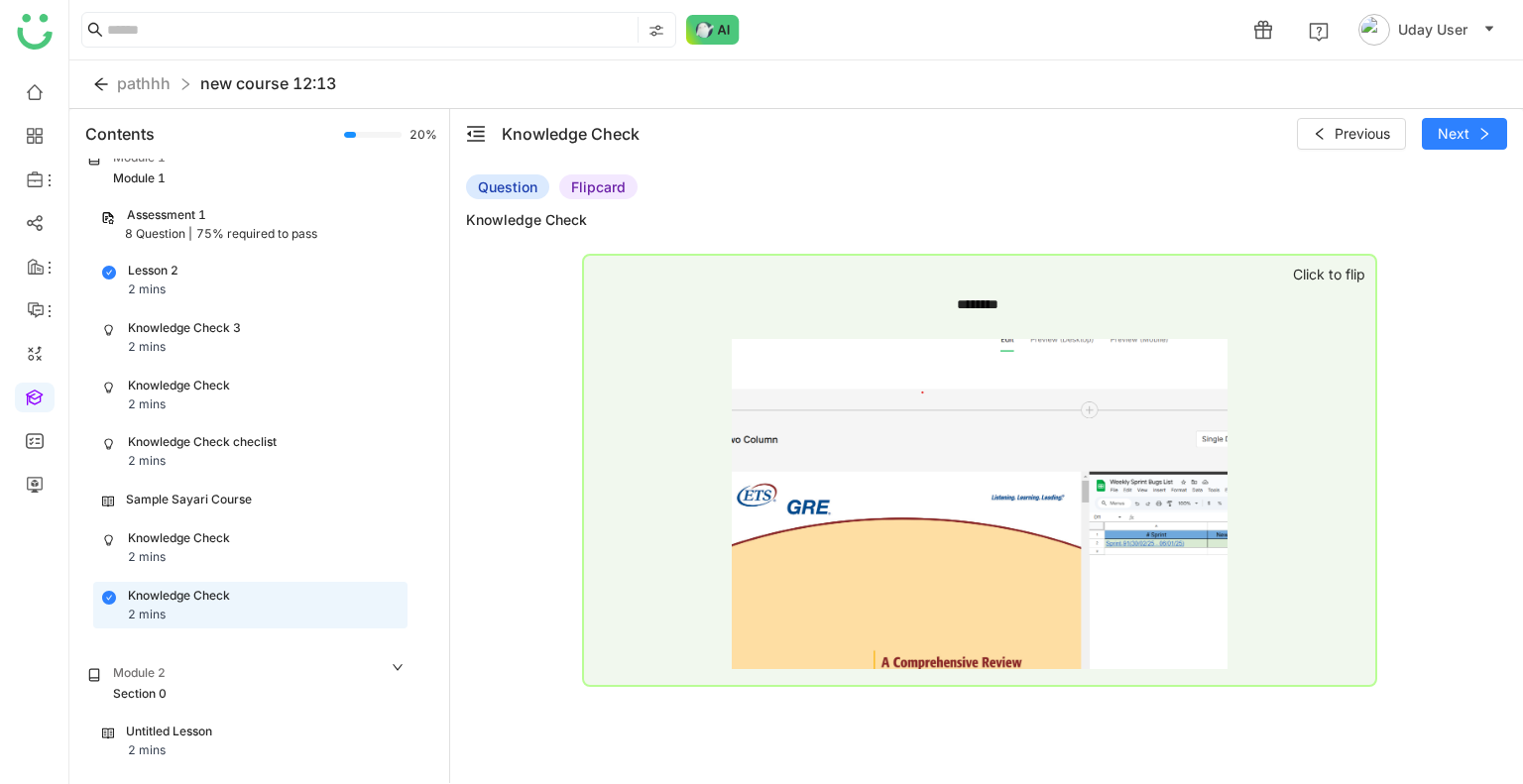 click on "********" 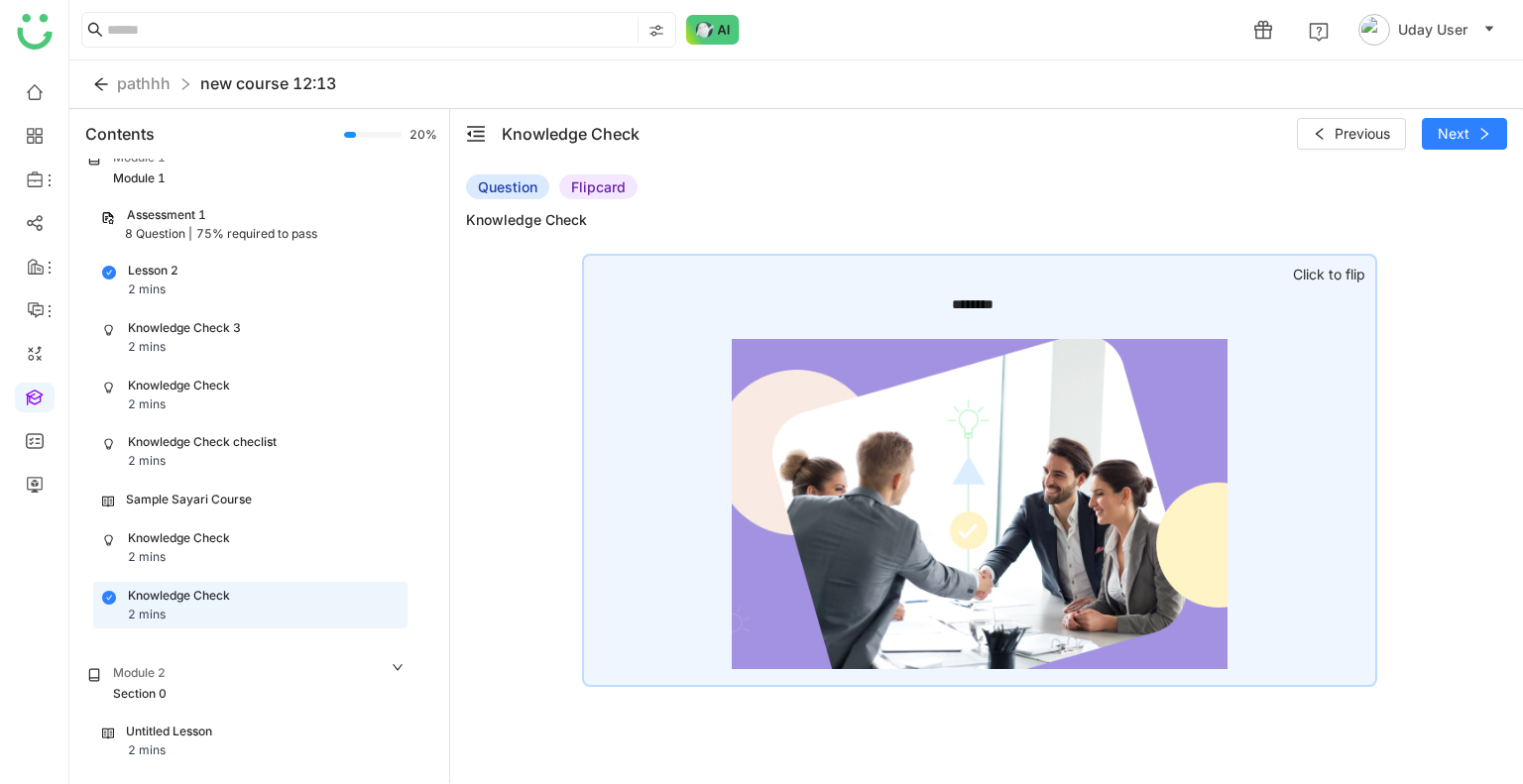 click on "Question   Flipcard  Knowledge Check ******** ********  Click to flip" 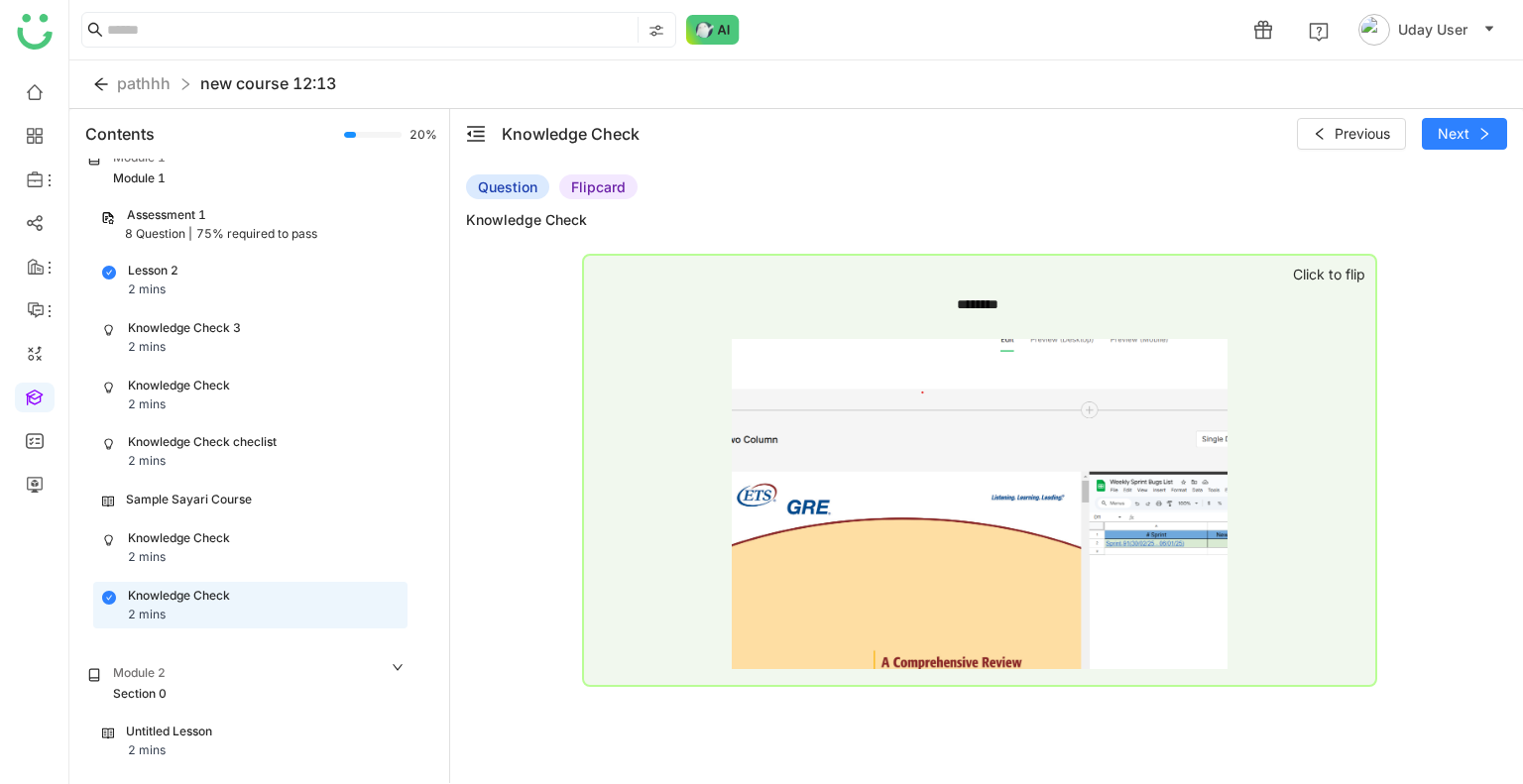 click on "Question   Flipcard  Knowledge Check ******** ********  Click to flip" 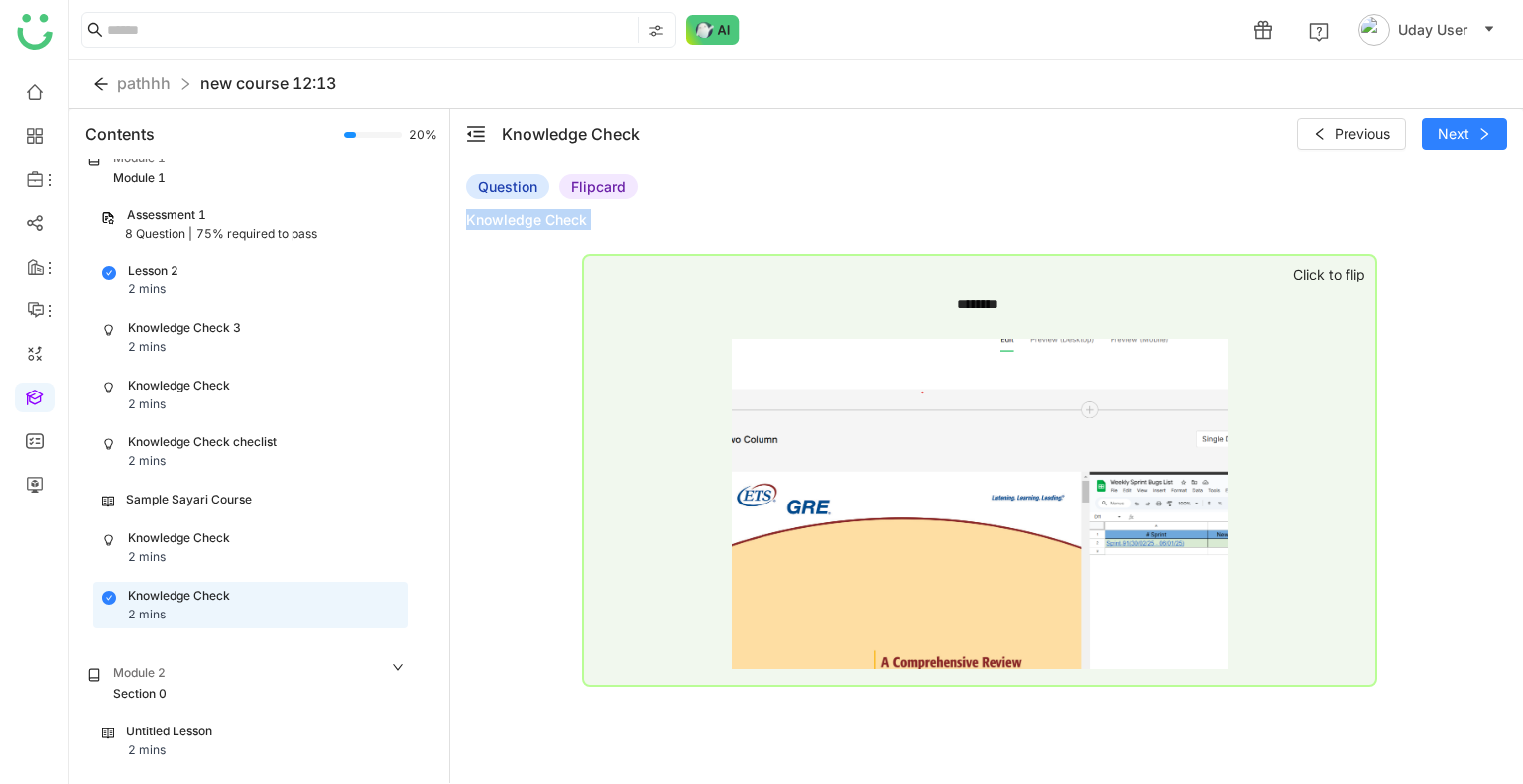 click on "Question   Flipcard  Knowledge Check ******** ********  Click to flip" 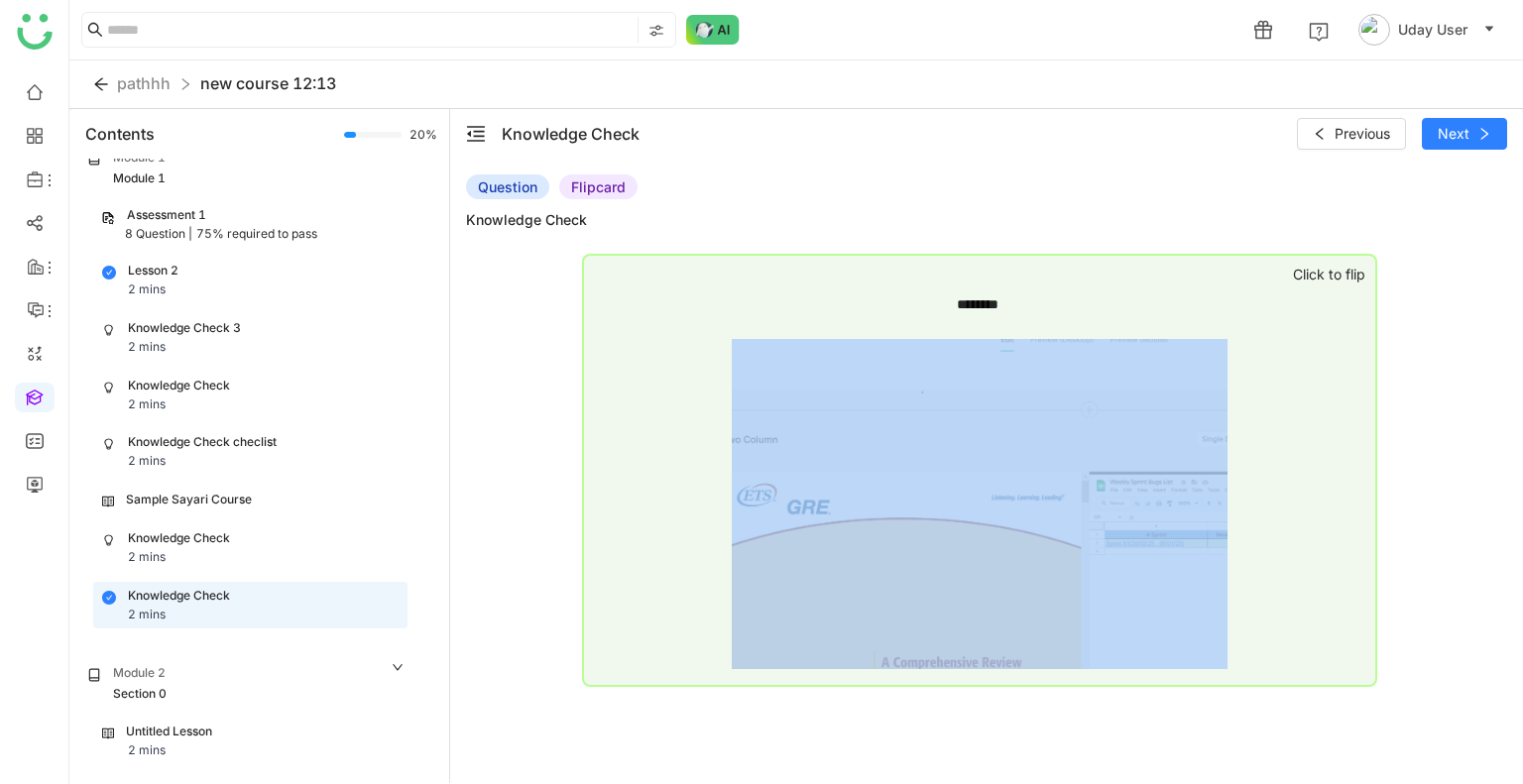 click on "********" 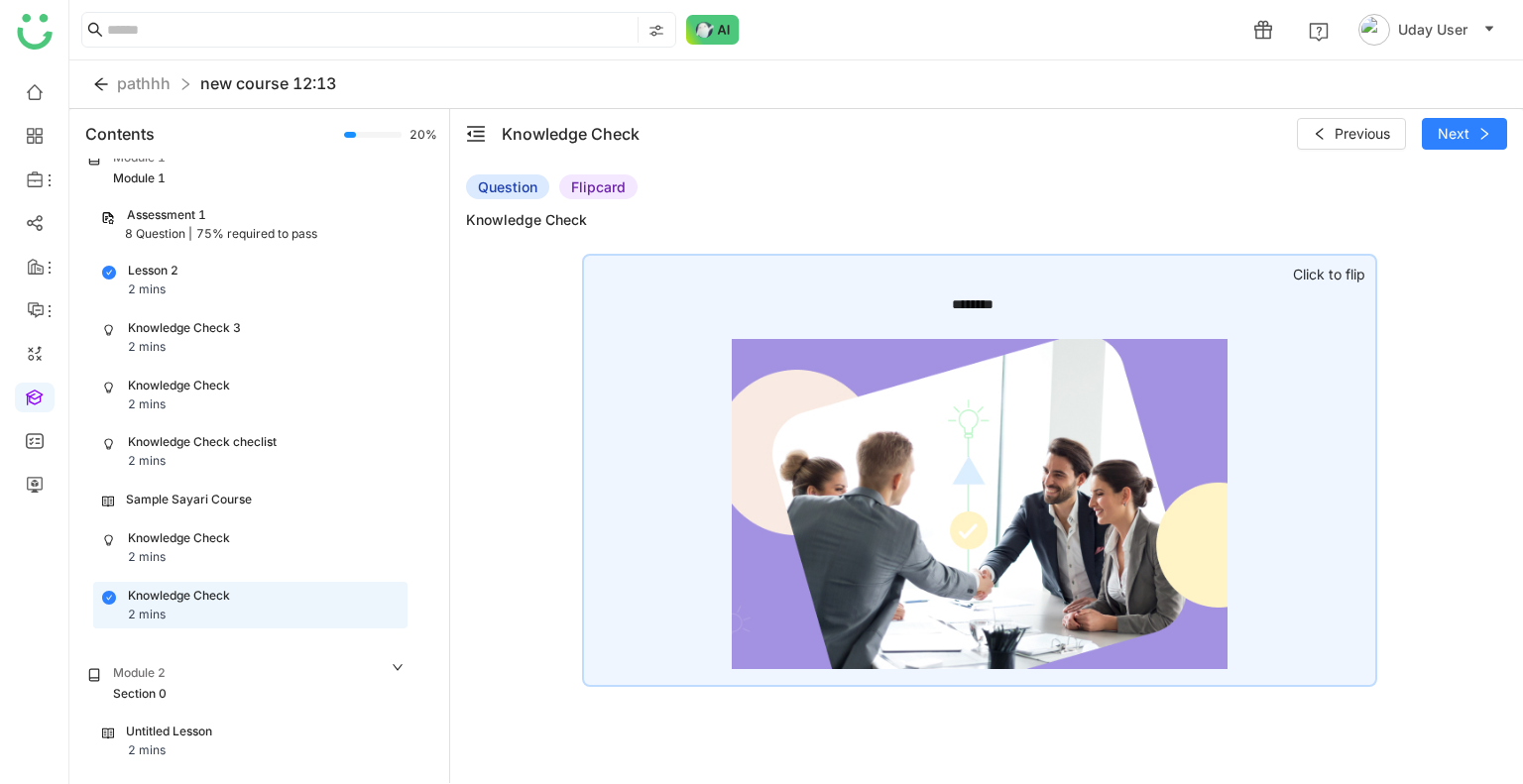 click on "Question   Flipcard  Knowledge Check ******** ********  Click to flip" 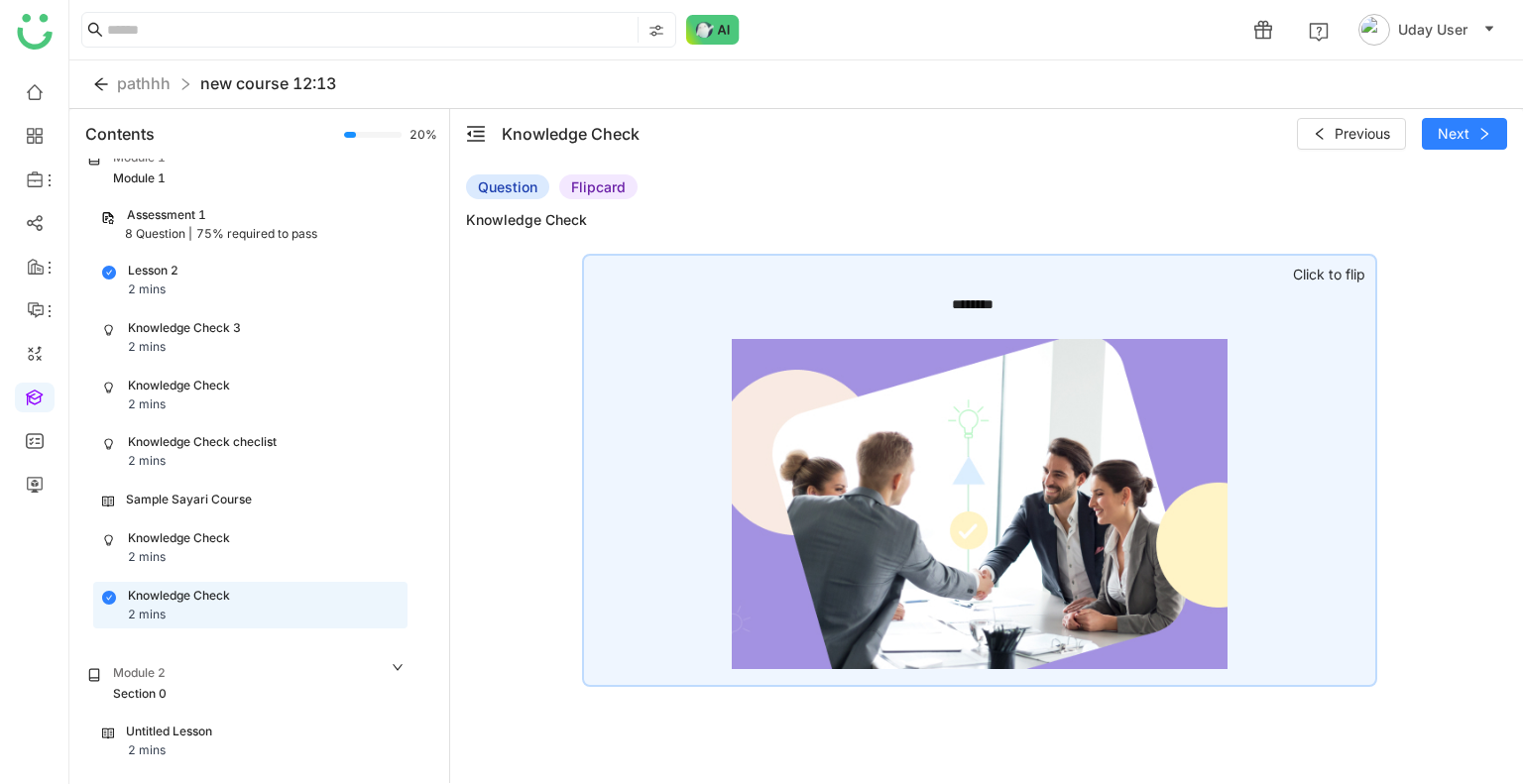 drag, startPoint x: 1290, startPoint y: 299, endPoint x: 1320, endPoint y: 300, distance: 30.016662 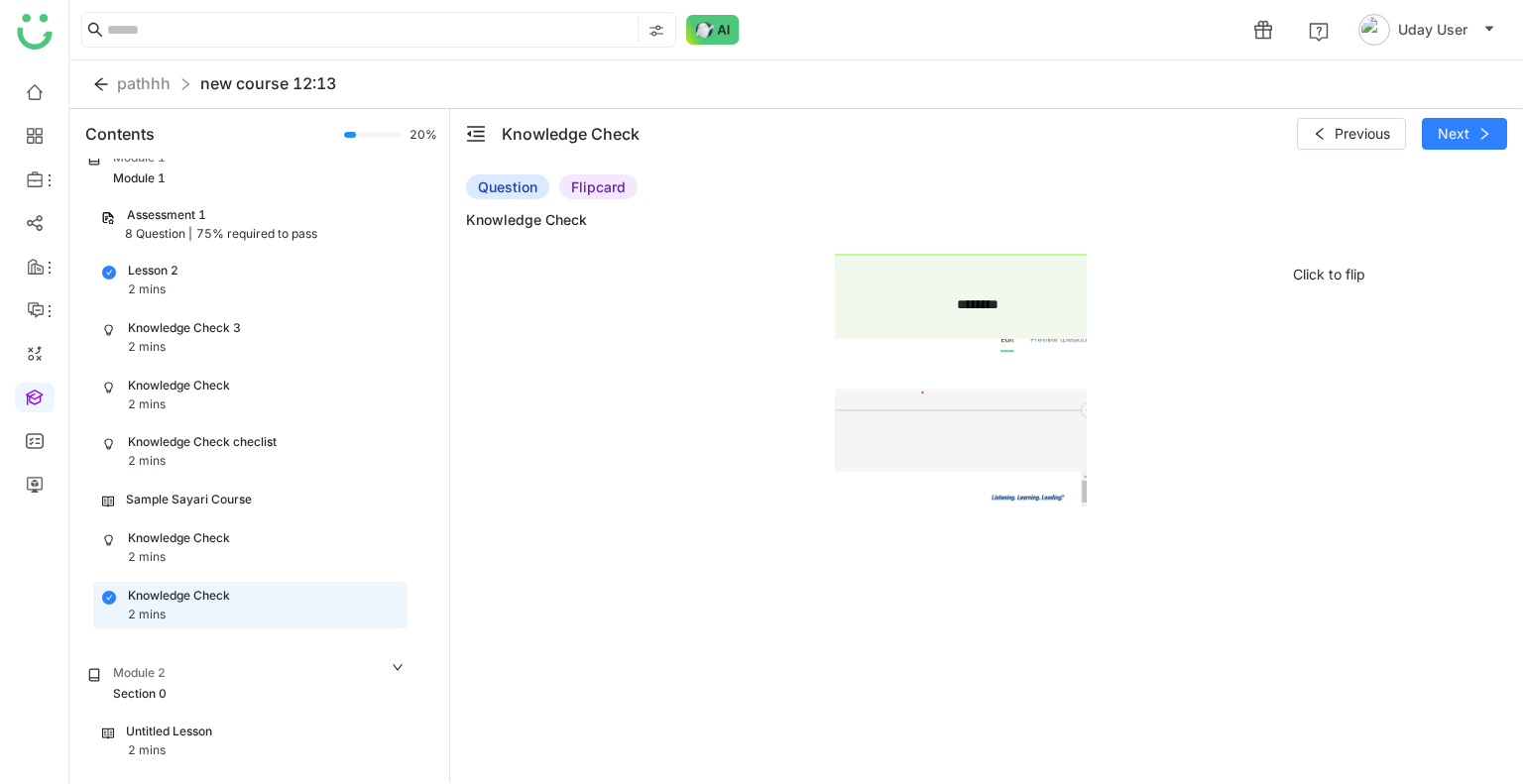 click on "Question   Flipcard  Knowledge Check ******** ********  Click to flip" 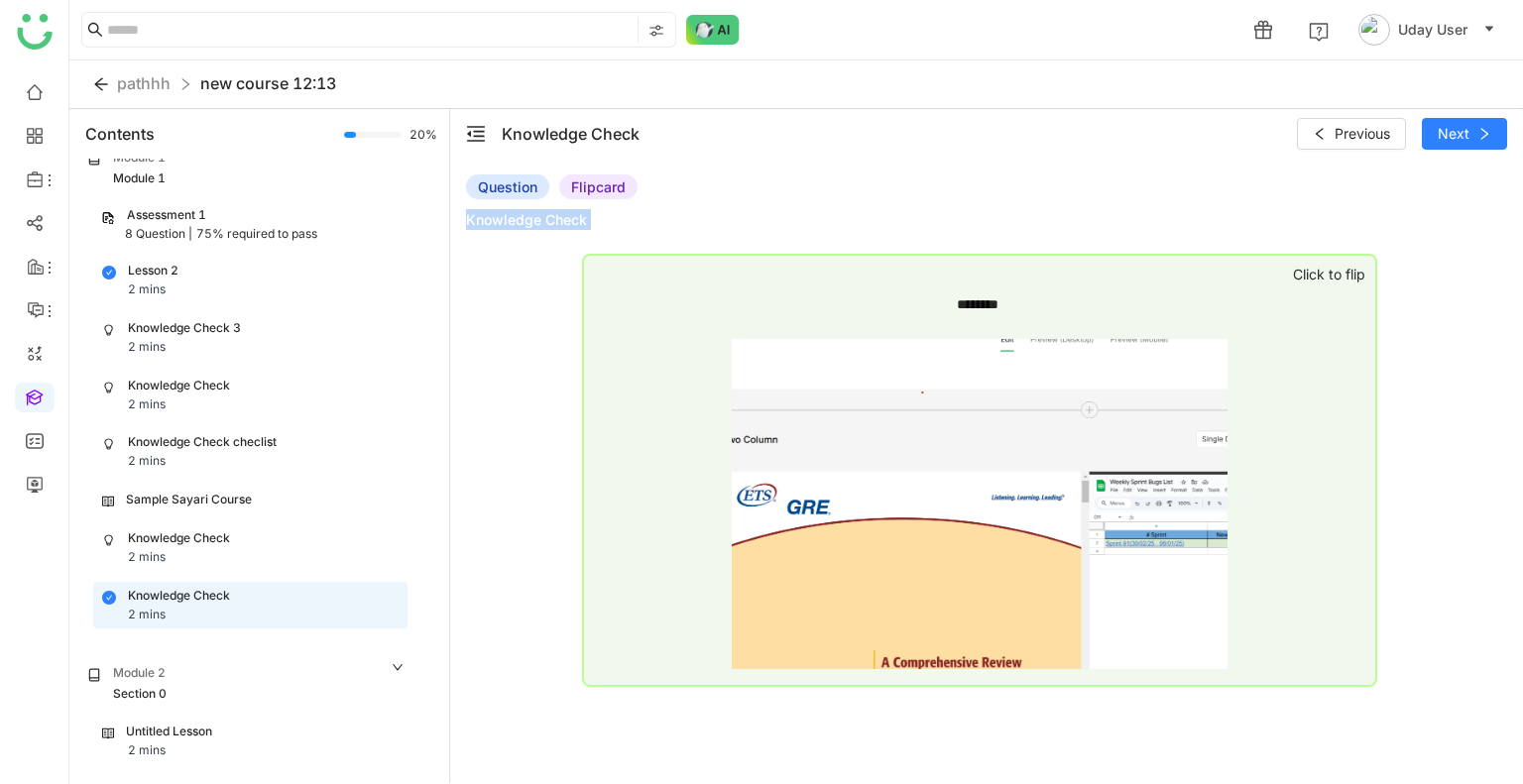click on "Question   Flipcard  Knowledge Check ******** ********  Click to flip" 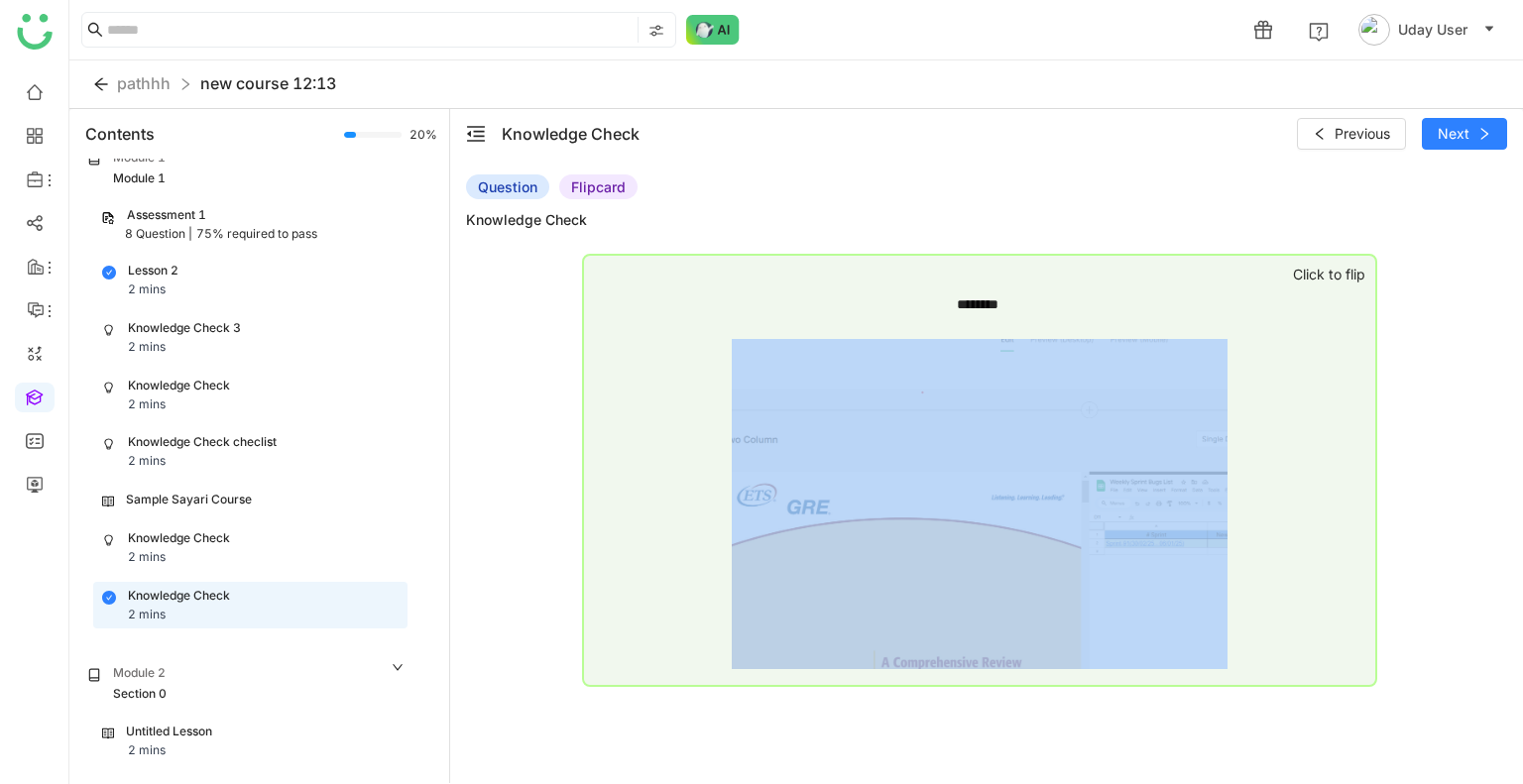 click on "********" 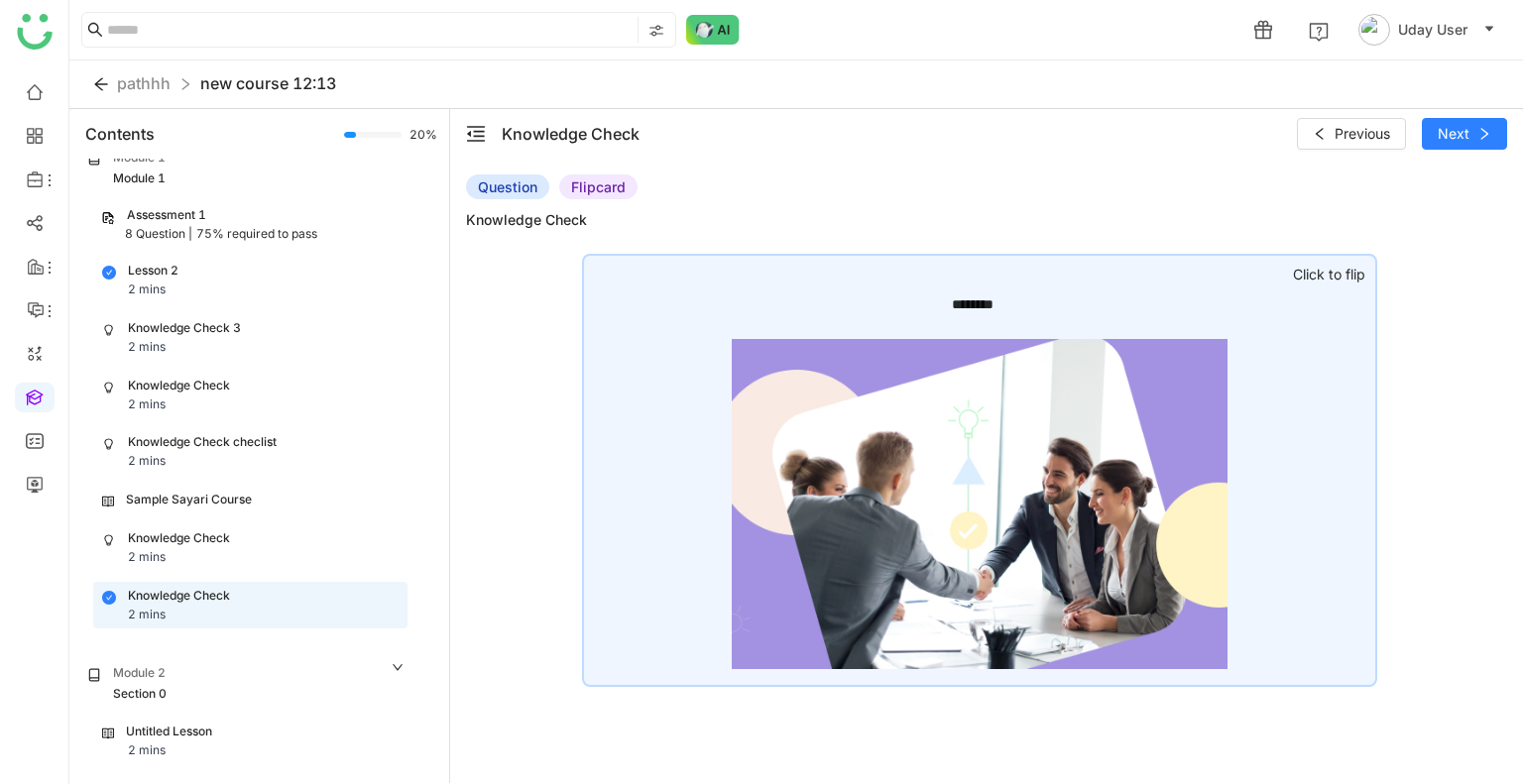 click on "Question   Flipcard  Knowledge Check ******** ********  Click to flip" 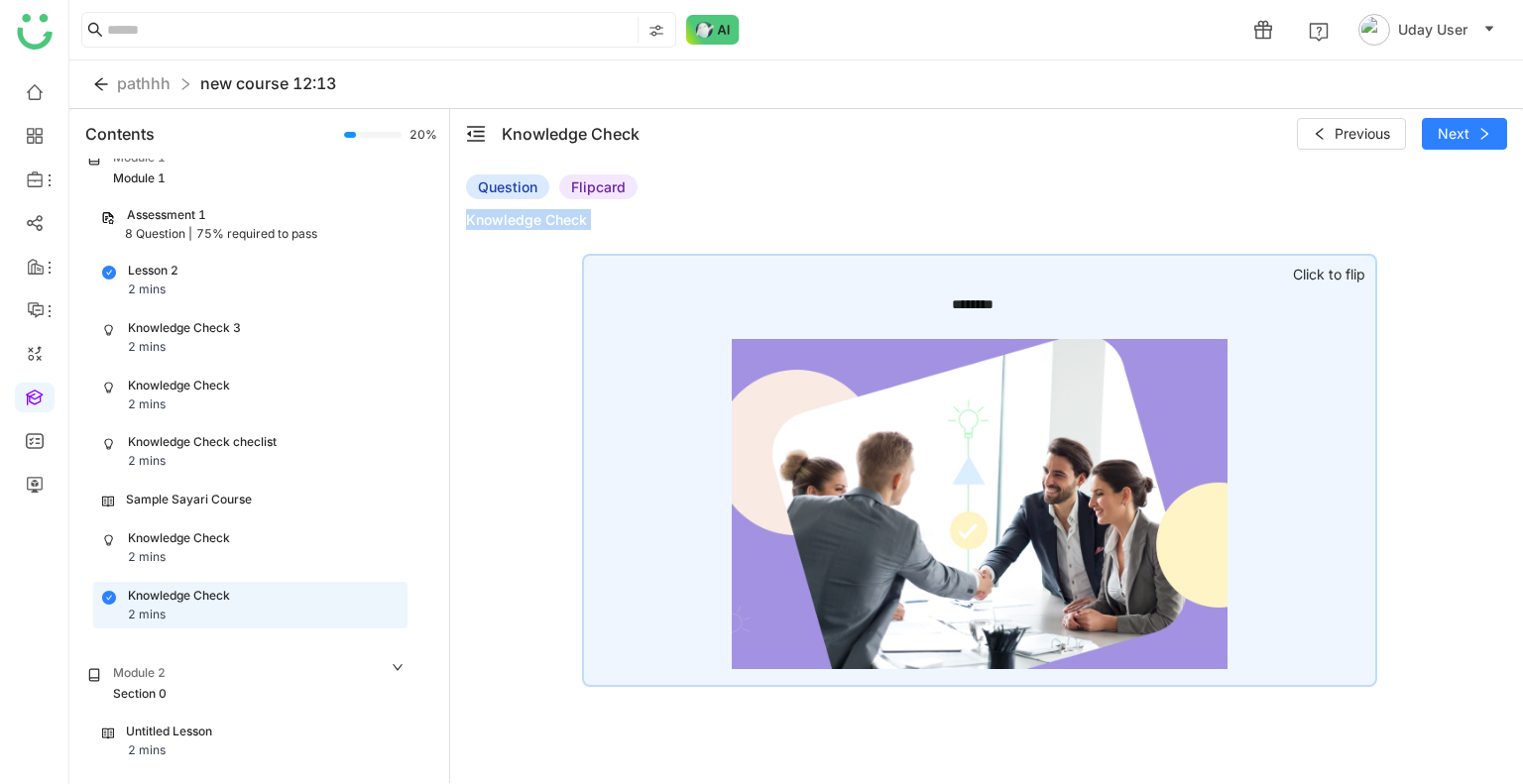 click on "Question   Flipcard  Knowledge Check ******** ********  Click to flip" 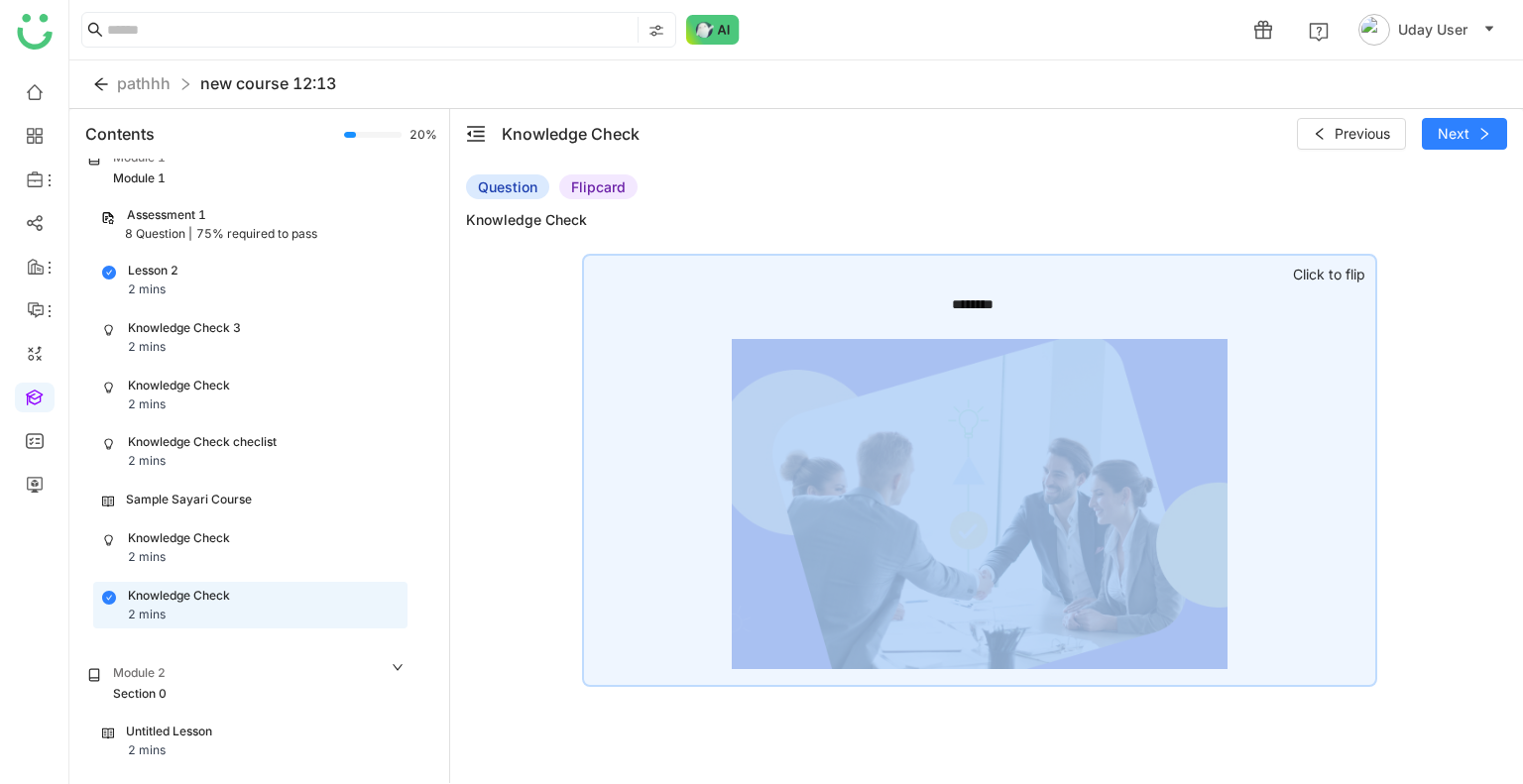 click on "********" 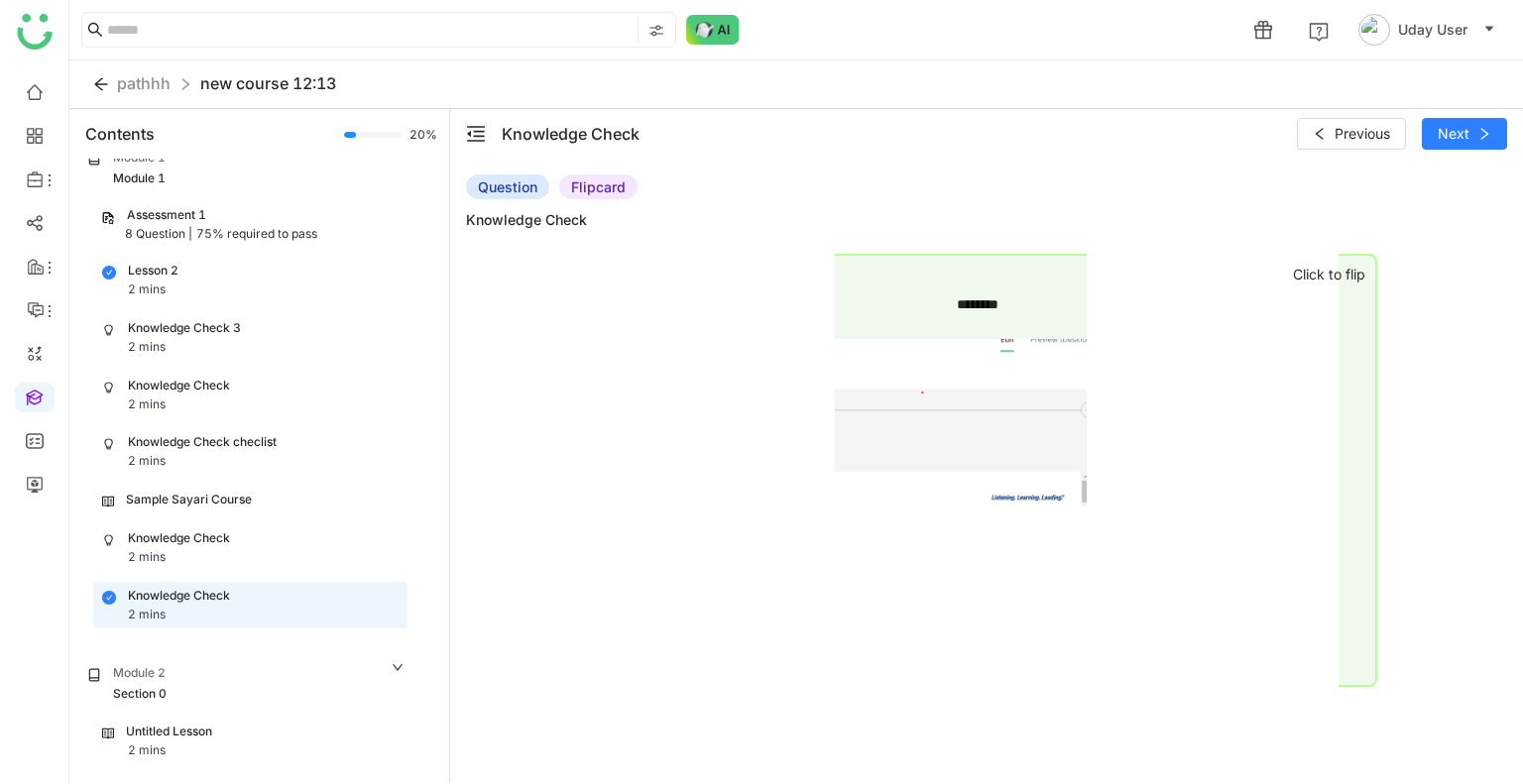click on "Question   Flipcard  Knowledge Check ******** ********  Click to flip" 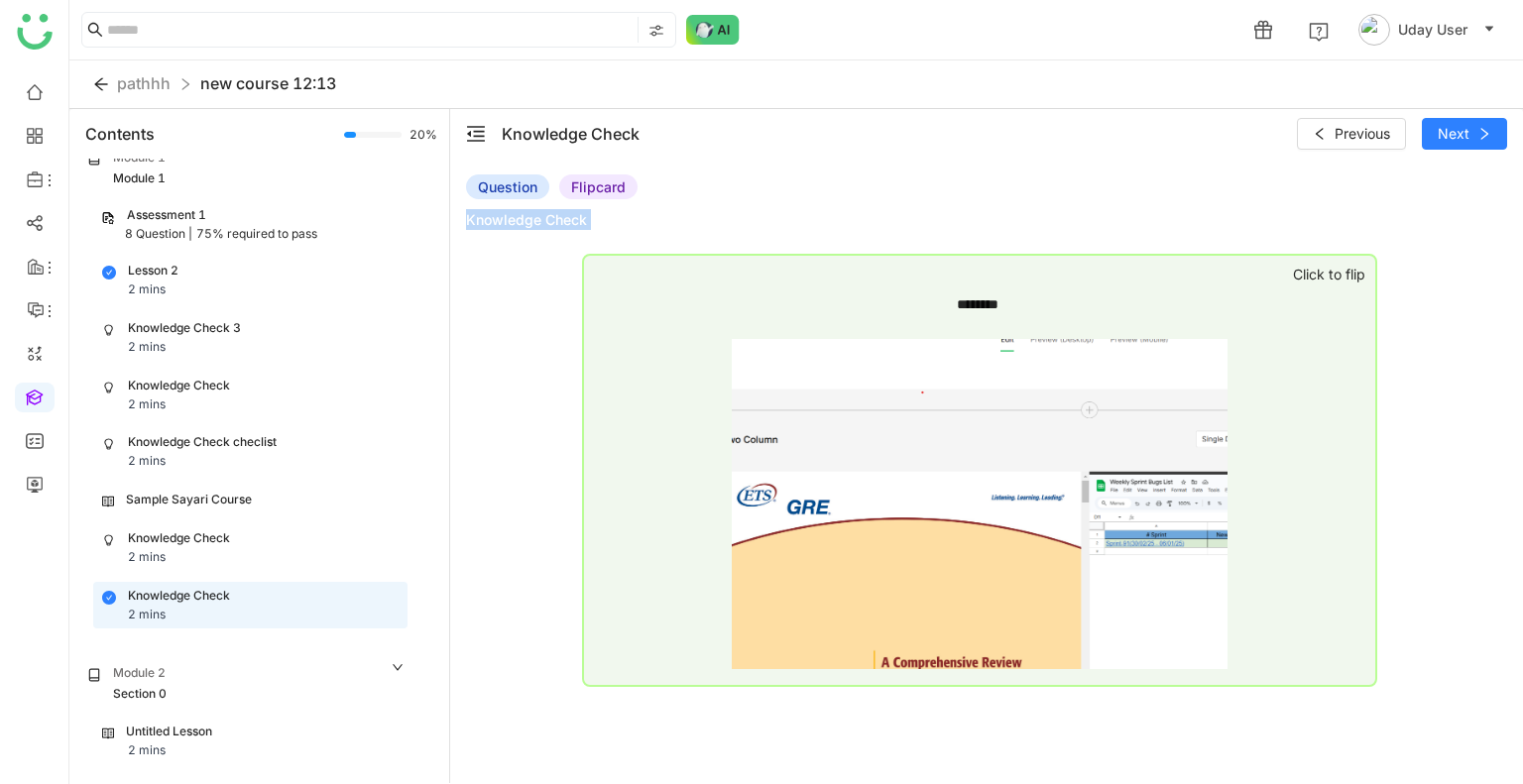 click on "Question   Flipcard  Knowledge Check ******** ********  Click to flip" 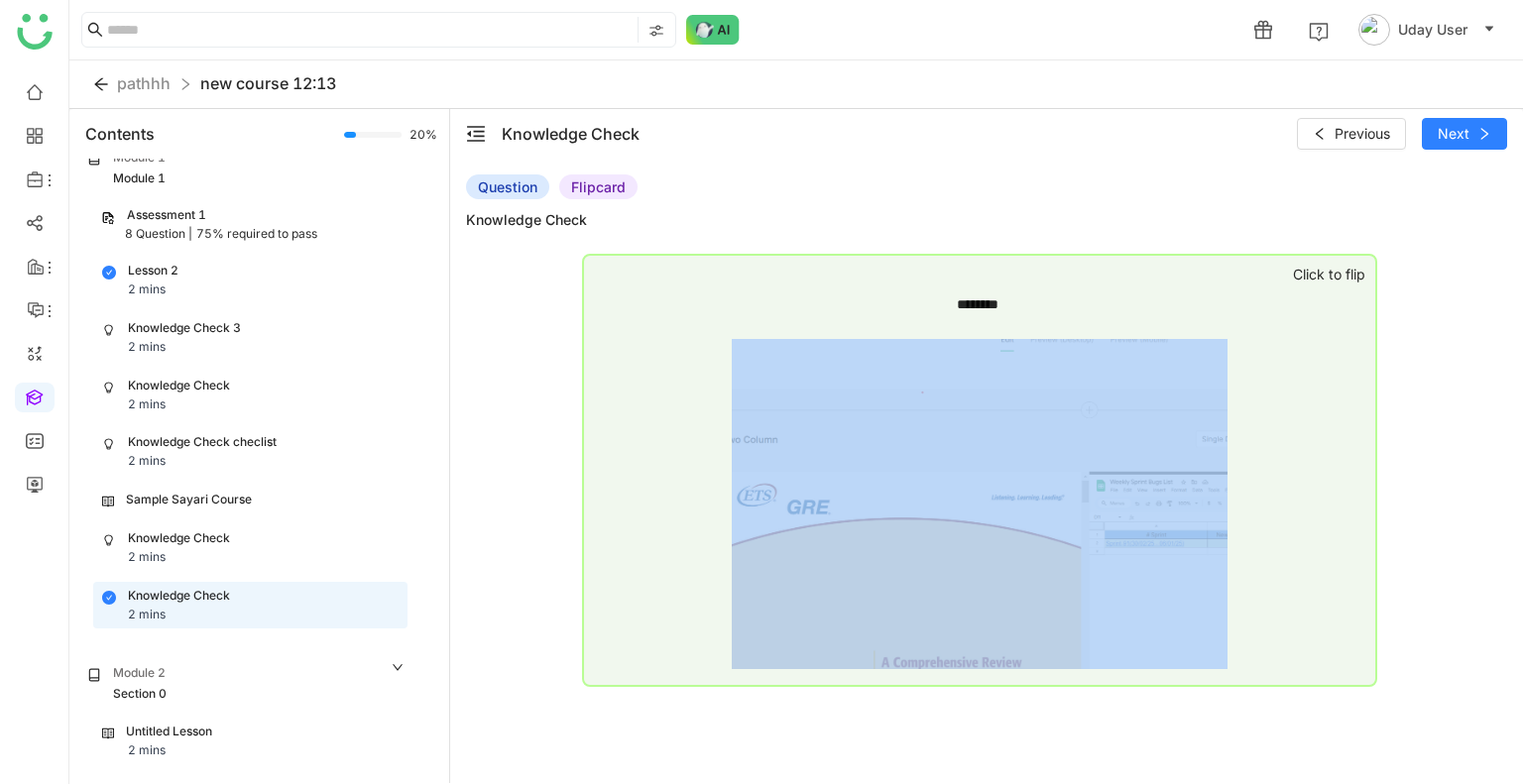 click on "********" 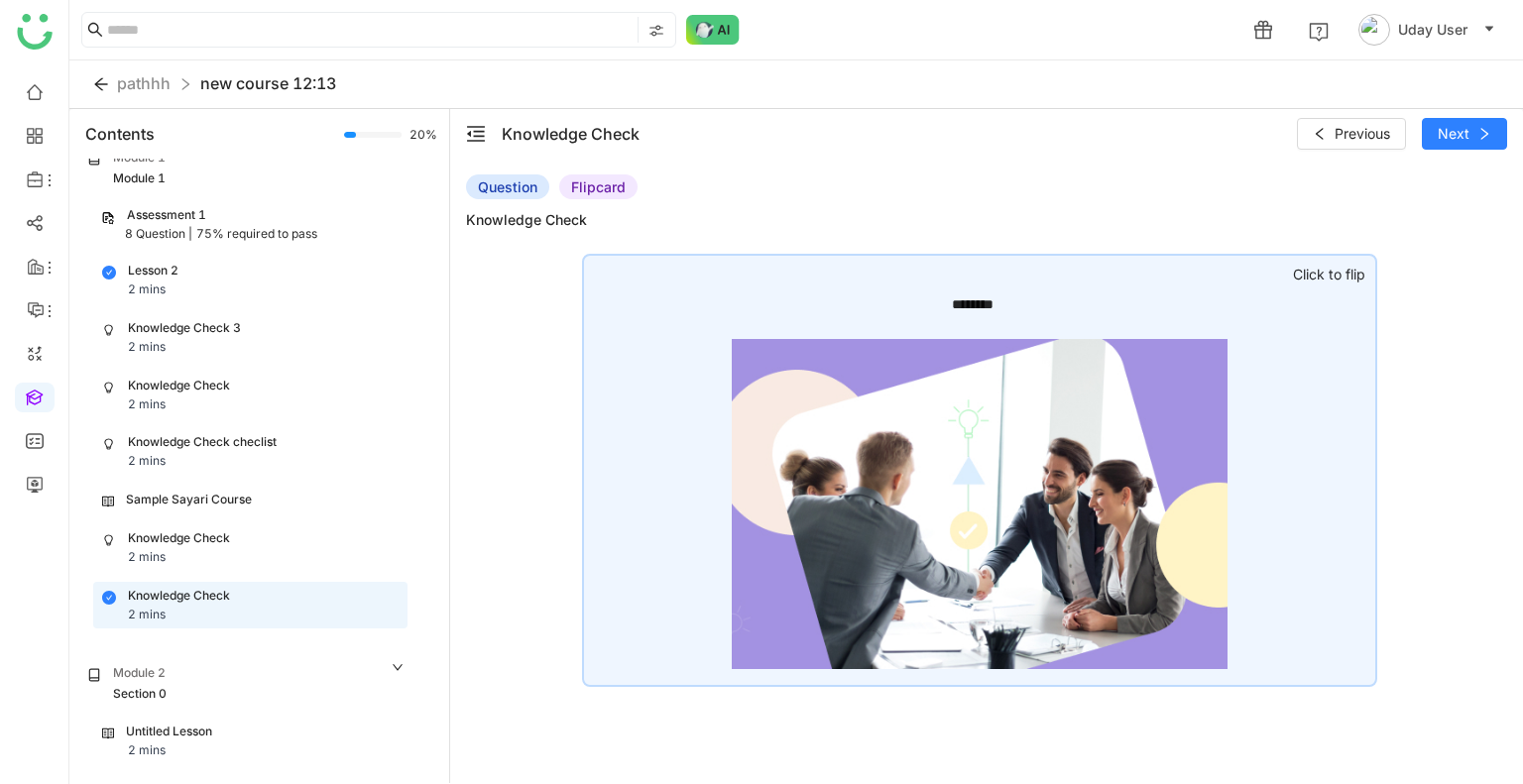 click on "Question   Flipcard  Knowledge Check ******** ********  Click to flip" 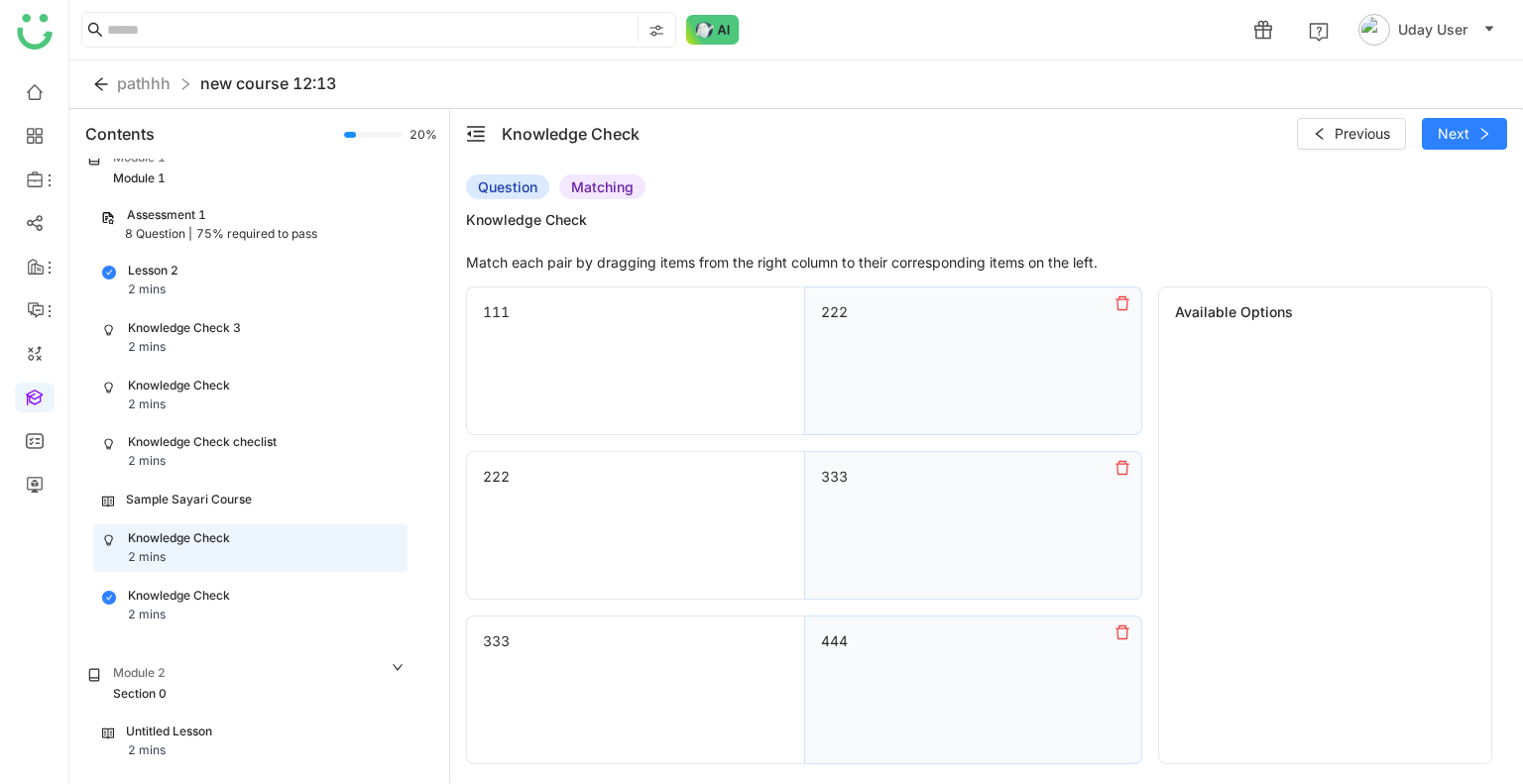 click on "Knowledge Check 2 mins" 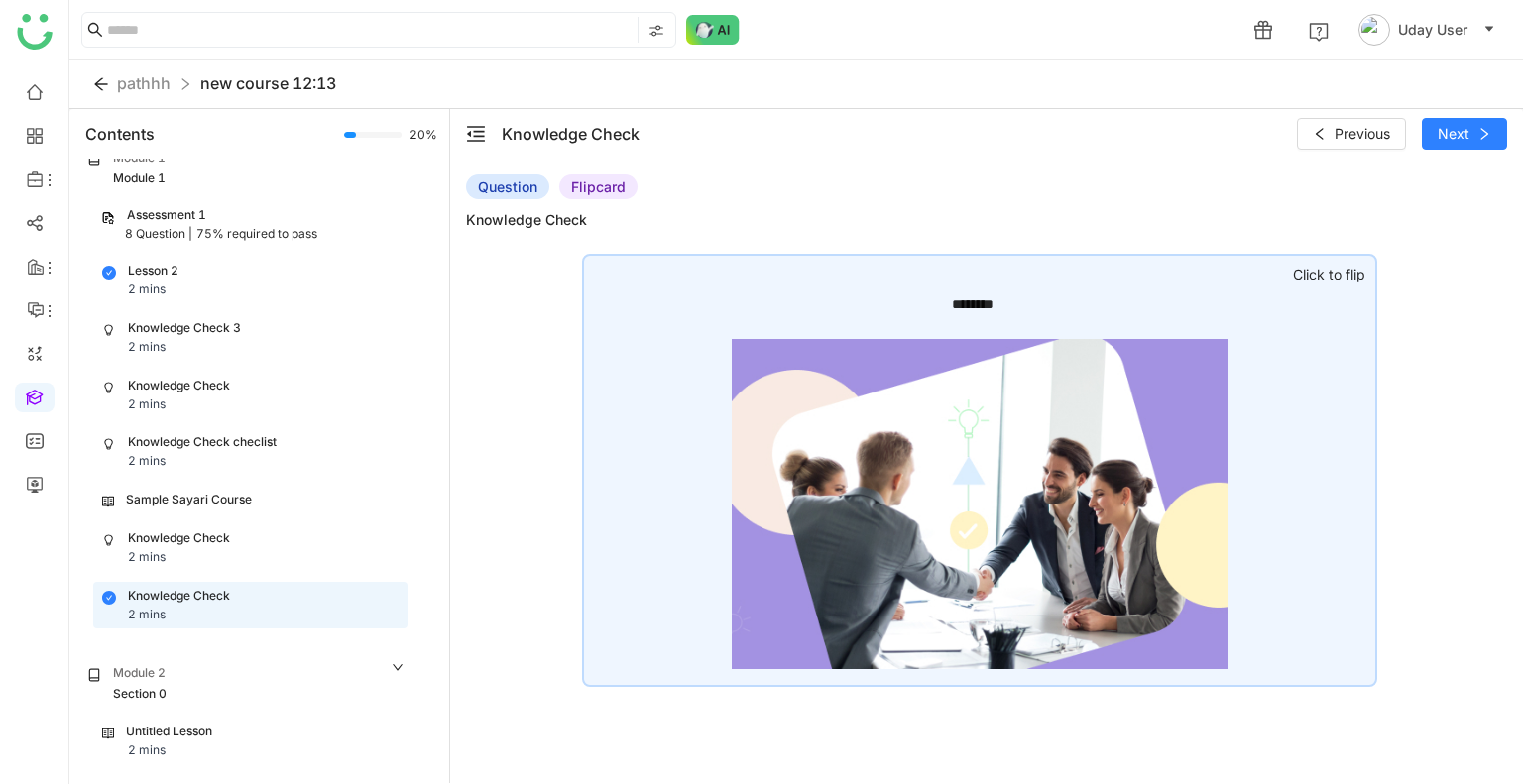 click on "********" 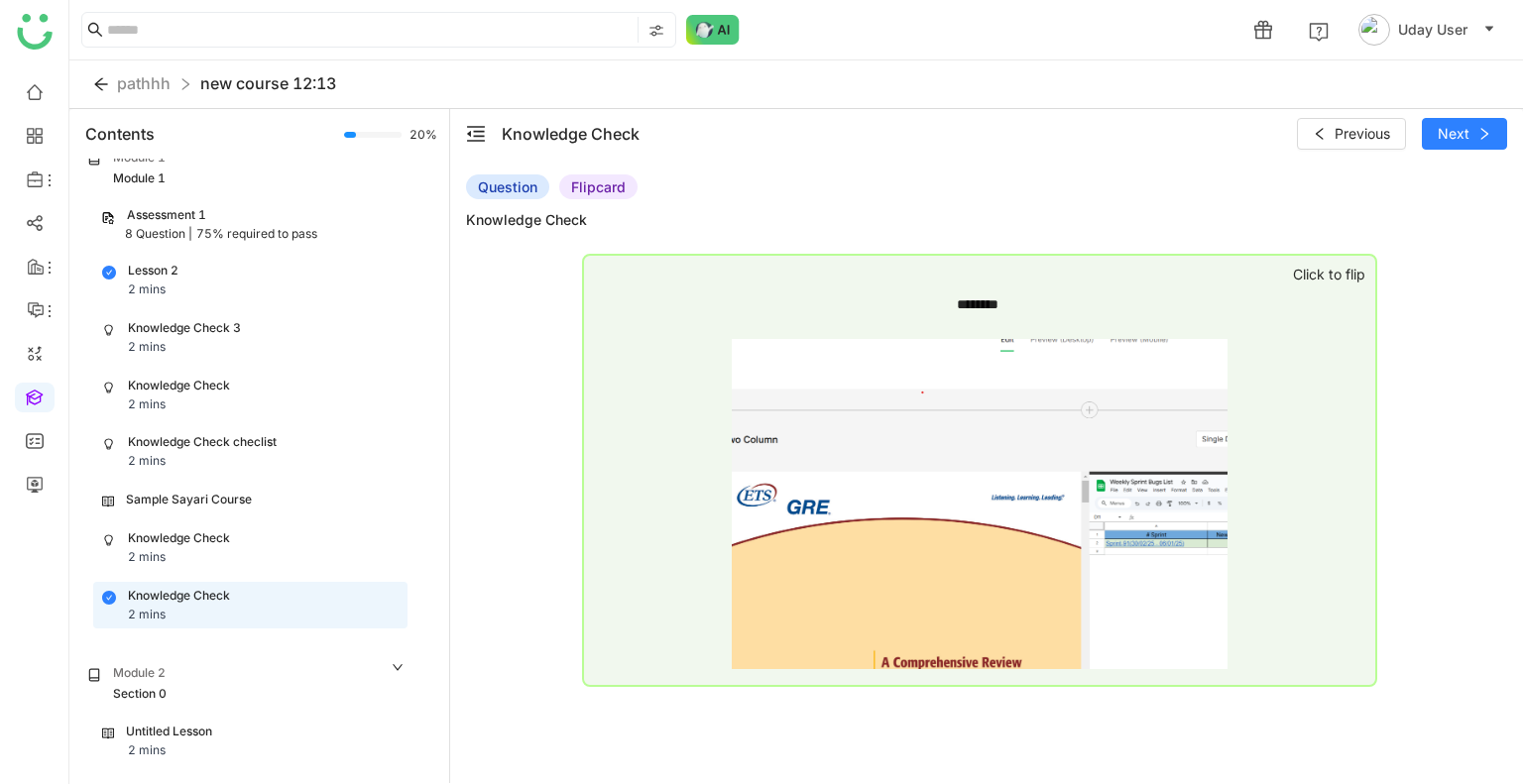 click on "********" 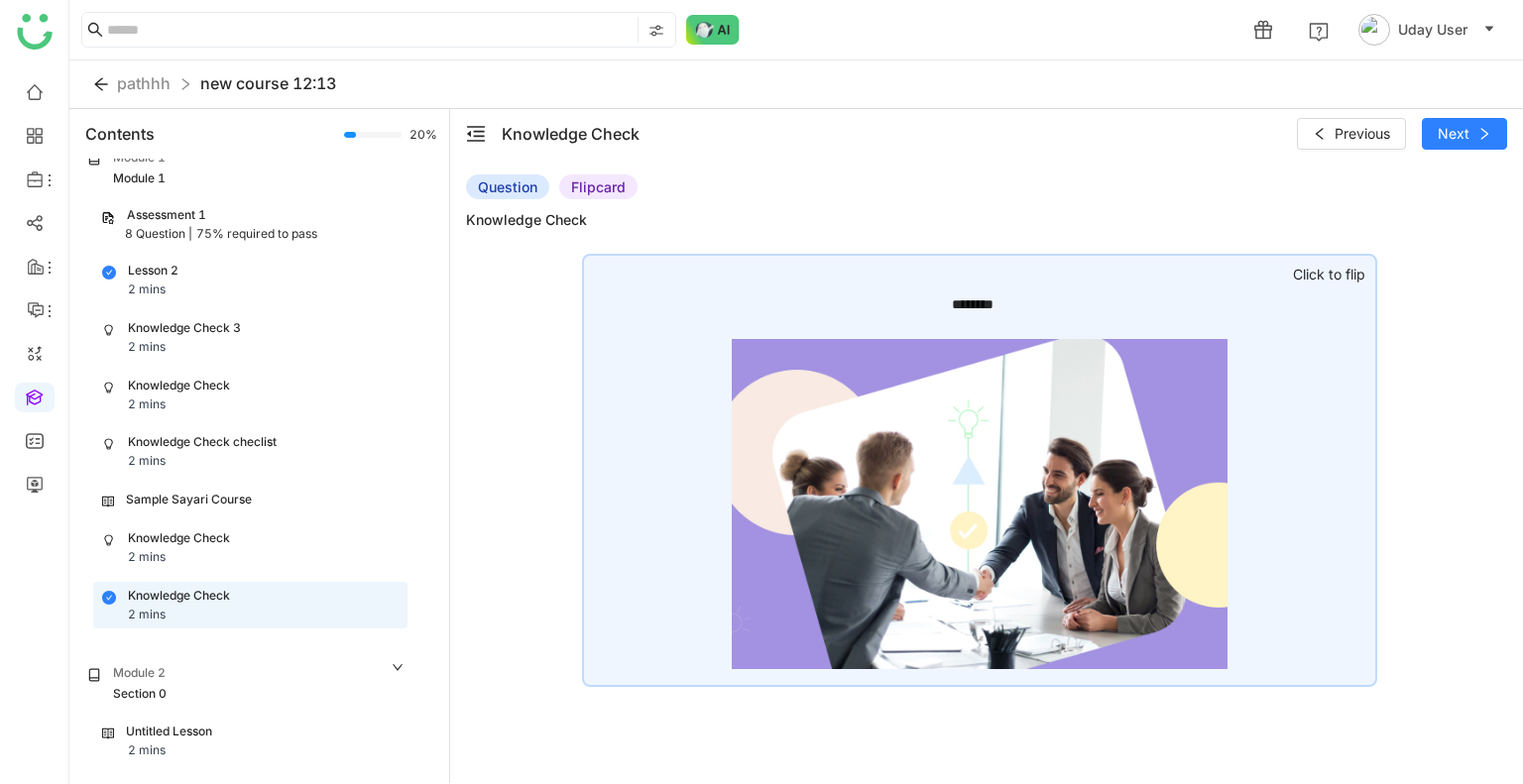 click on "Question   Flipcard  Knowledge Check ******** ********  Click to flip" 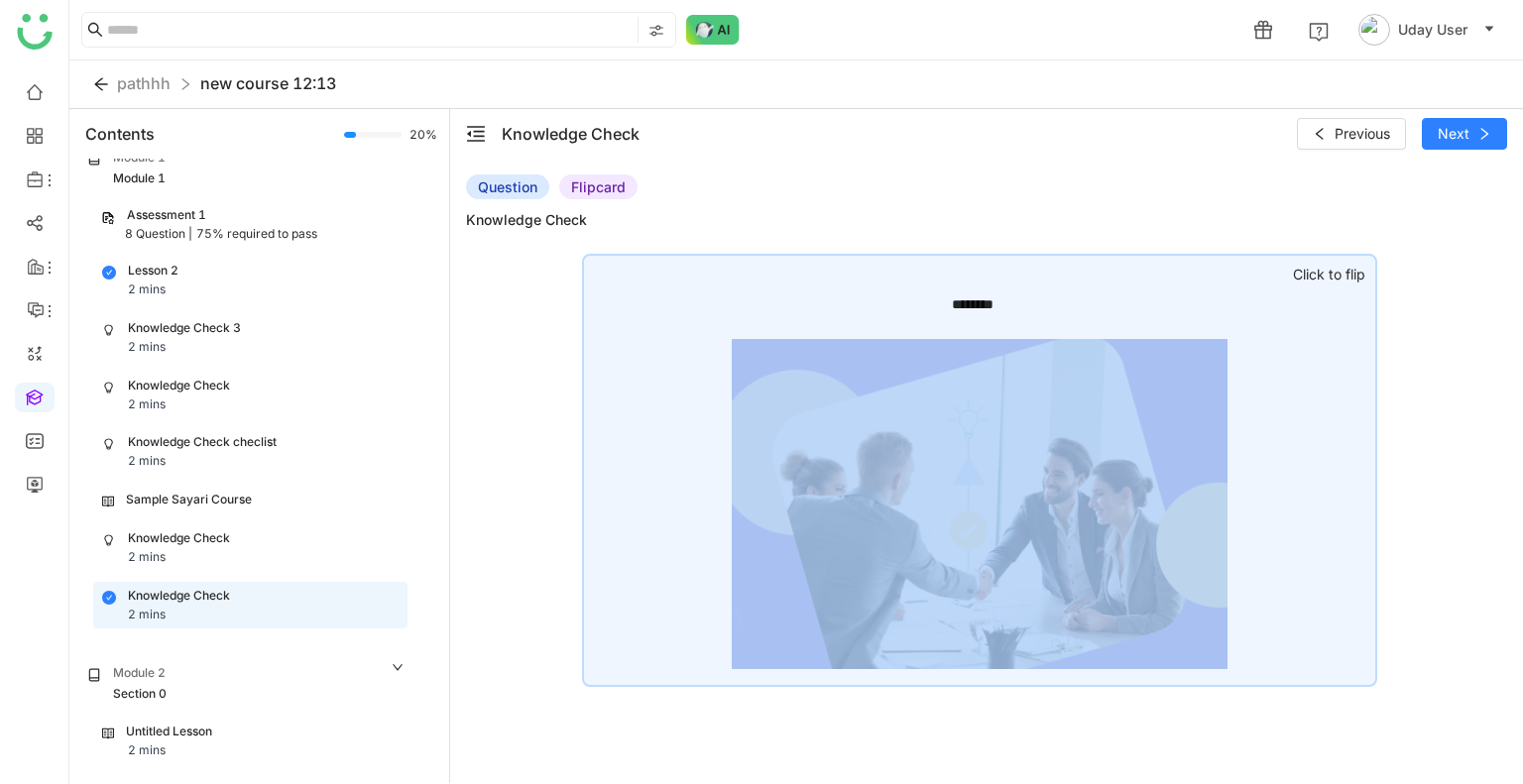 click on "********" 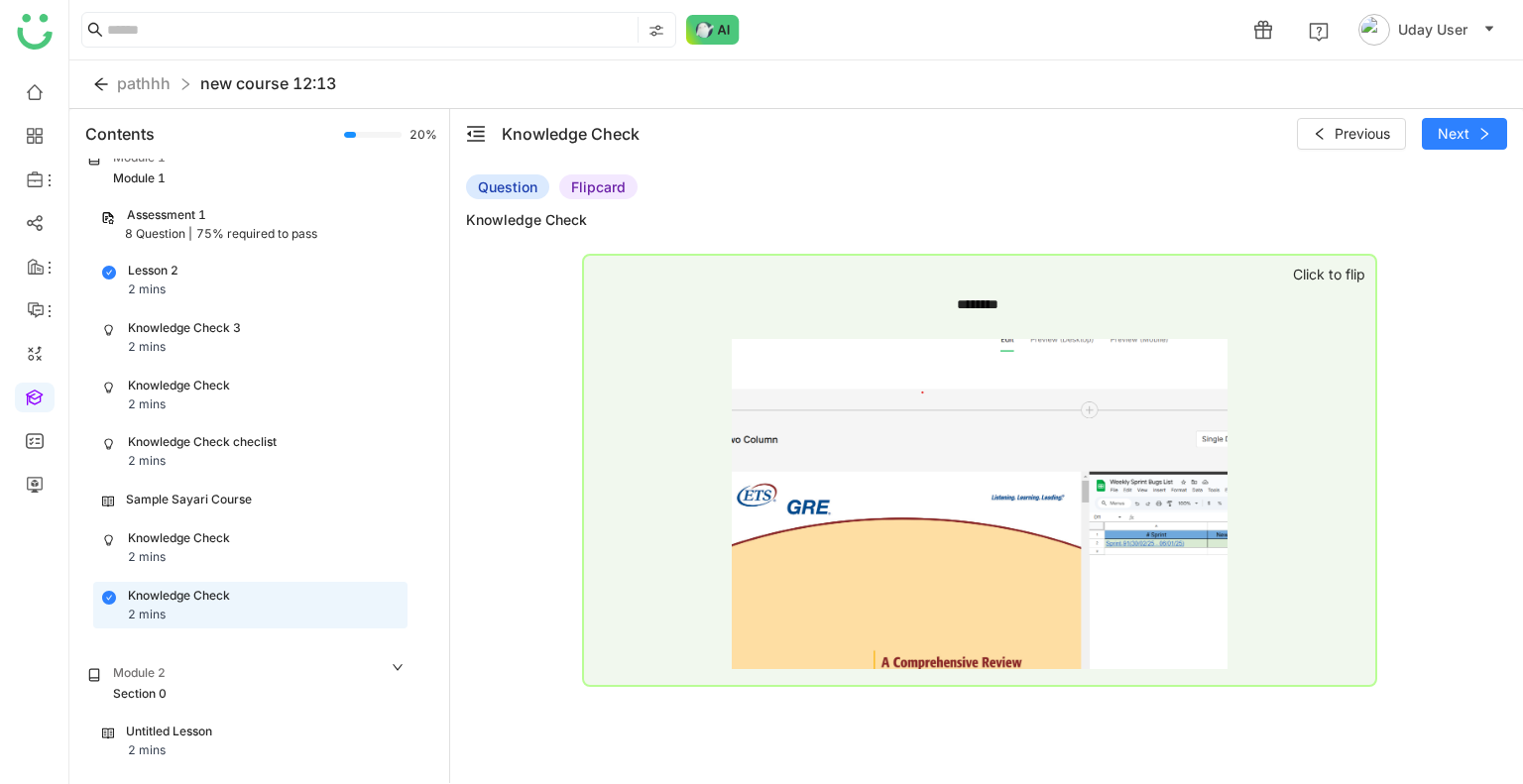 click on "Question   Flipcard  Knowledge Check ******** ********  Click to flip" 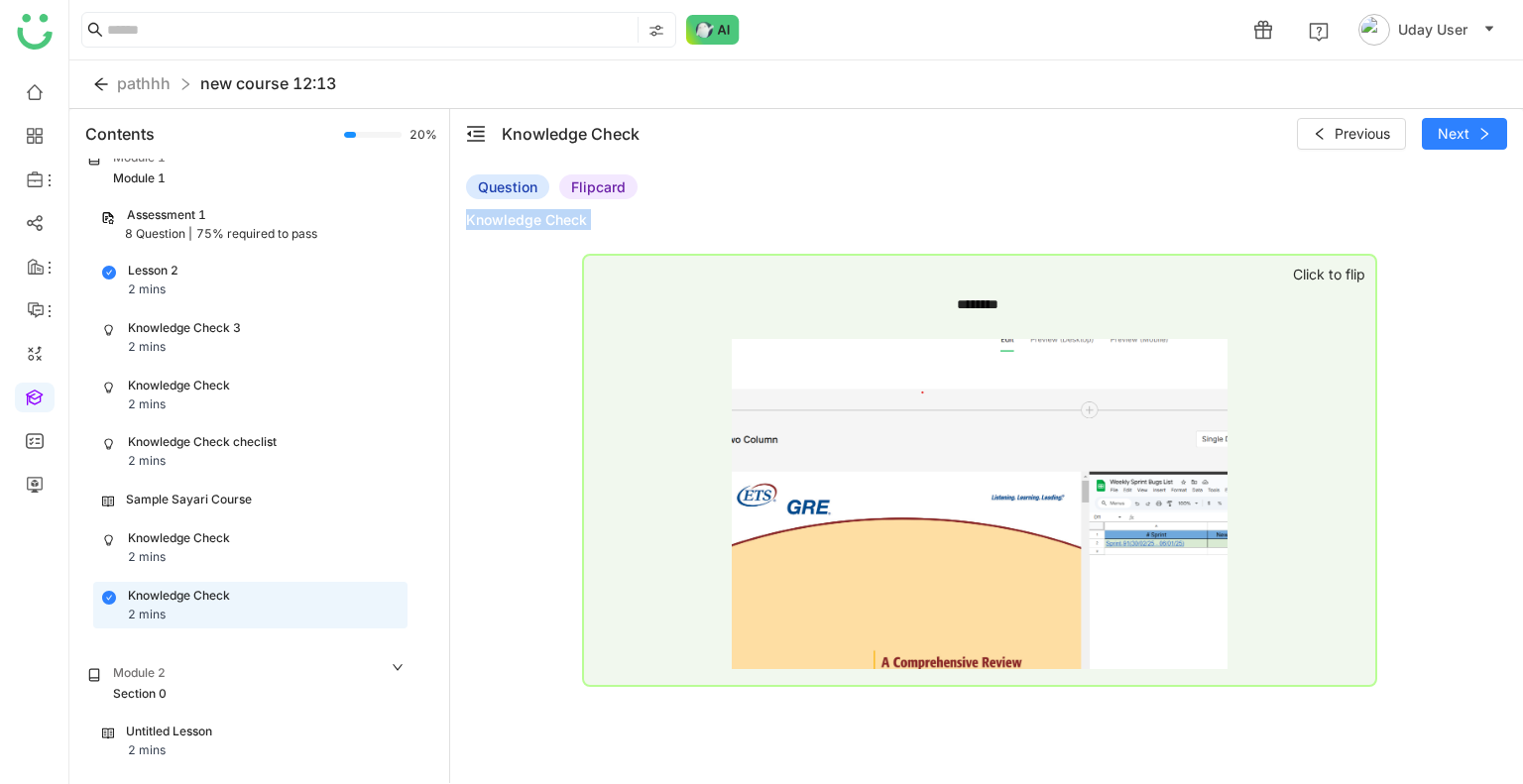 click on "Question   Flipcard  Knowledge Check ******** ********  Click to flip" 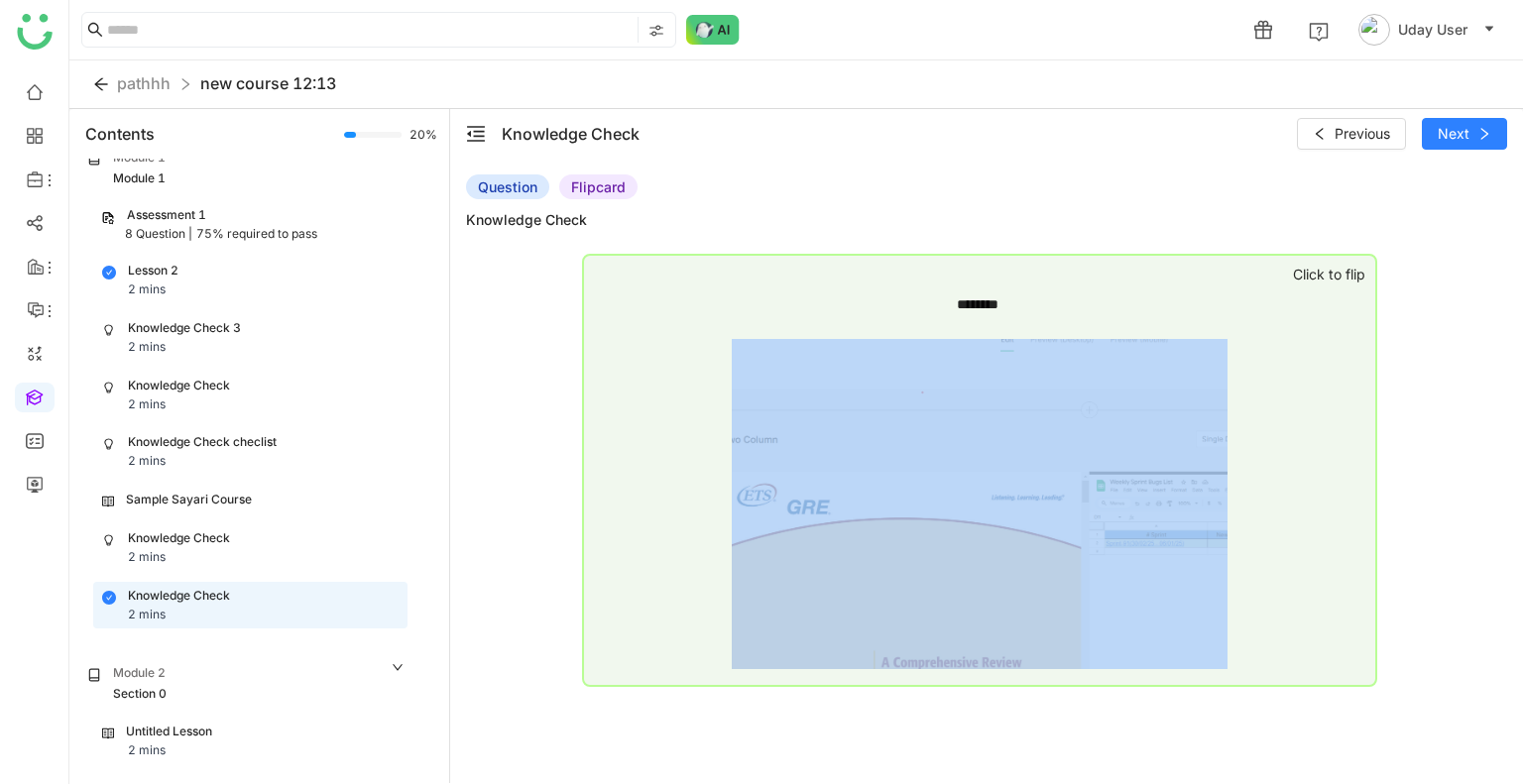 click on "********" 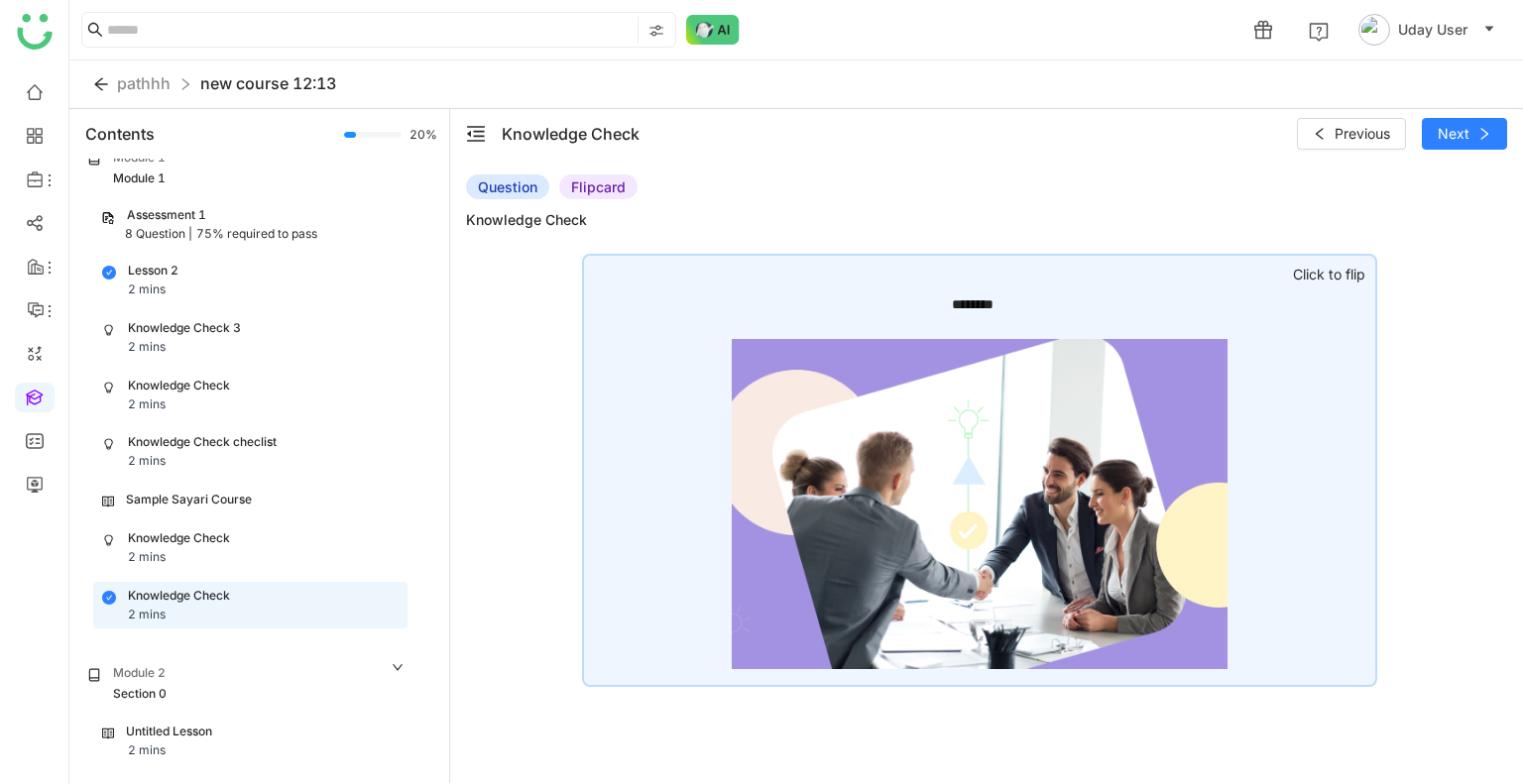 click on "Question   Flipcard  Knowledge Check ******** ********  Click to flip" 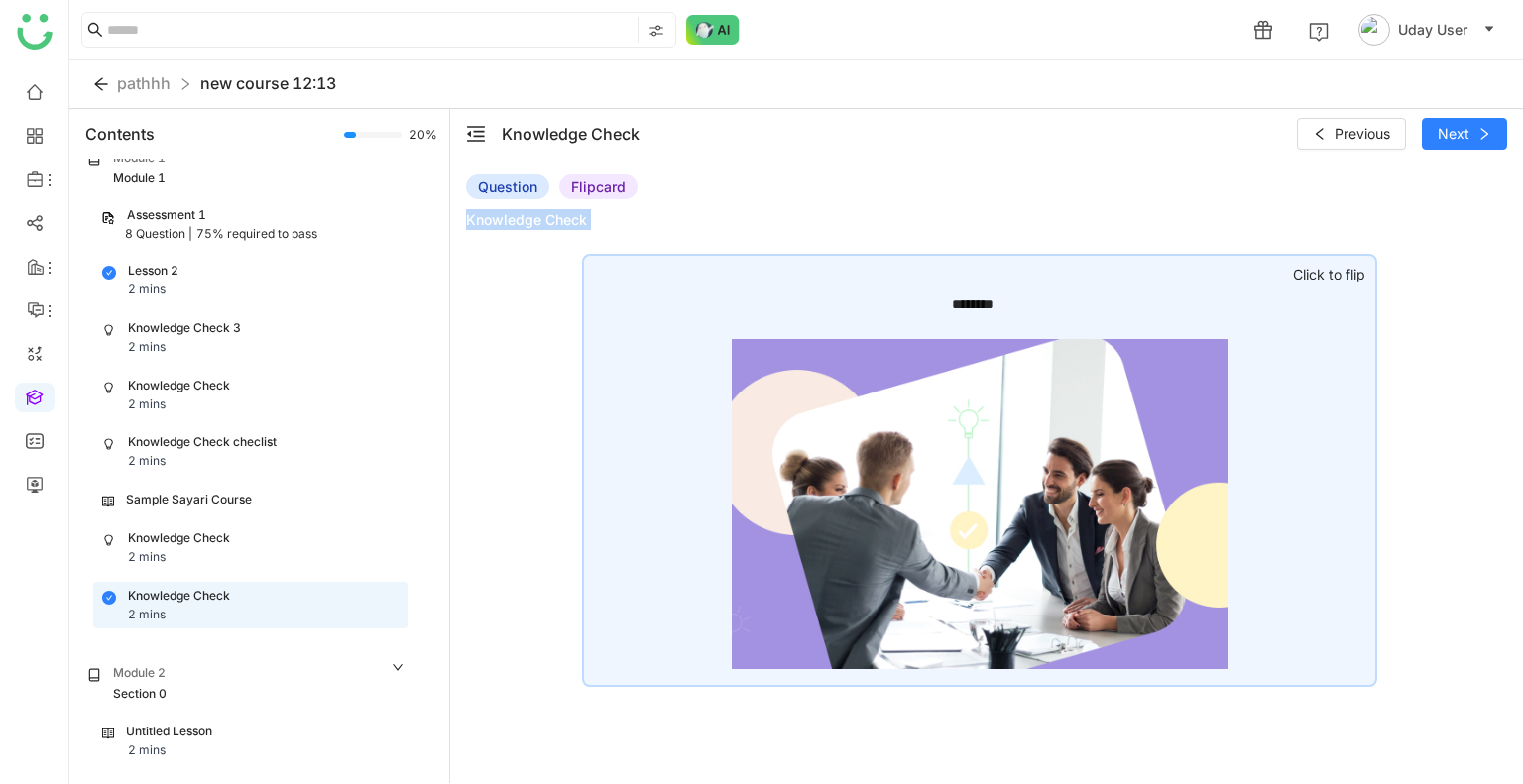 click on "Question   Flipcard  Knowledge Check ******** ********  Click to flip" 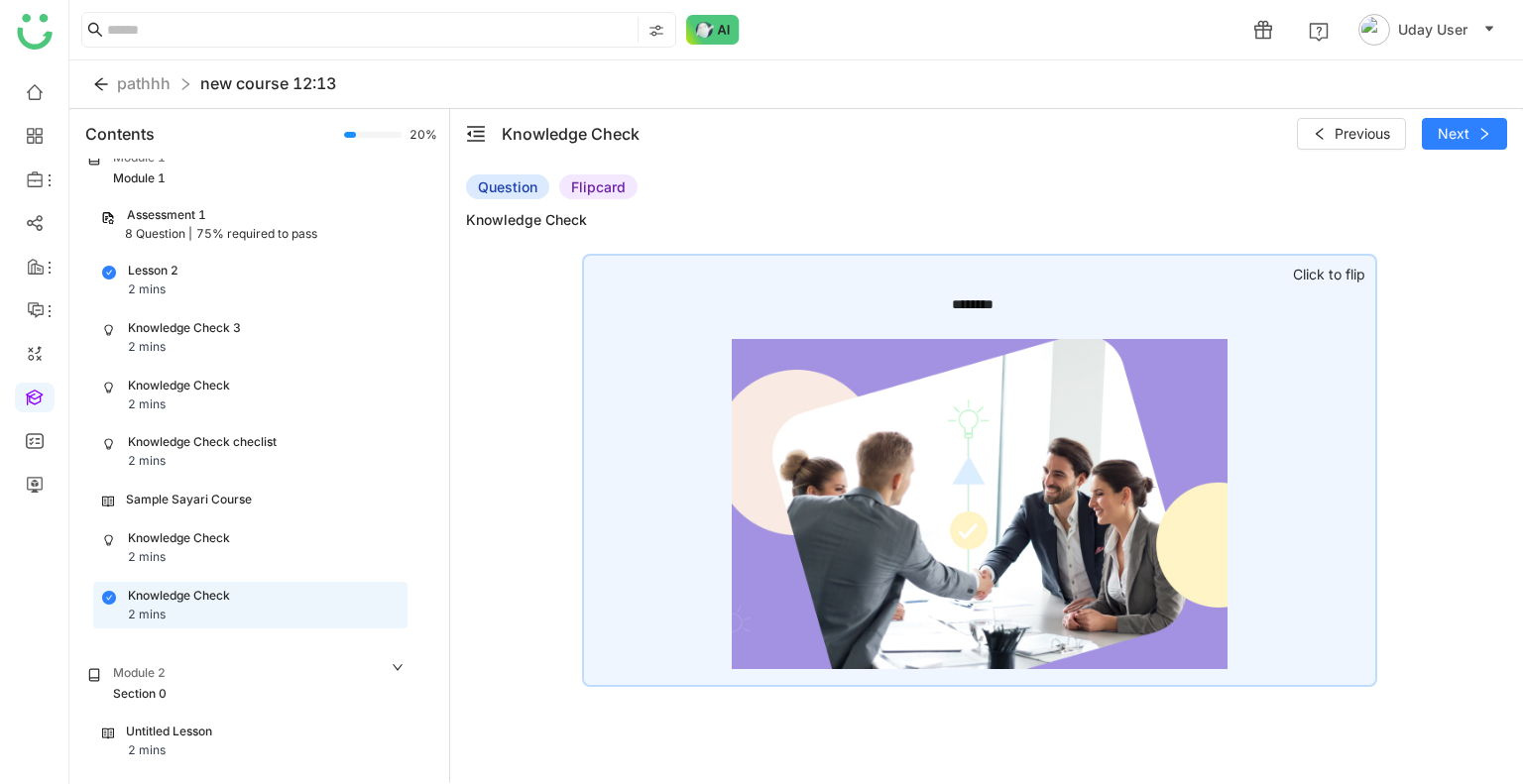 click on "Knowledge Check" 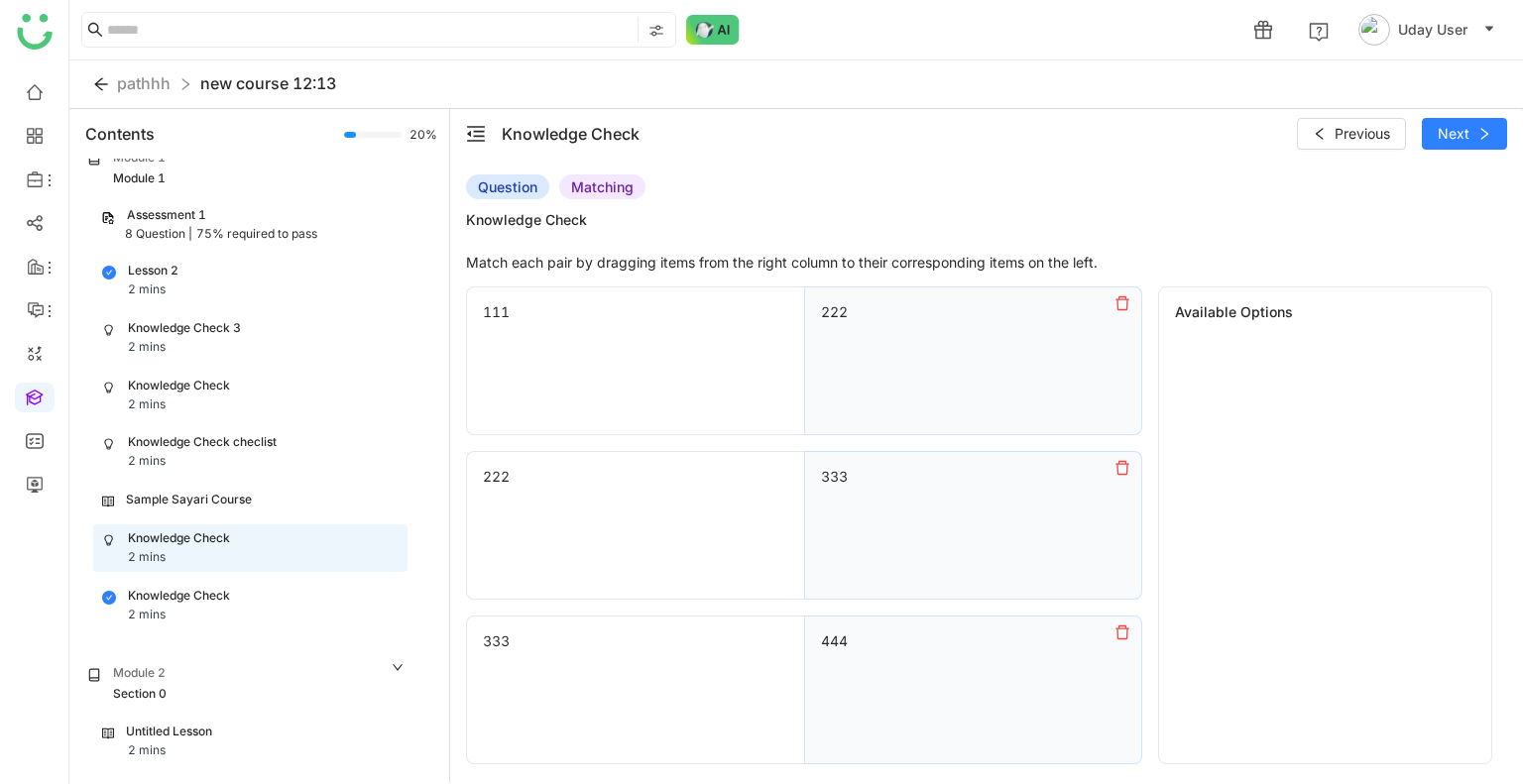 click on "Knowledge Check" 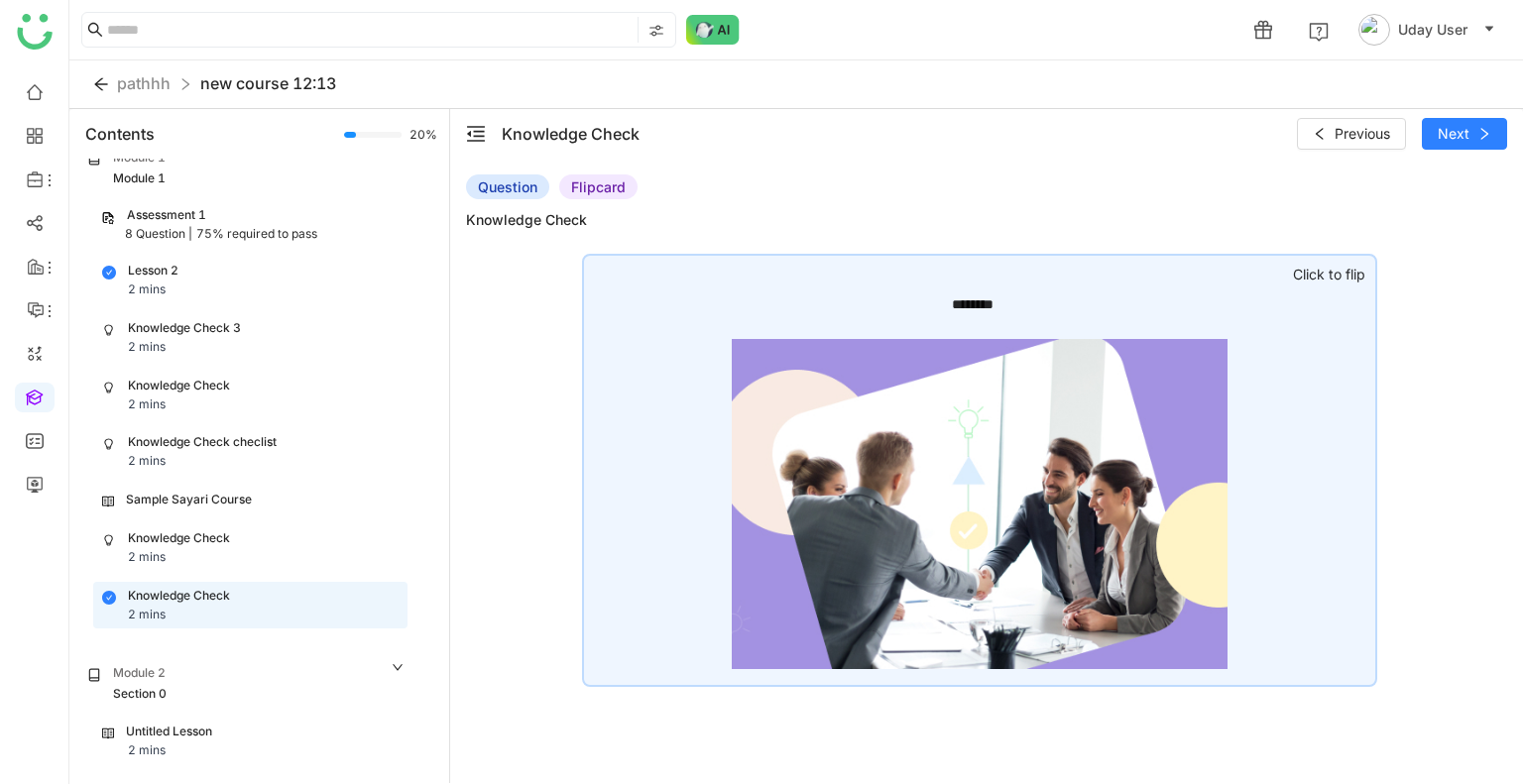 click on "Knowledge Check 2 mins" 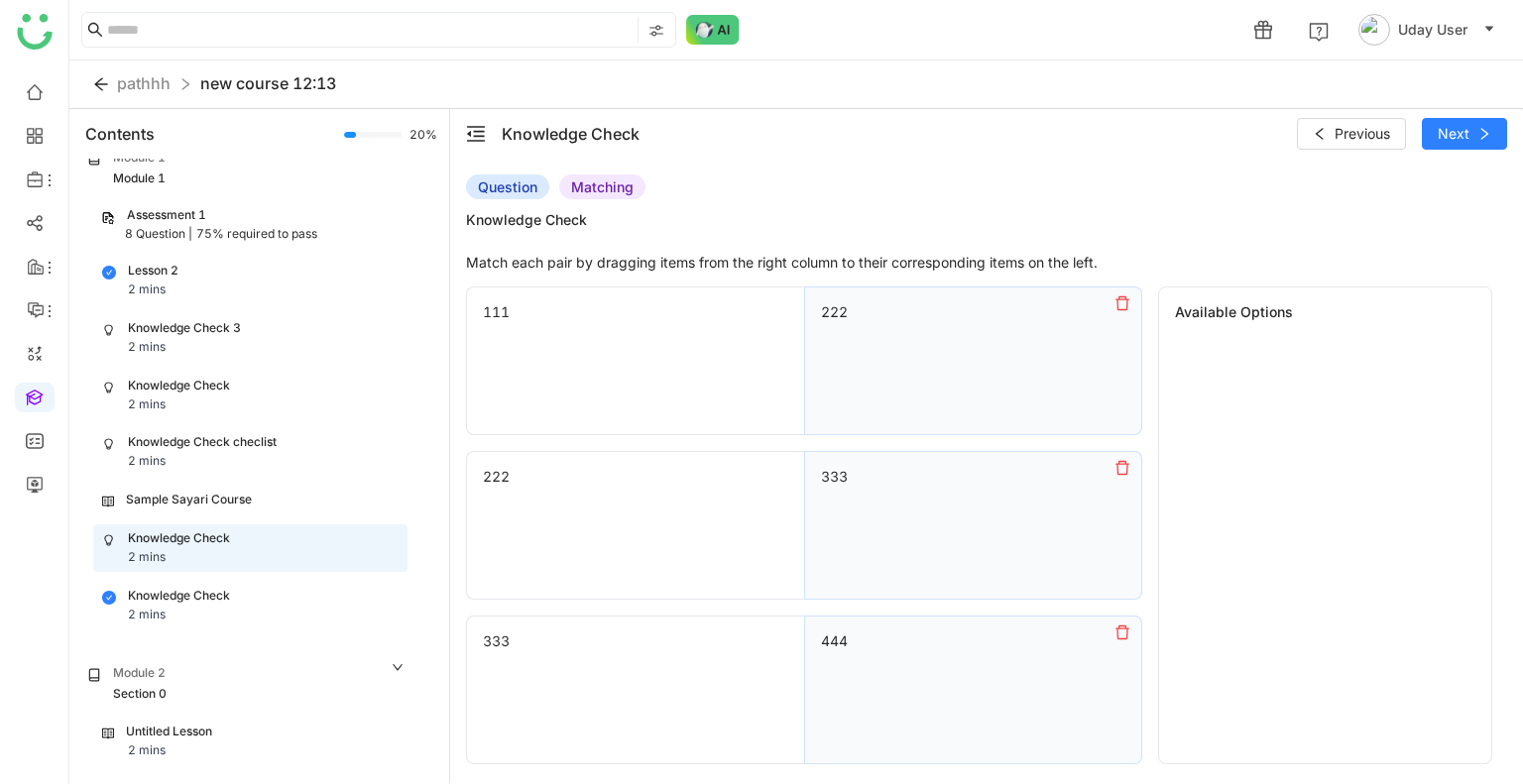 click on "Knowledge Check" 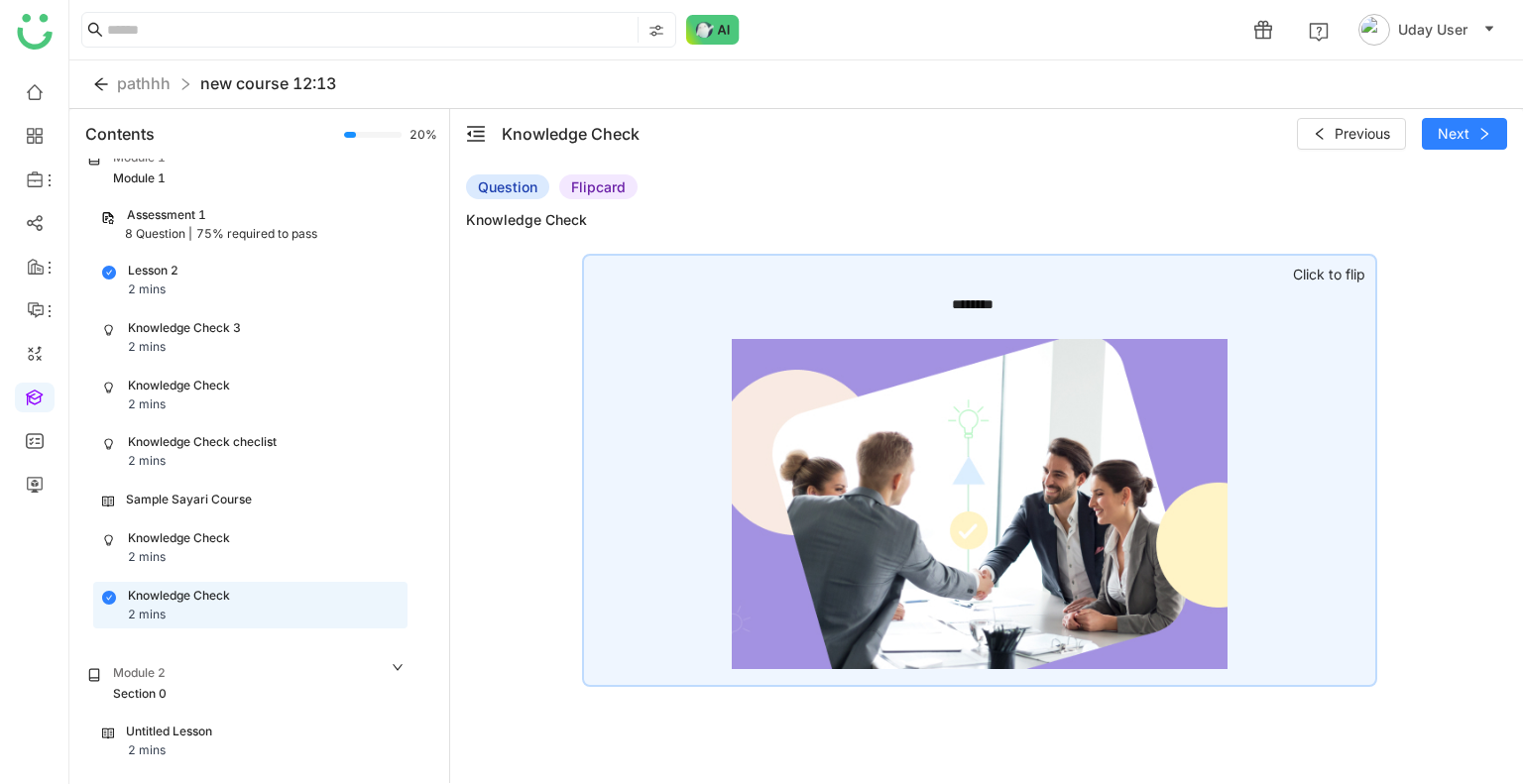 click on "Knowledge Check" 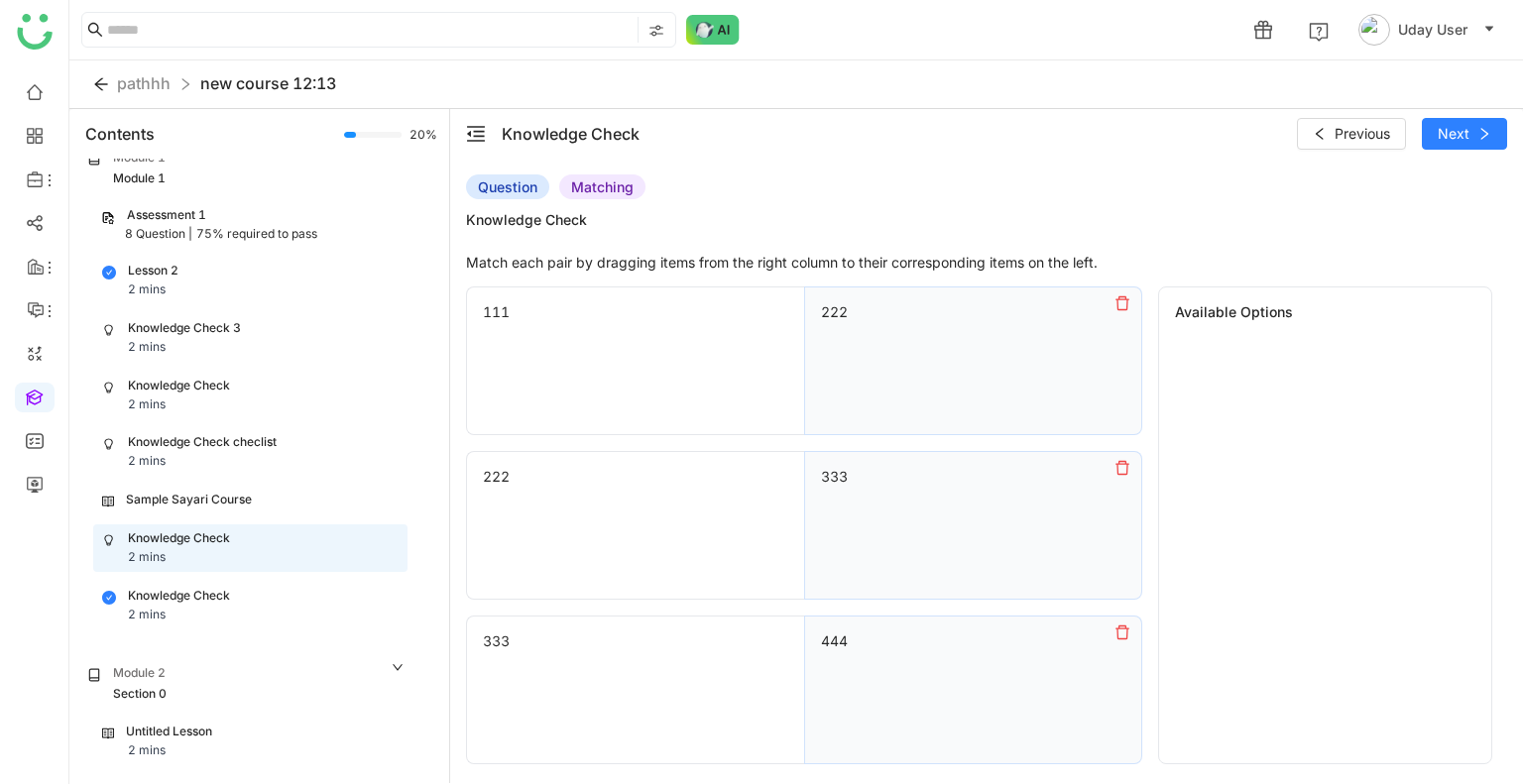 click 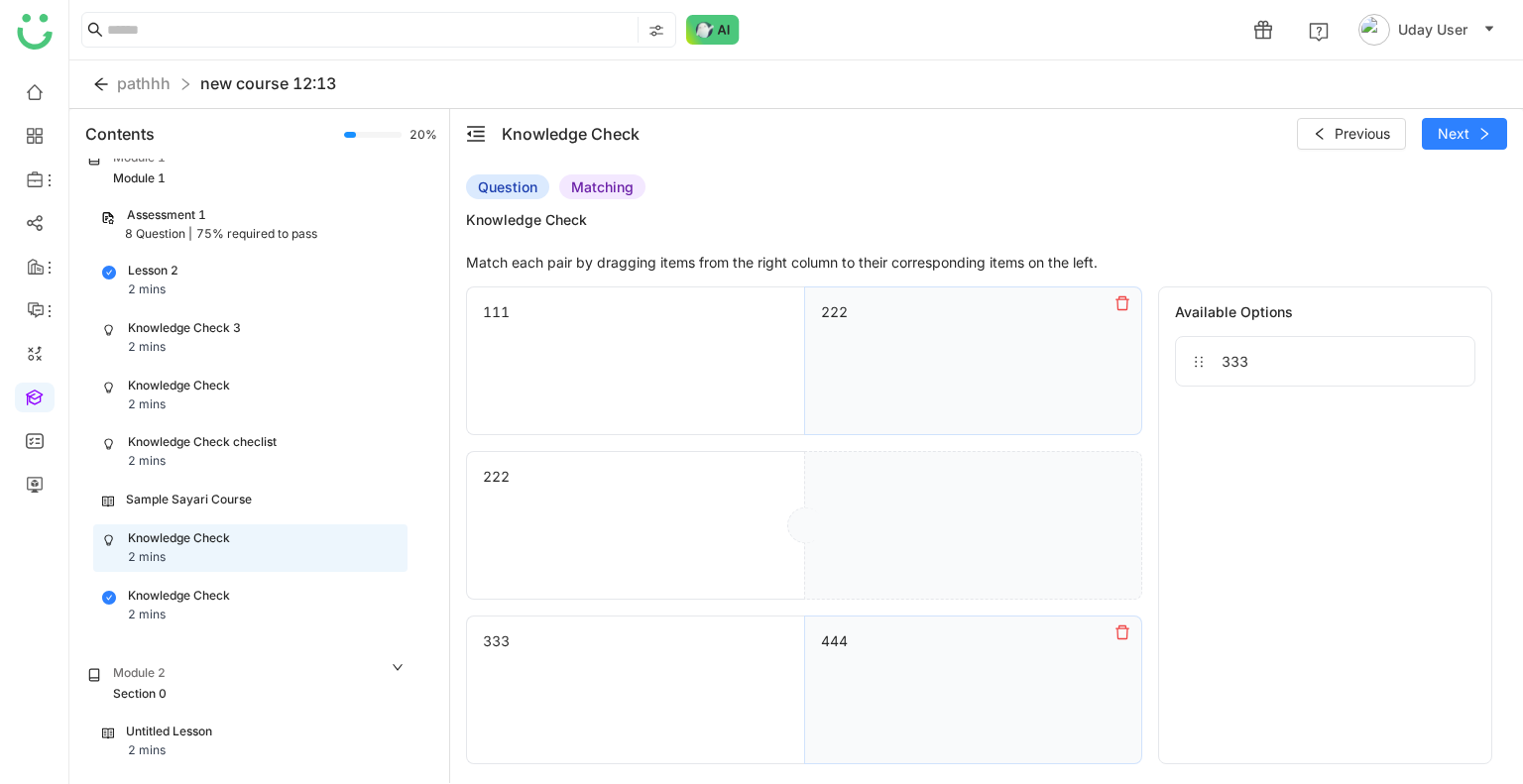 click 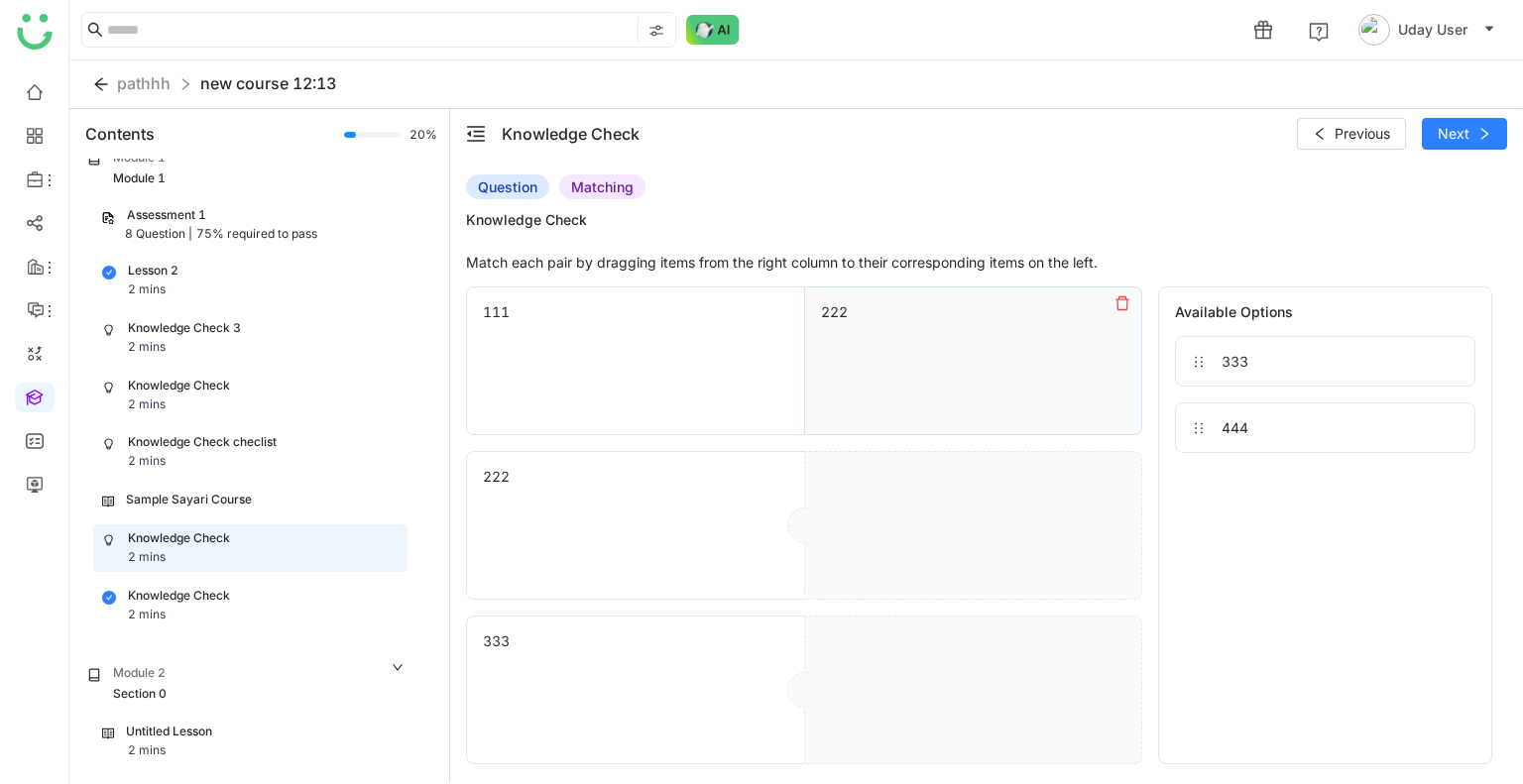 click 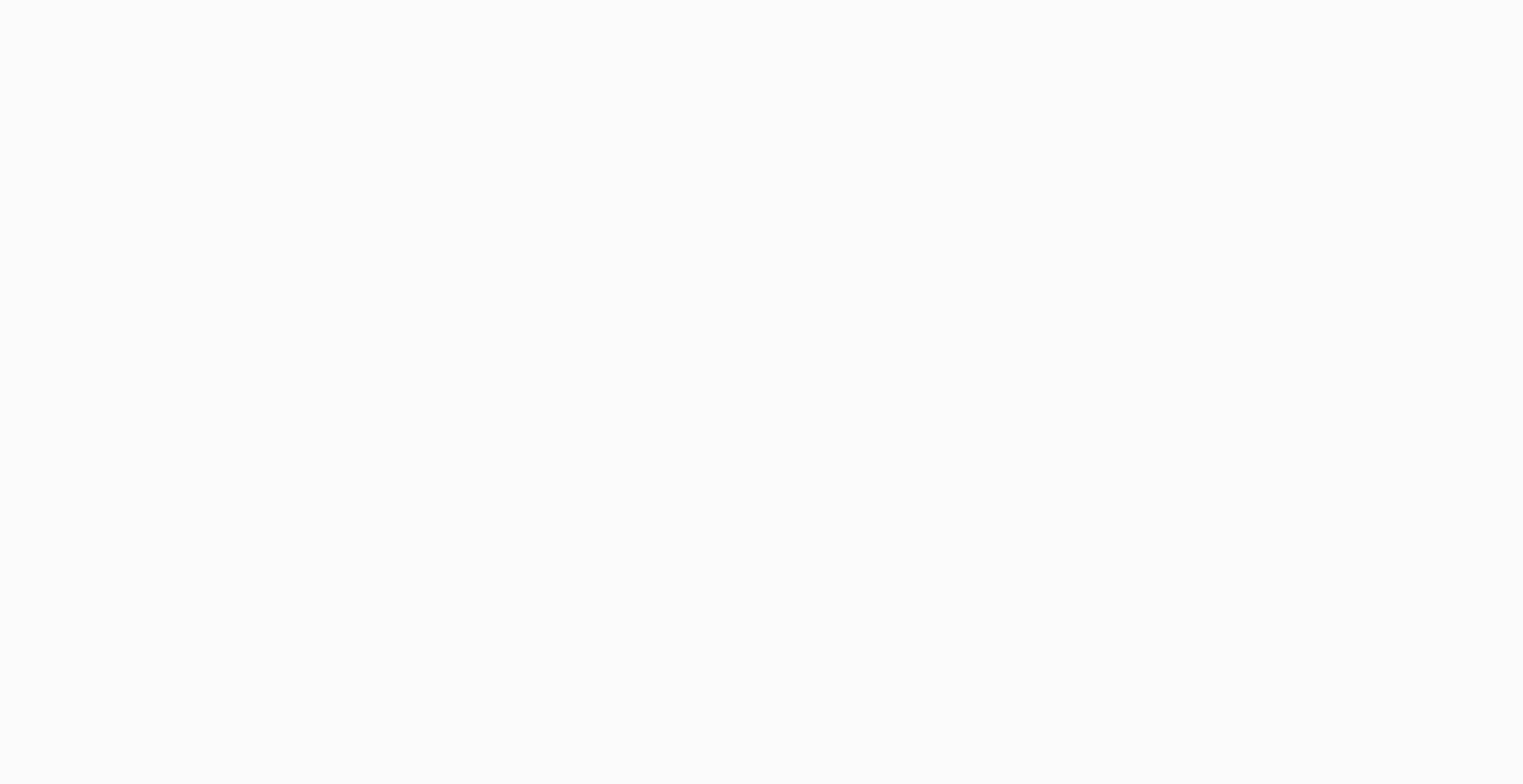 scroll, scrollTop: 0, scrollLeft: 0, axis: both 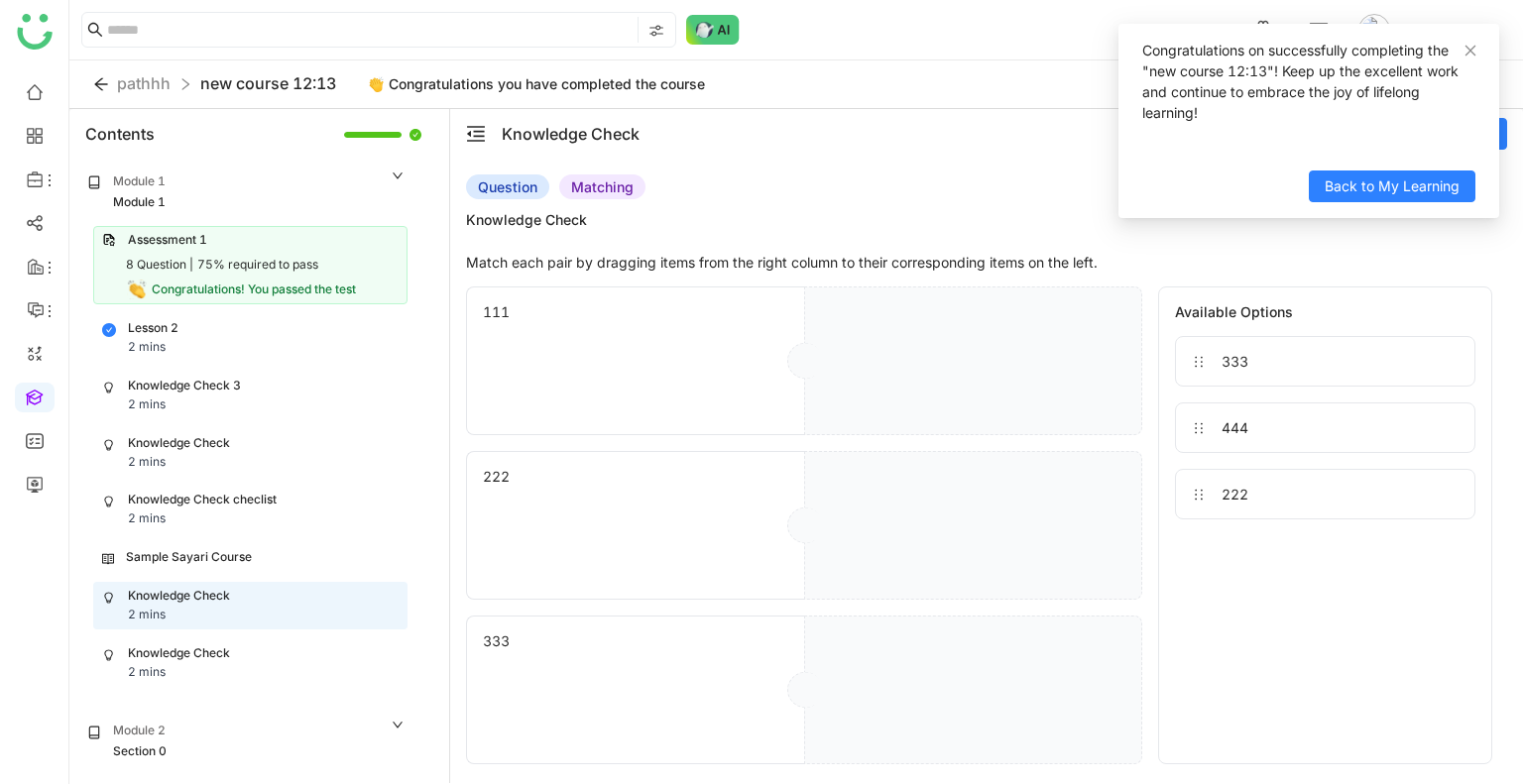 click on "Knowledge Check" 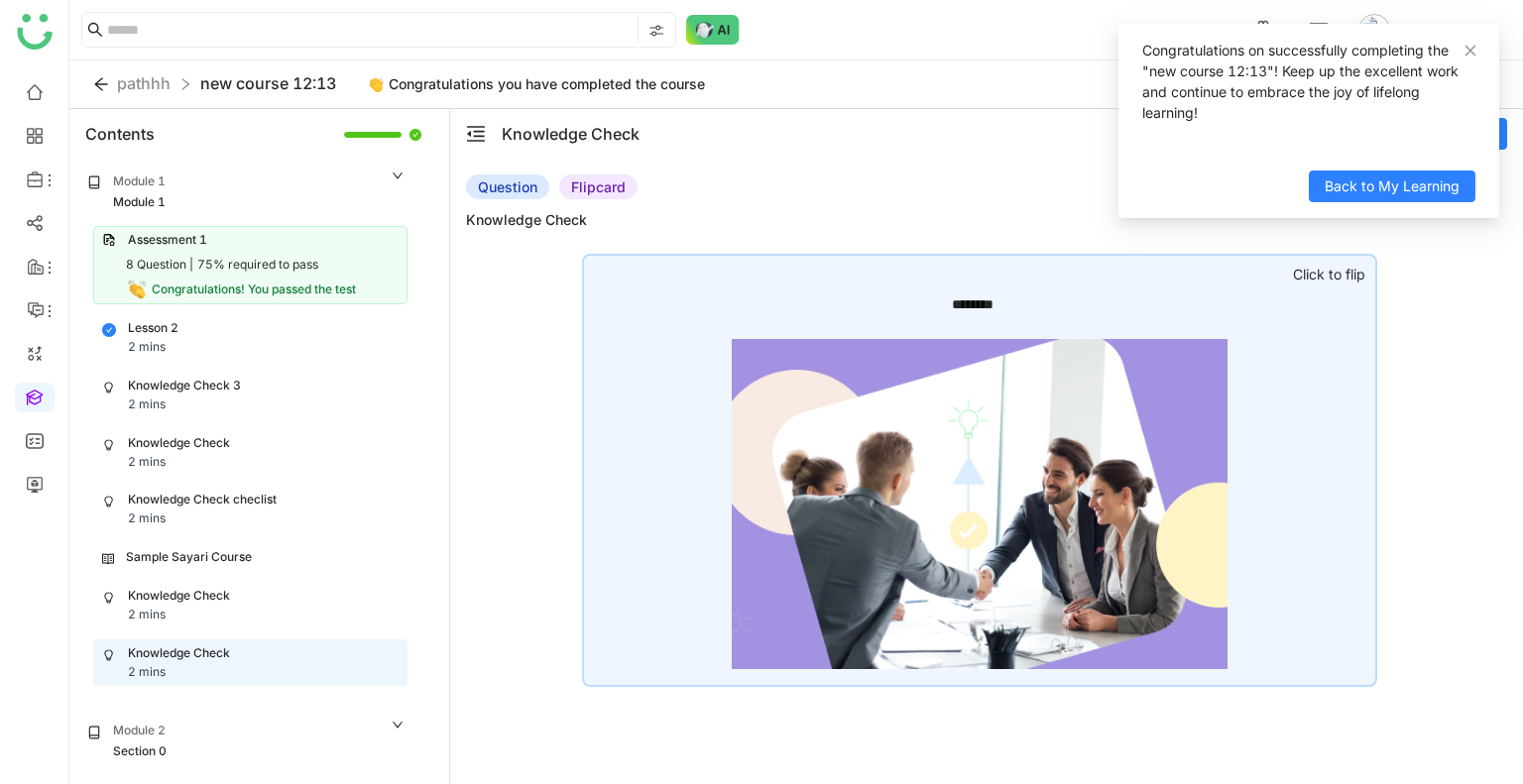 click on "********" 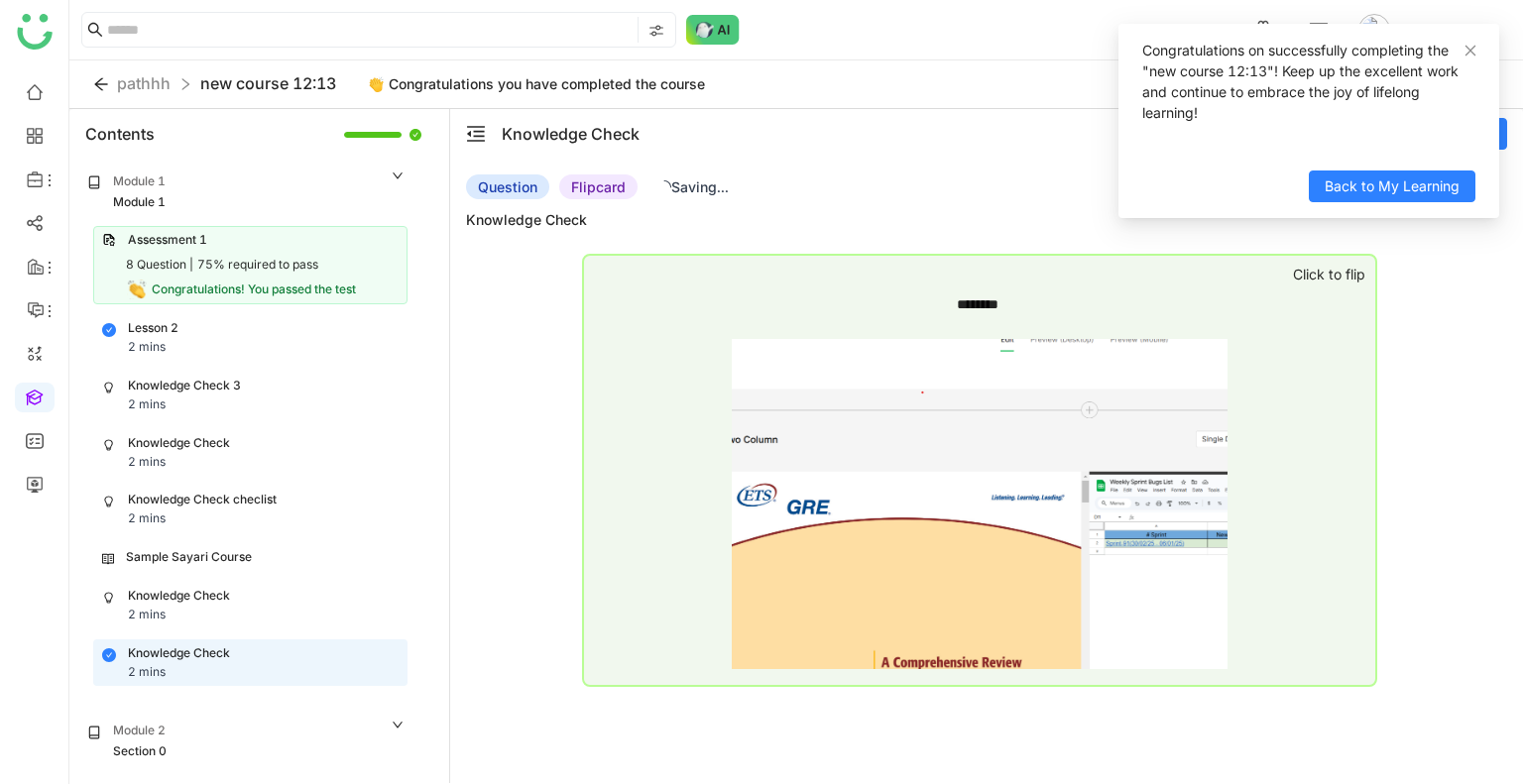 click on "Question   Flipcard   Saving...  Knowledge Check ******** ********  Click to flip" 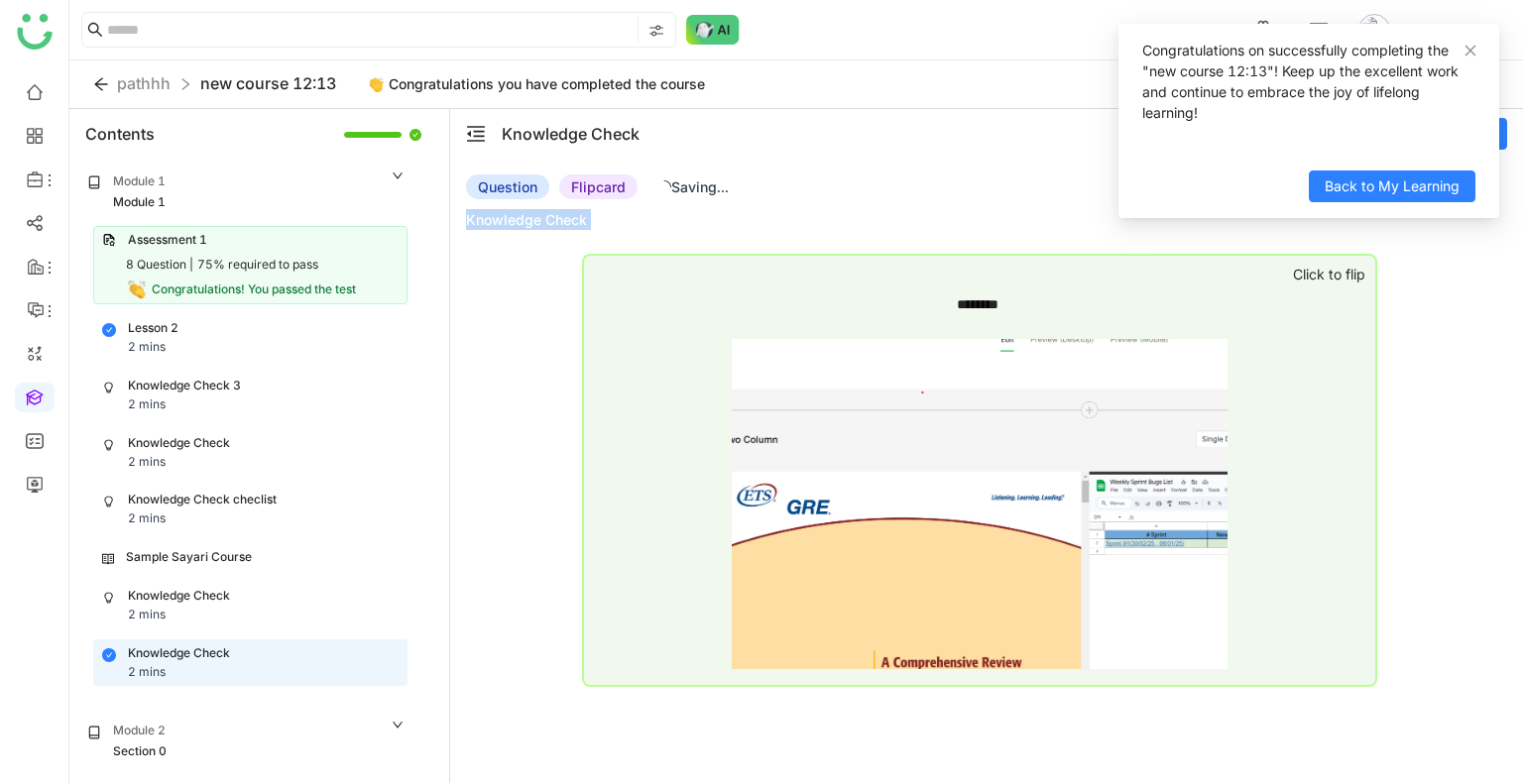 click on "Question   Flipcard   Saving...  Knowledge Check ******** ********  Click to flip" 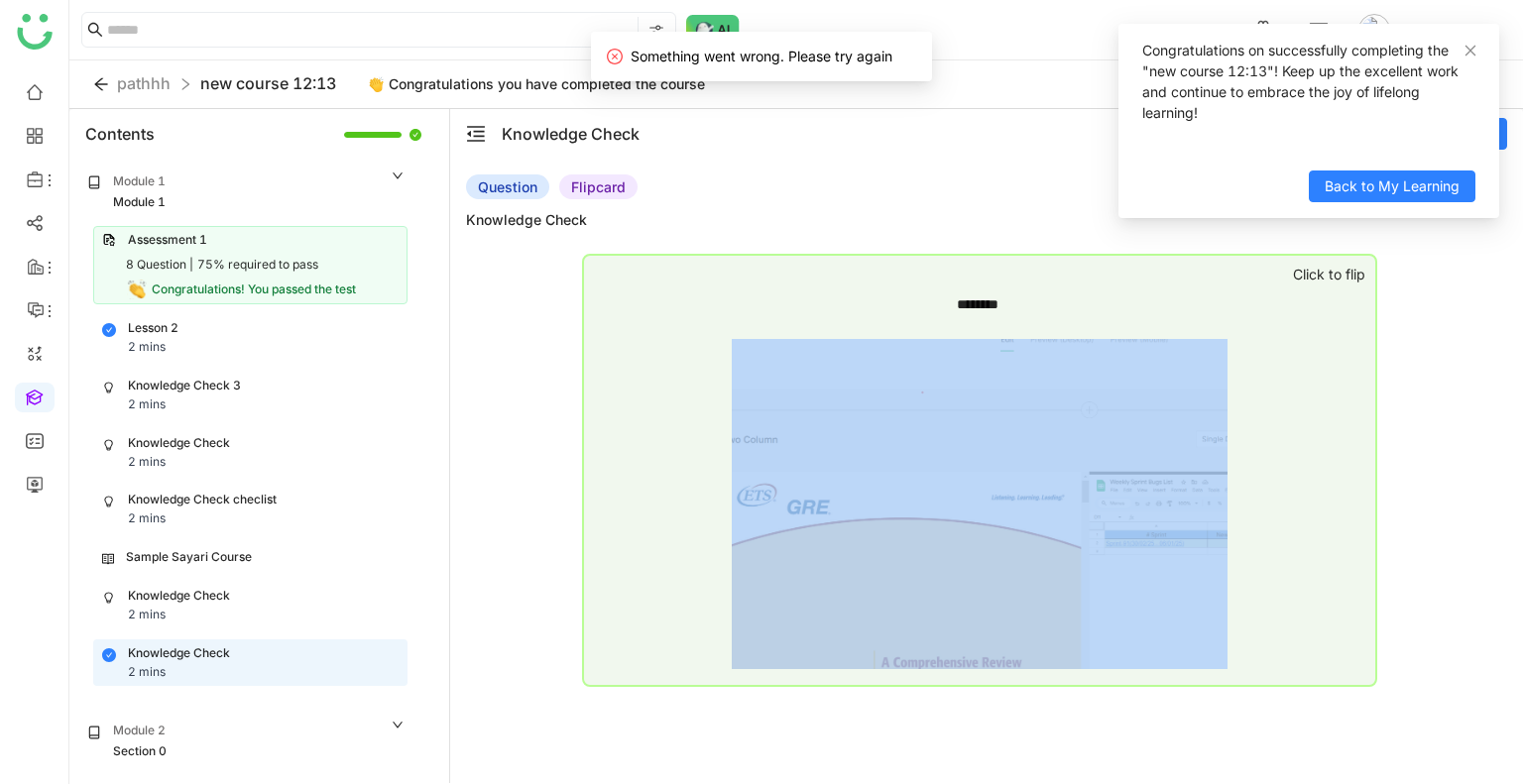 click on "********" 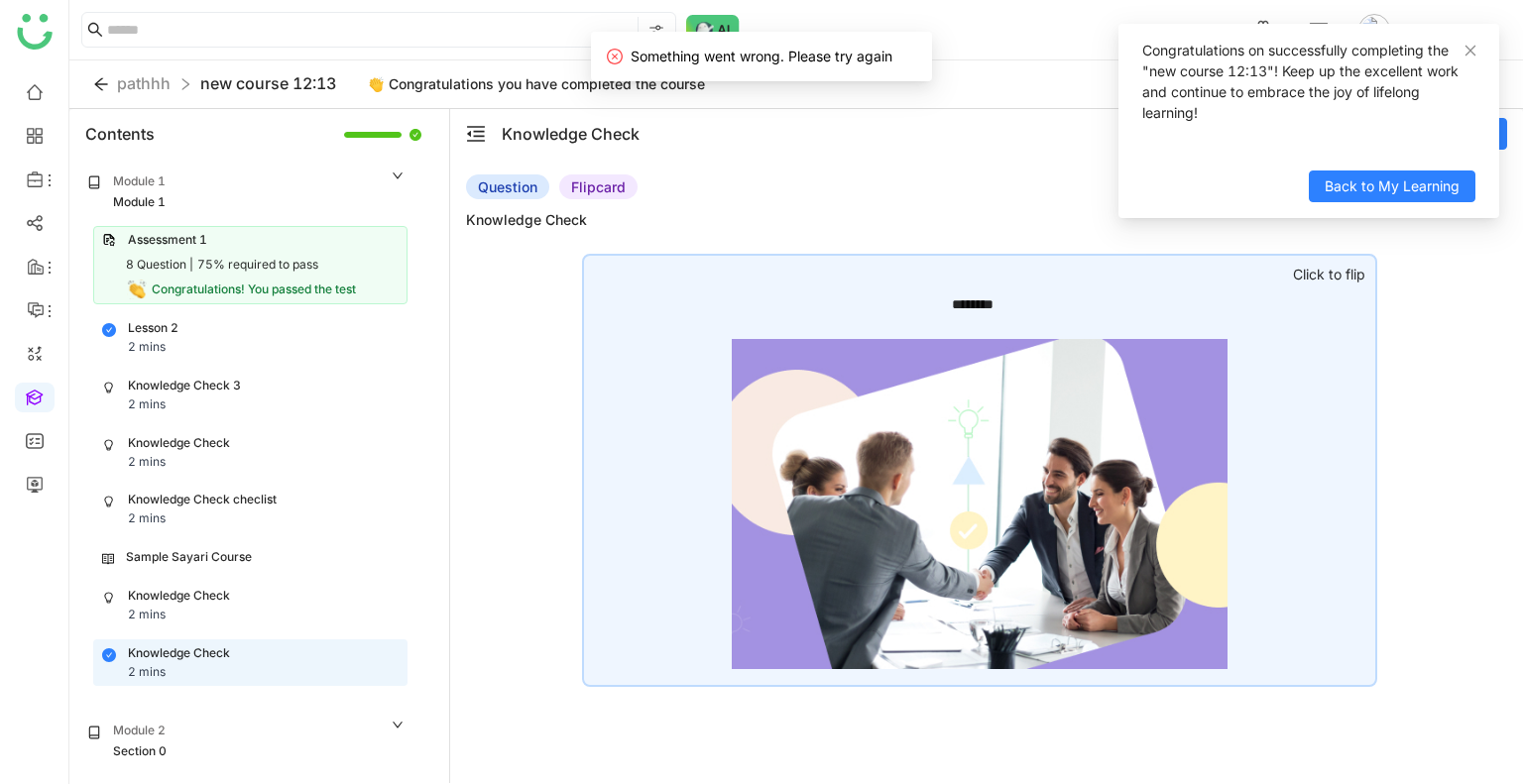 click on "Question   Flipcard  Knowledge Check ******** ********  Click to flip" 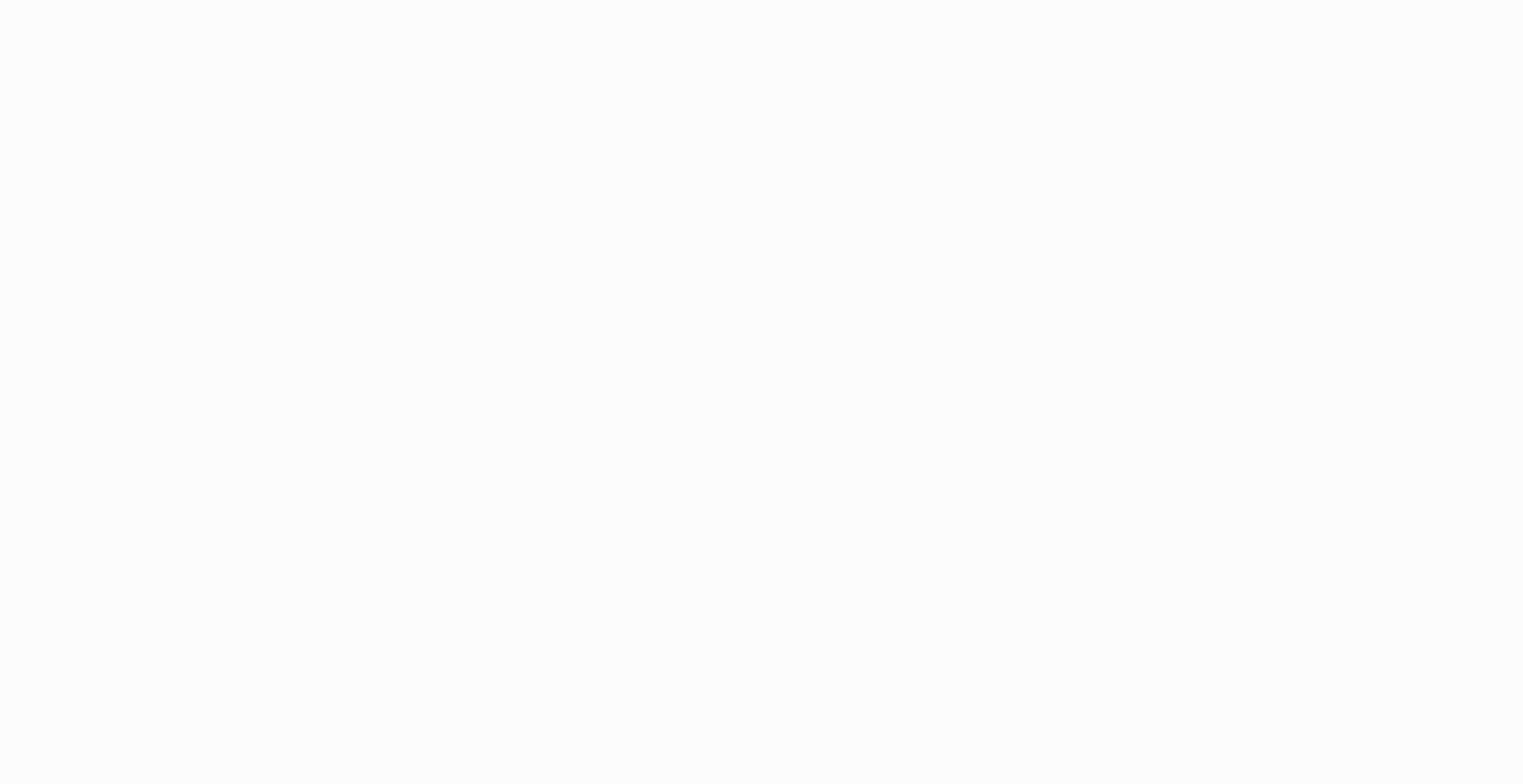 scroll, scrollTop: 0, scrollLeft: 0, axis: both 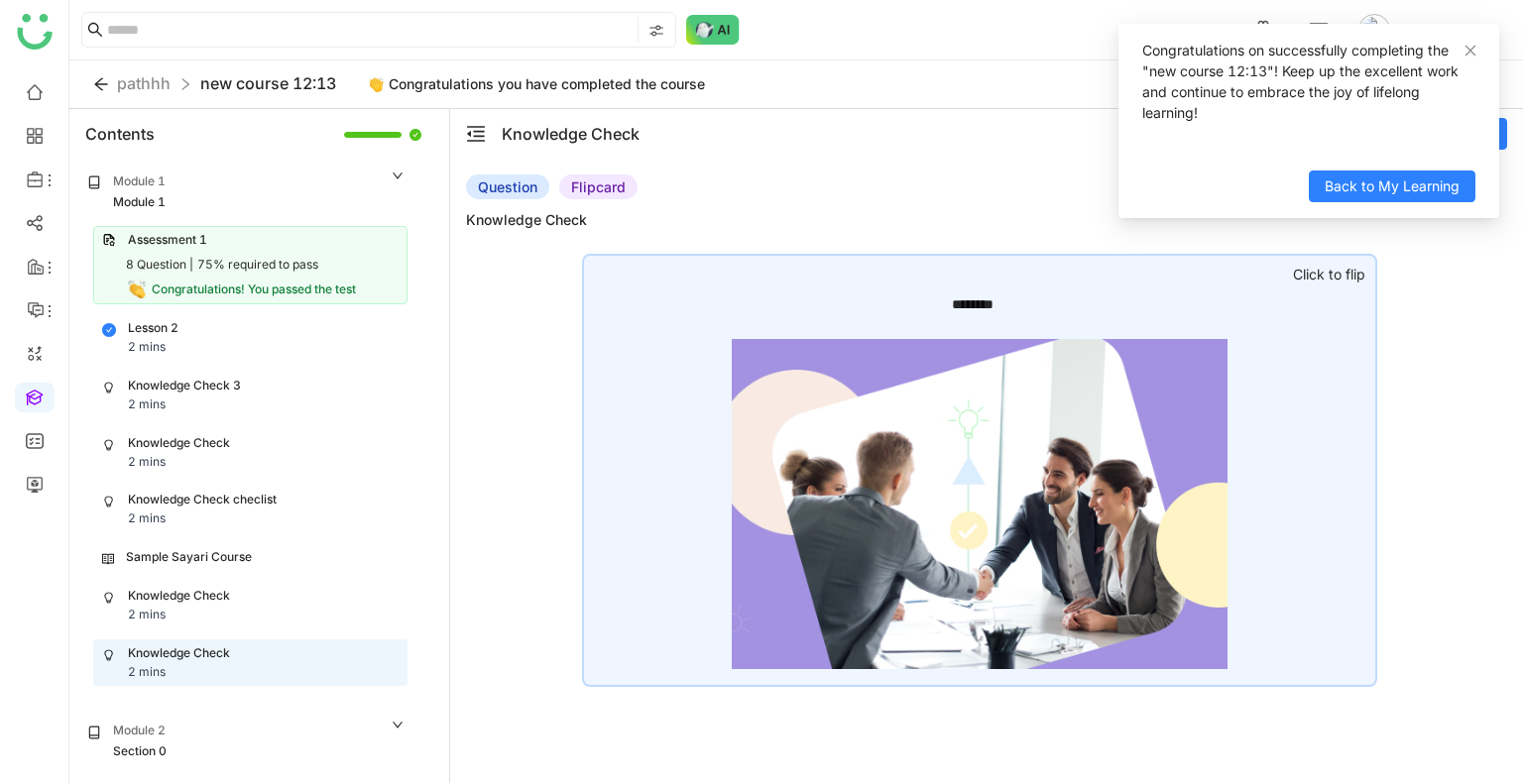 click on "********" 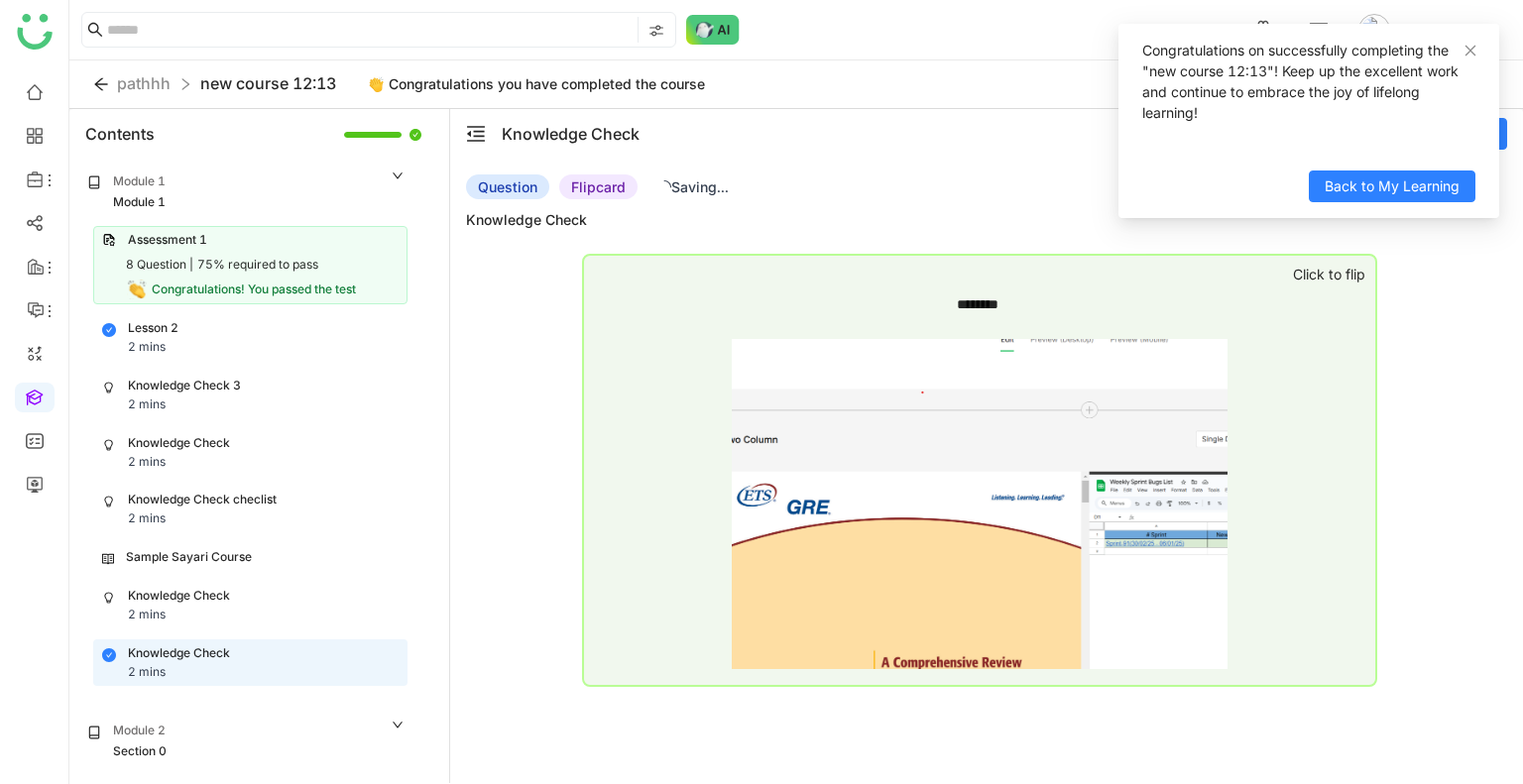 click on "Question   Flipcard   Saving...  Knowledge Check ******** ********  Click to flip" 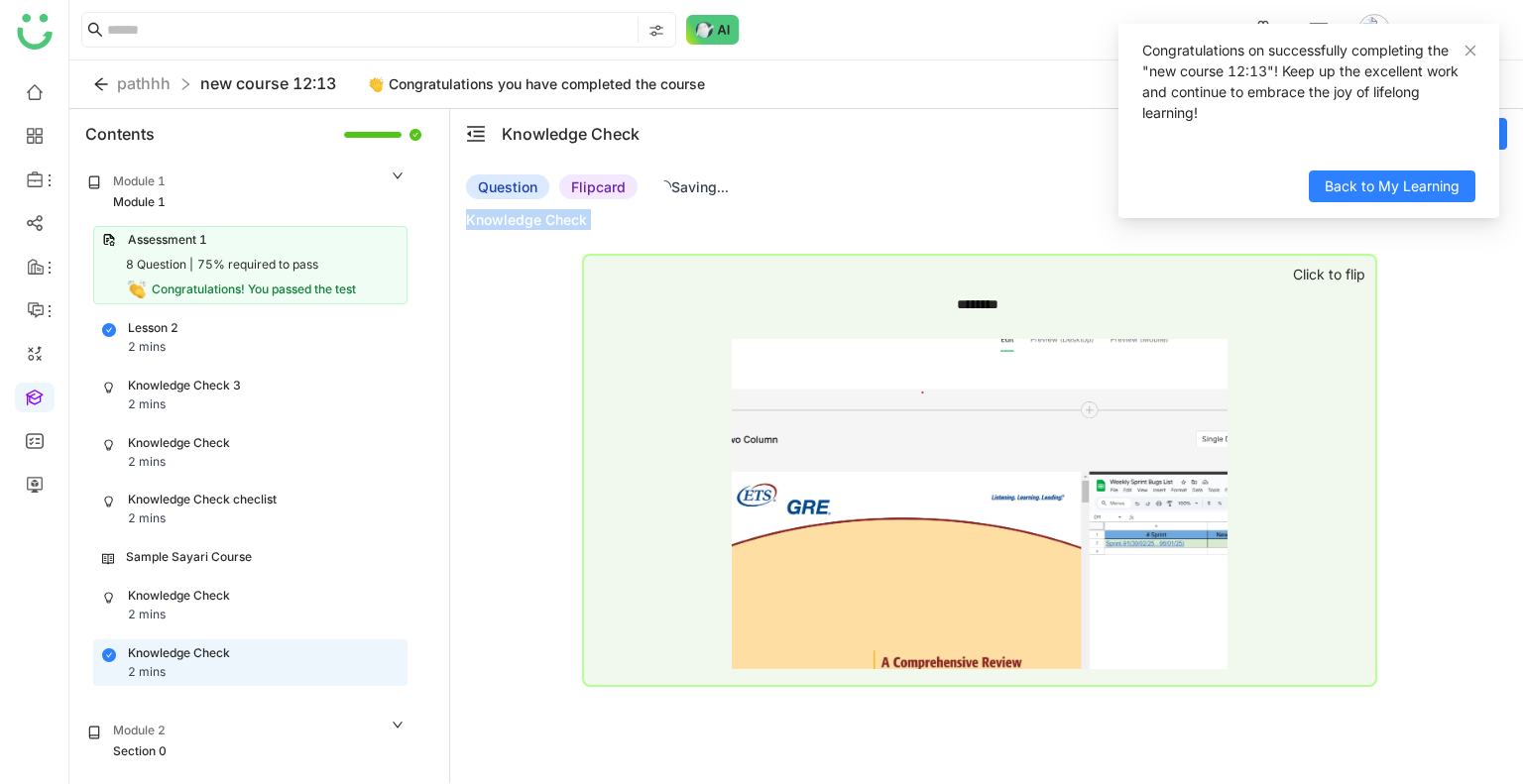 click on "Question   Flipcard   Saving...  Knowledge Check ******** ********  Click to flip" 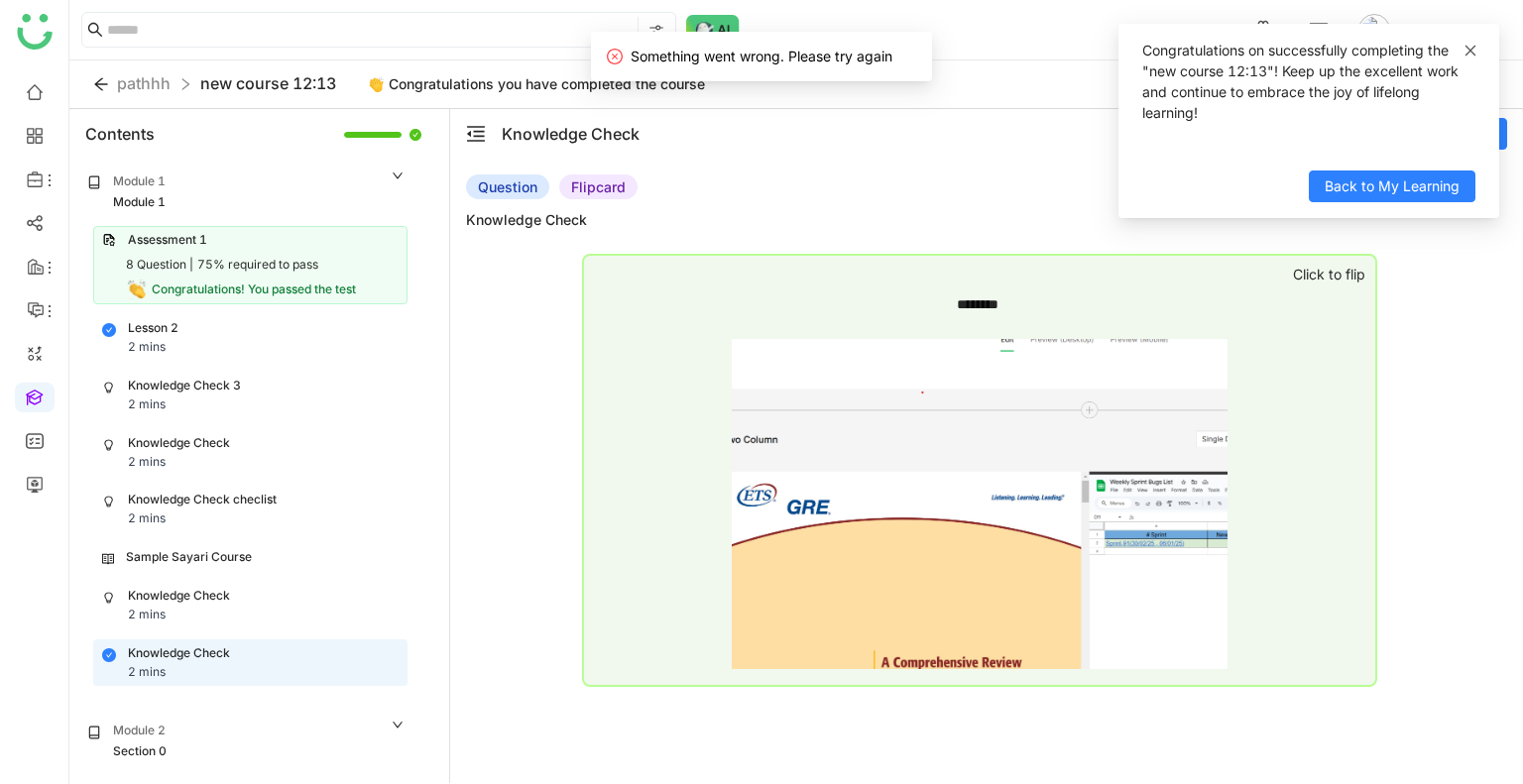 click 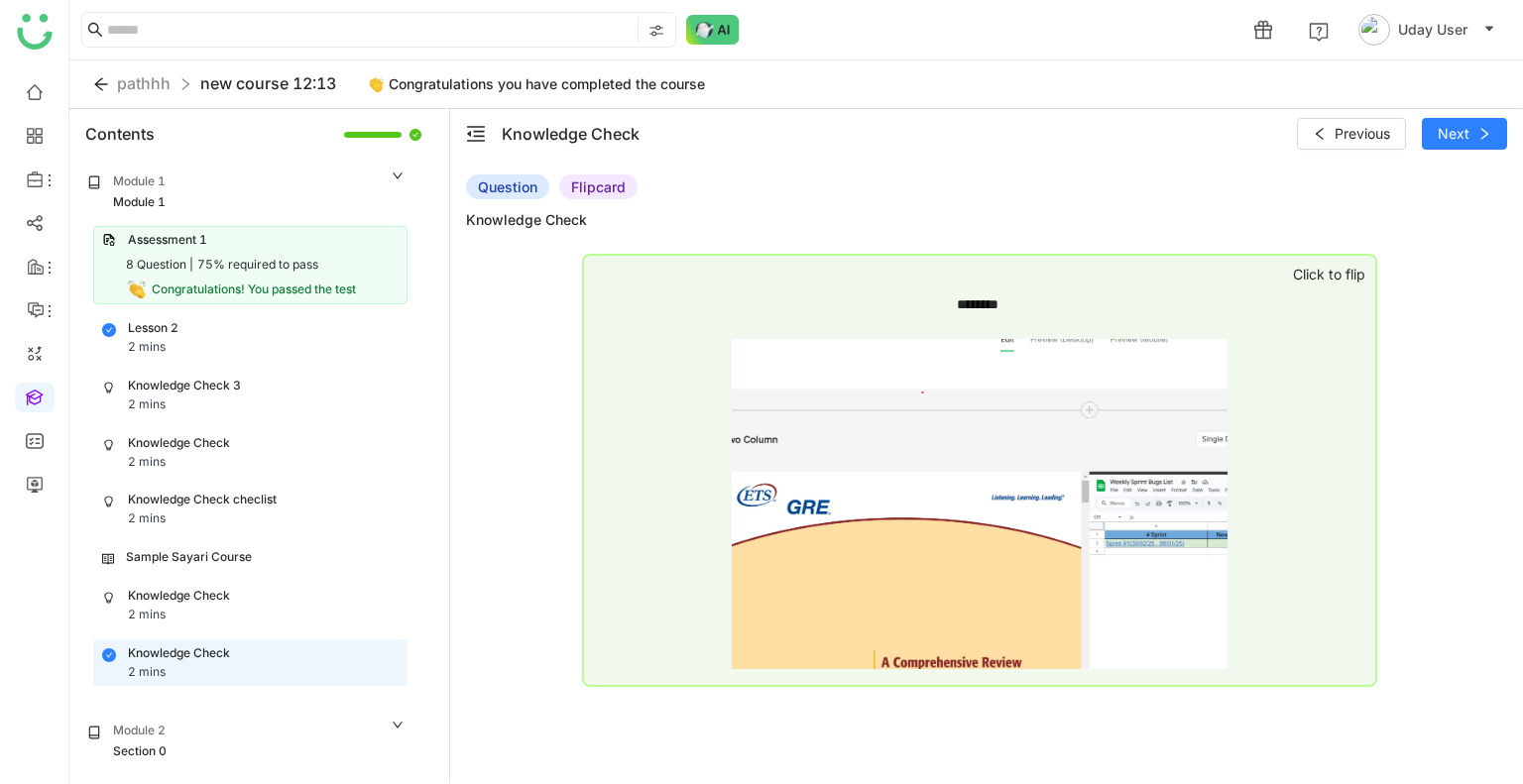 click on "Assessment 1   8 Question |   75% required to pass  Congratulations! You passed the test" 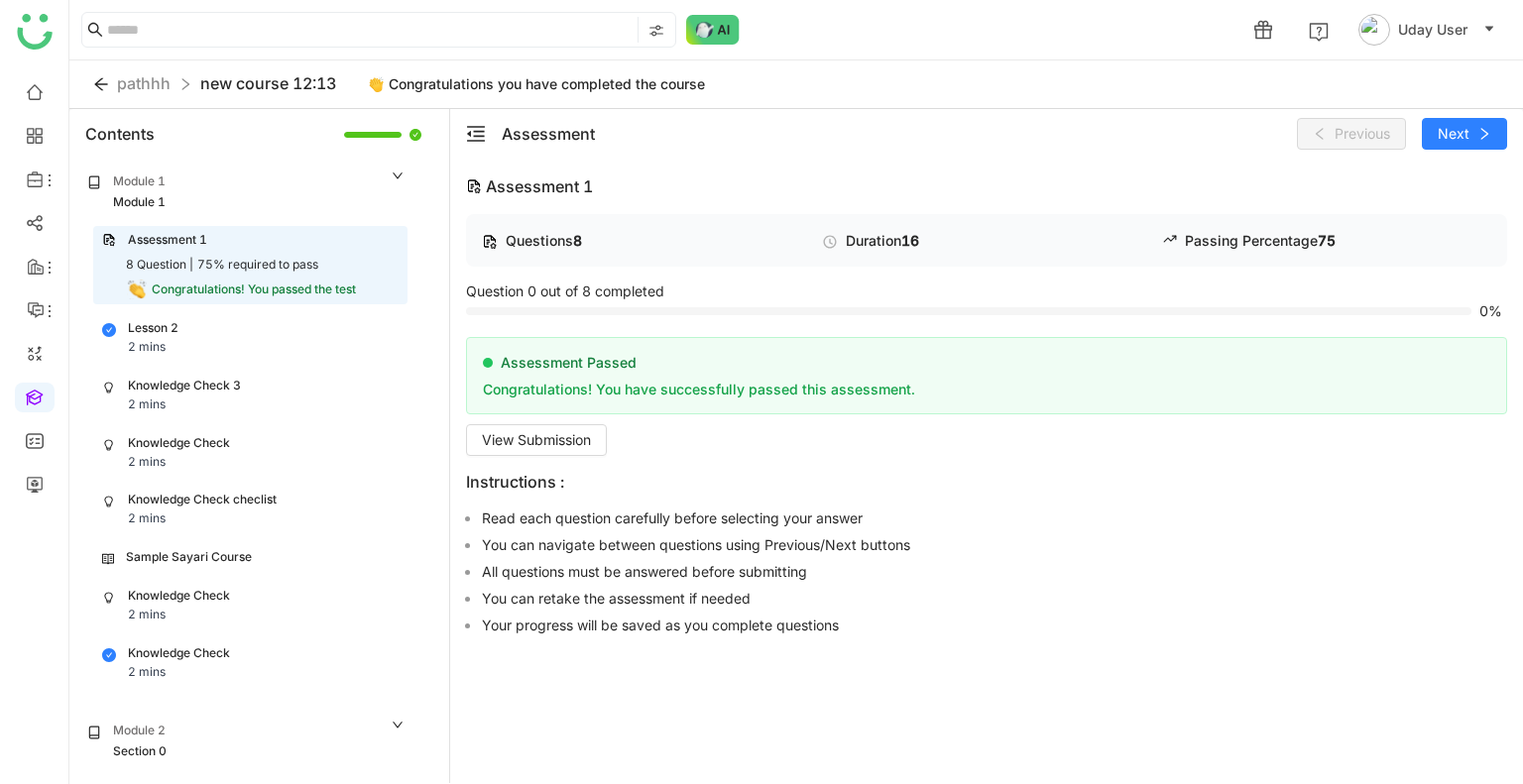 click on "Assessment 1   8 Question |   75% required to pass  Congratulations! You passed the test" 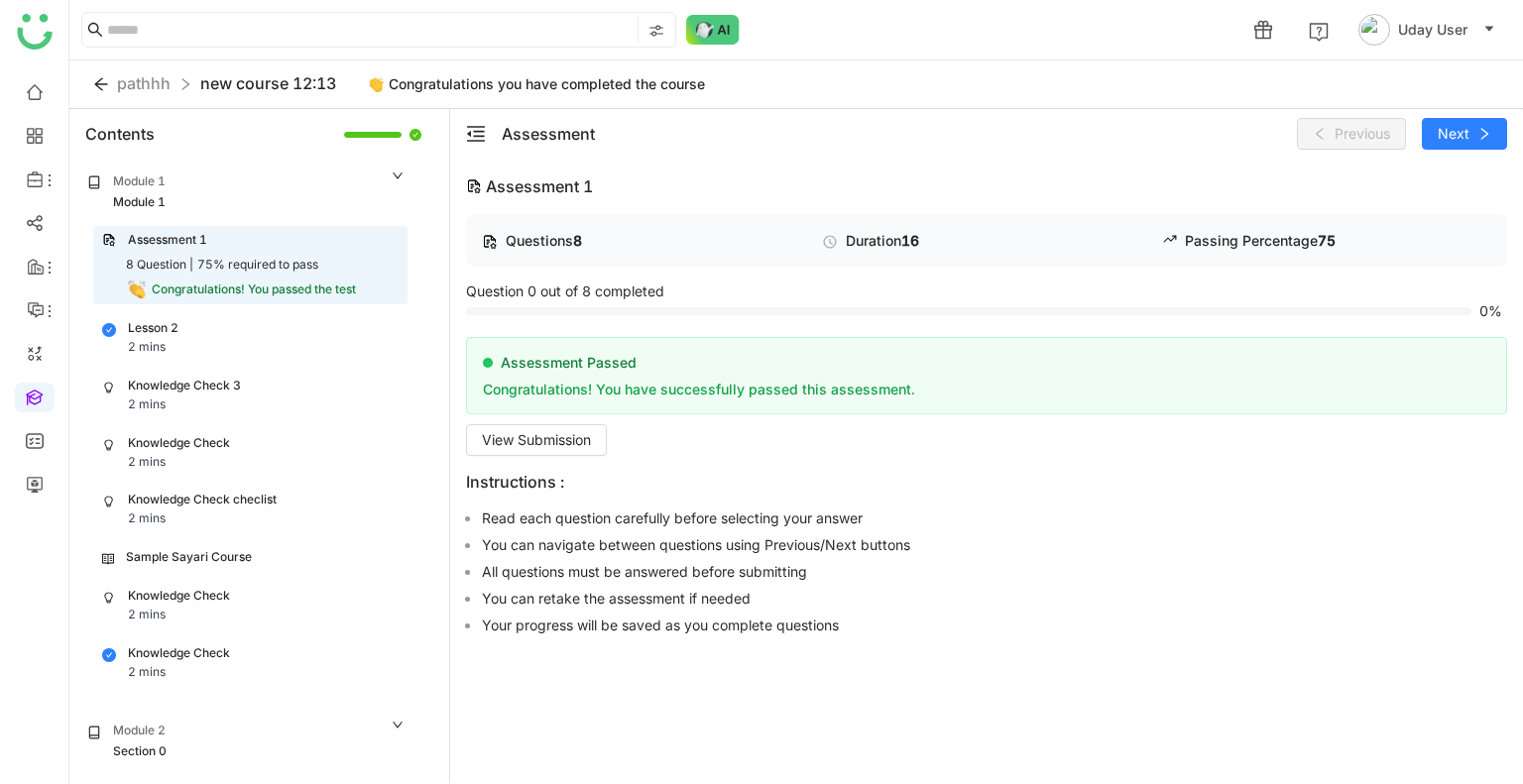 scroll, scrollTop: 58, scrollLeft: 0, axis: vertical 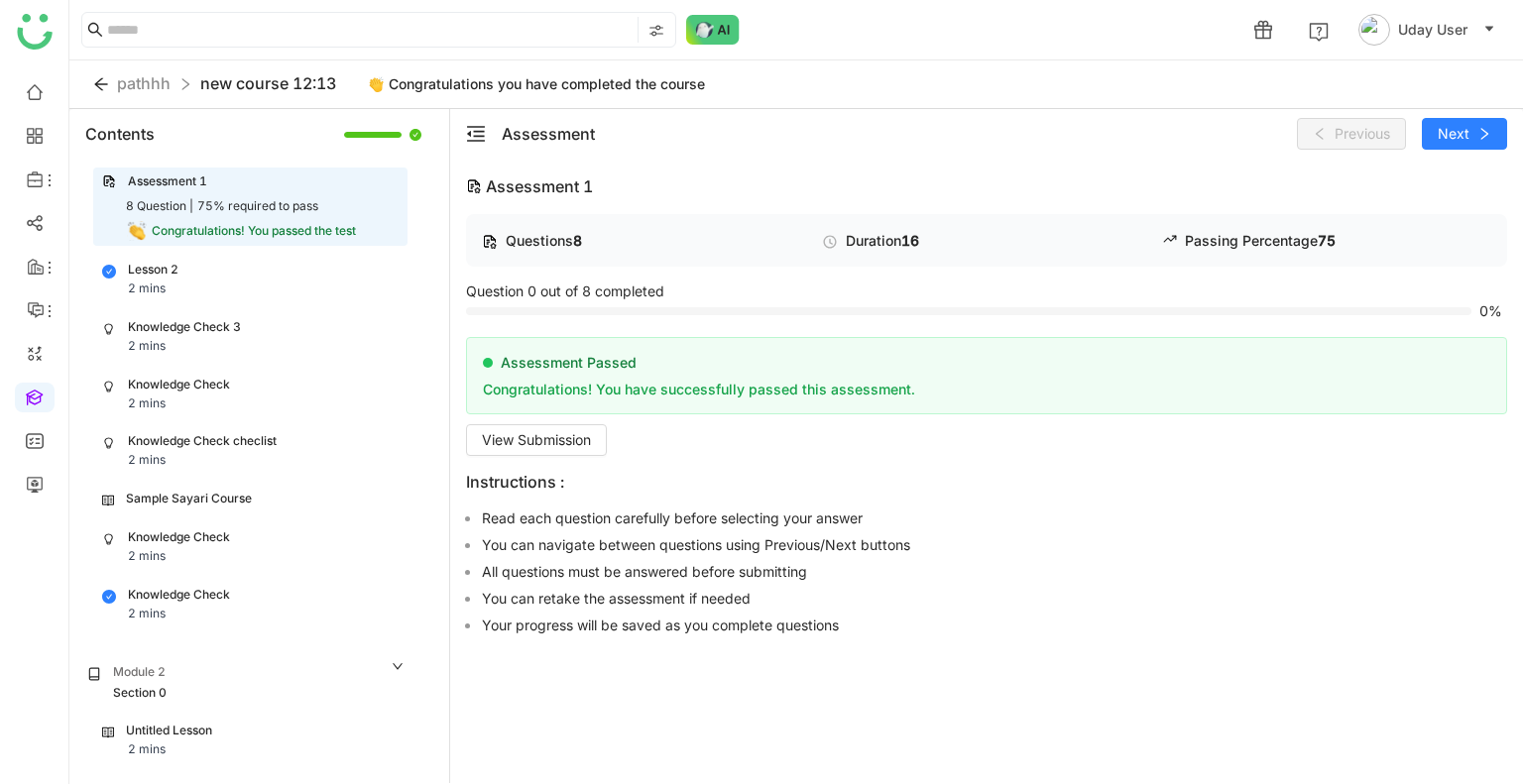 click on "Lesson 2" 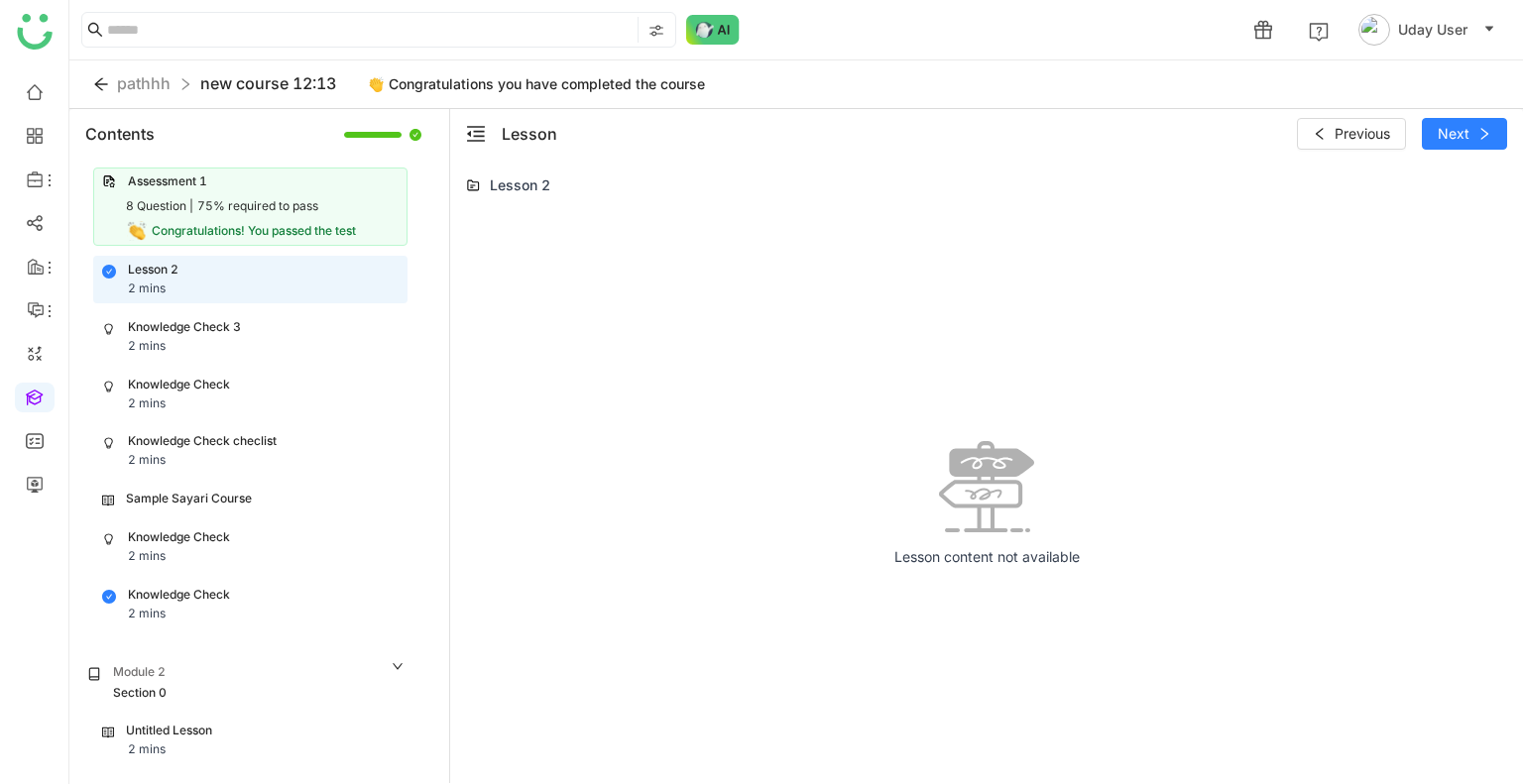 click on "8 Question |   75% required to pass" 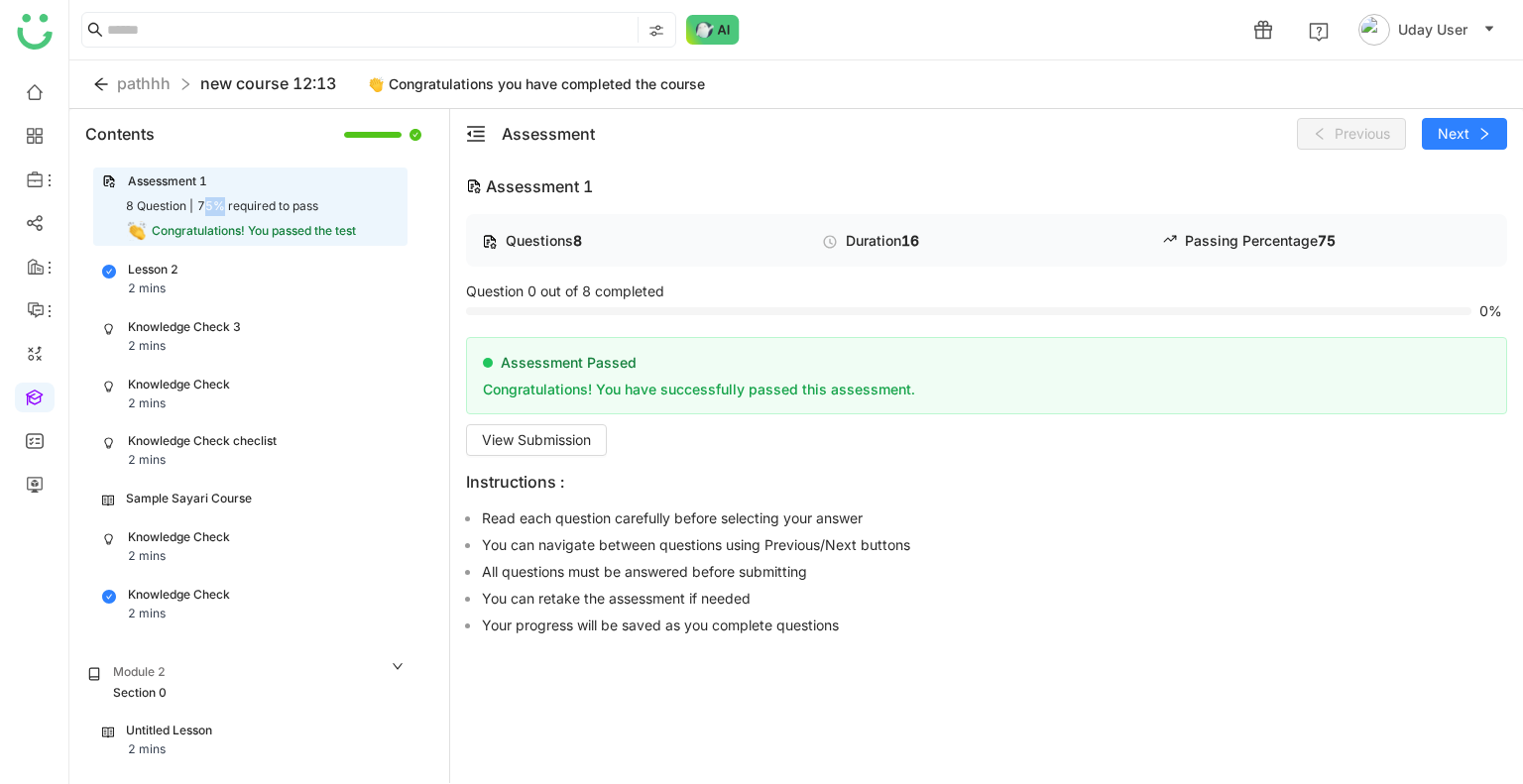 click on "8 Question |   75% required to pass" 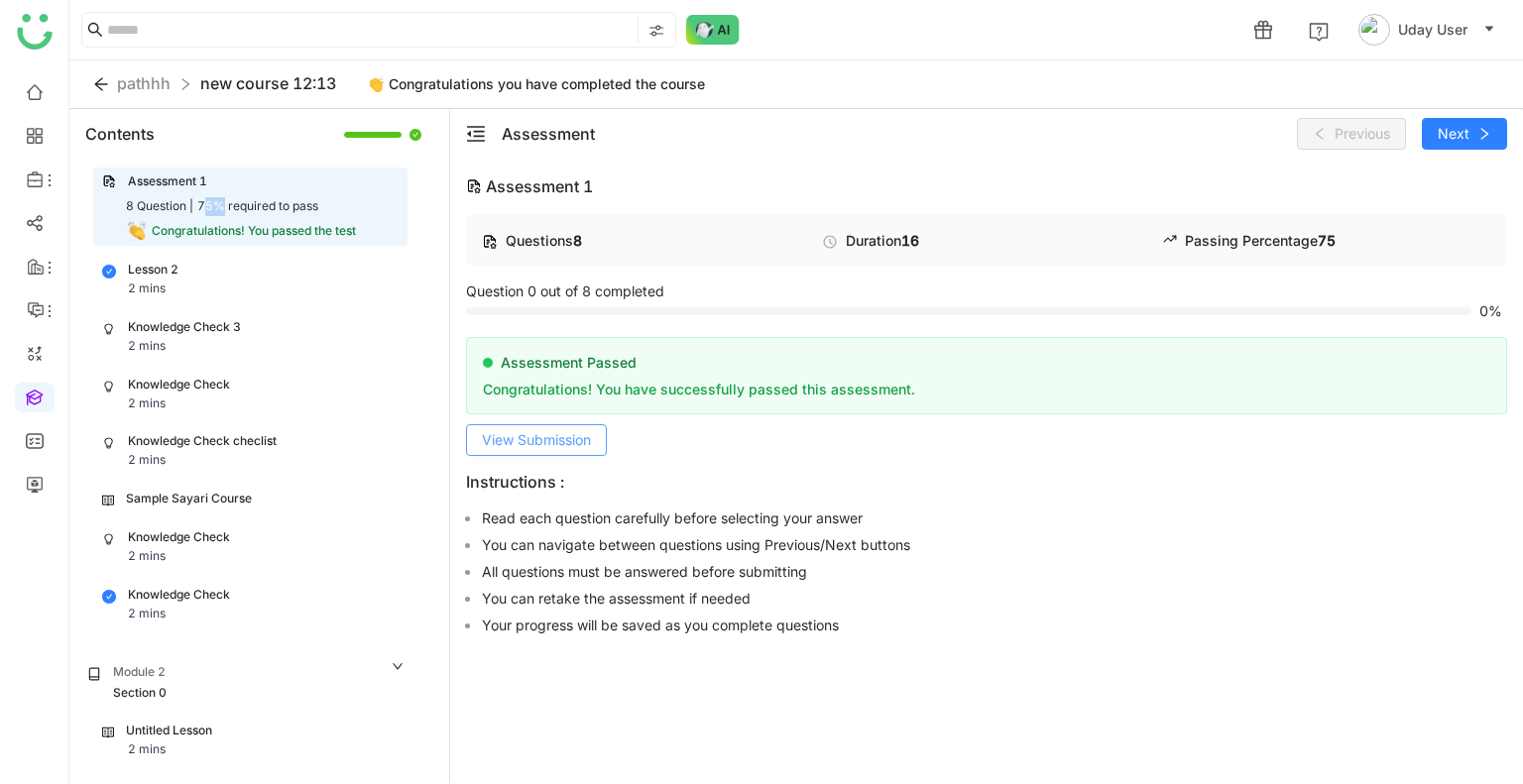 click on "View Submission" 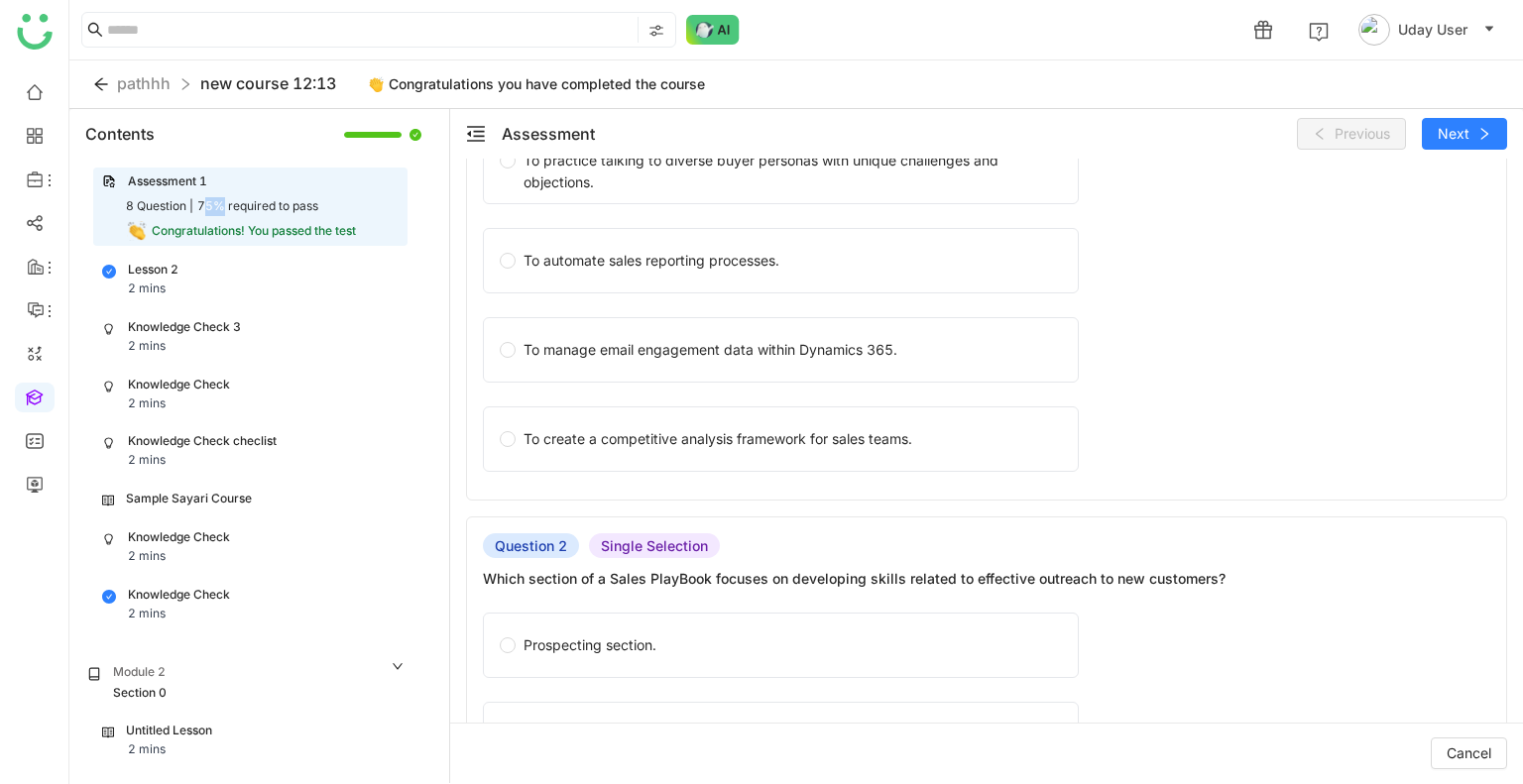 scroll, scrollTop: 0, scrollLeft: 0, axis: both 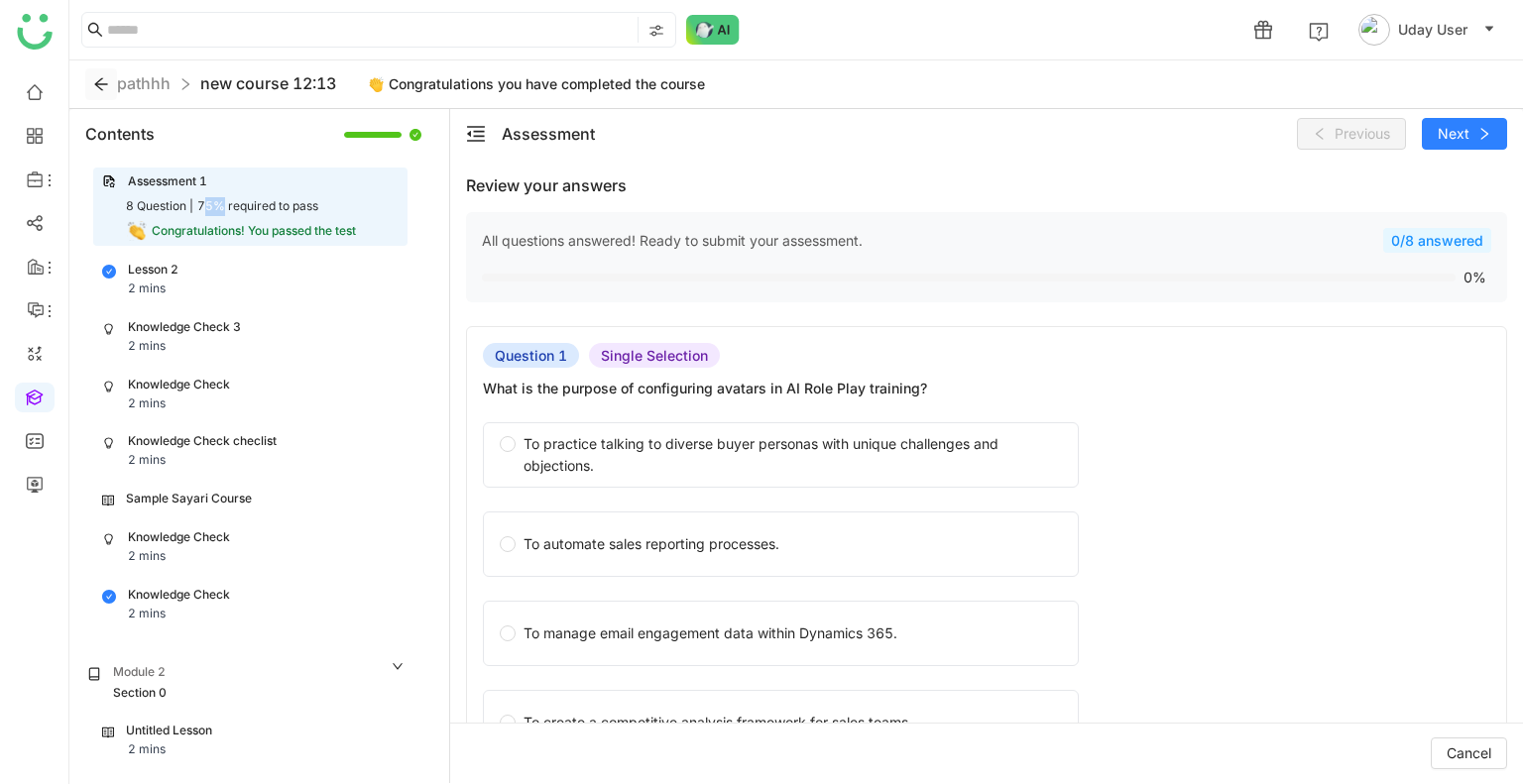 click 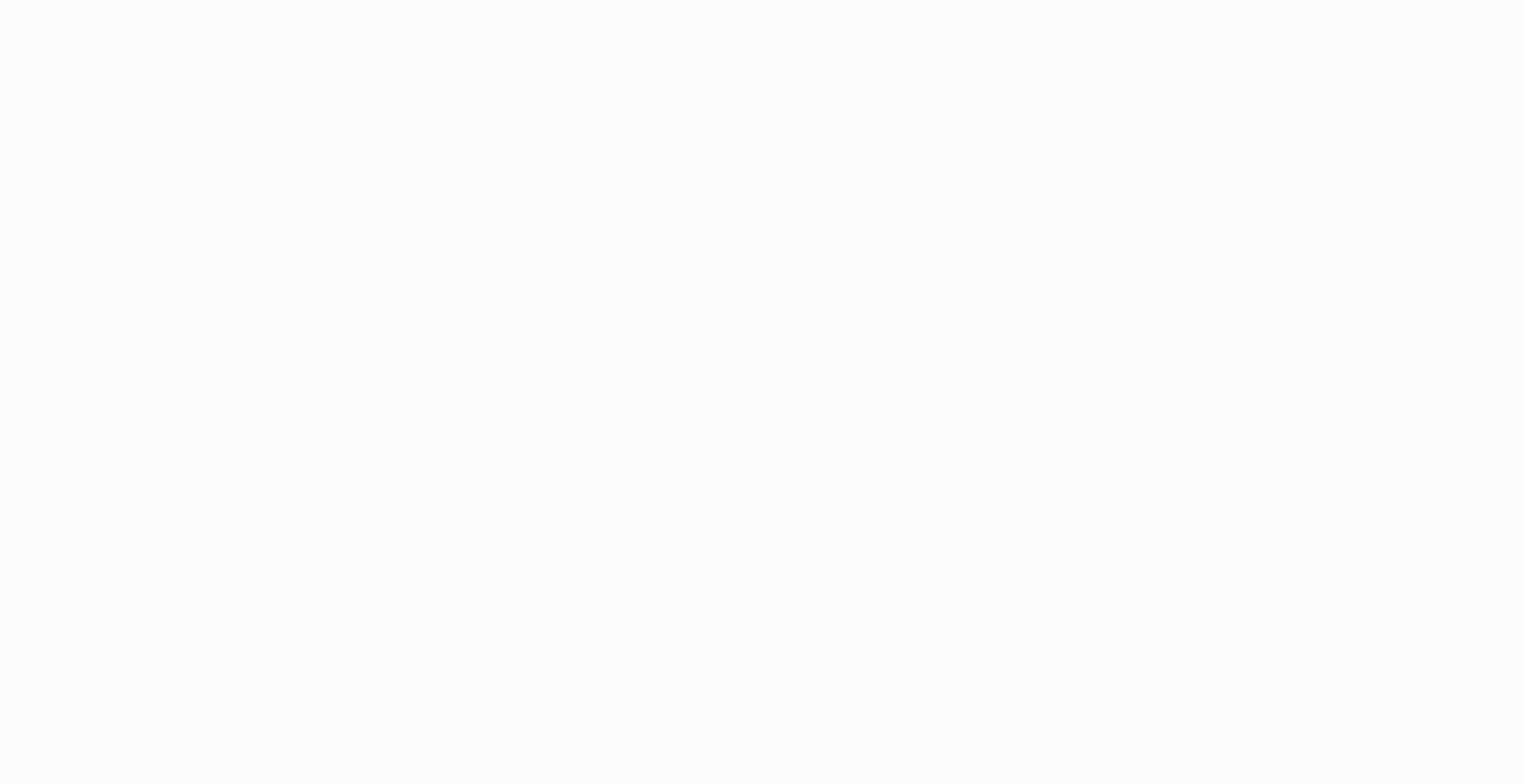 scroll, scrollTop: 0, scrollLeft: 0, axis: both 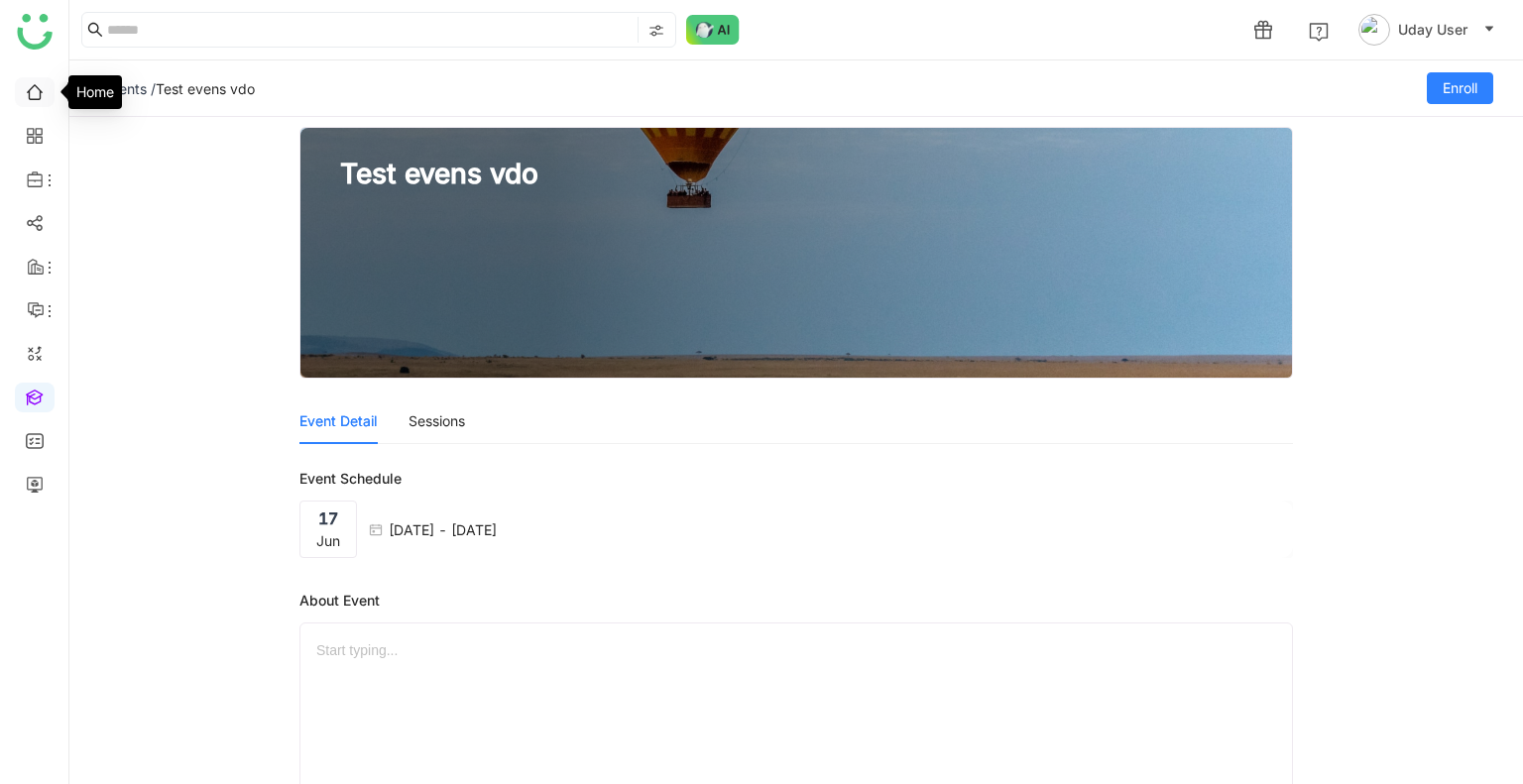 click at bounding box center [35, 90] 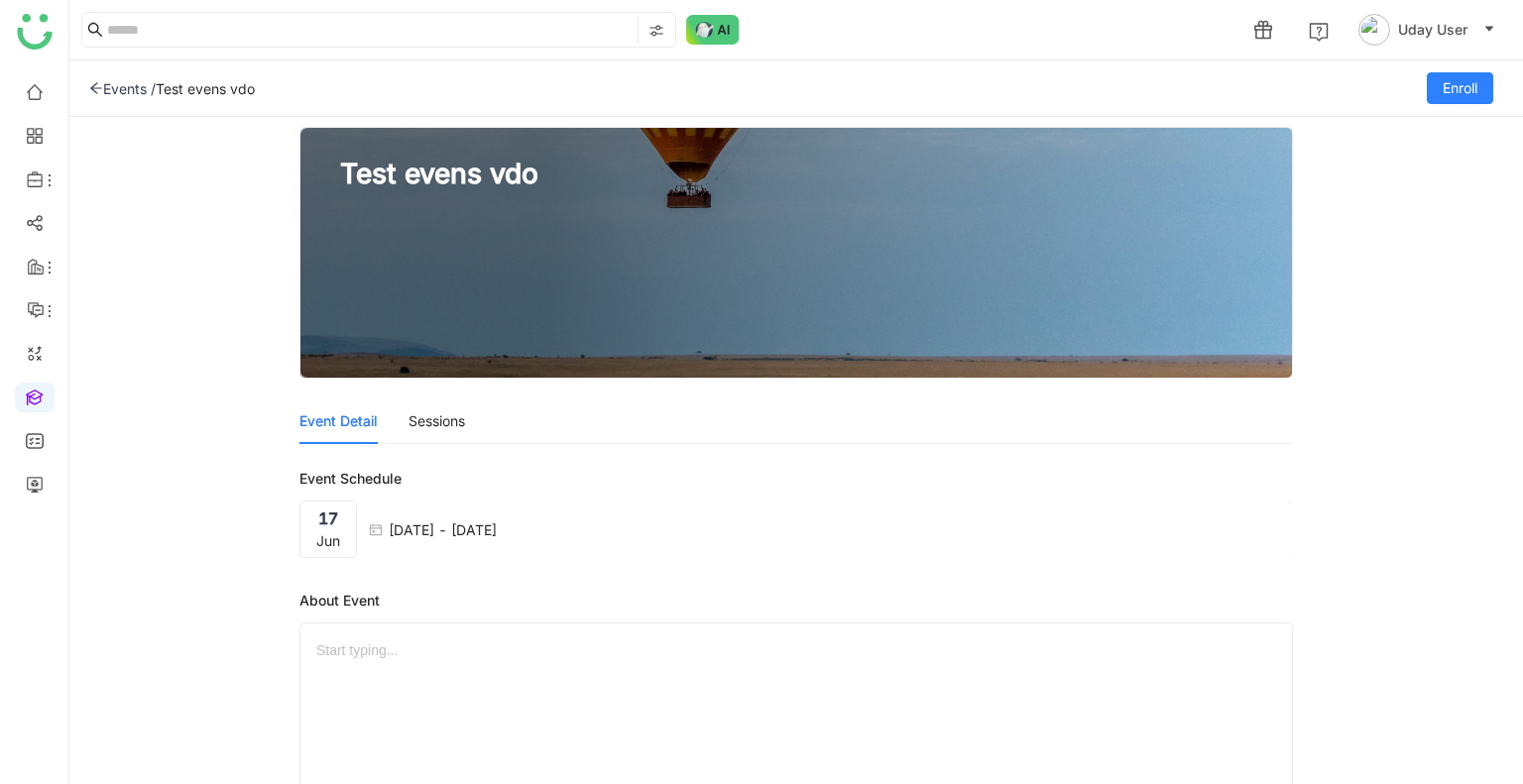 drag, startPoint x: 37, startPoint y: 94, endPoint x: 353, endPoint y: -53, distance: 348.51829 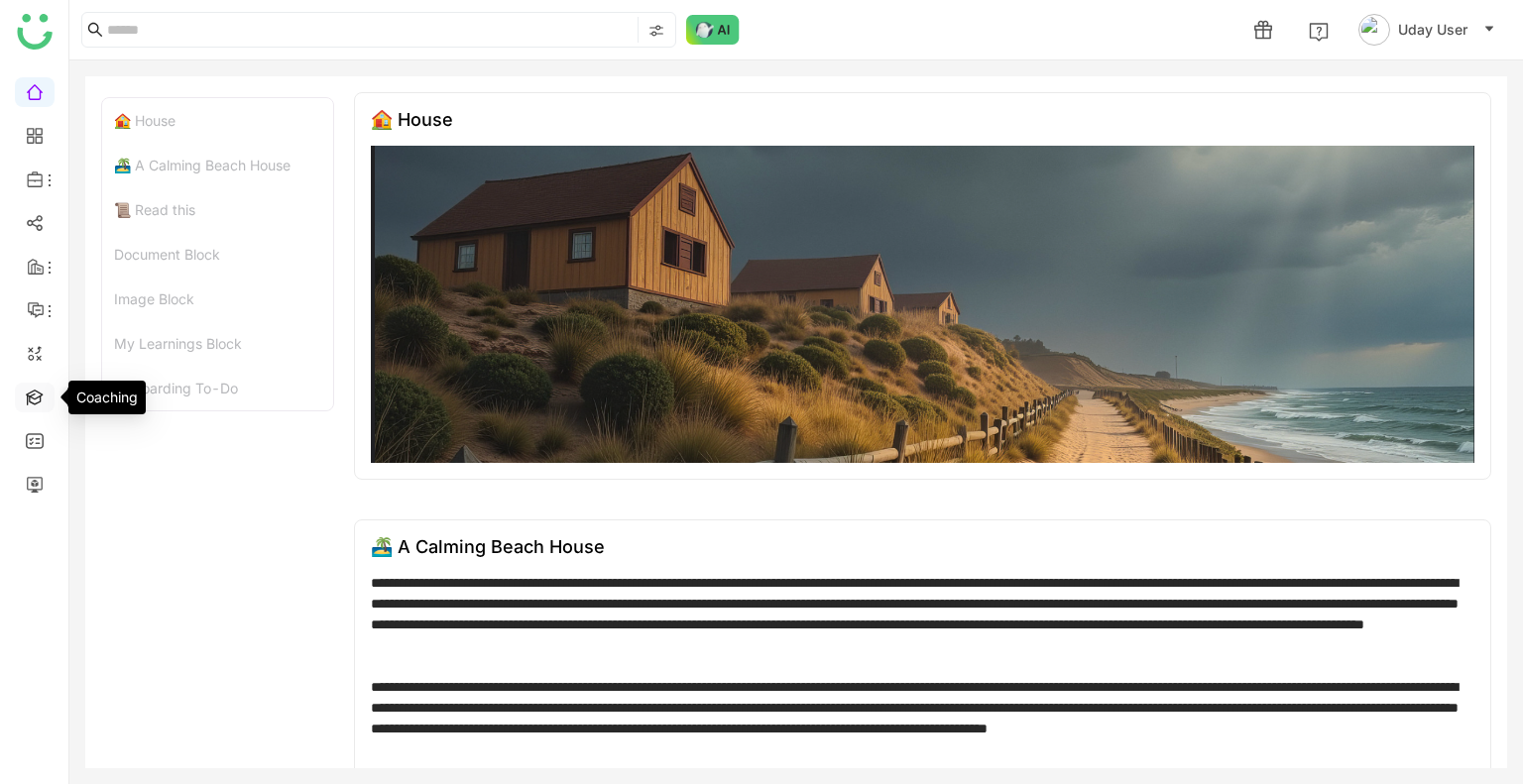 click at bounding box center (35, 395) 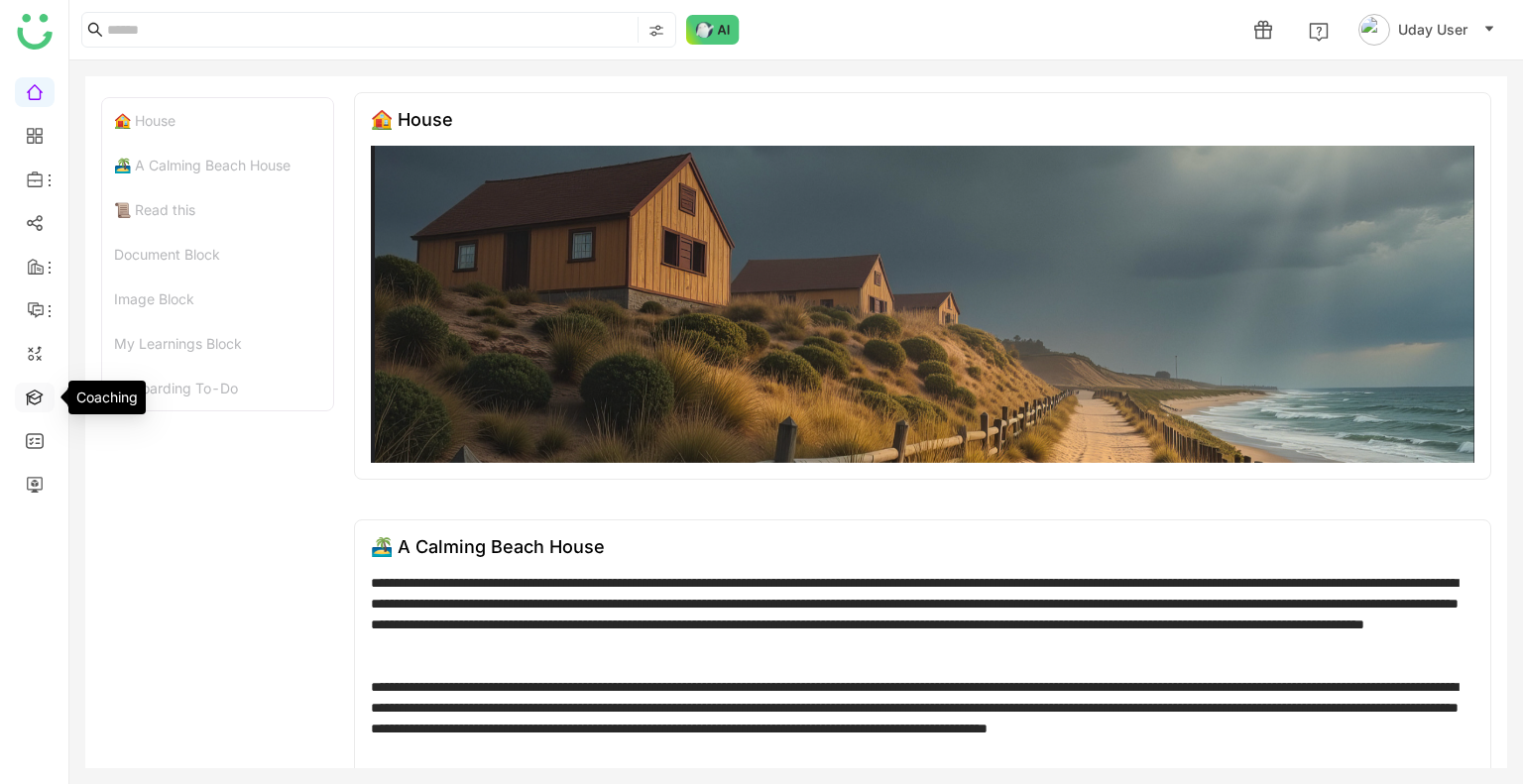 click at bounding box center [35, 395] 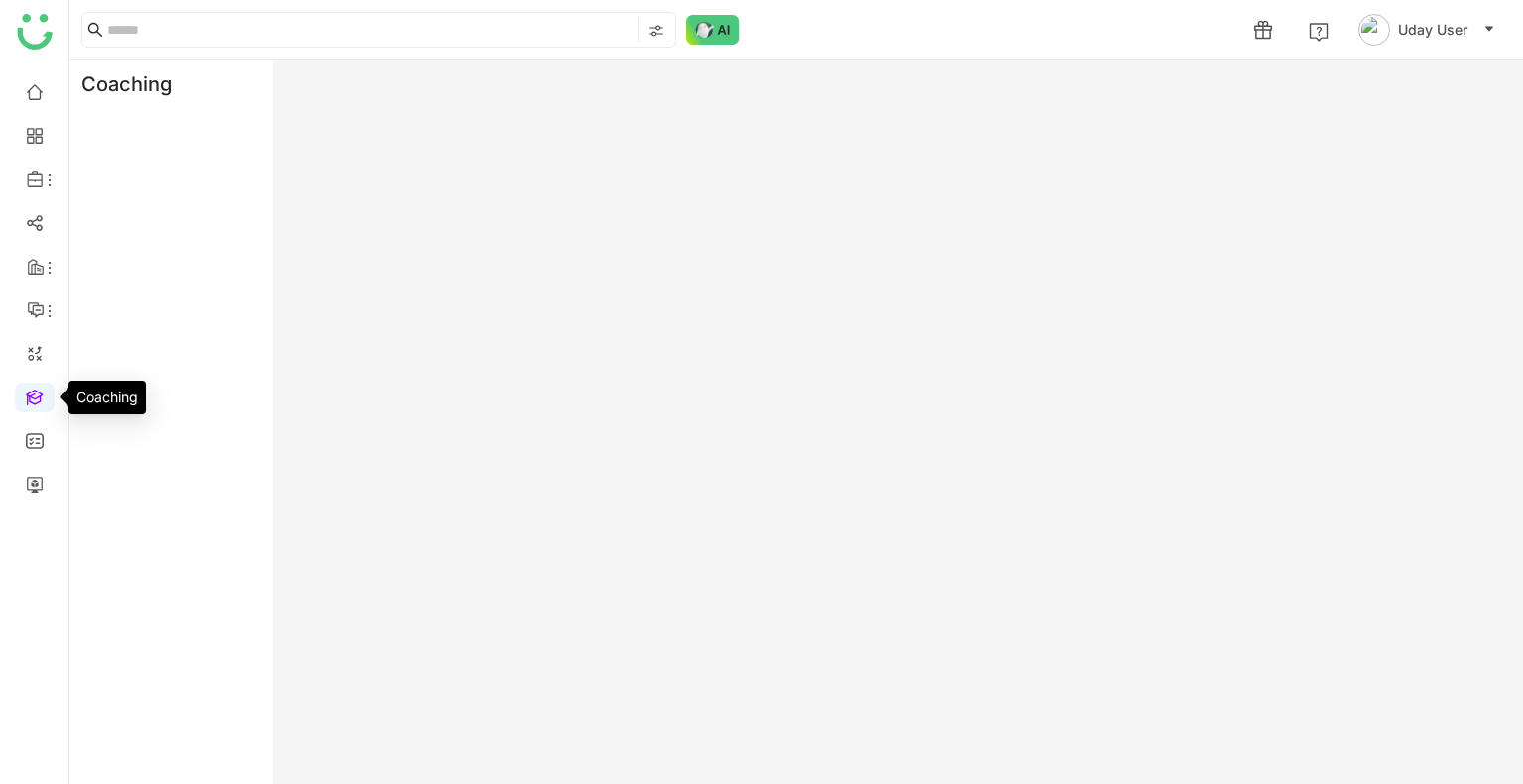 click at bounding box center (35, 395) 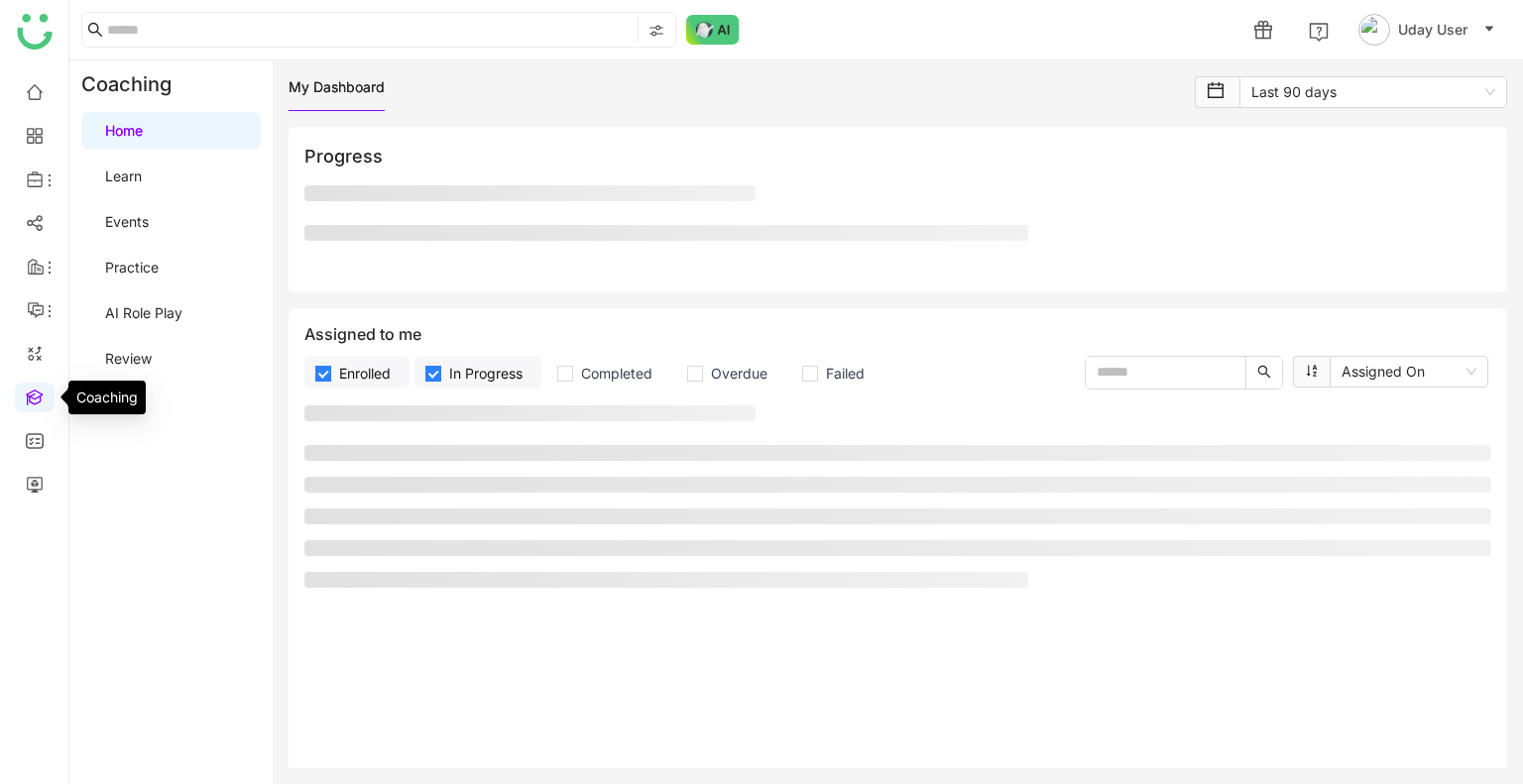 click at bounding box center [35, 395] 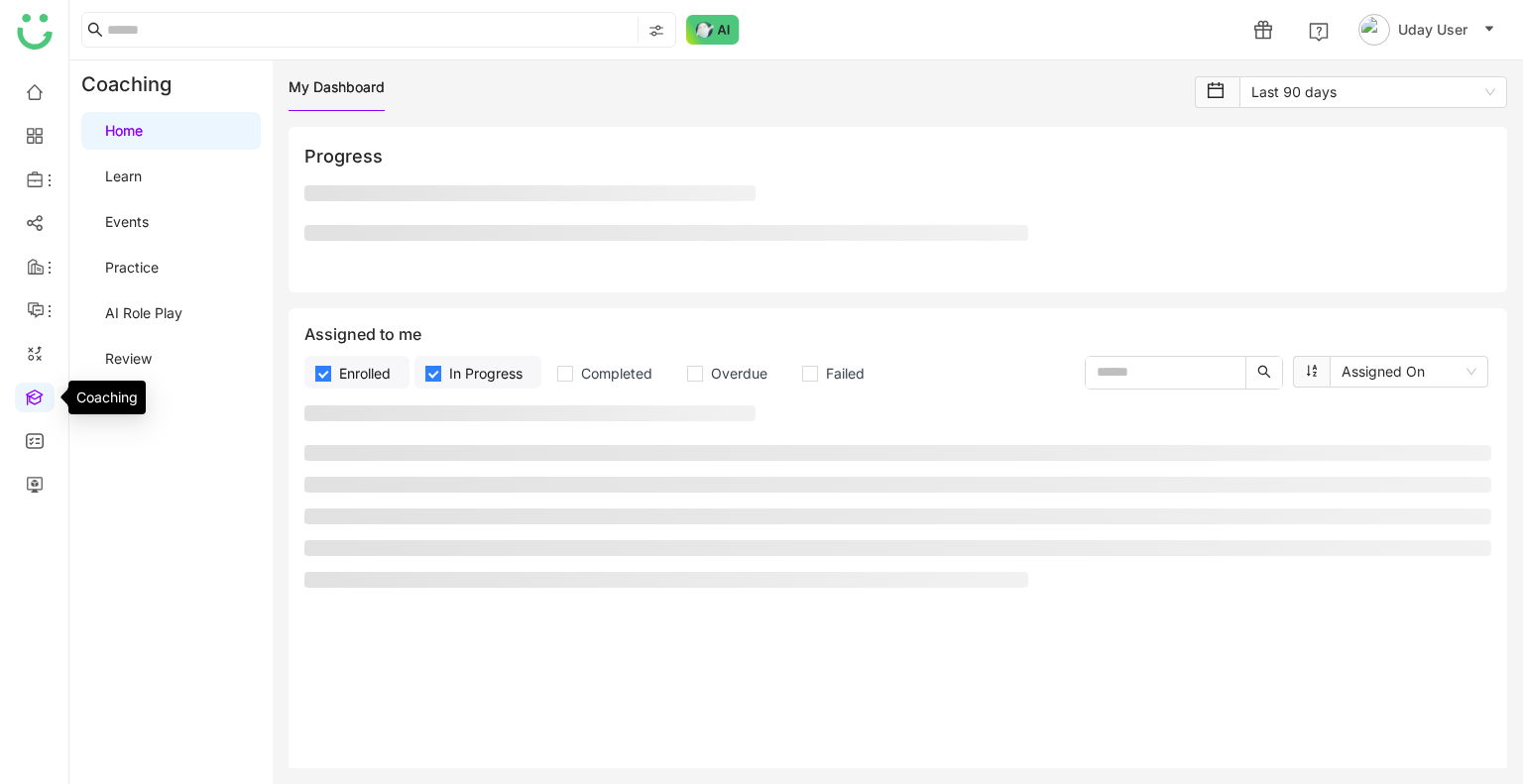 click at bounding box center (35, 395) 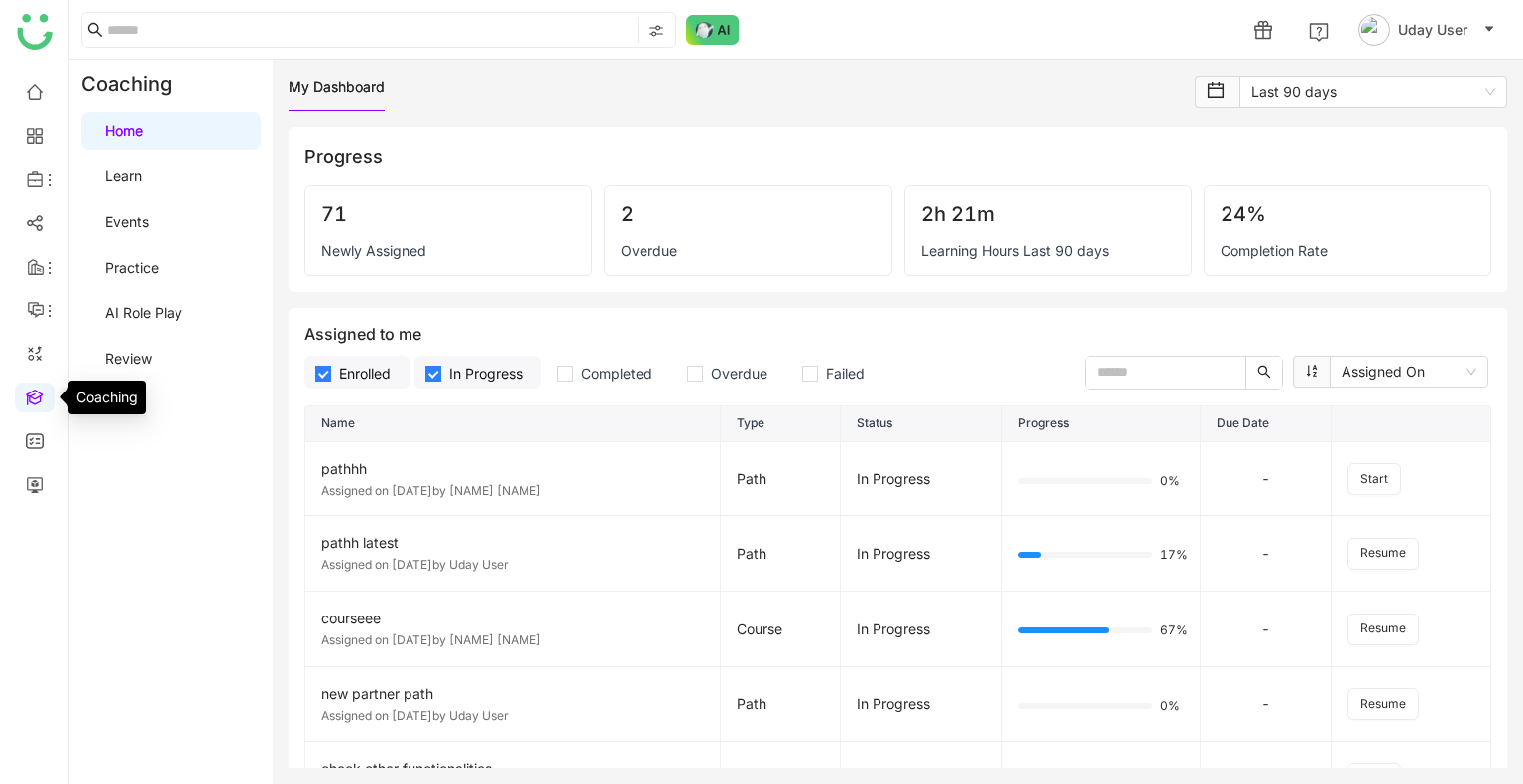 click at bounding box center [35, 395] 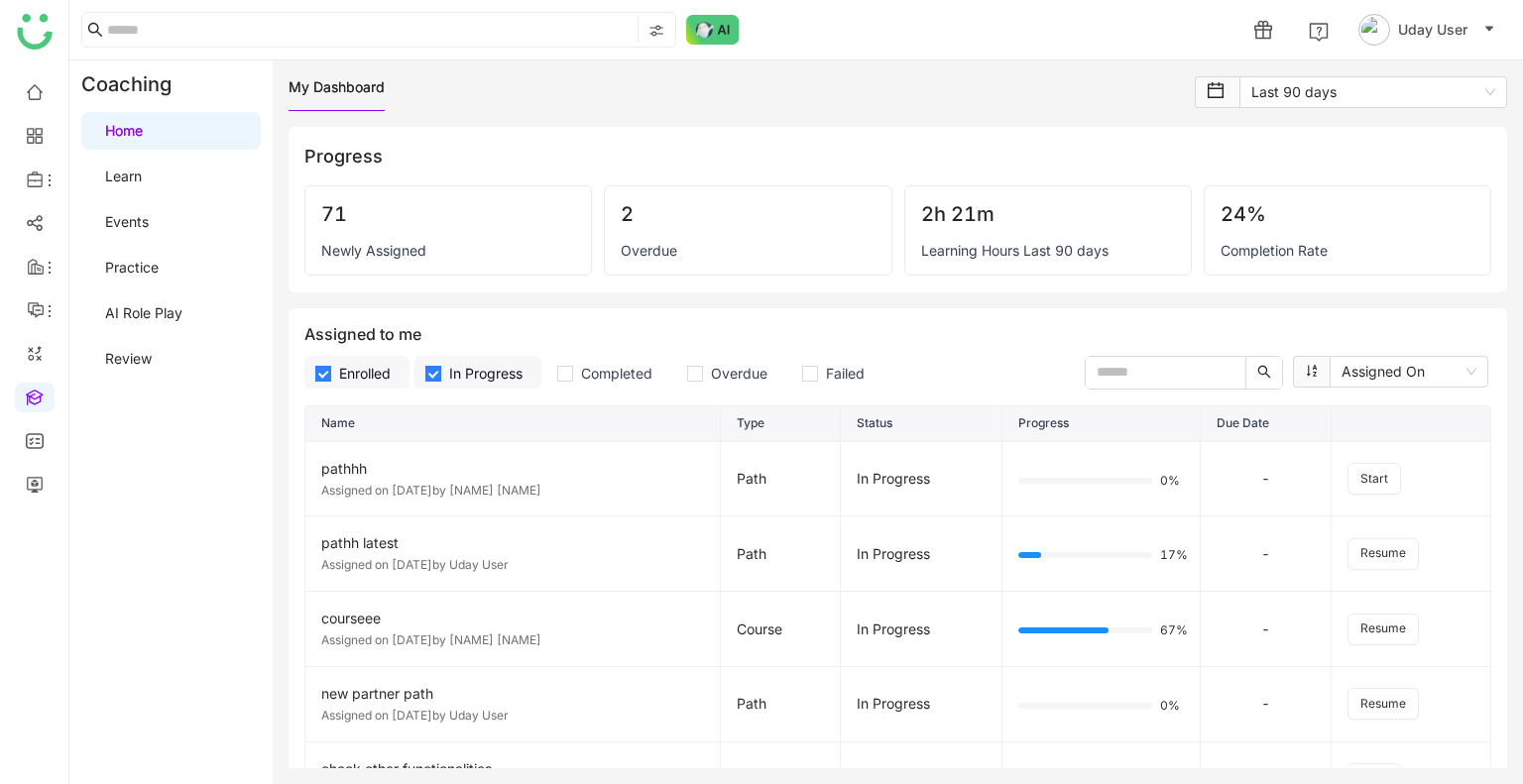 click on "Learn" at bounding box center [123, 175] 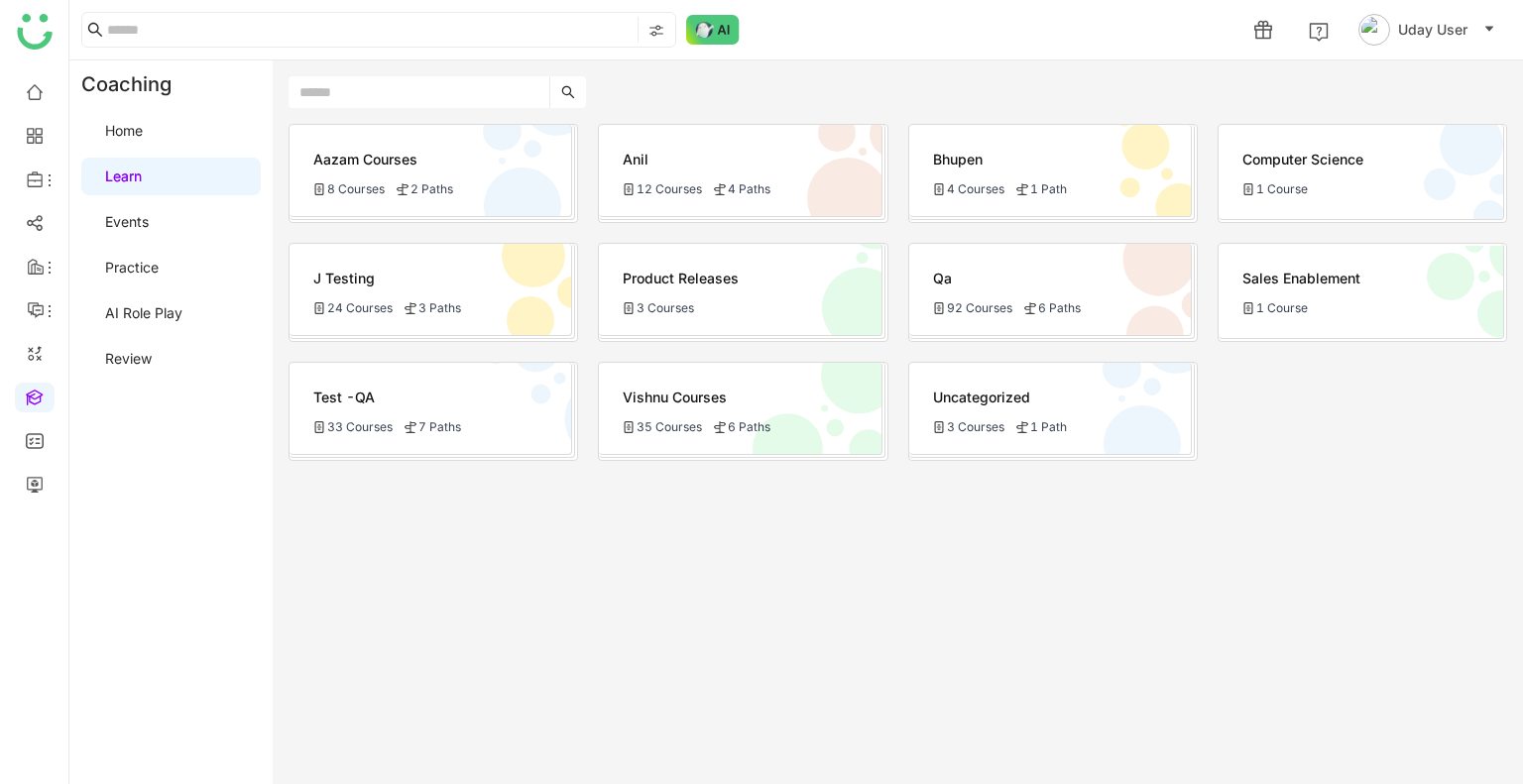 click on "33 Courses" 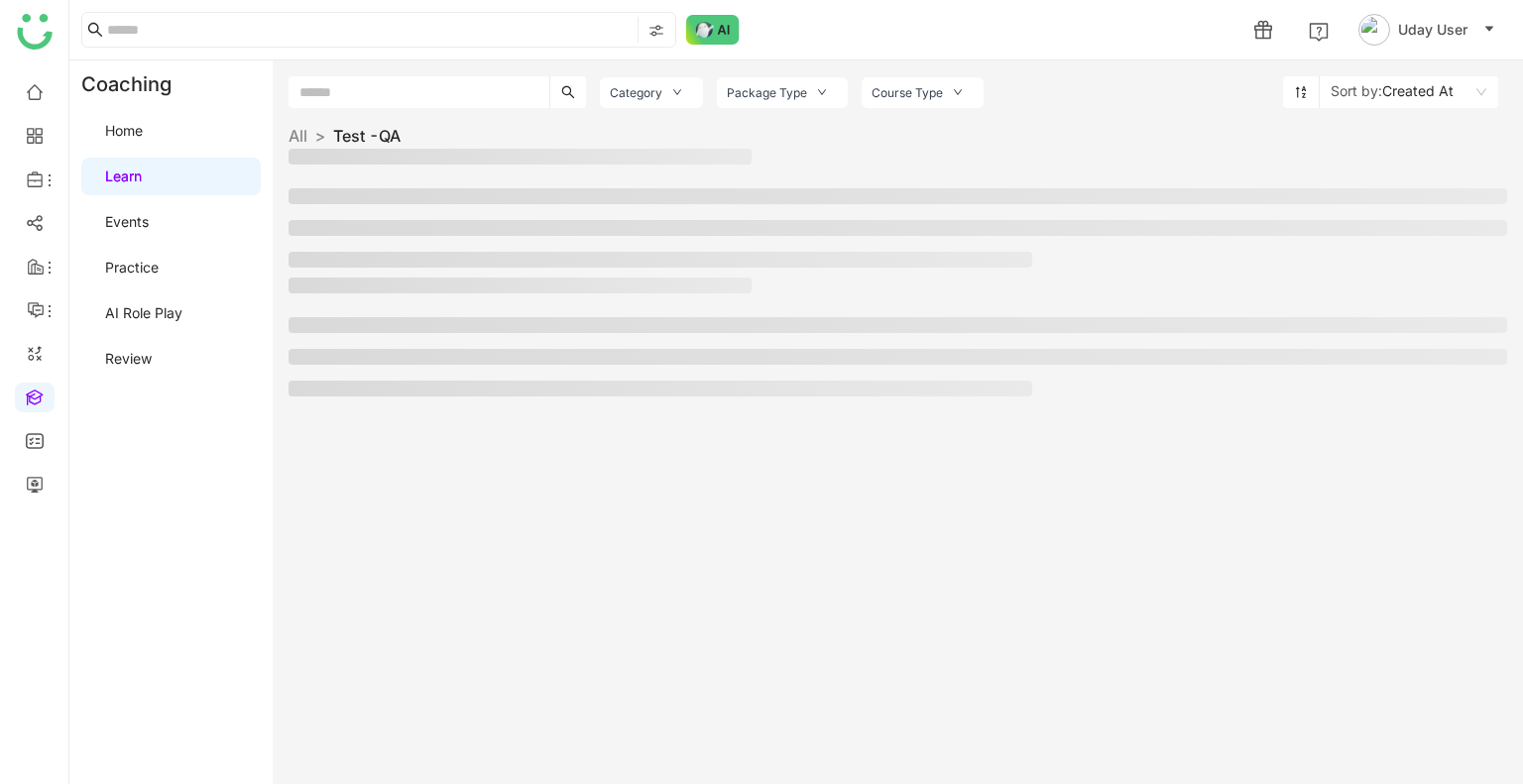 click on "Category Package Type Course Type Sort by:  Created At  All  >   Test -QA   >" 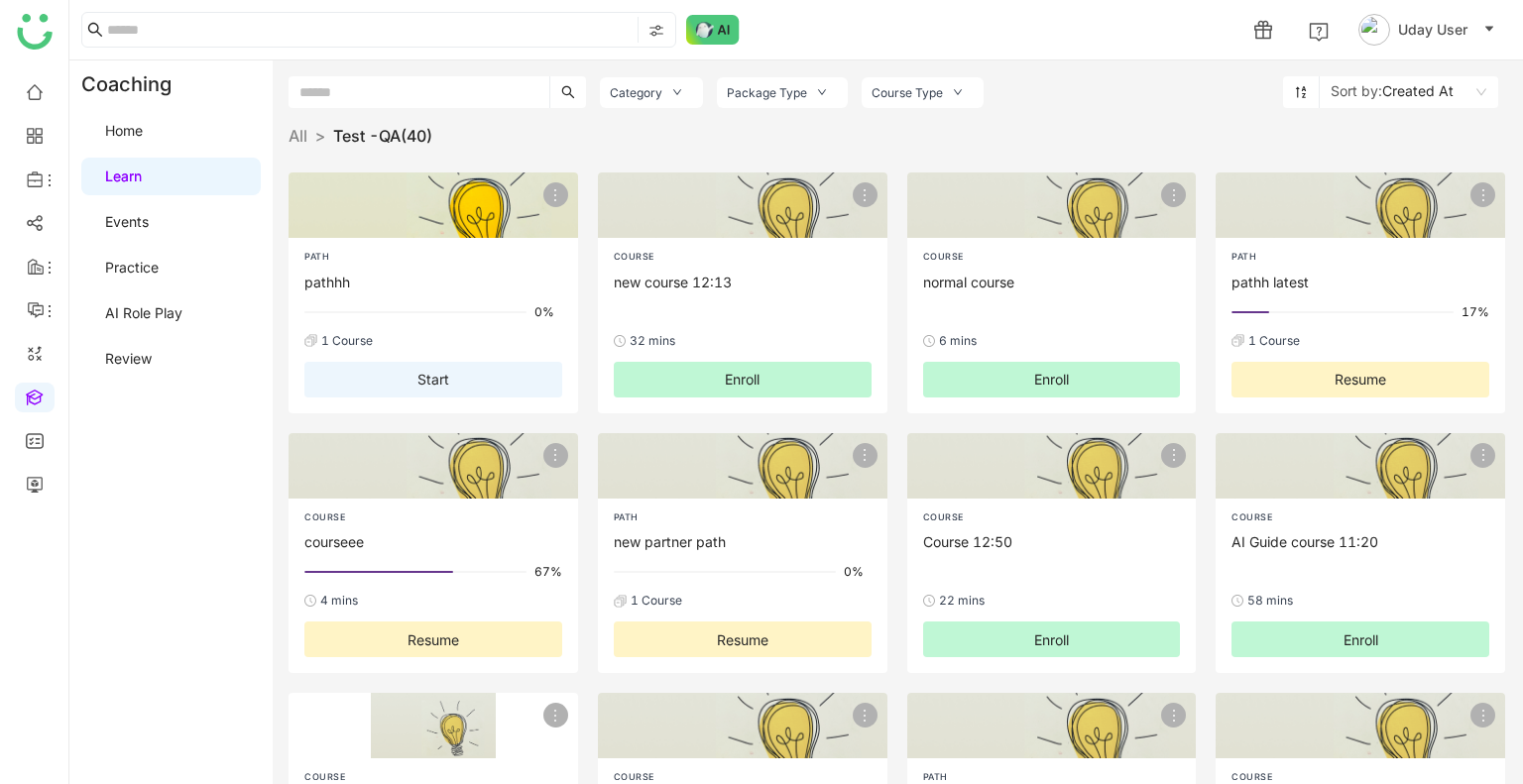 click on "pathhh" 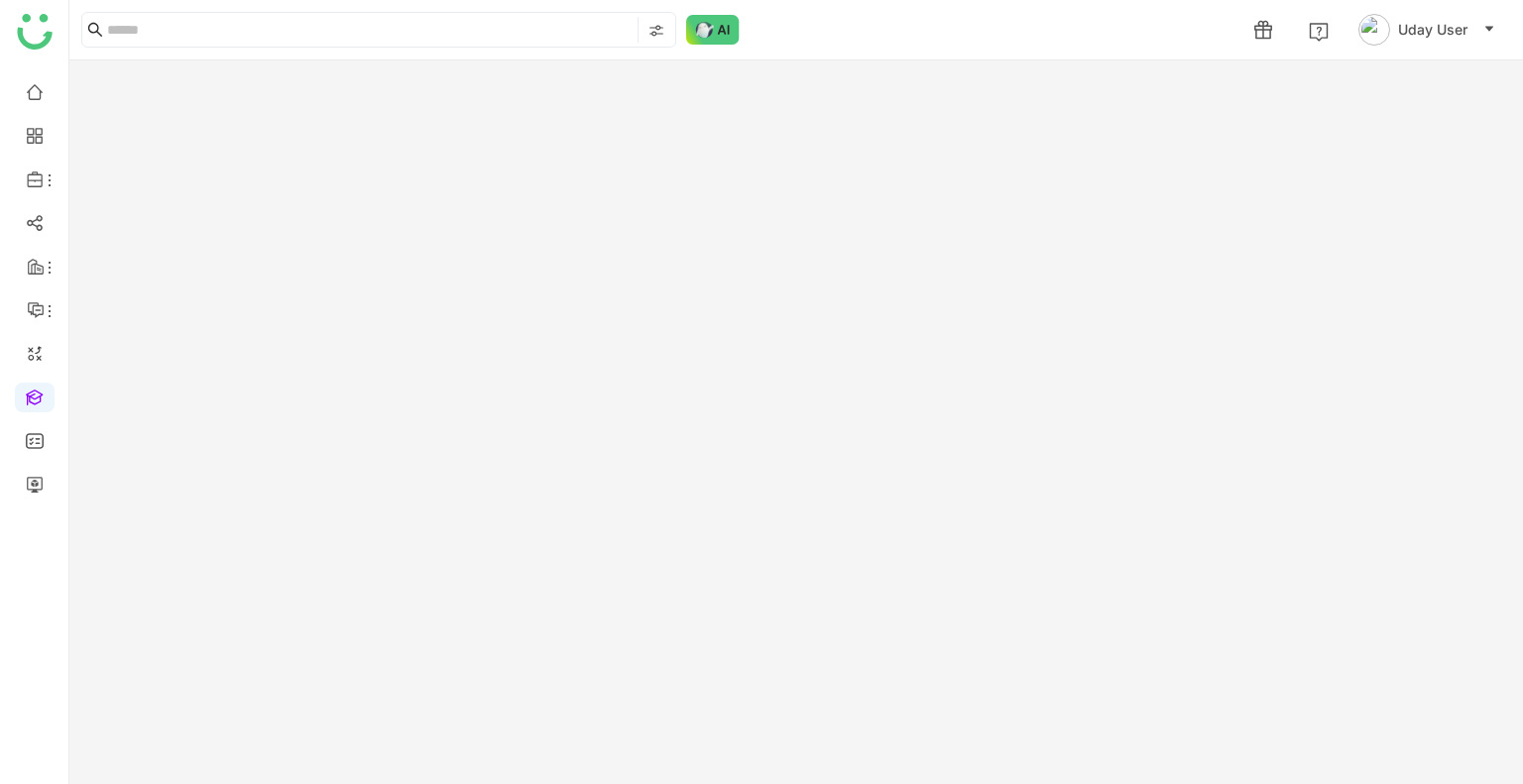 click 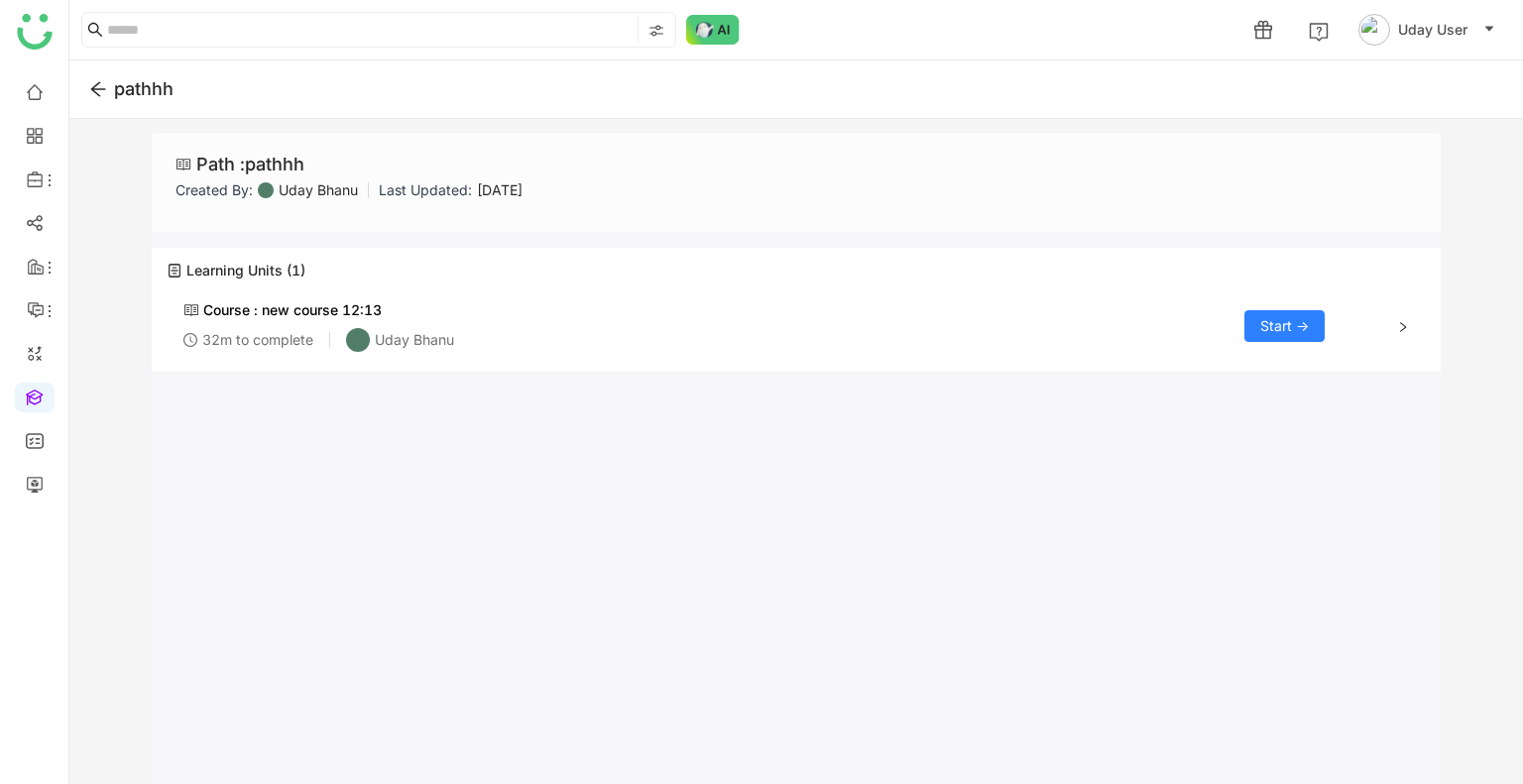 click 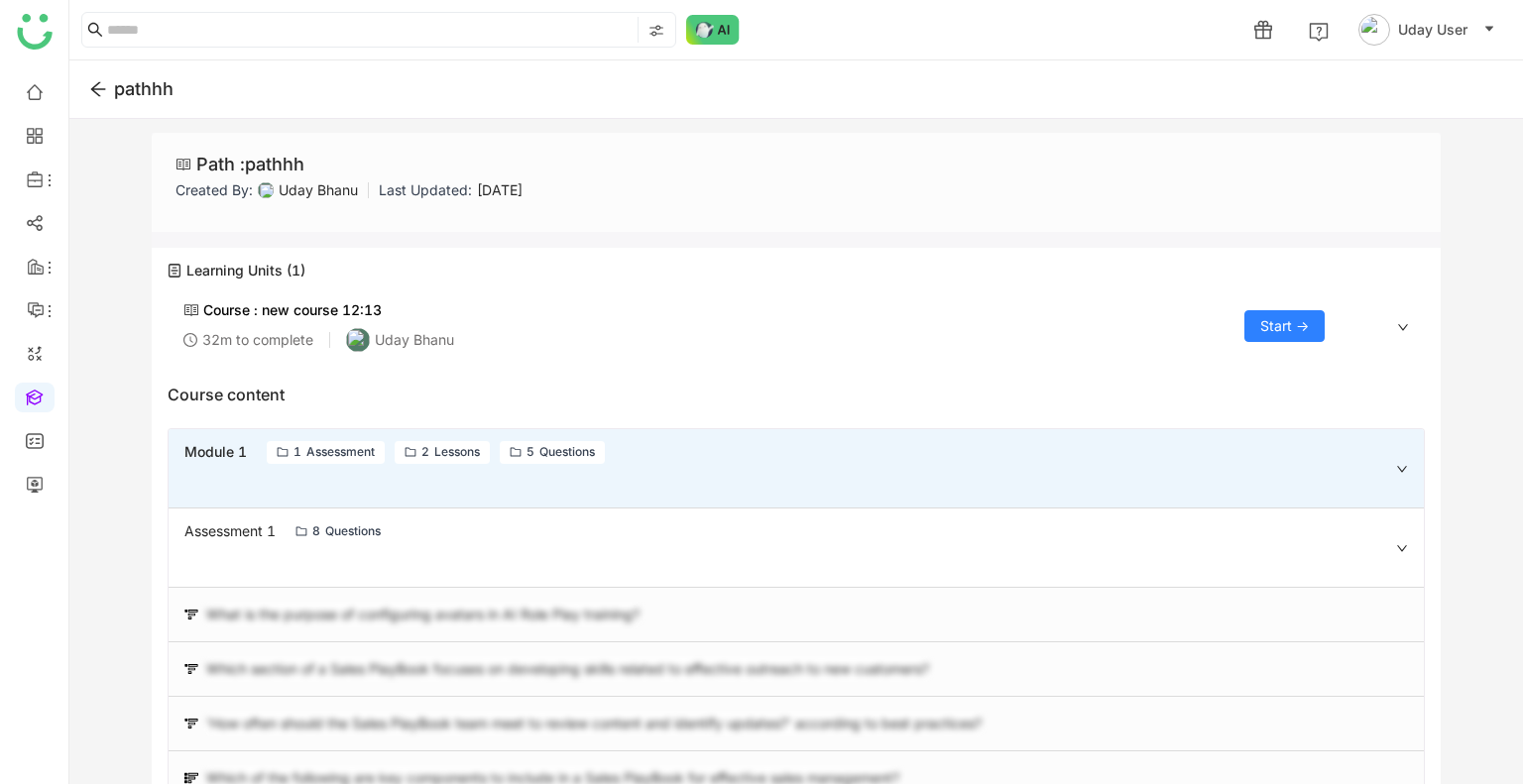 click on "Start ->" 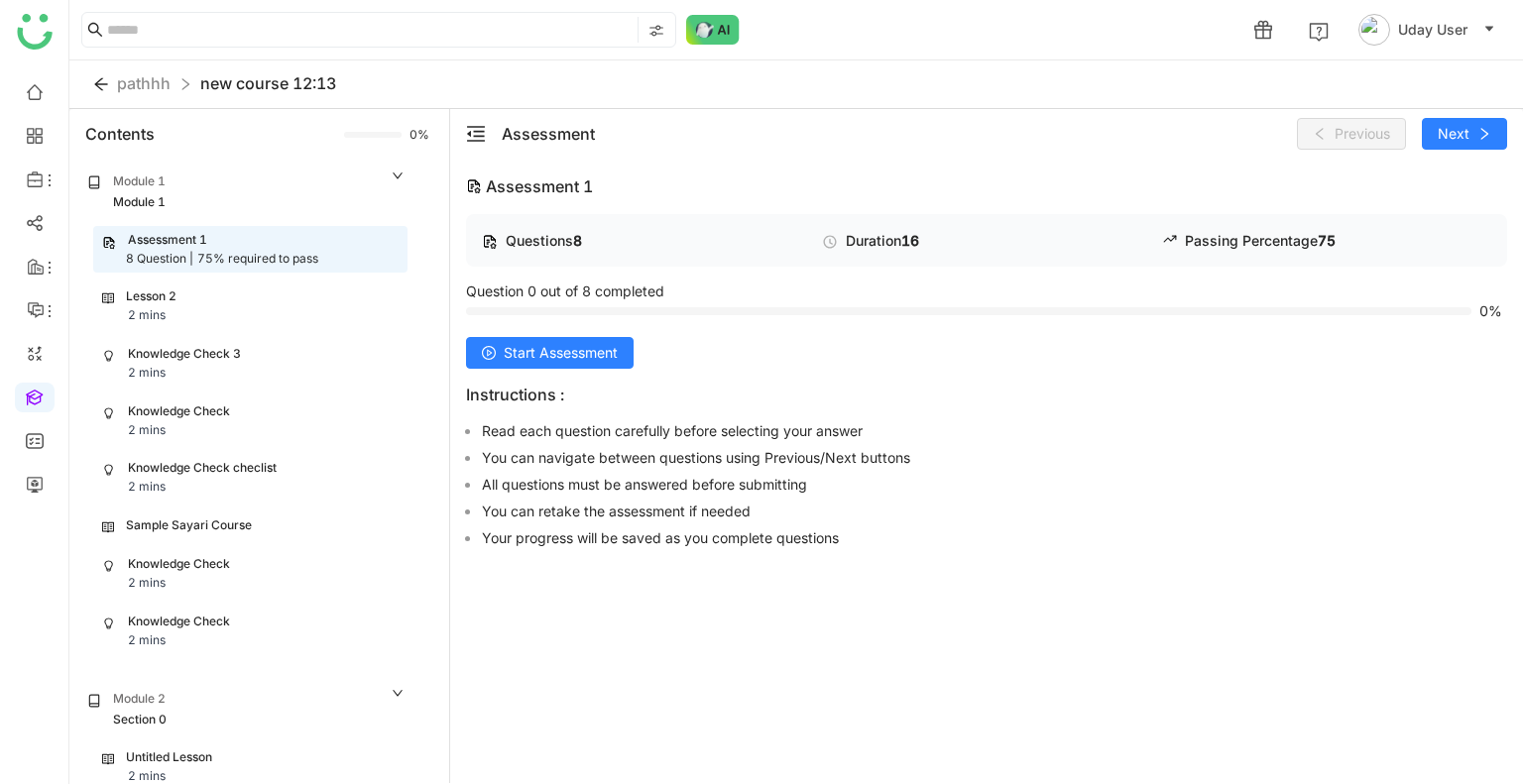 click on "Sample Sayari Course" 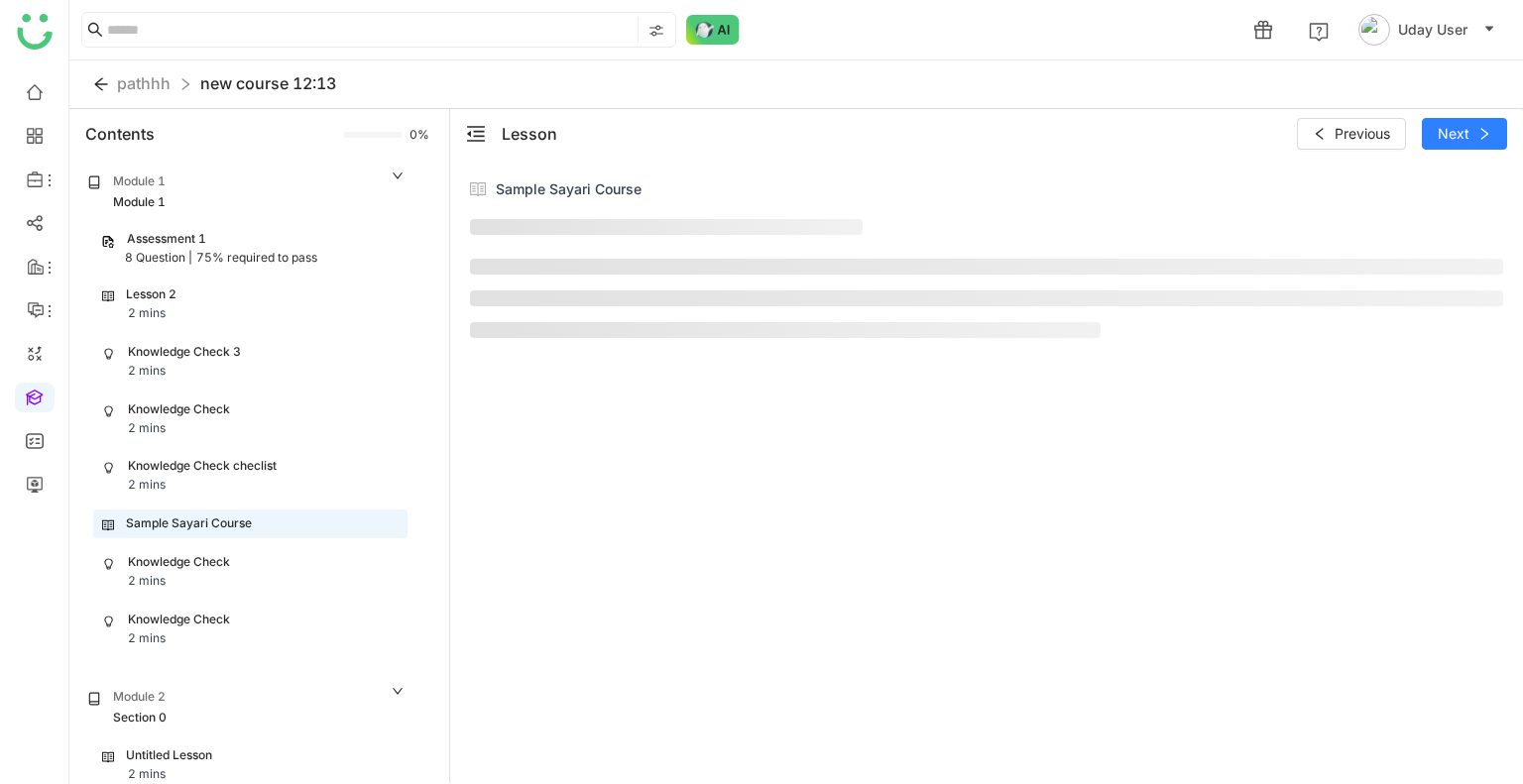 scroll, scrollTop: 0, scrollLeft: 0, axis: both 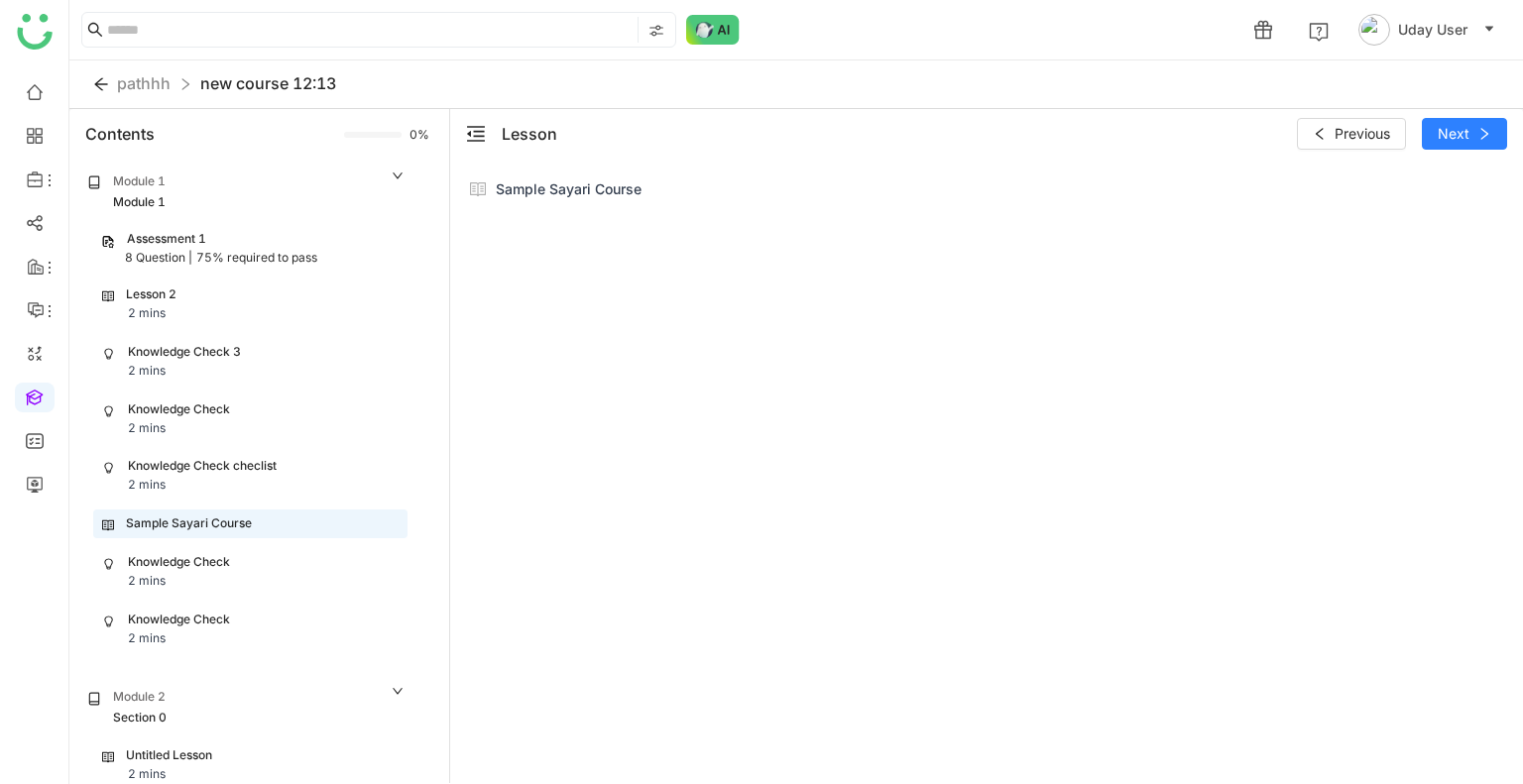 click on "75% required to pass" 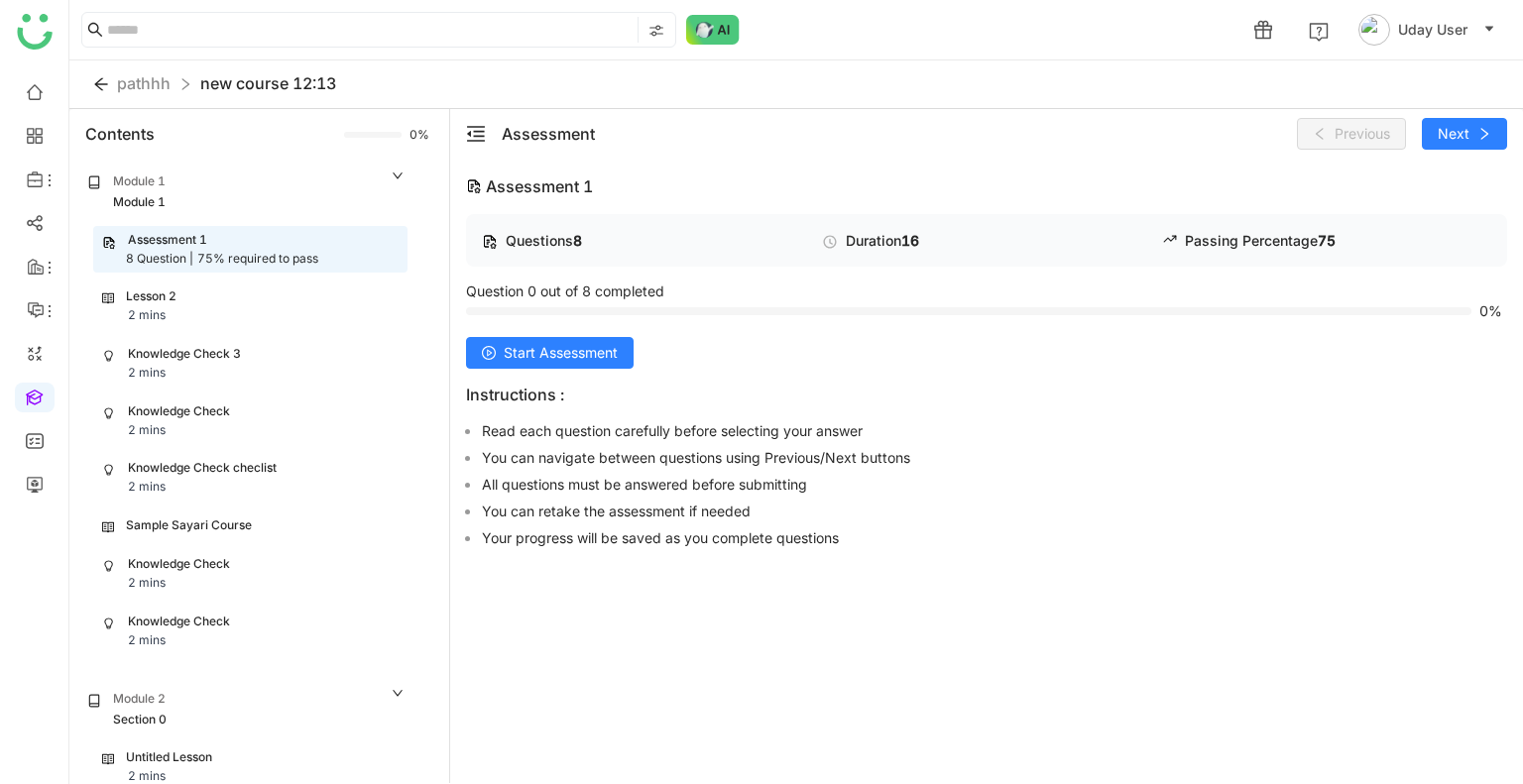 click on "Knowledge Check" 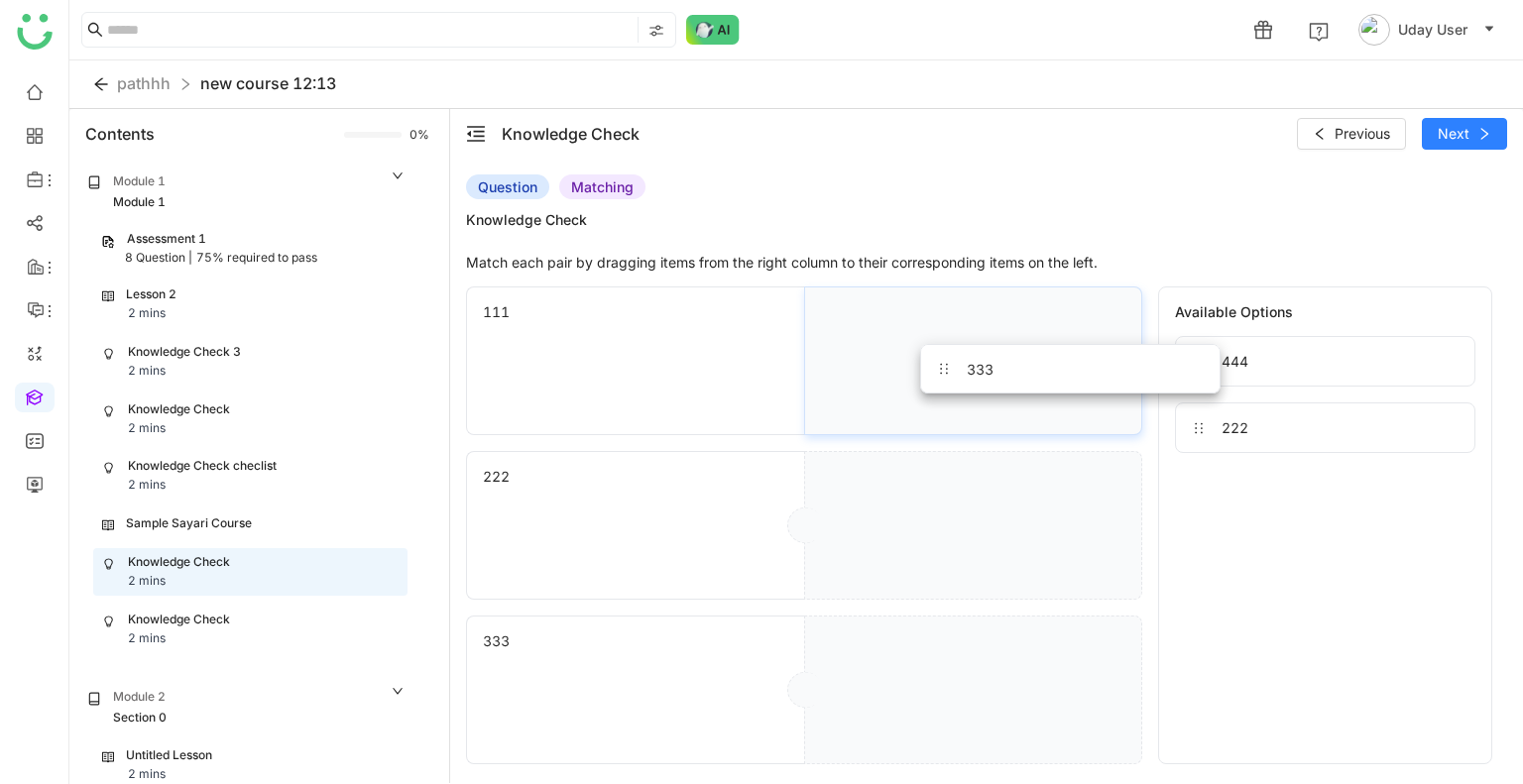 drag, startPoint x: 1293, startPoint y: 353, endPoint x: 1017, endPoint y: 362, distance: 276.1467 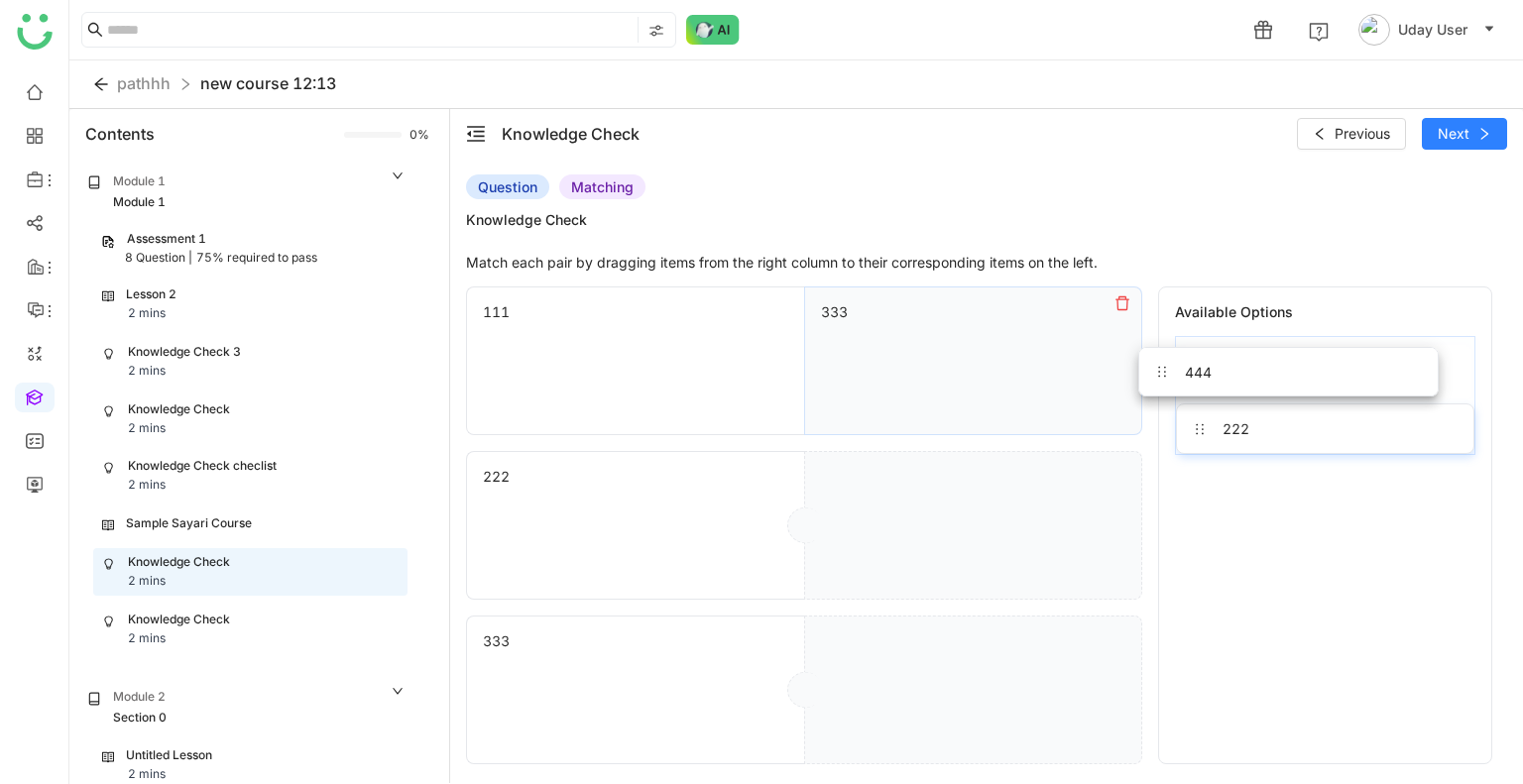 drag, startPoint x: 1274, startPoint y: 374, endPoint x: 1019, endPoint y: 515, distance: 291.38634 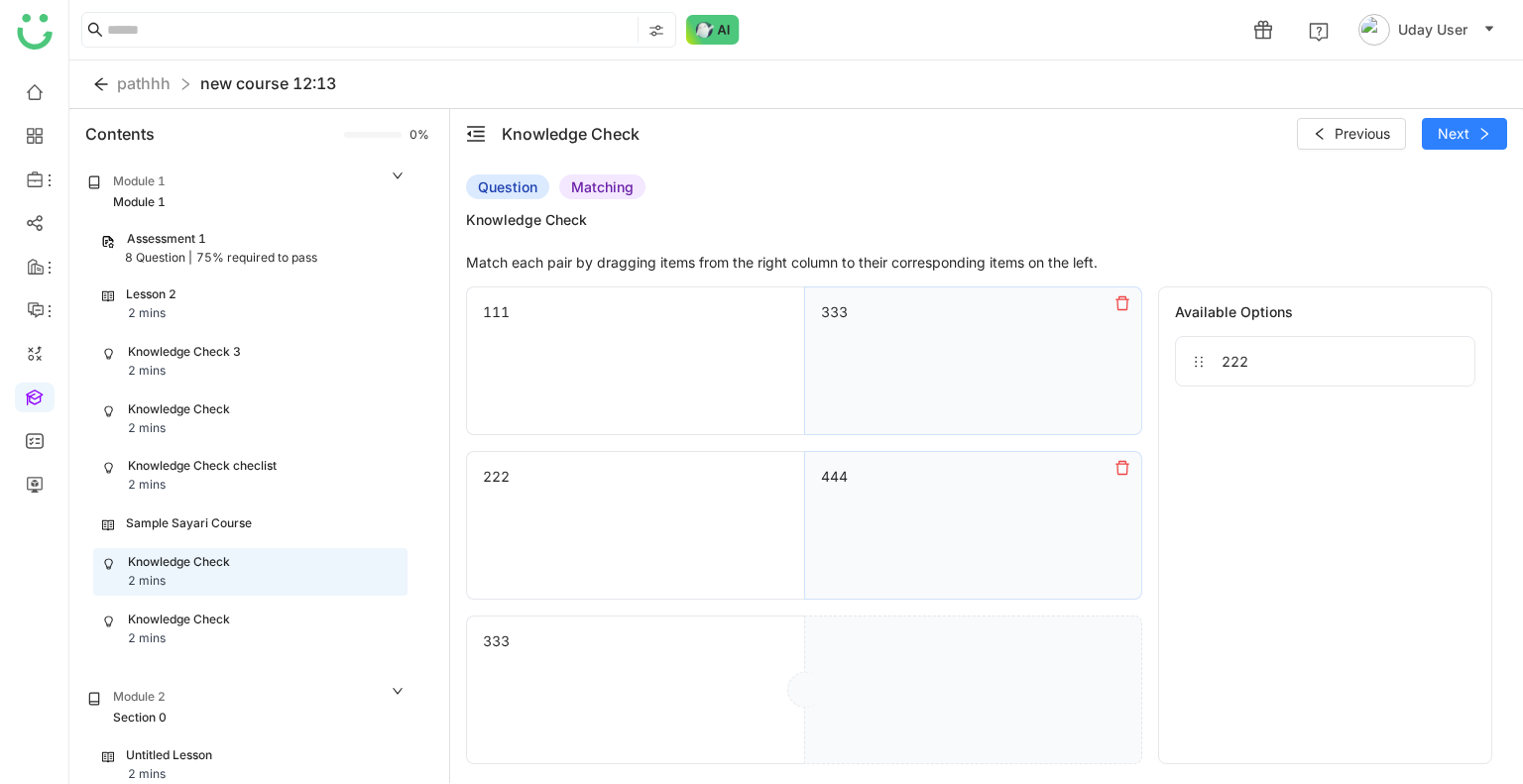 drag, startPoint x: 1265, startPoint y: 357, endPoint x: 1039, endPoint y: 660, distance: 378.0013 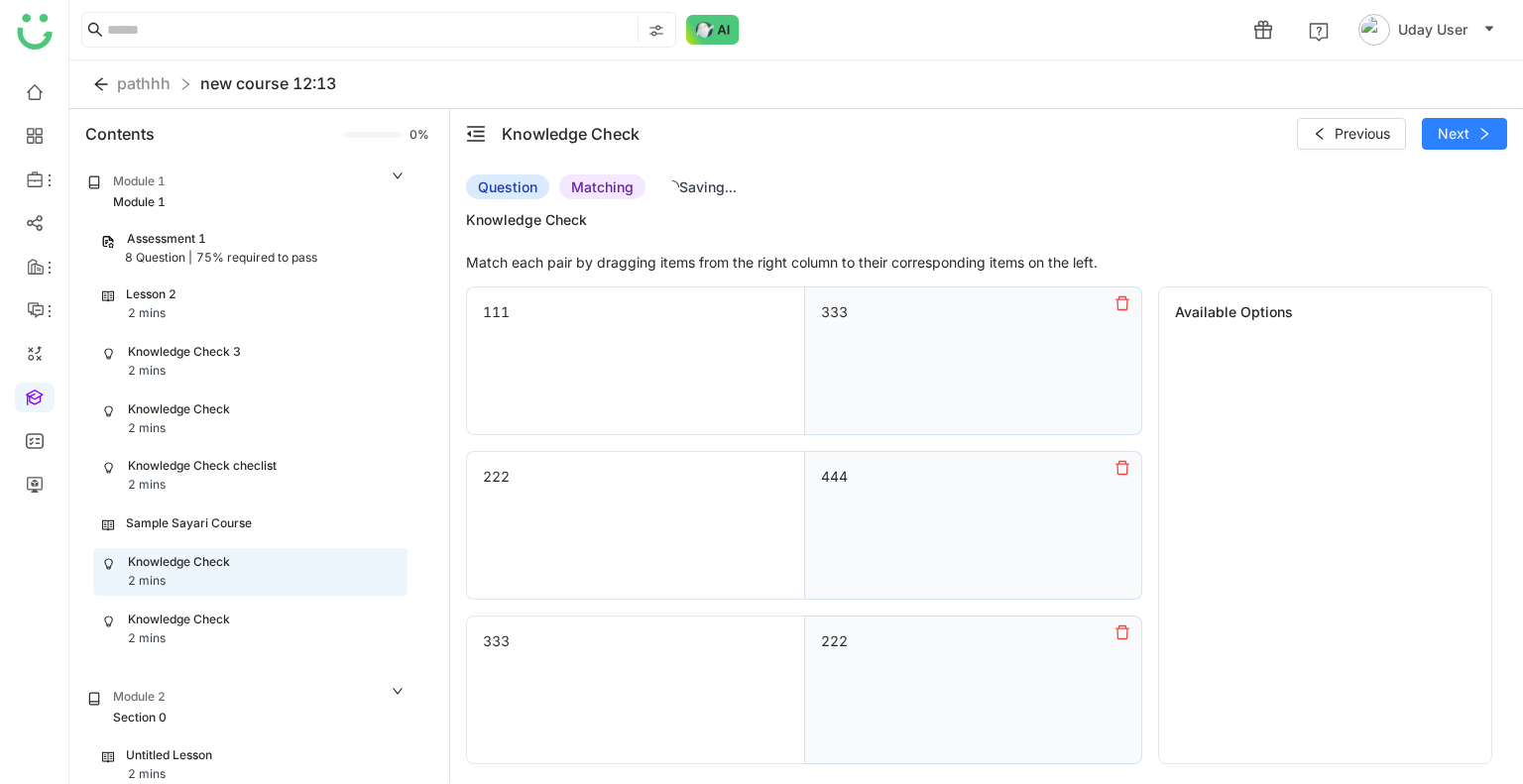click 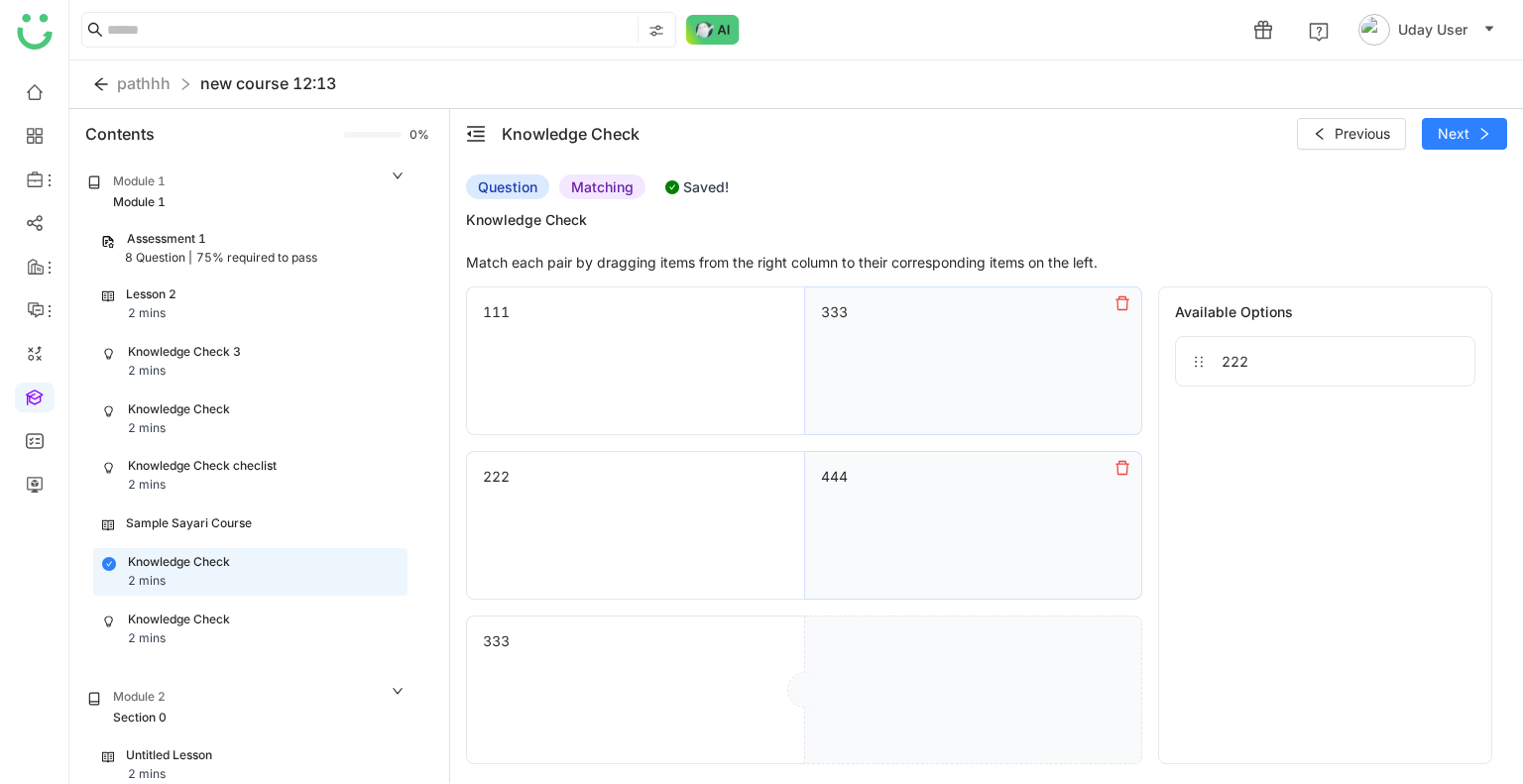click 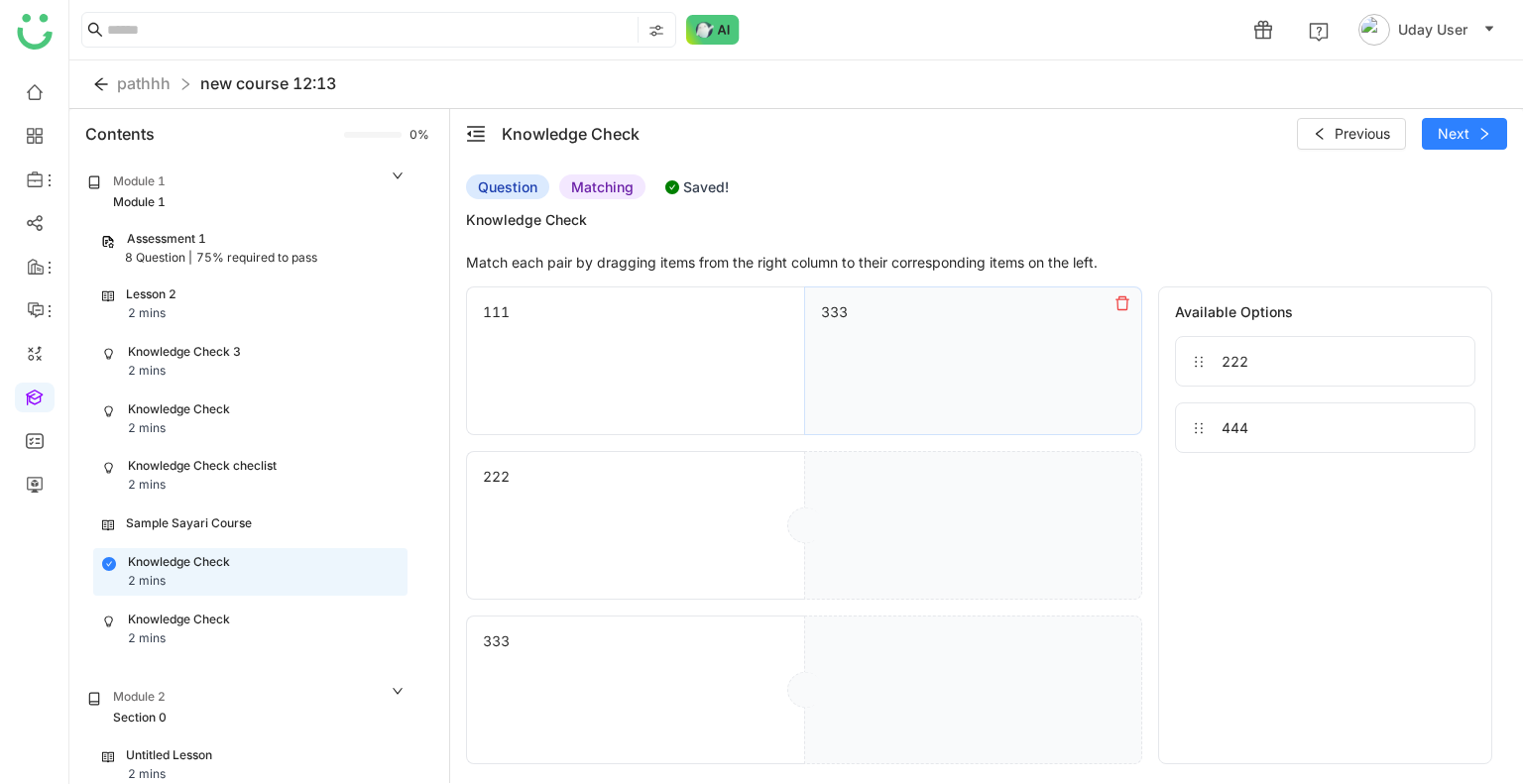 click at bounding box center (1122, 303) 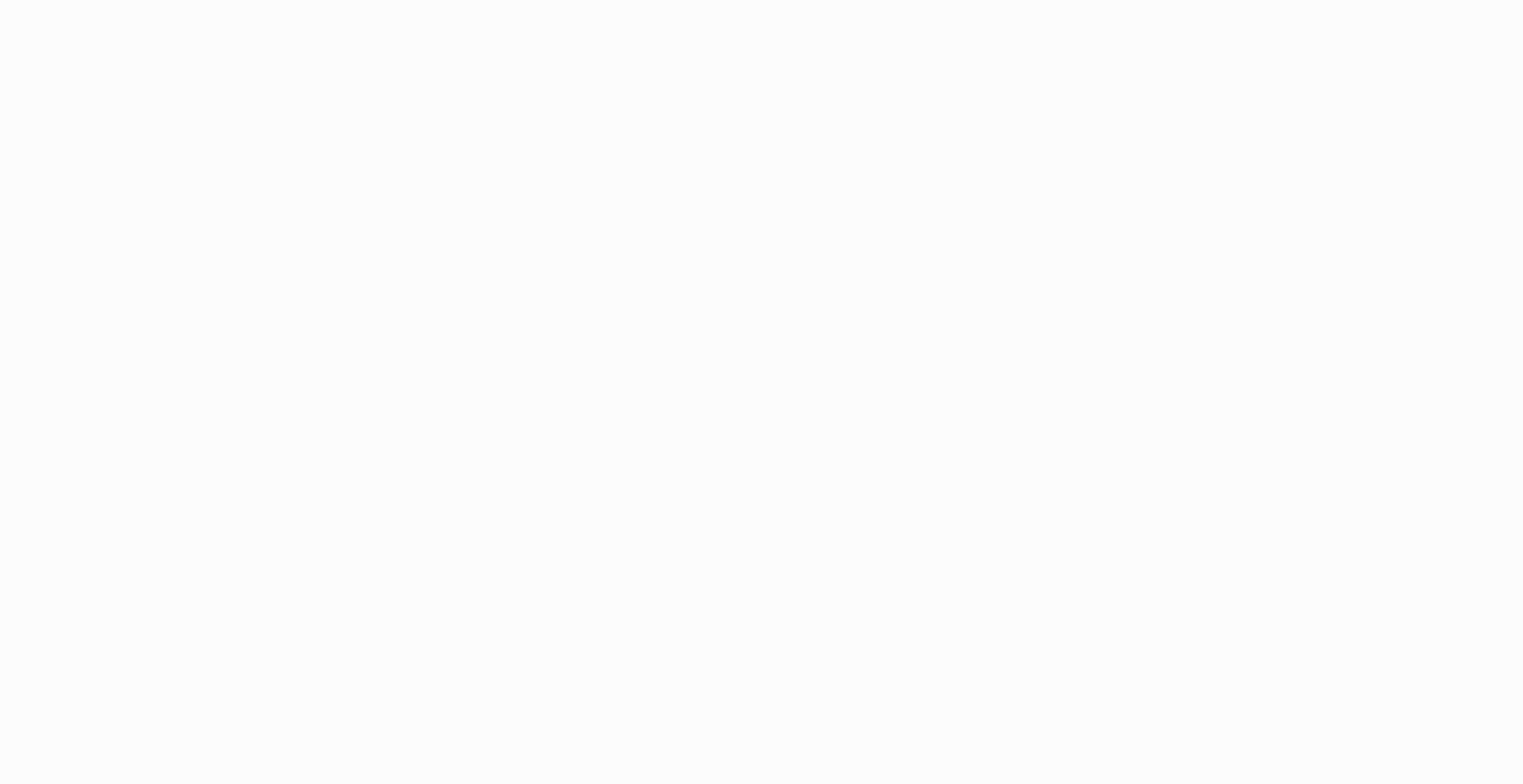 scroll, scrollTop: 0, scrollLeft: 0, axis: both 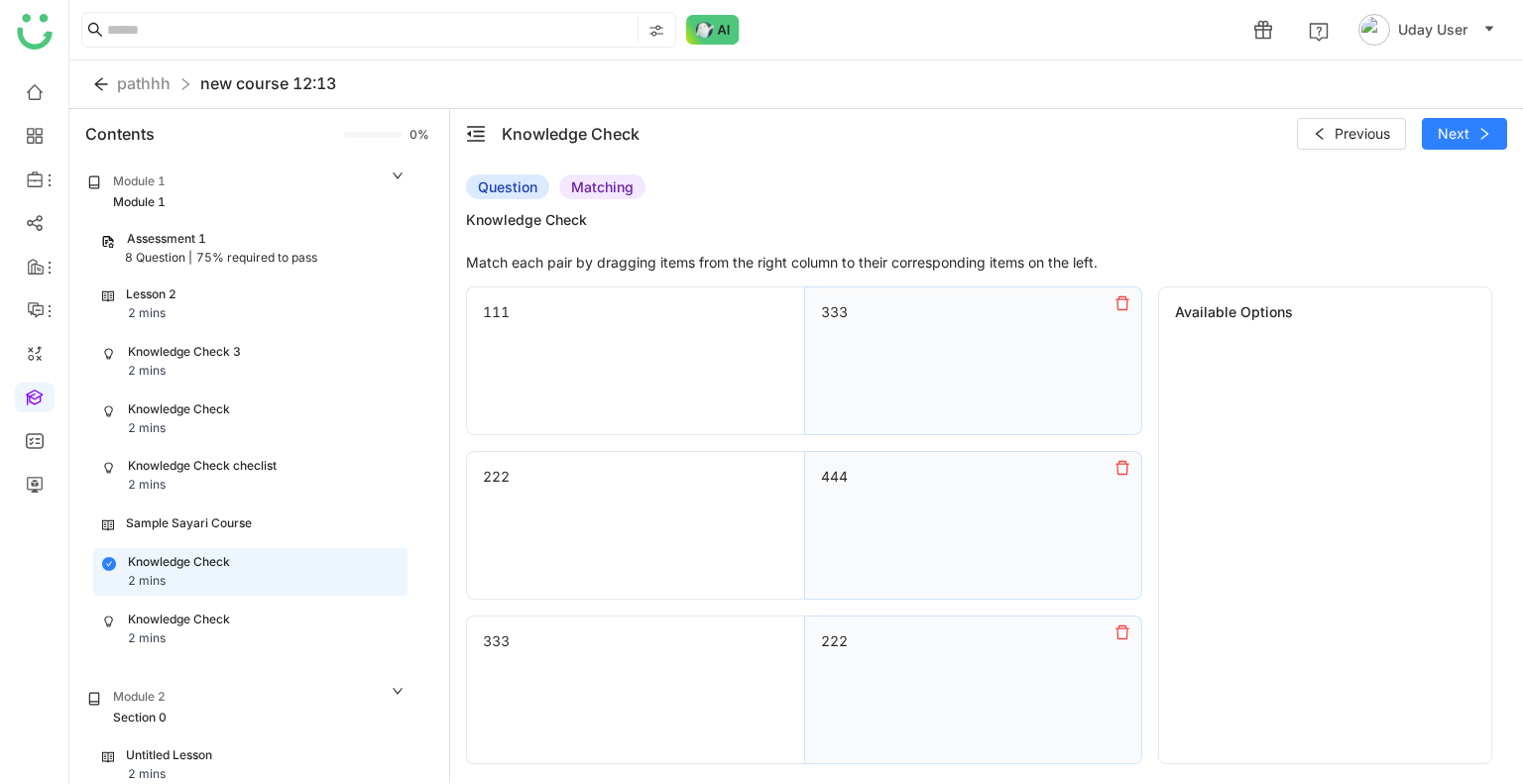 click 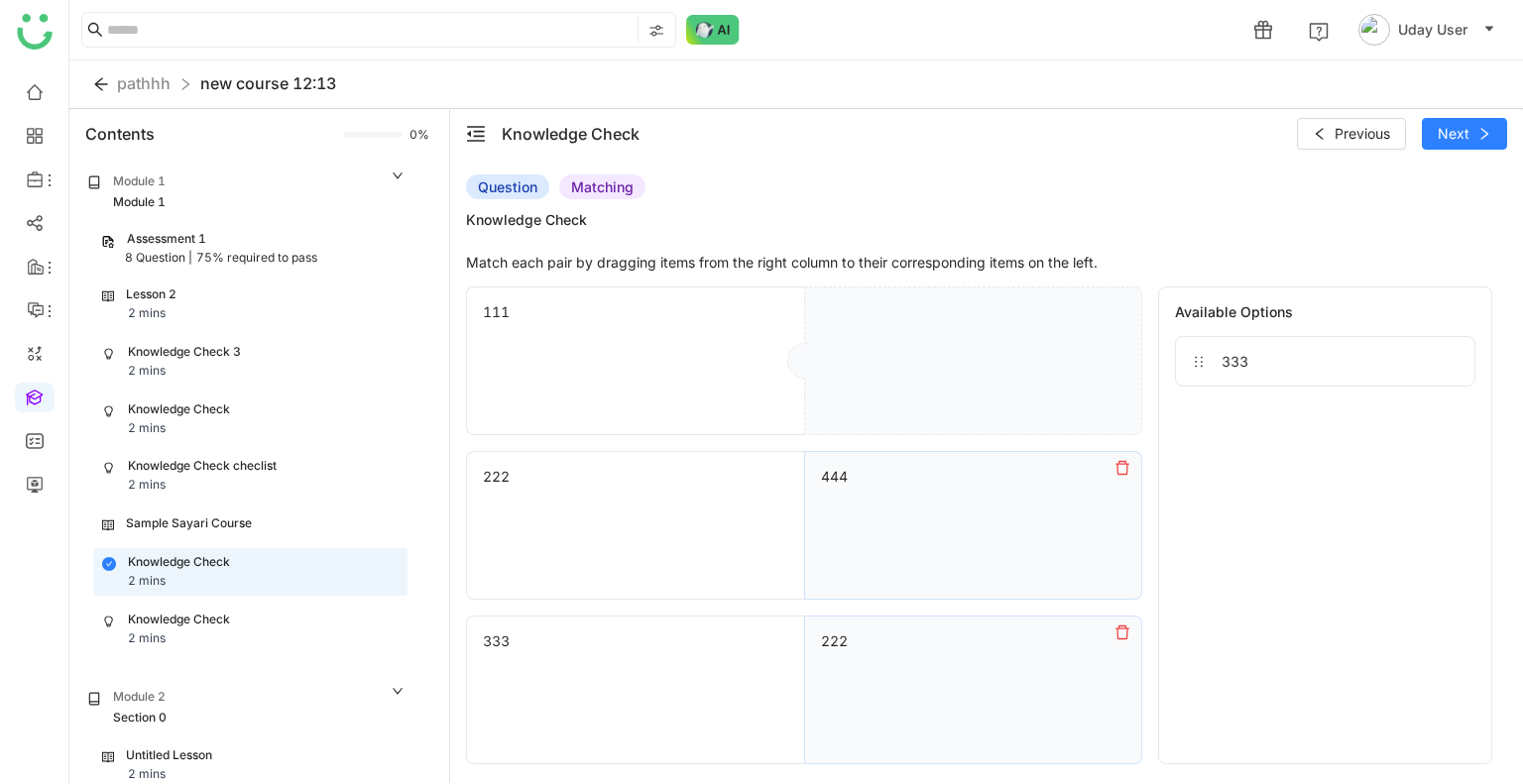 click at bounding box center (1122, 468) 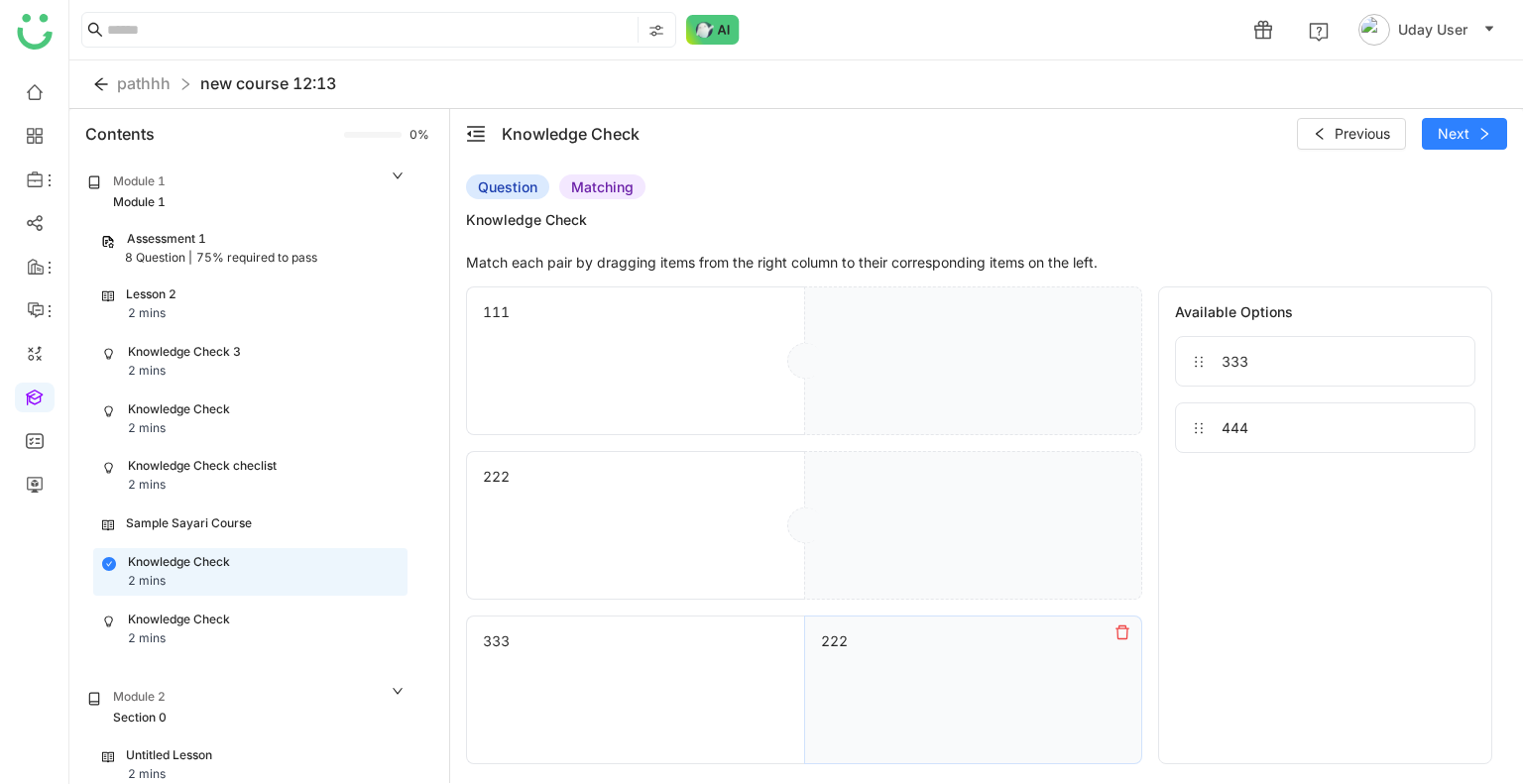 click 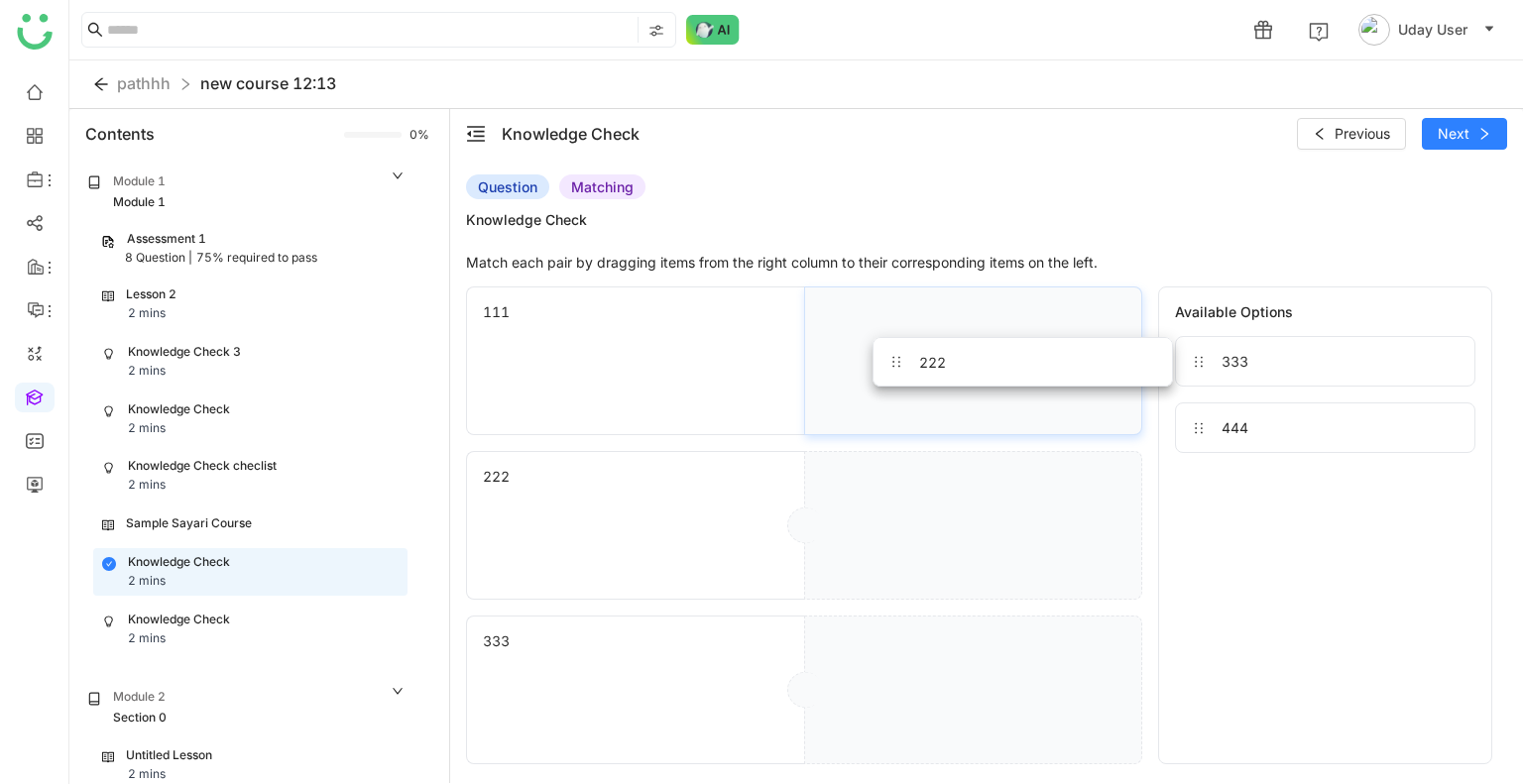 drag, startPoint x: 1255, startPoint y: 497, endPoint x: 875, endPoint y: 334, distance: 413.48398 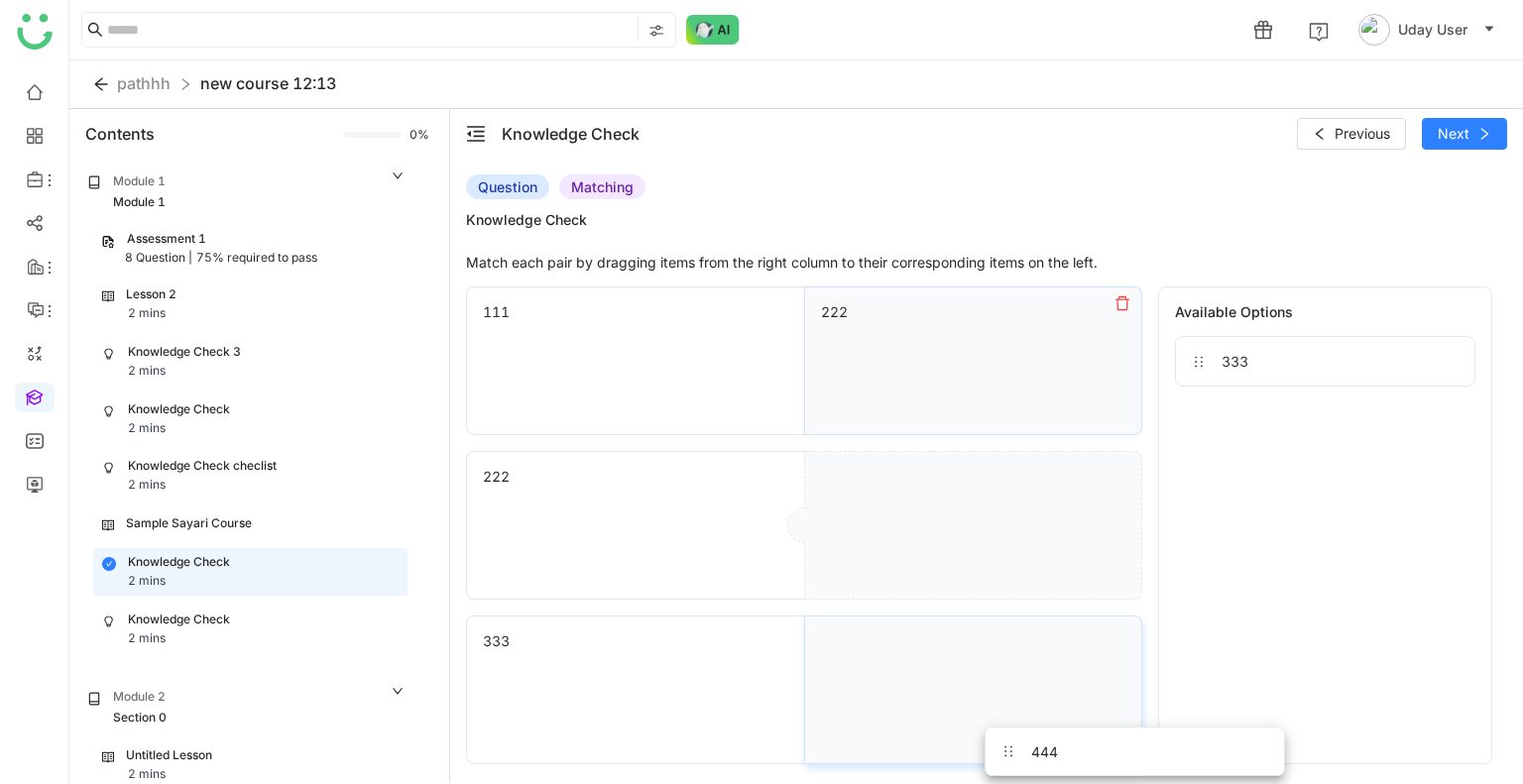drag, startPoint x: 1245, startPoint y: 423, endPoint x: 1056, endPoint y: 745, distance: 373.36979 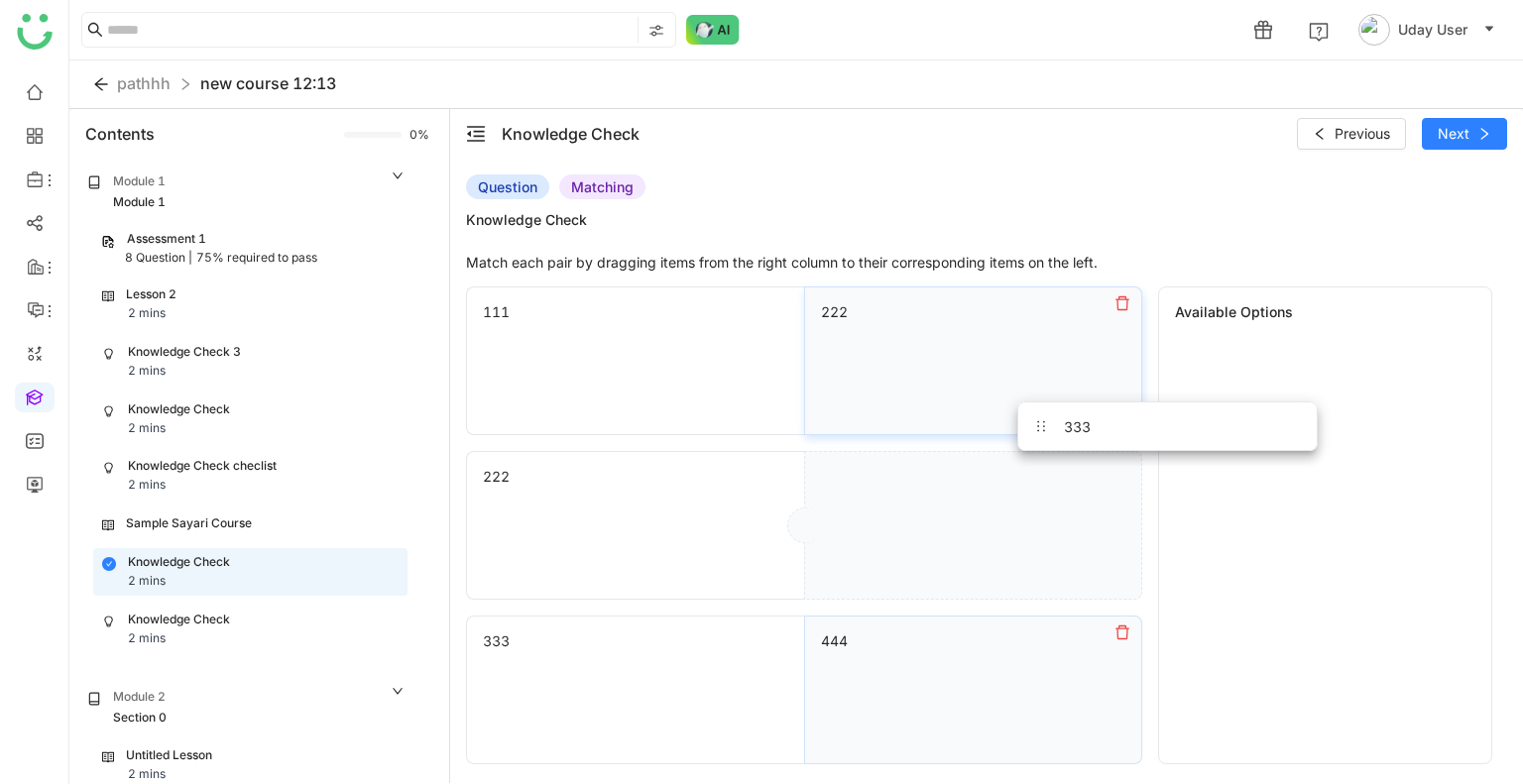 drag, startPoint x: 1250, startPoint y: 365, endPoint x: 965, endPoint y: 490, distance: 311.20733 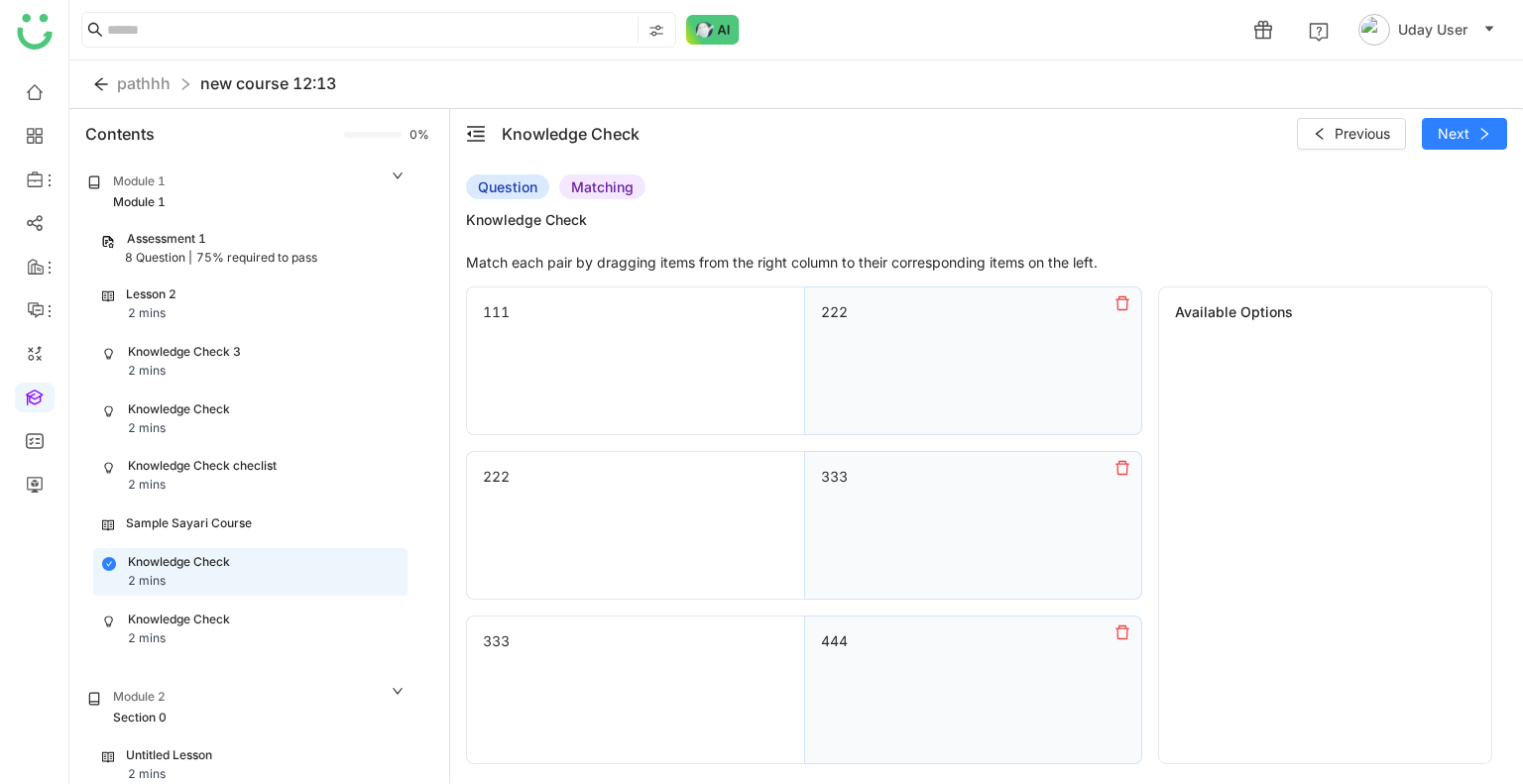 click on "Knowledge Check 2 mins" 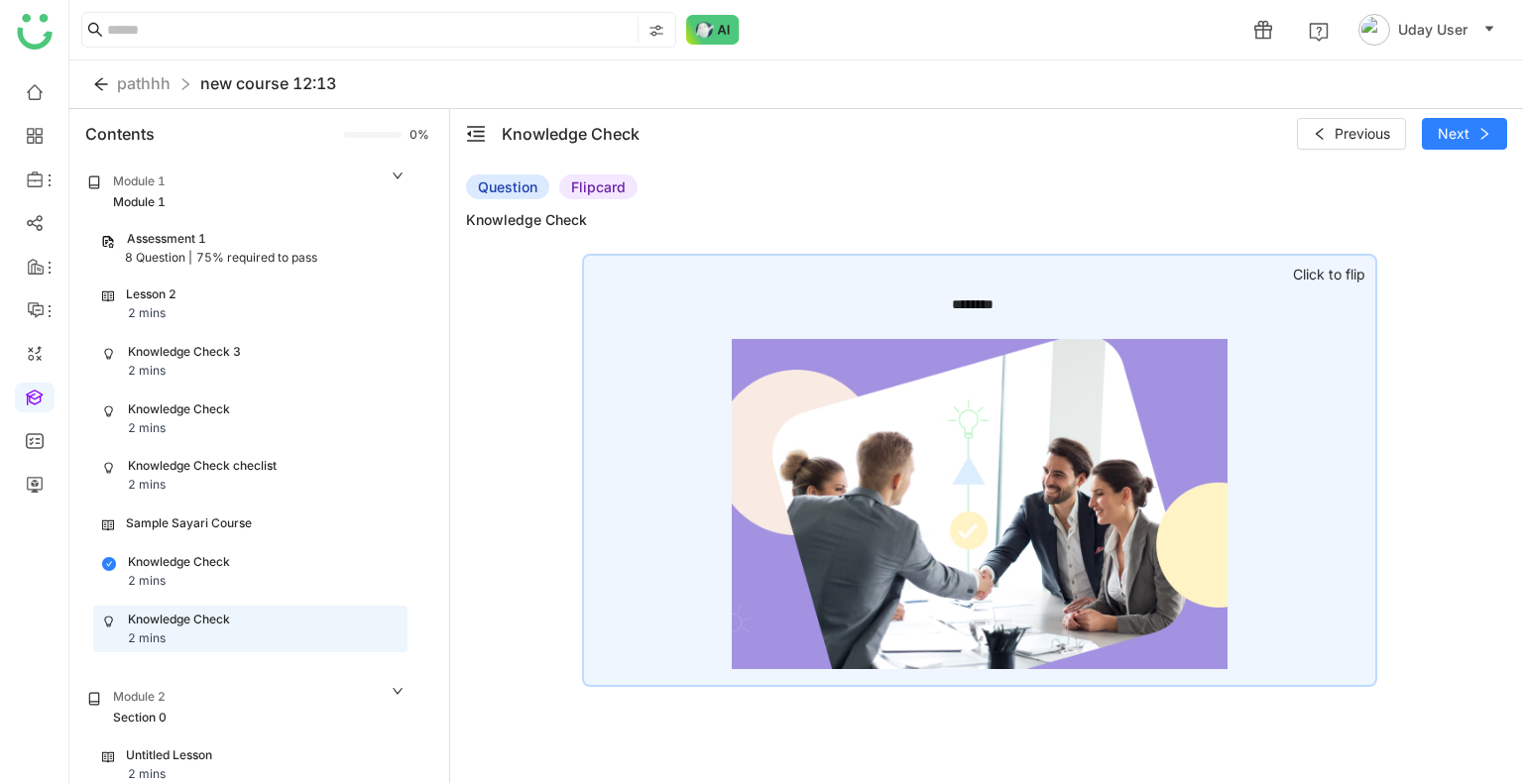 click on "********" 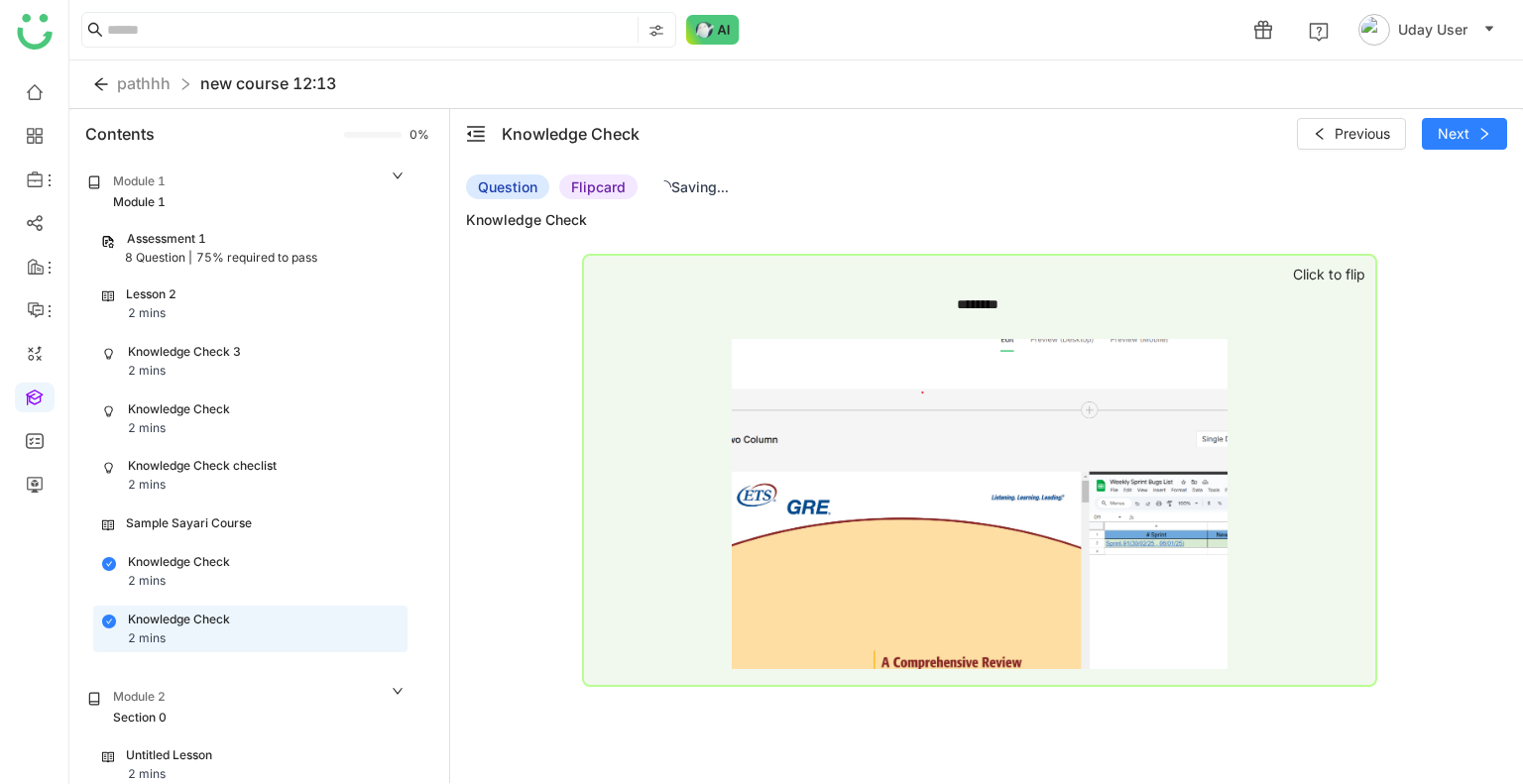 click on "Question   Flipcard   Saving...  Knowledge Check ******** ********  Click to flip" 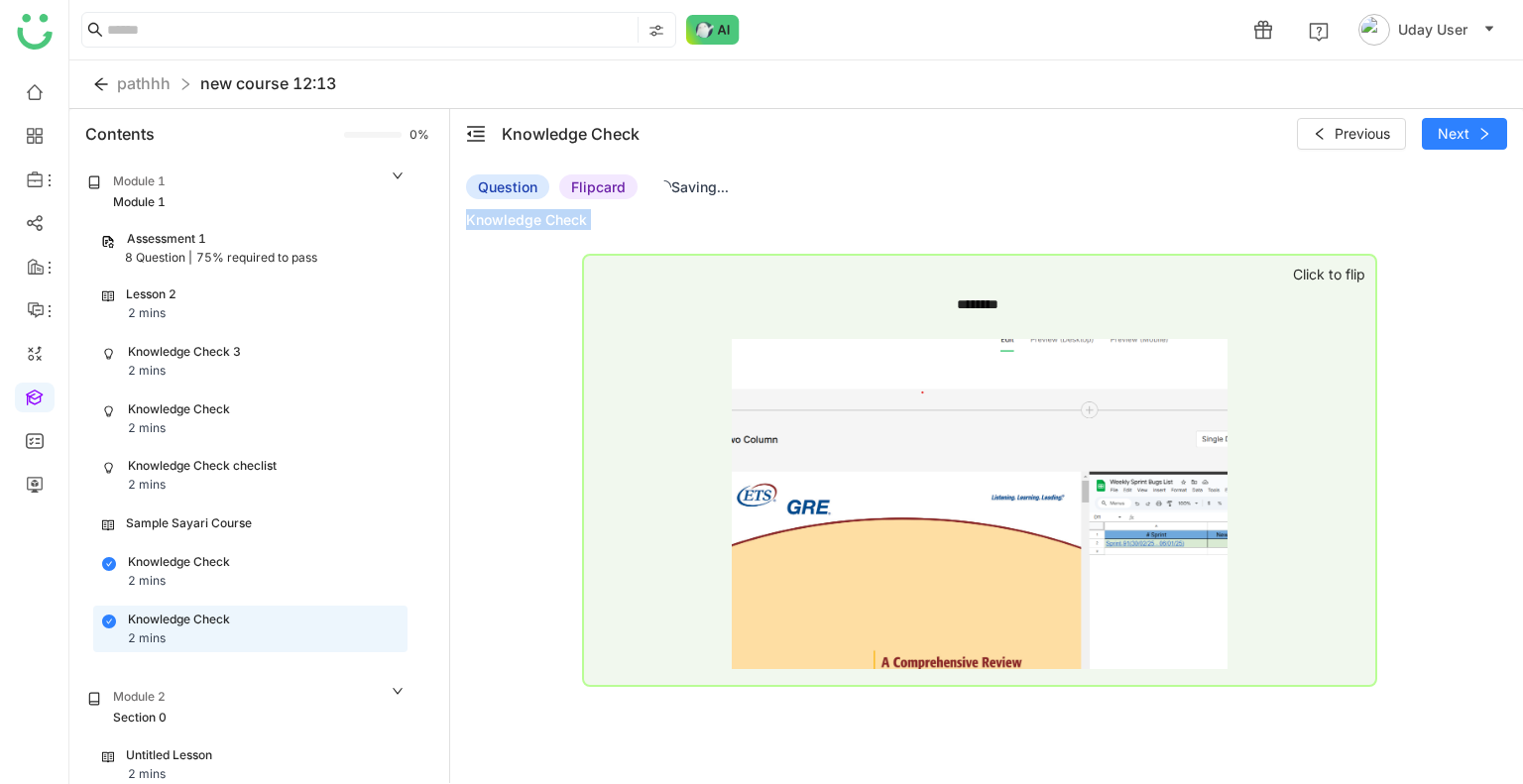 click on "Question   Flipcard   Saving...  Knowledge Check ******** ********  Click to flip" 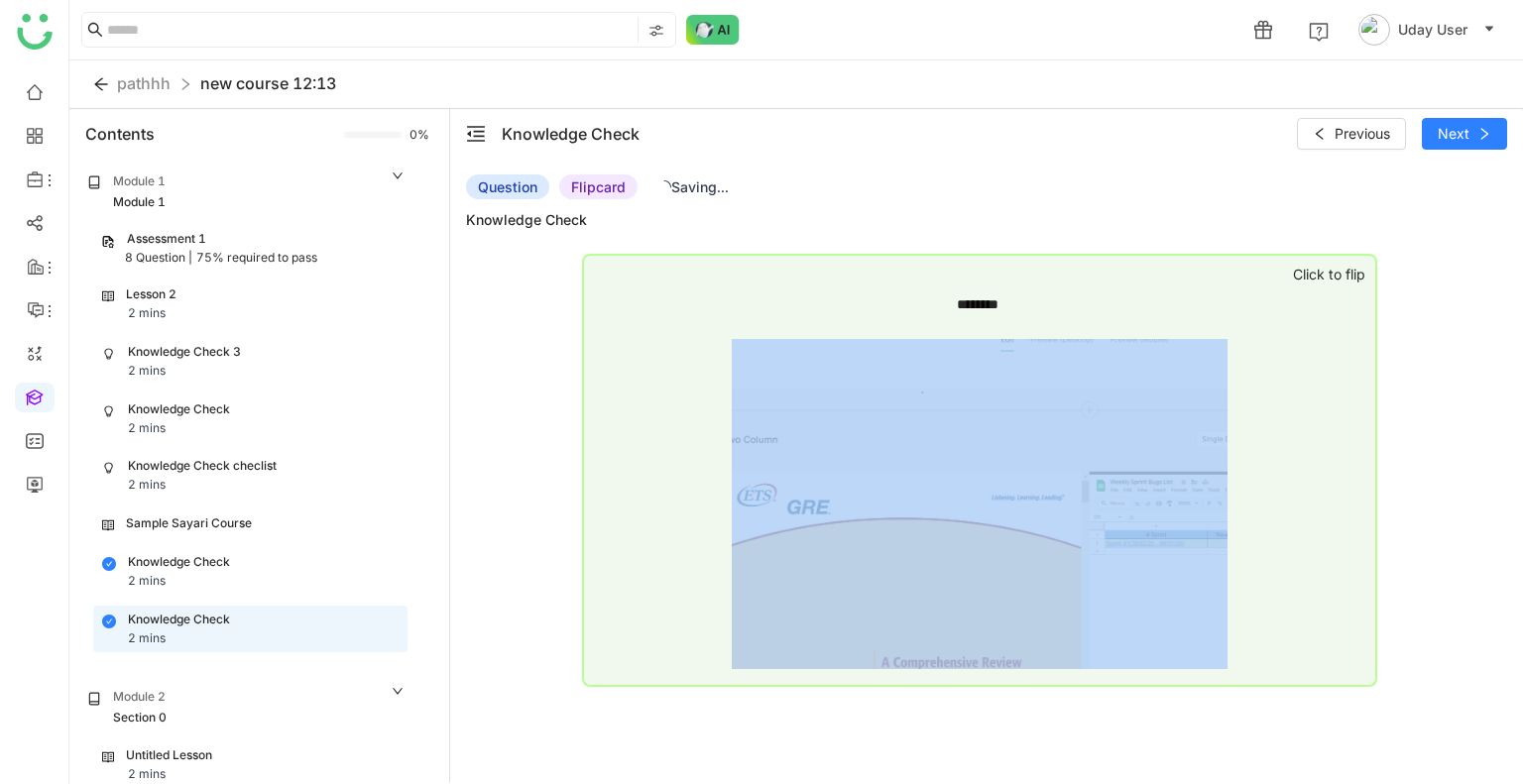 click on "********" 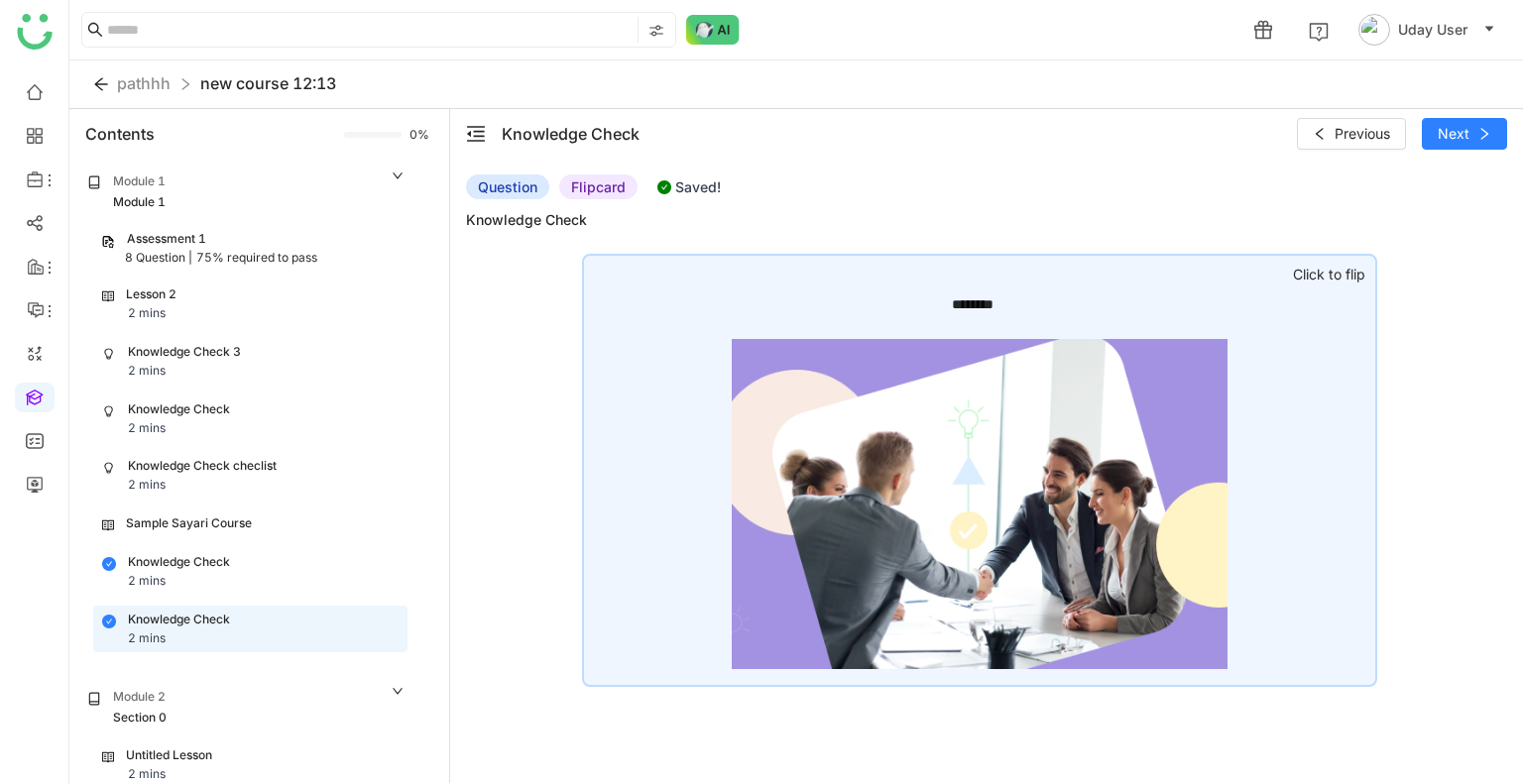 click on "********" 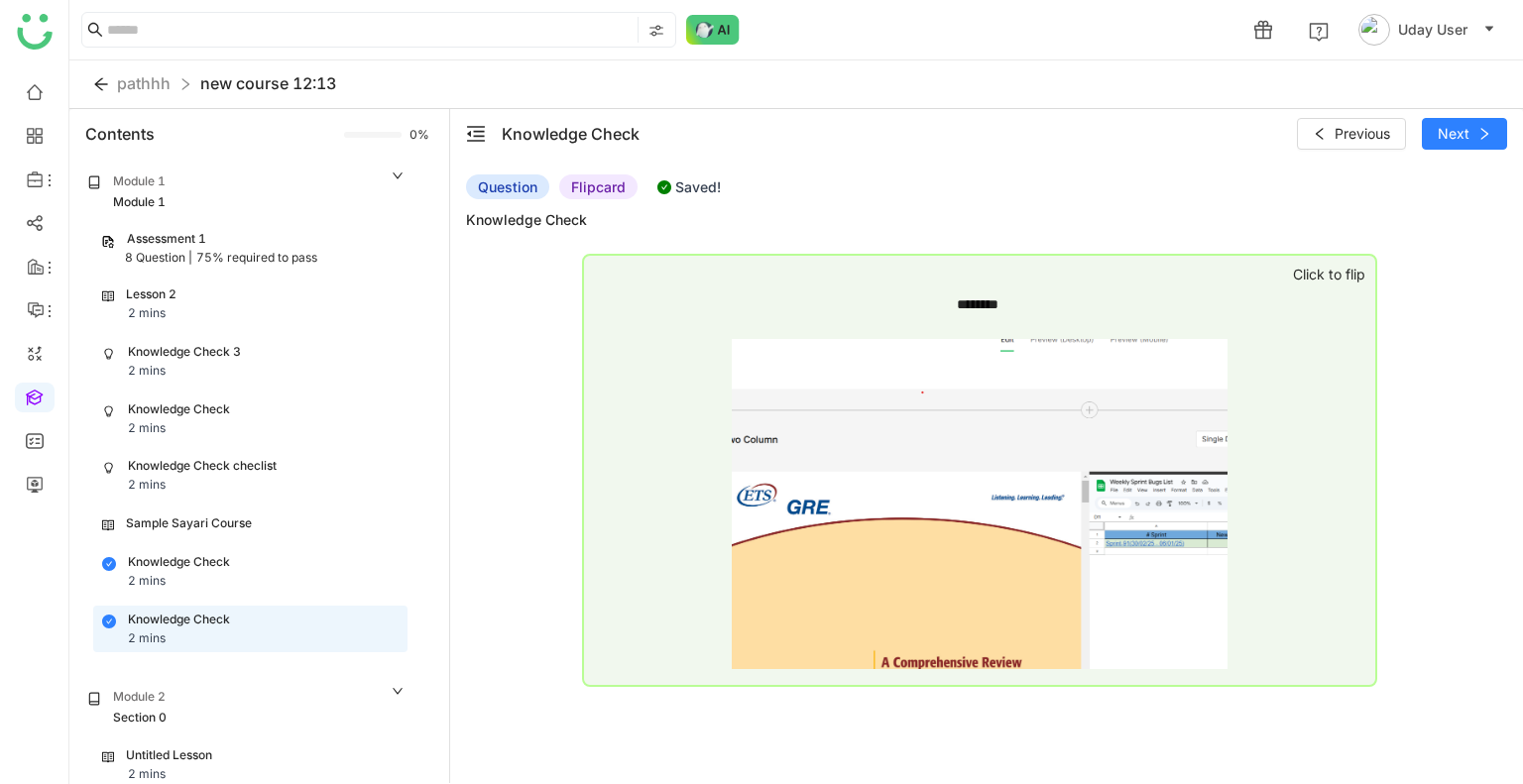 click on "******** ********" 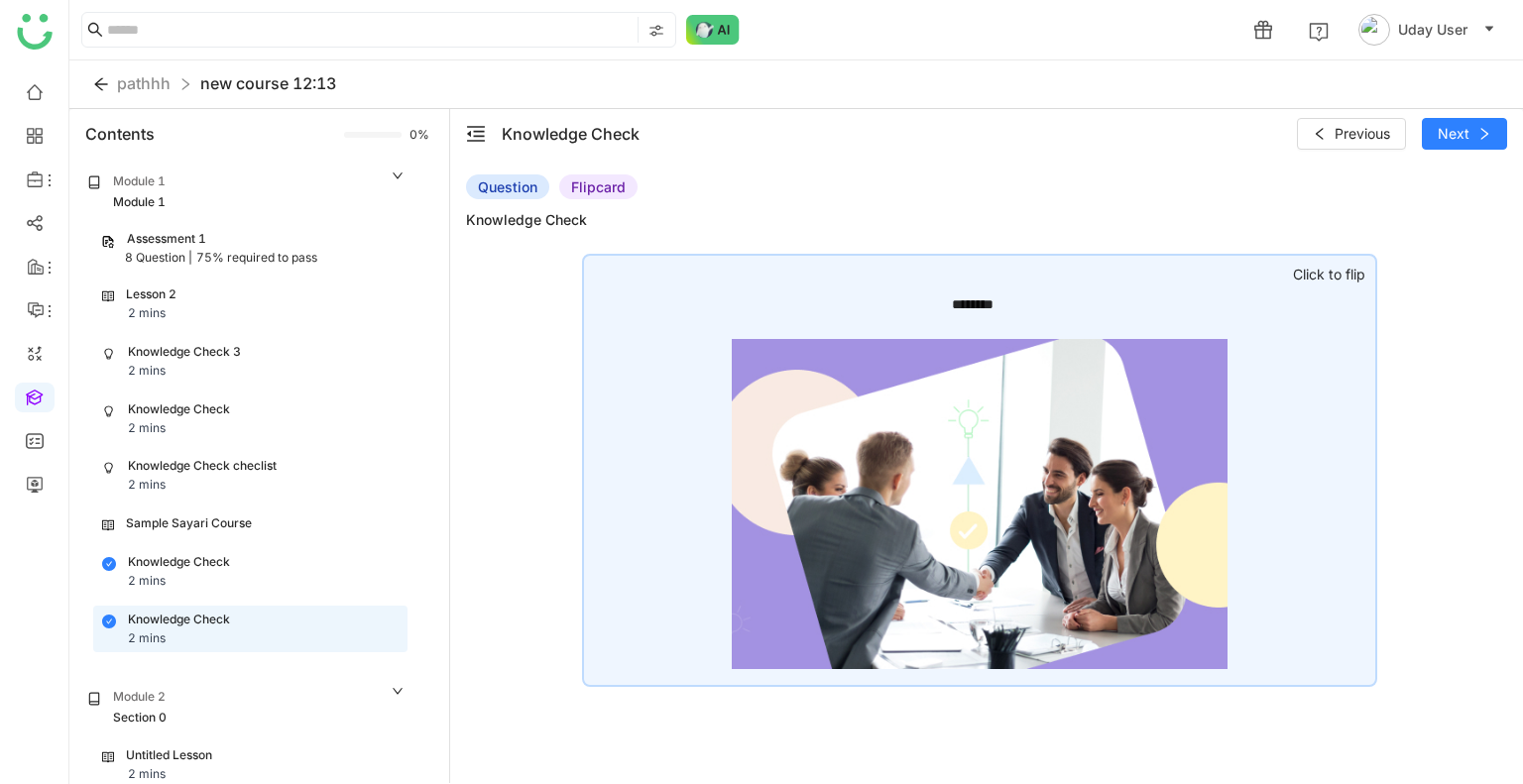 click on "Knowledge Check 2 mins" 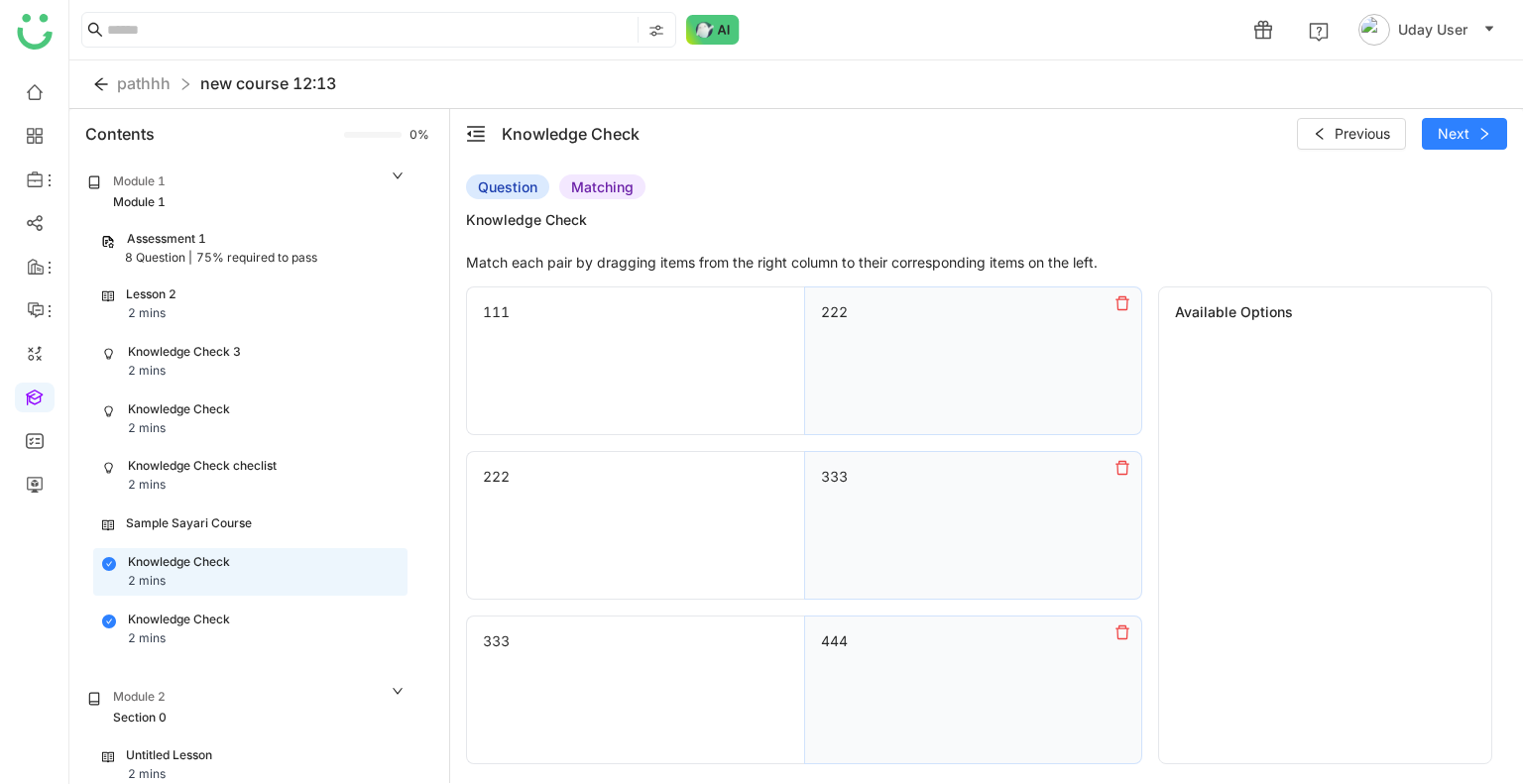 click on "Knowledge Check" 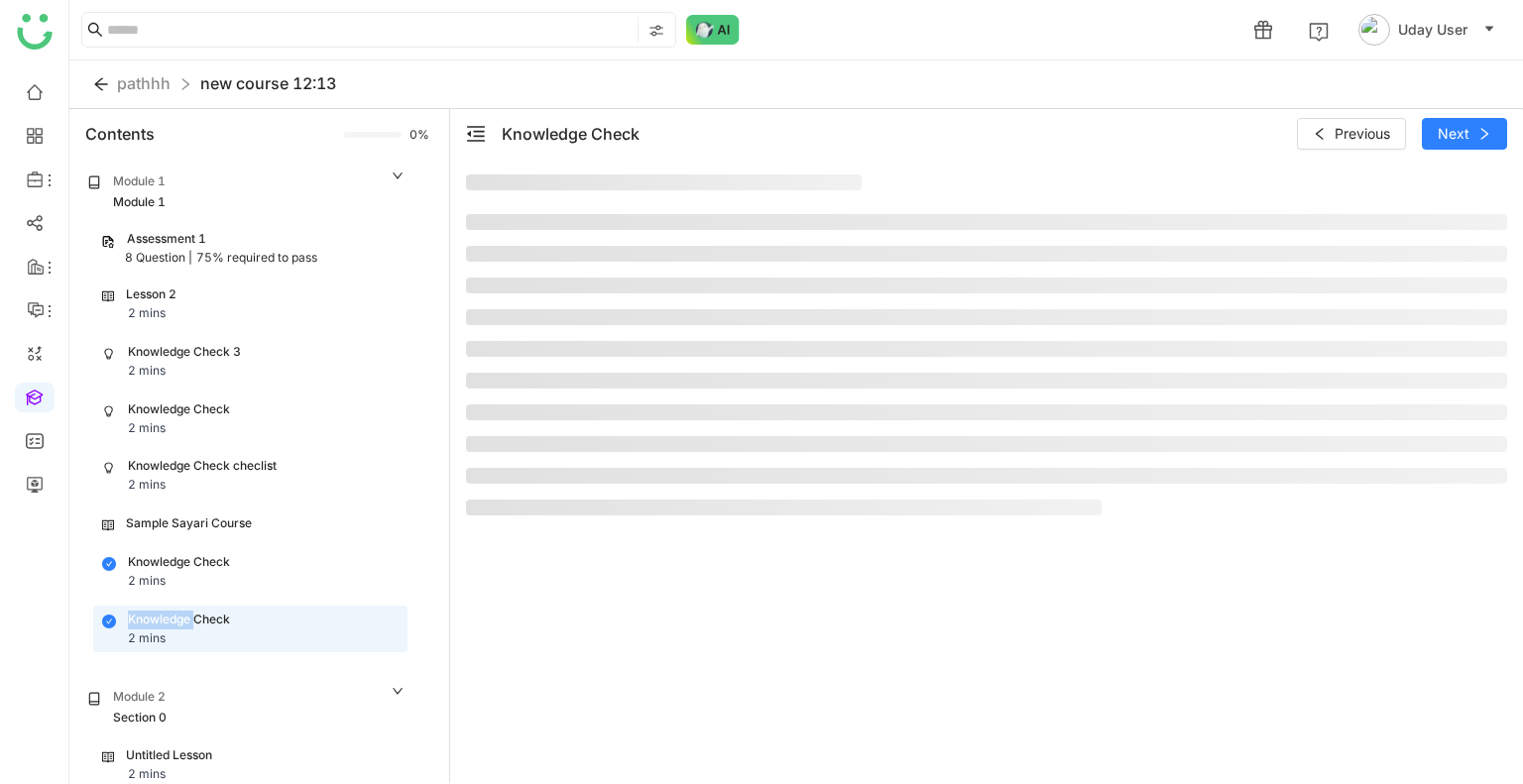 click on "Knowledge Check" 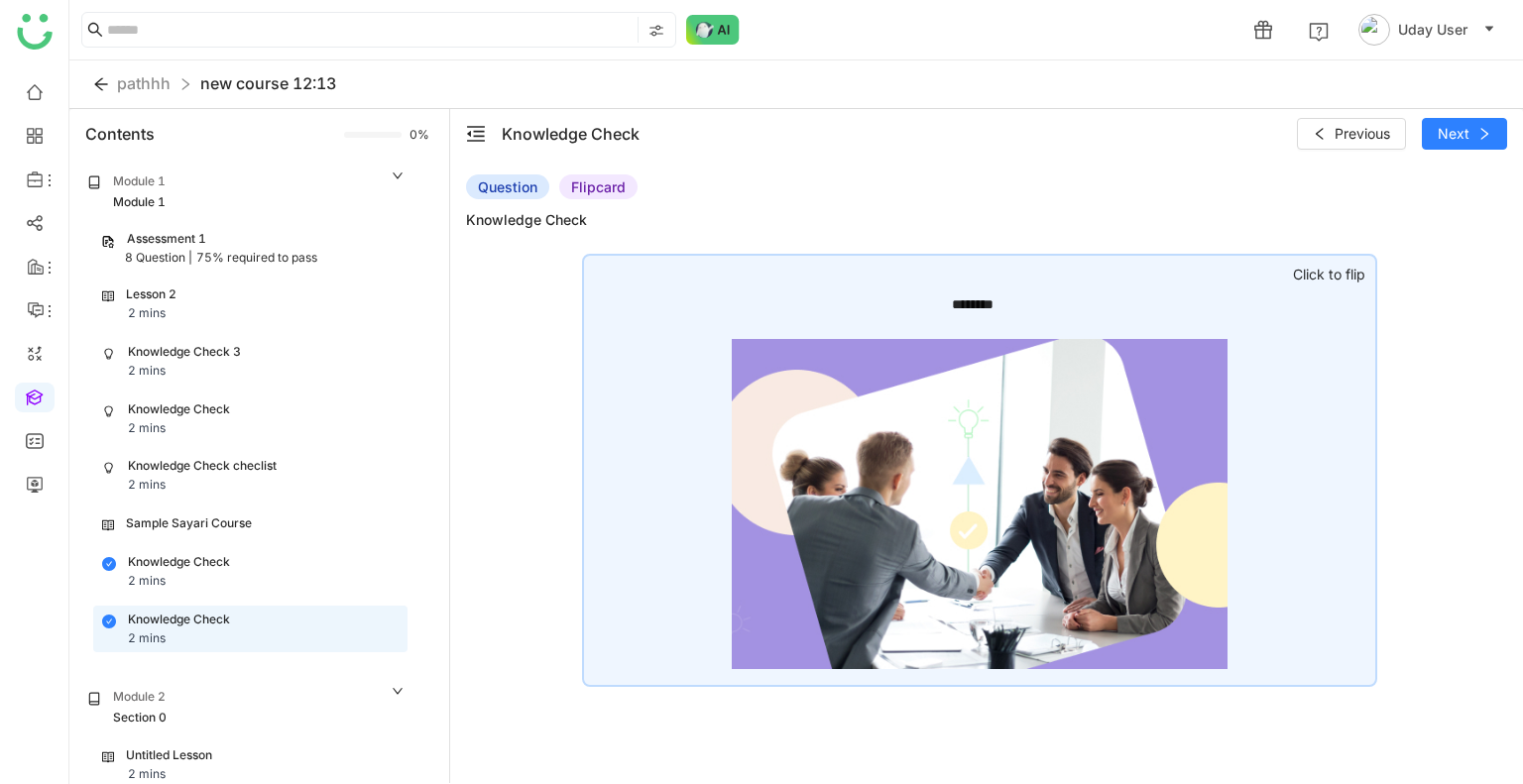 click on "********" 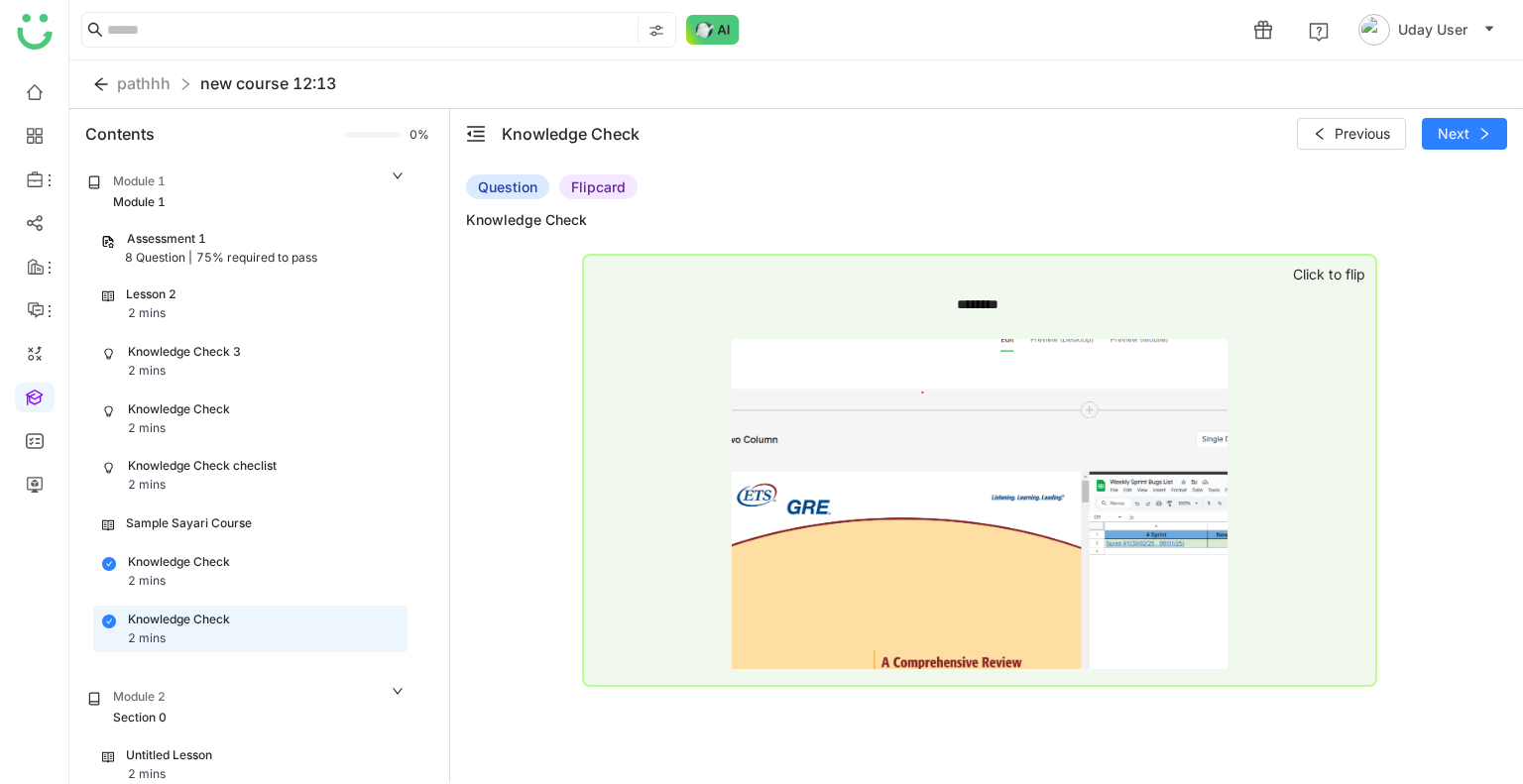 click on "Question   Flipcard  Knowledge Check ******** ********  Click to flip" 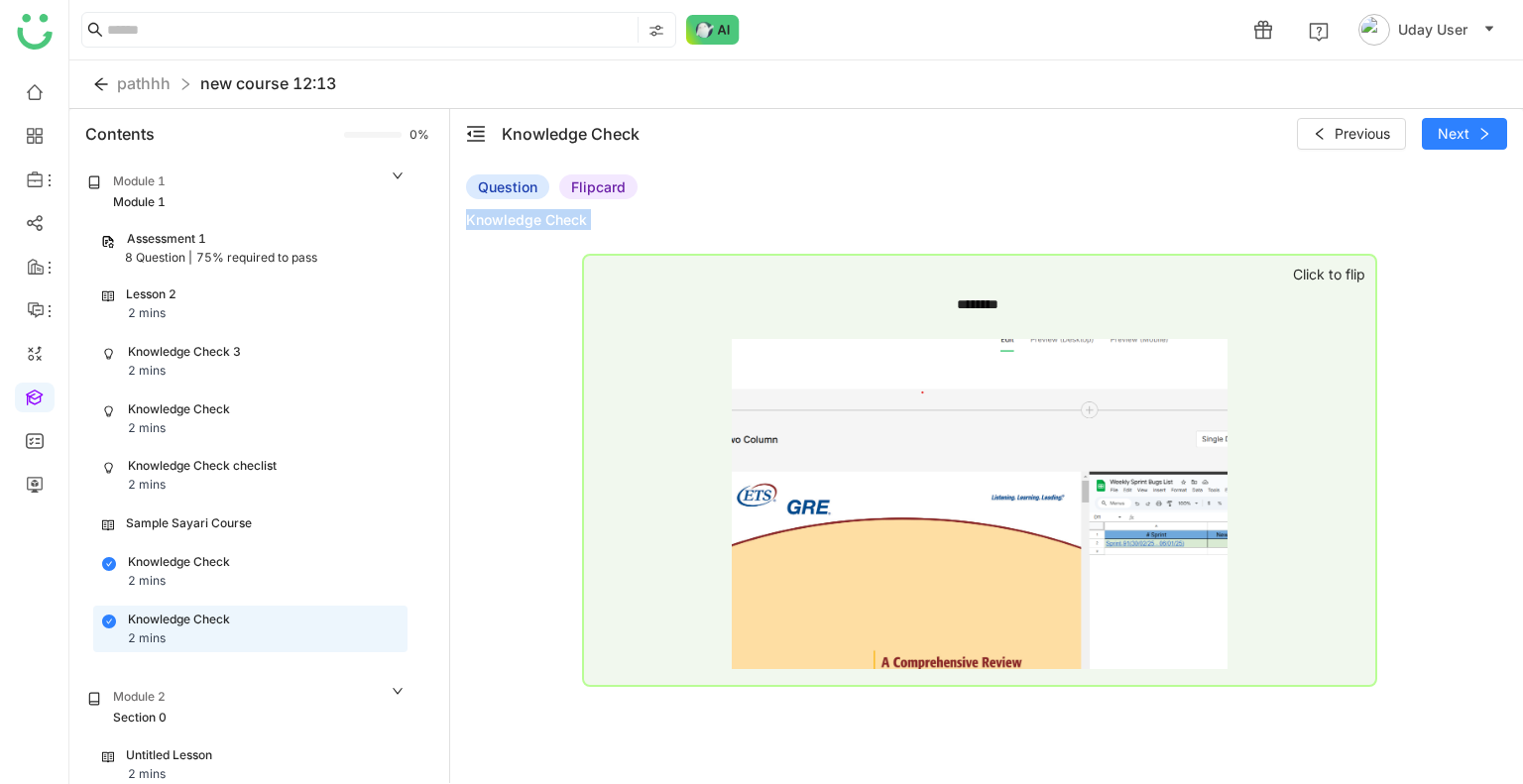 click on "Question   Flipcard  Knowledge Check ******** ********  Click to flip" 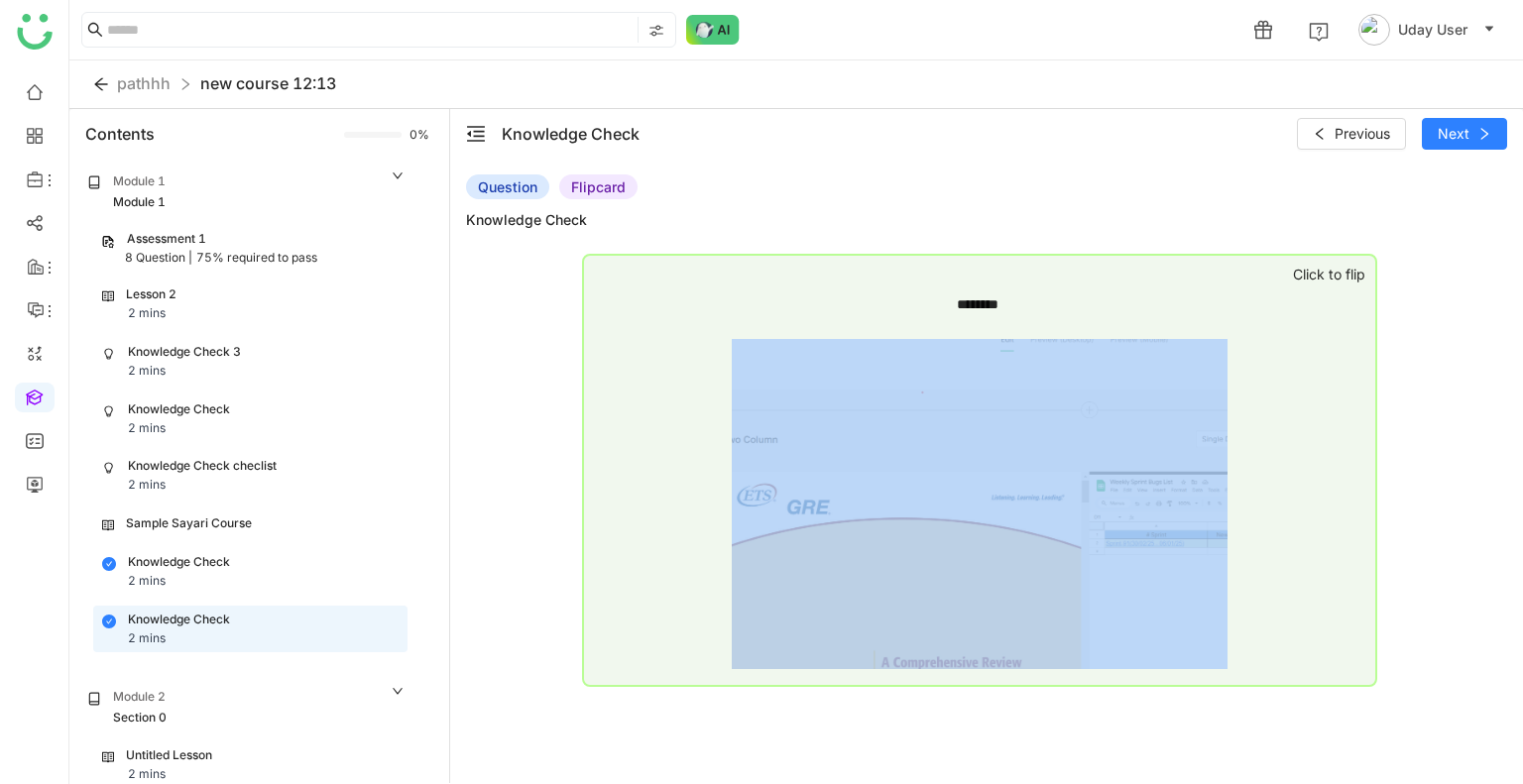 click on "********" 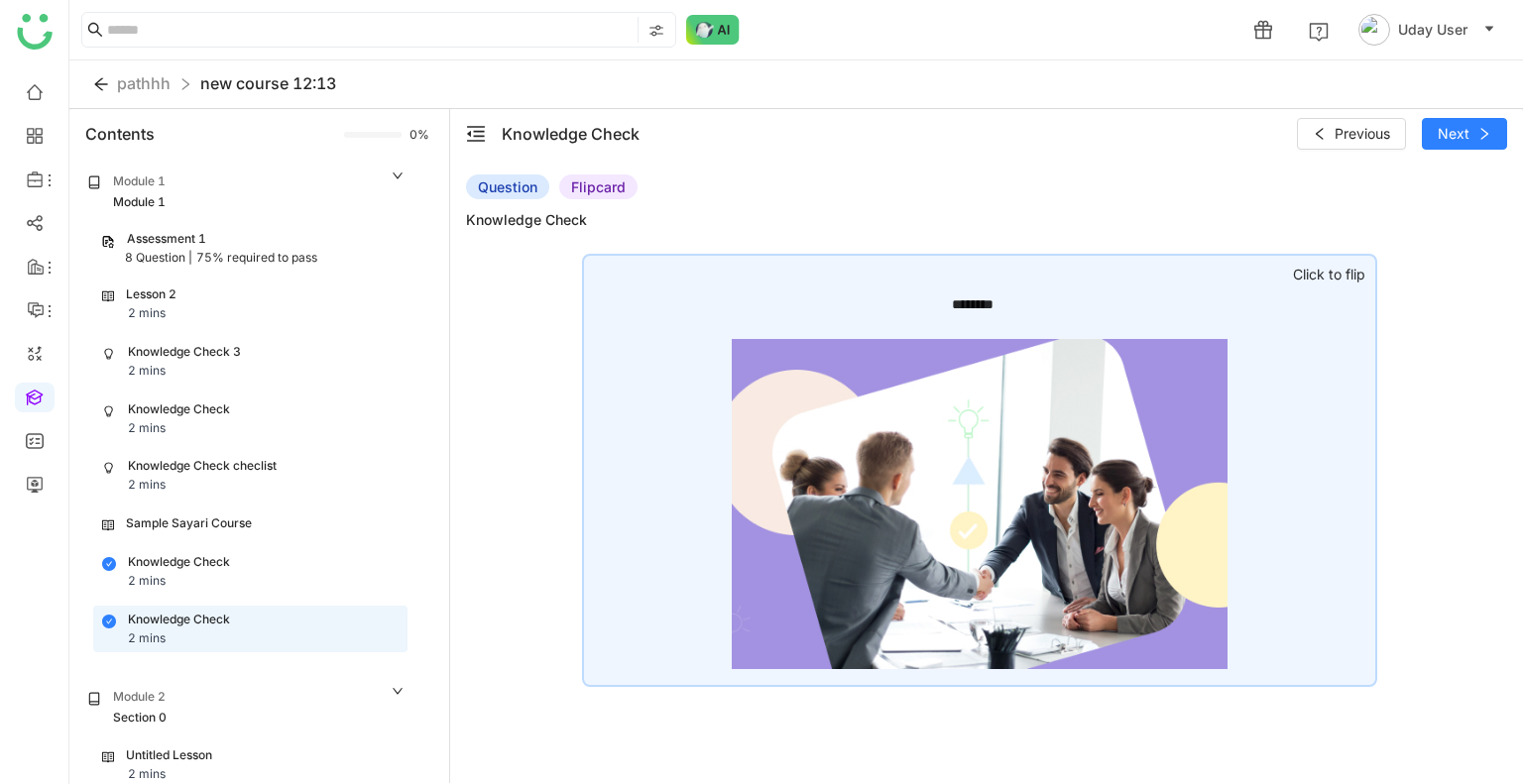 click on "Question   Flipcard  Knowledge Check ******** ********  Click to flip" 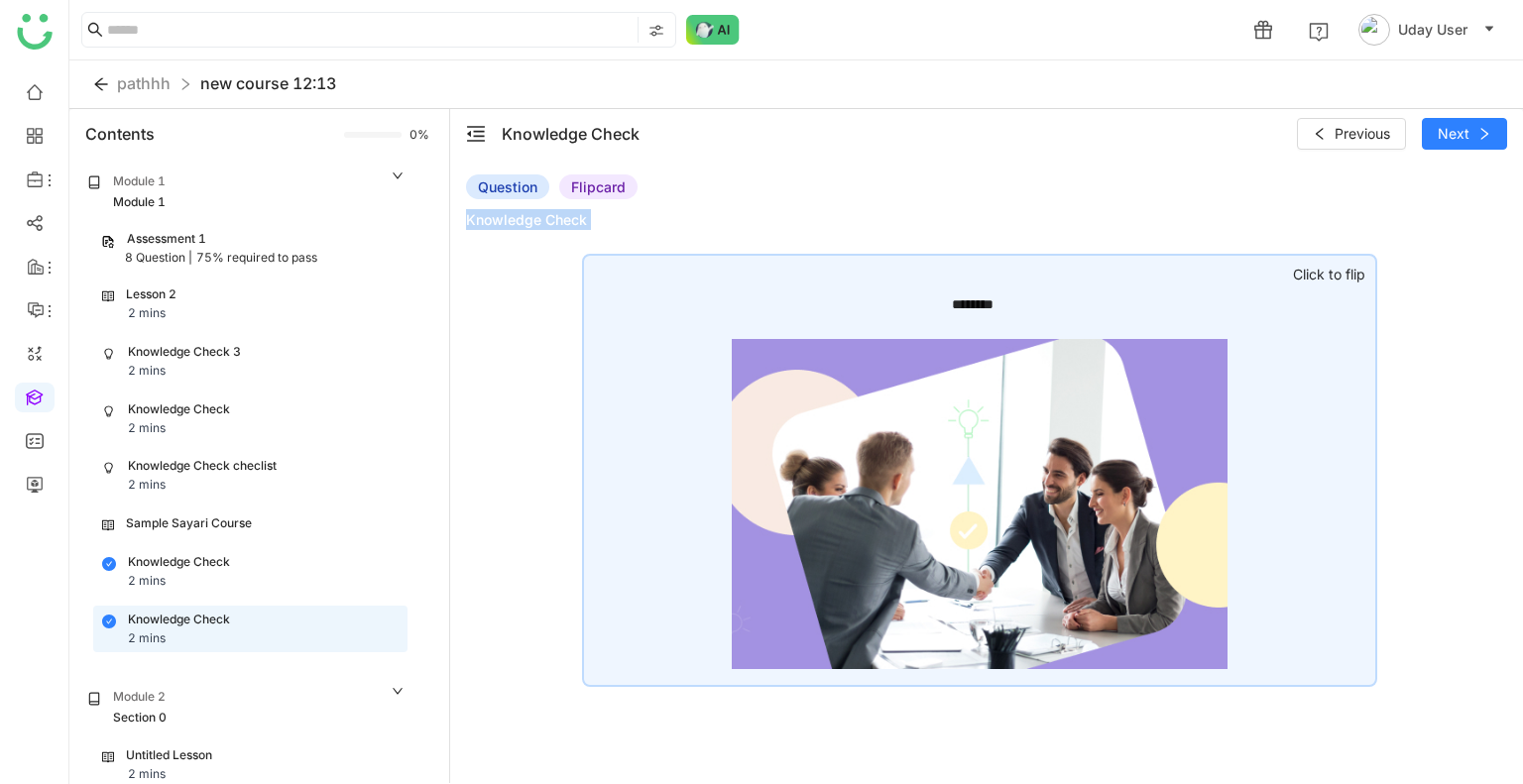 click on "Question   Flipcard  Knowledge Check ******** ********  Click to flip" 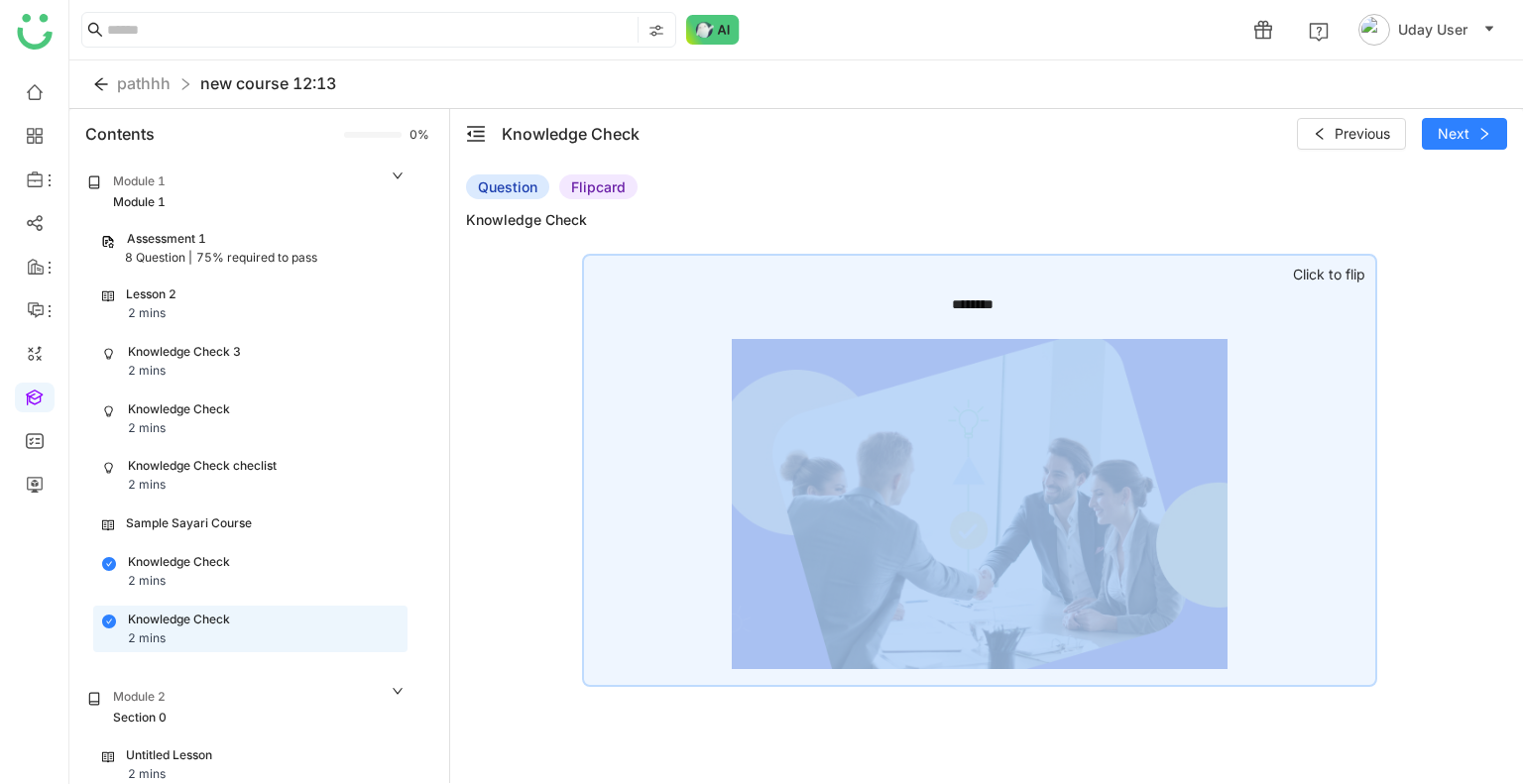 click on "********" 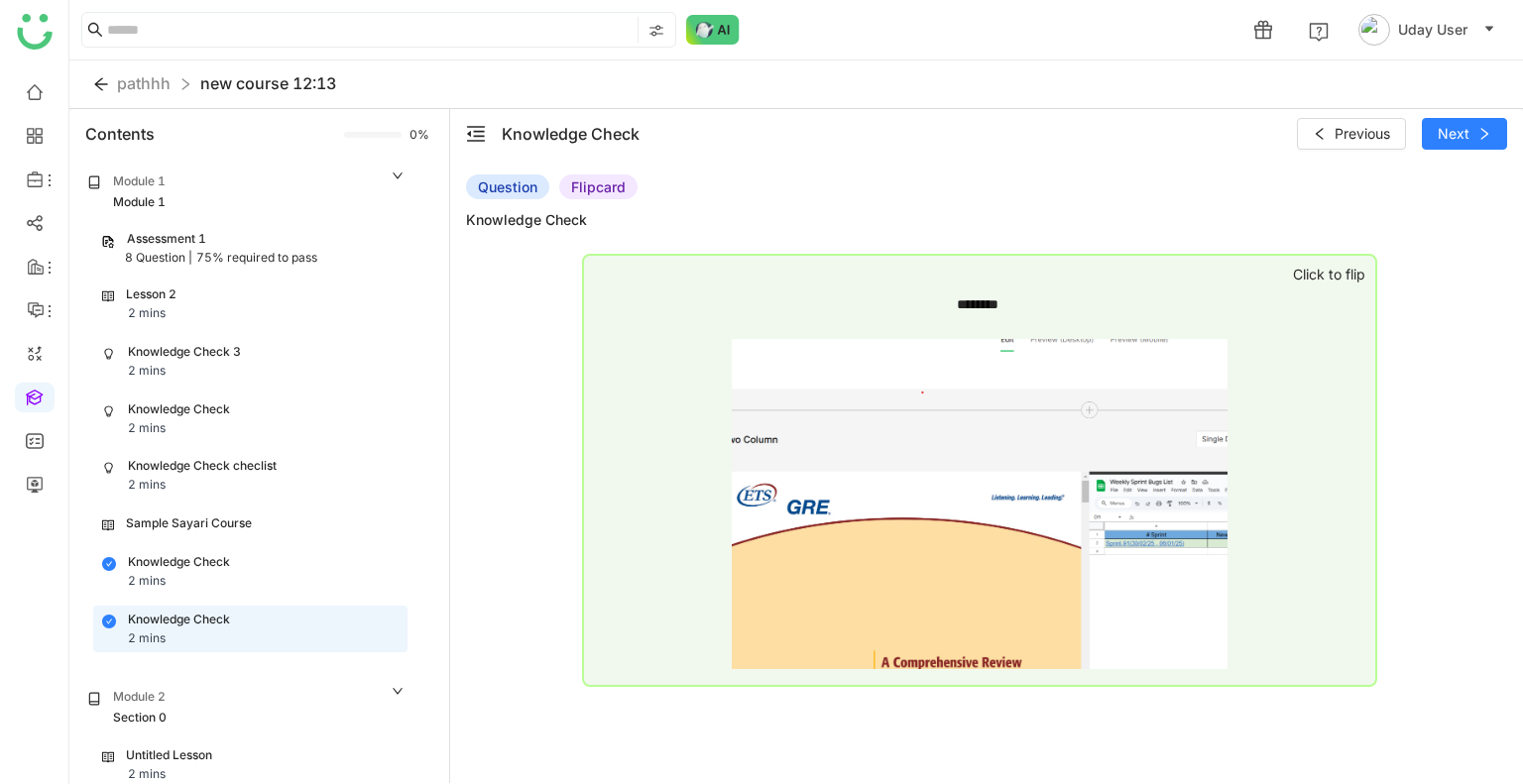click on "Question   Flipcard  Knowledge Check ******** ********  Click to flip" 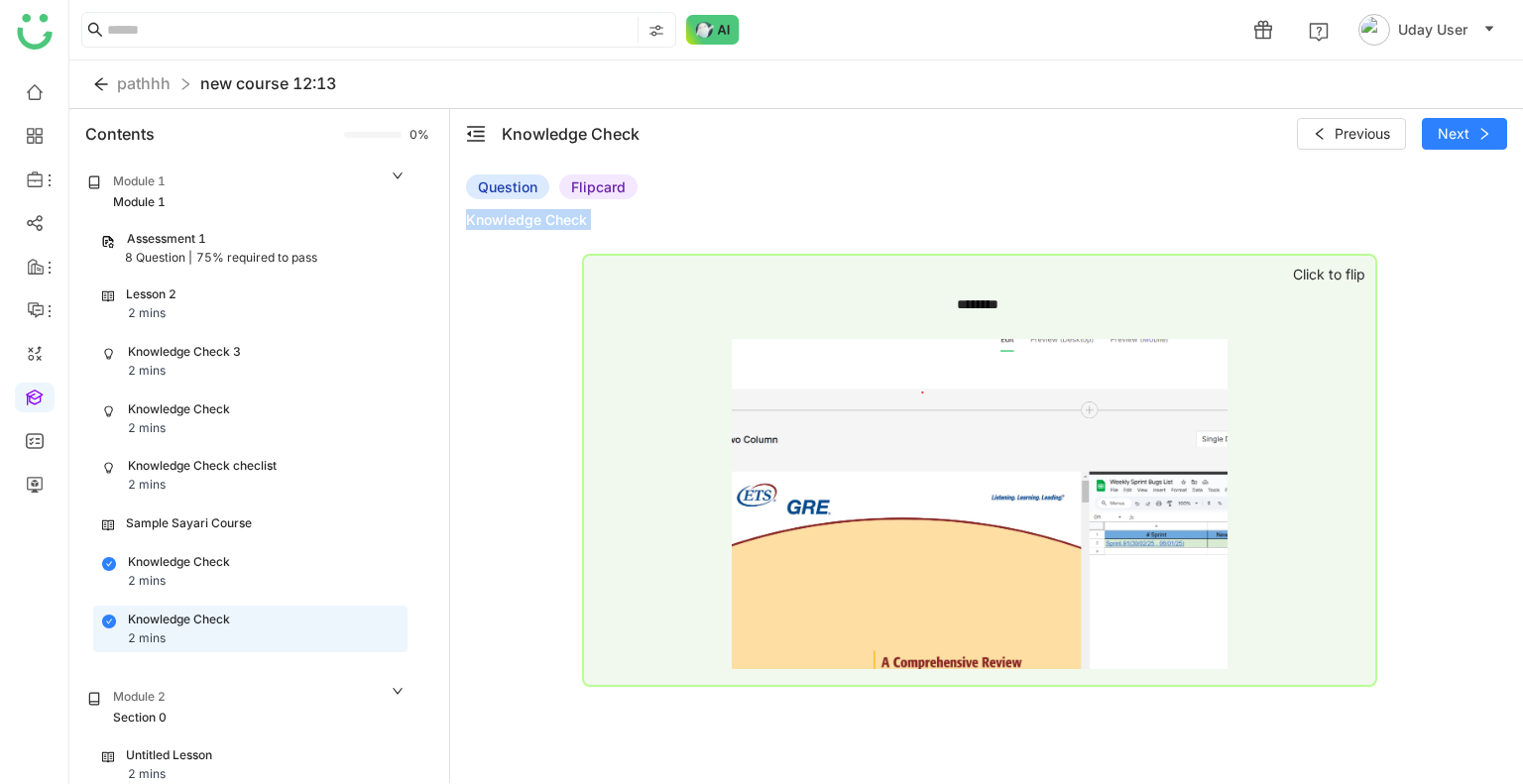 click on "Question   Flipcard  Knowledge Check ******** ********  Click to flip" 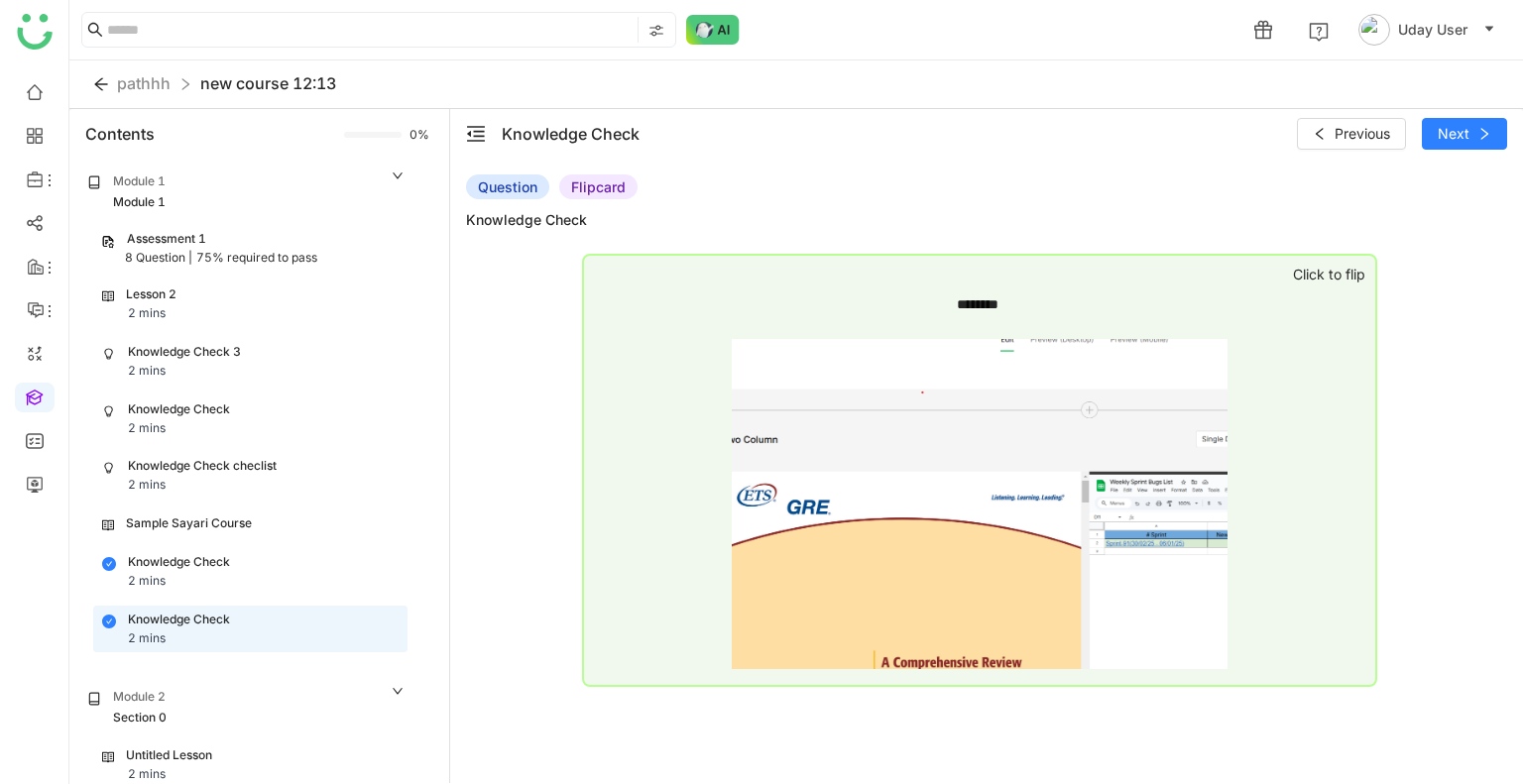 click on "Knowledge Check 2 mins" 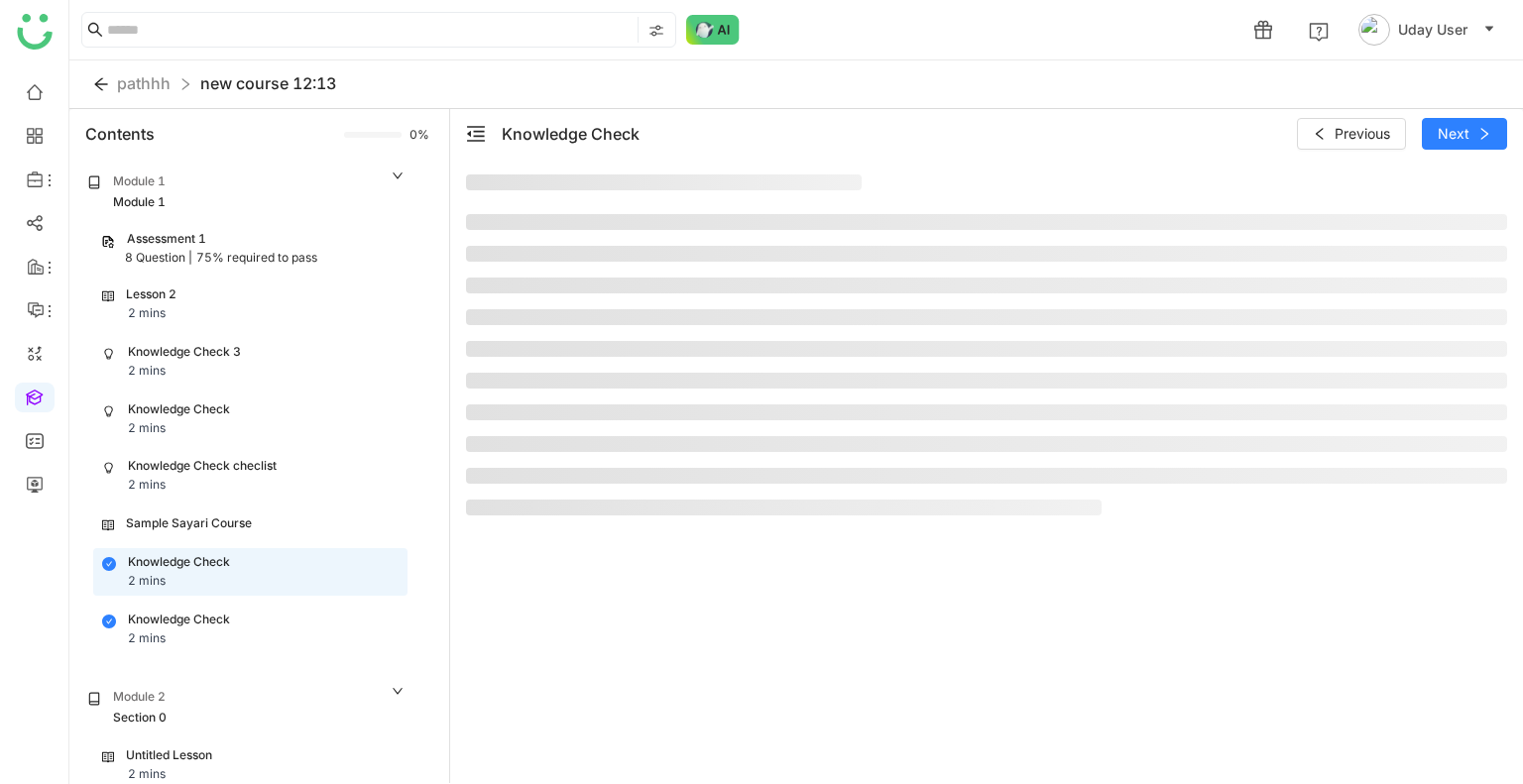 click on "Sample Sayari Course" 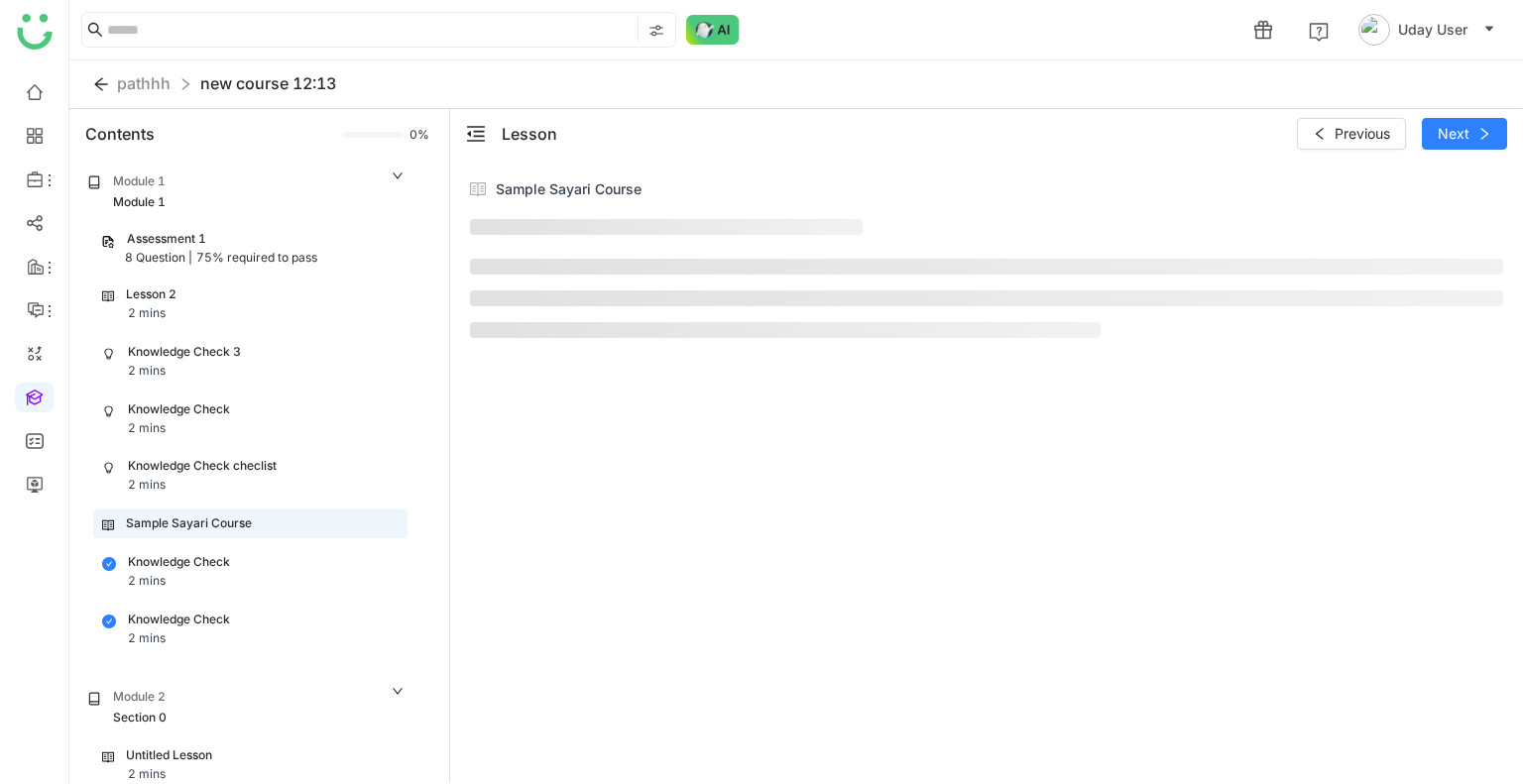 scroll, scrollTop: 0, scrollLeft: 0, axis: both 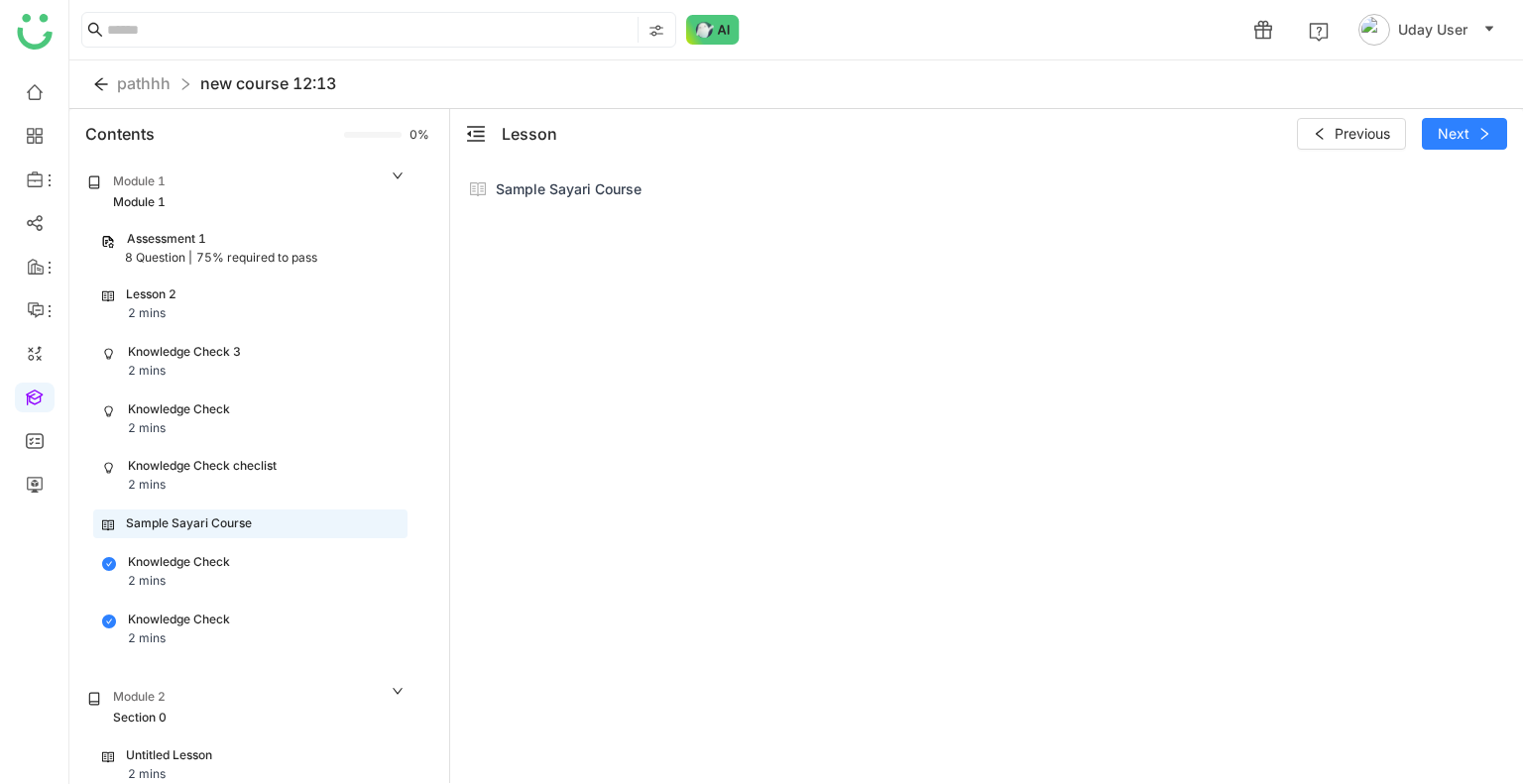 click on "Knowledge Check checlist" 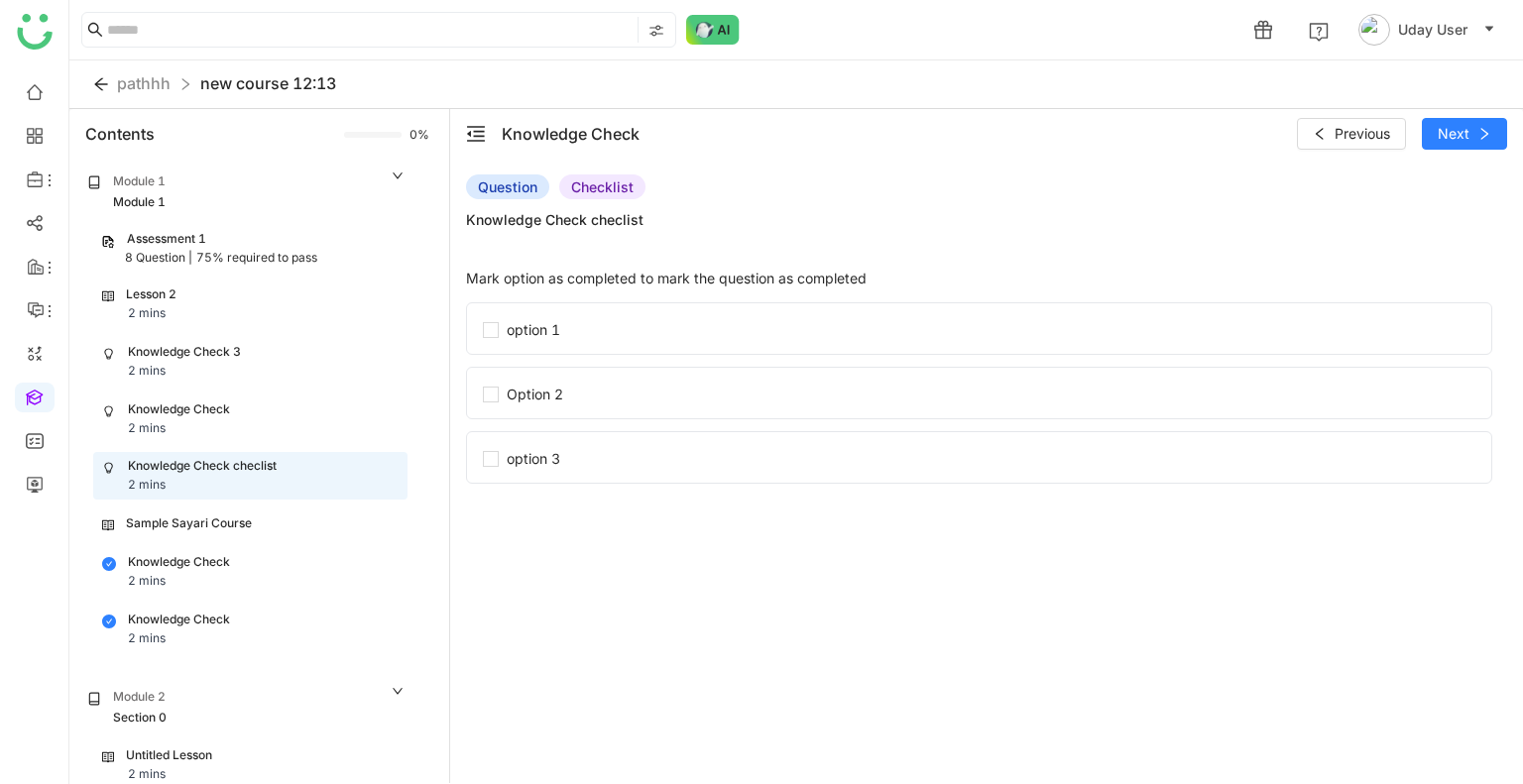 click on "Knowledge Check checlist  2 mins" 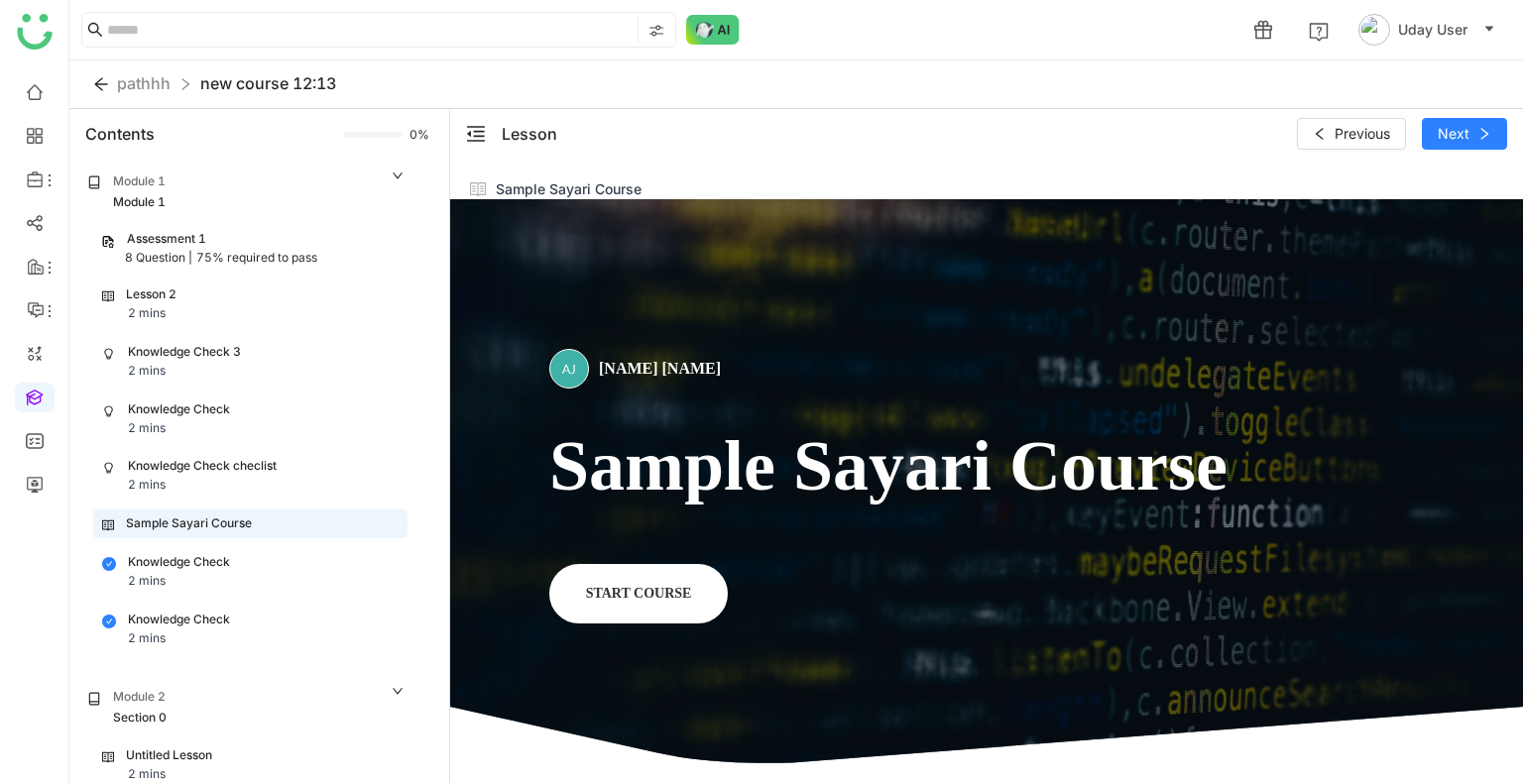 scroll, scrollTop: 0, scrollLeft: 0, axis: both 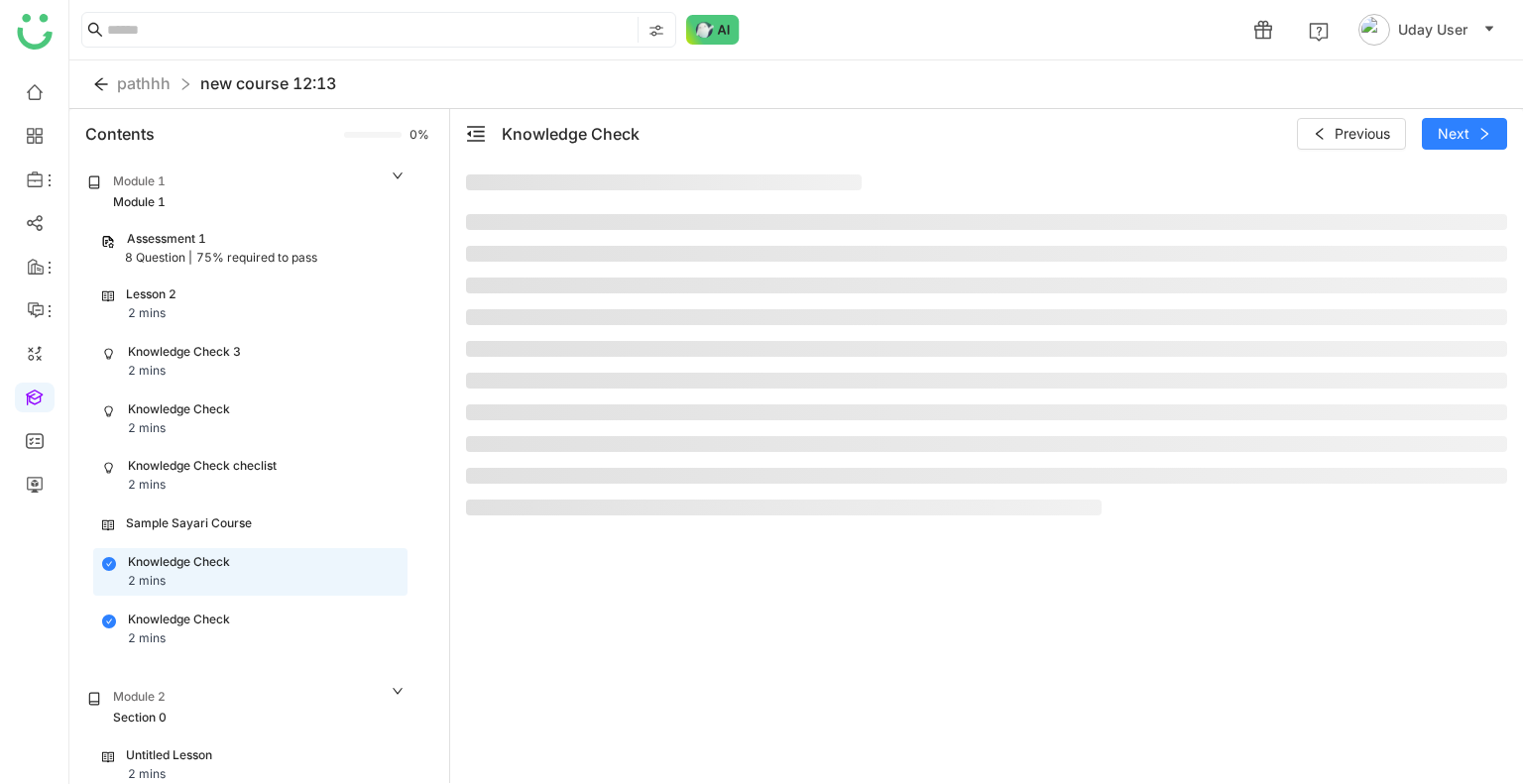click on "2 mins" 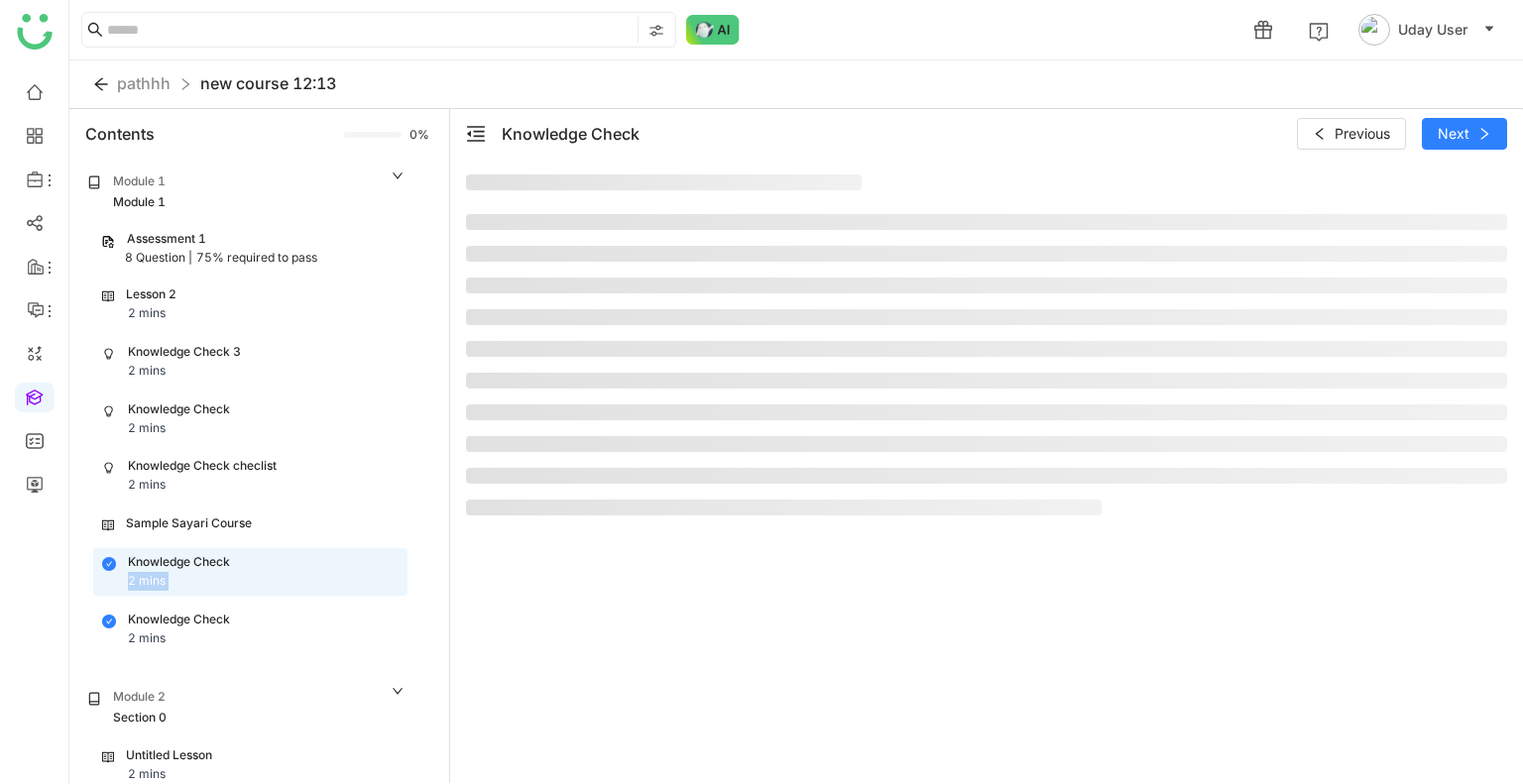 click on "2 mins" 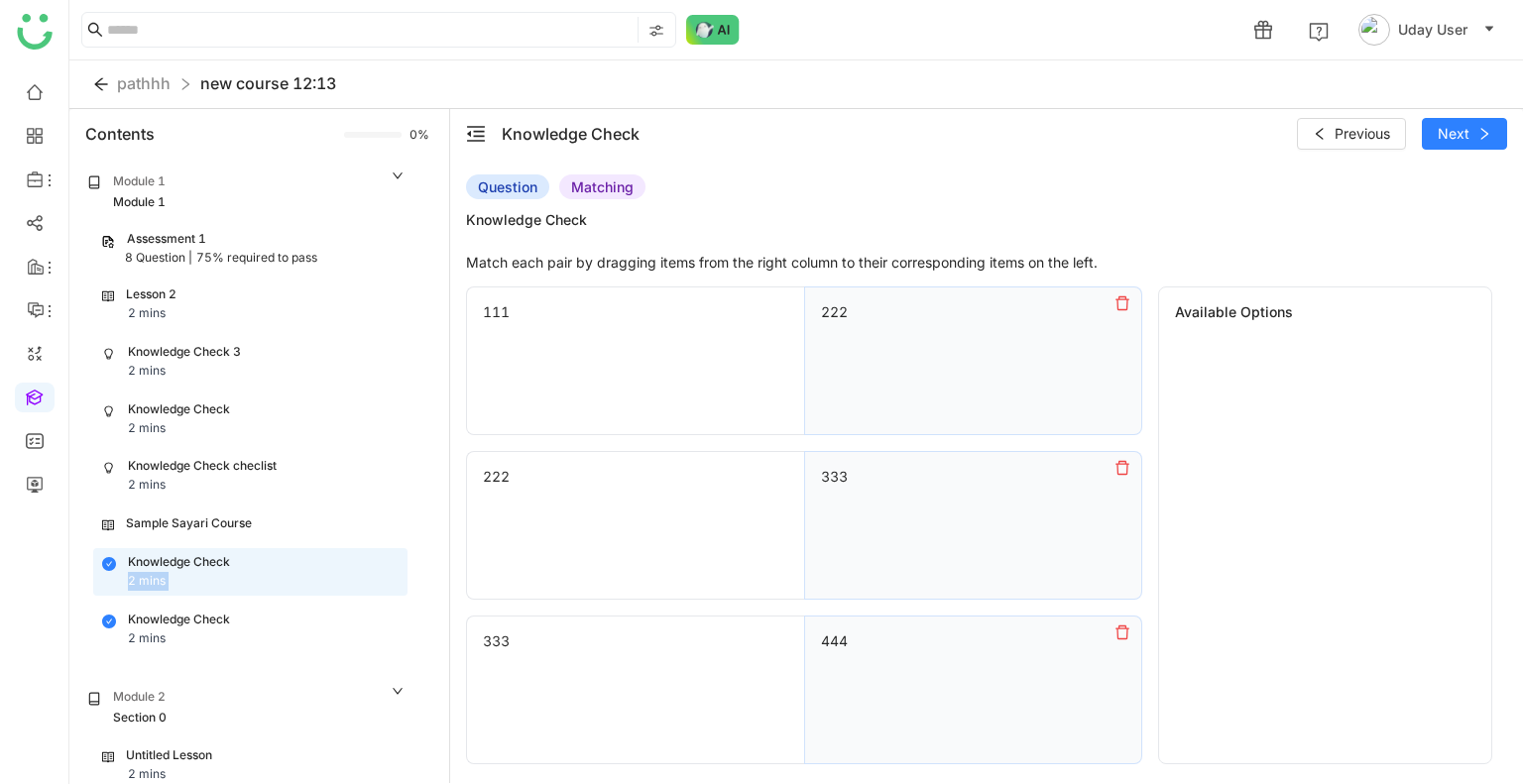 click 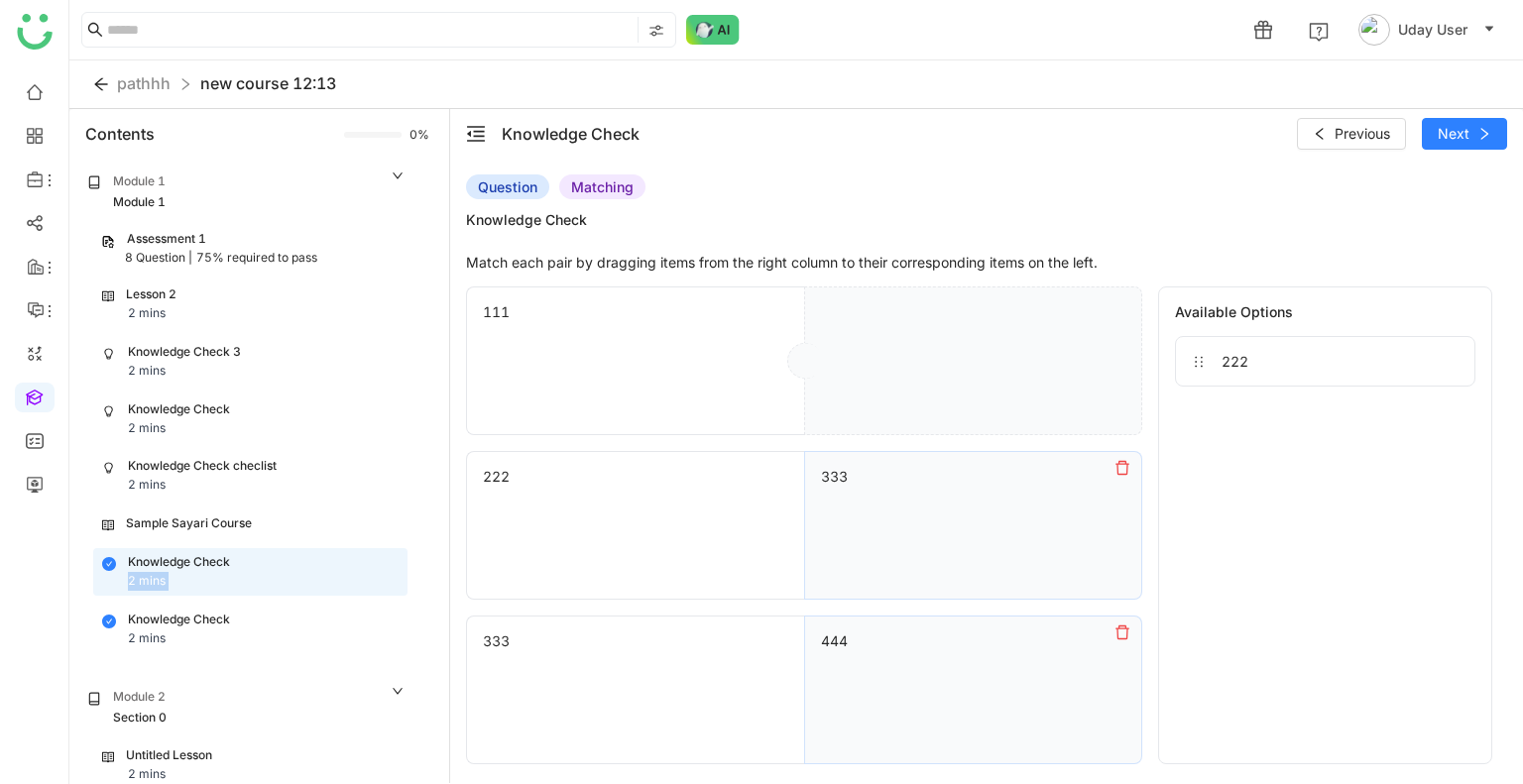 click 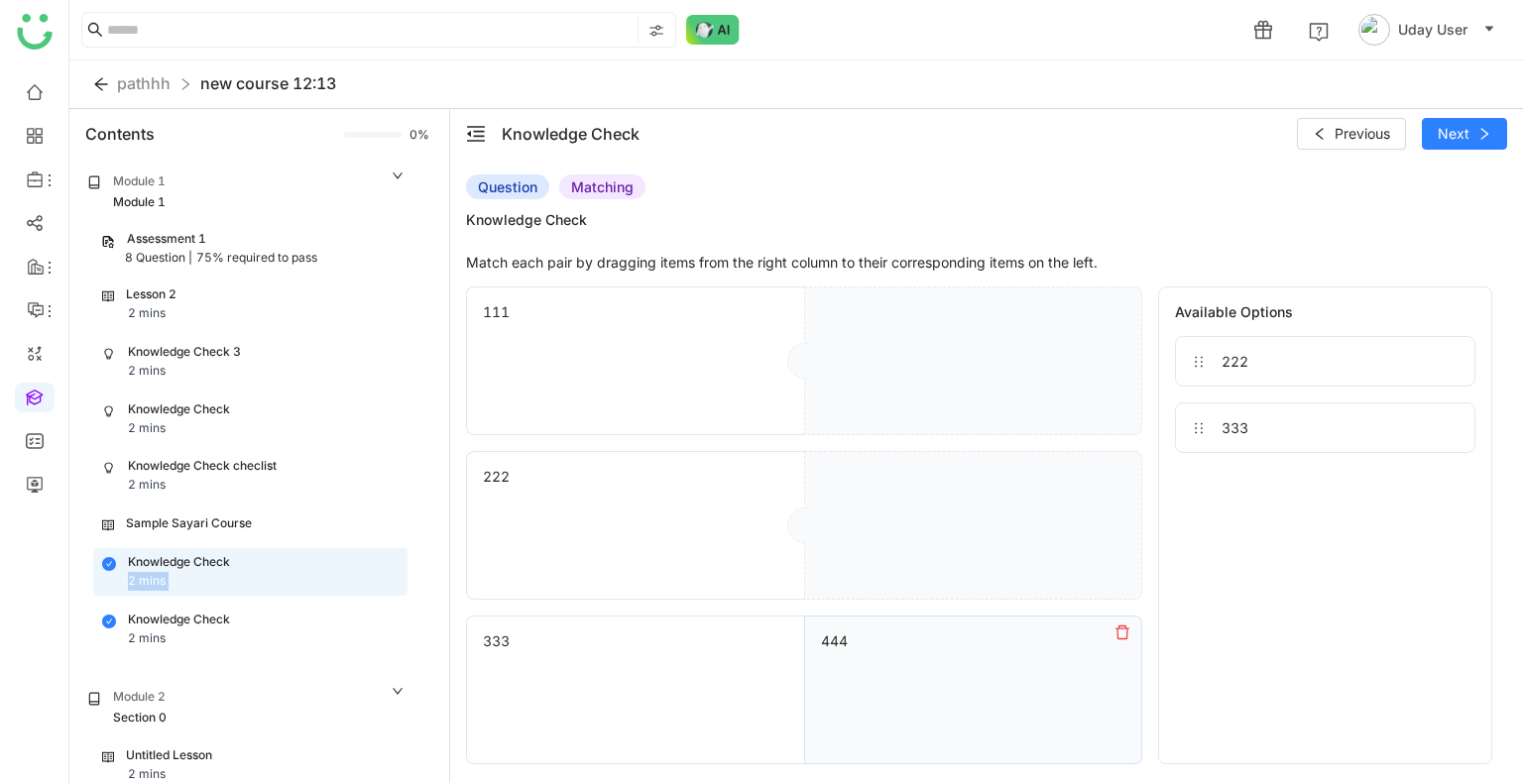click 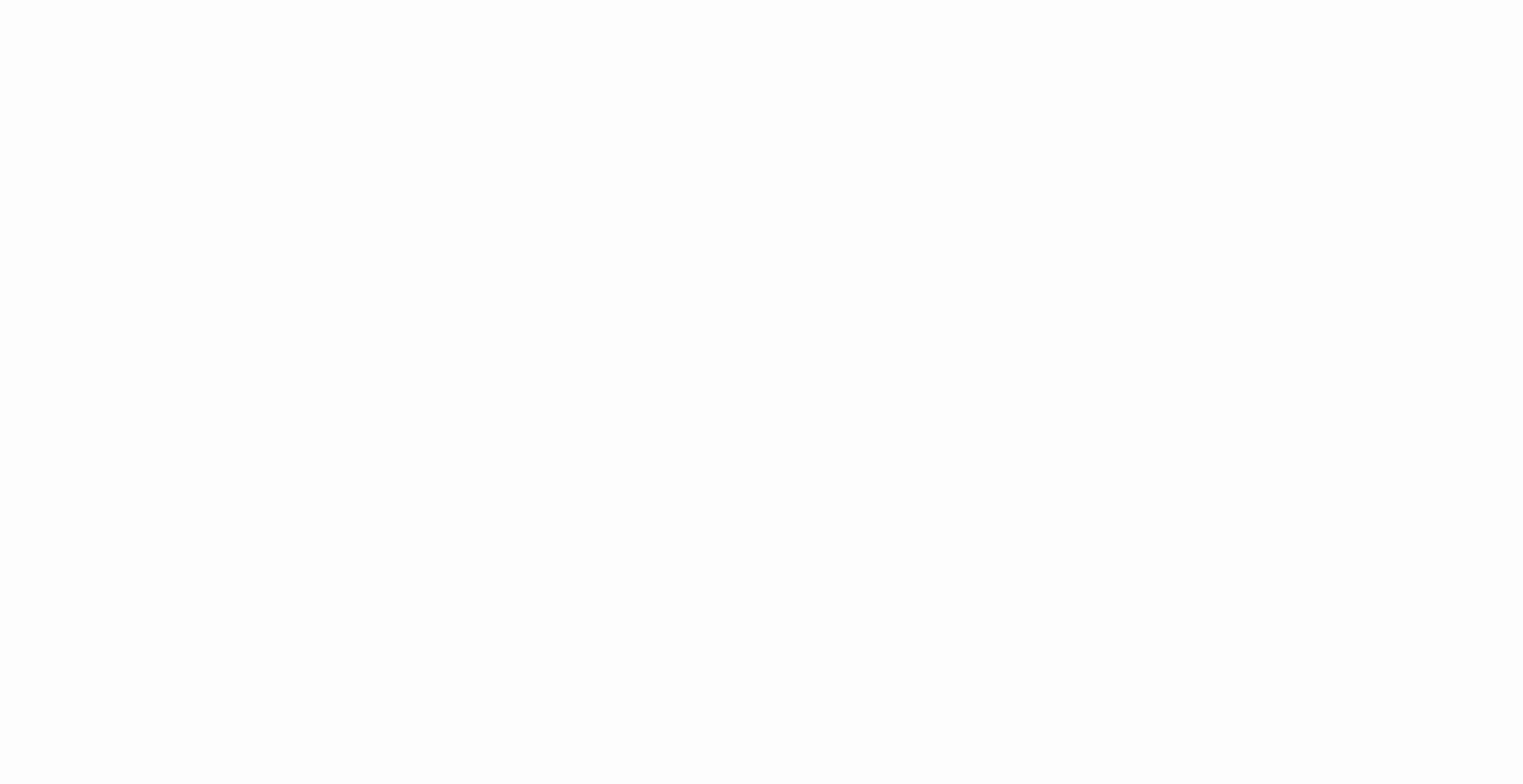scroll, scrollTop: 0, scrollLeft: 0, axis: both 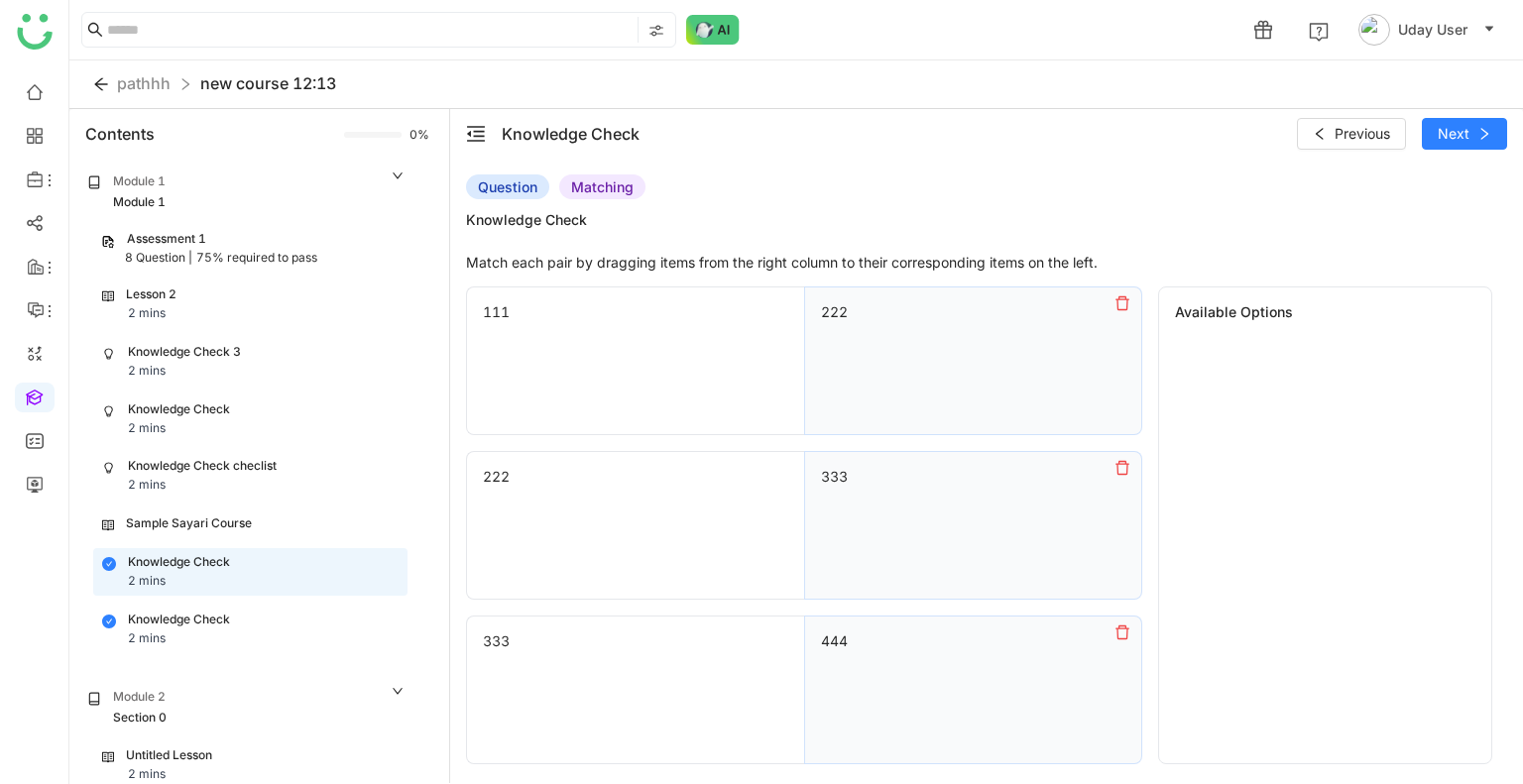 click on "8 Question |" 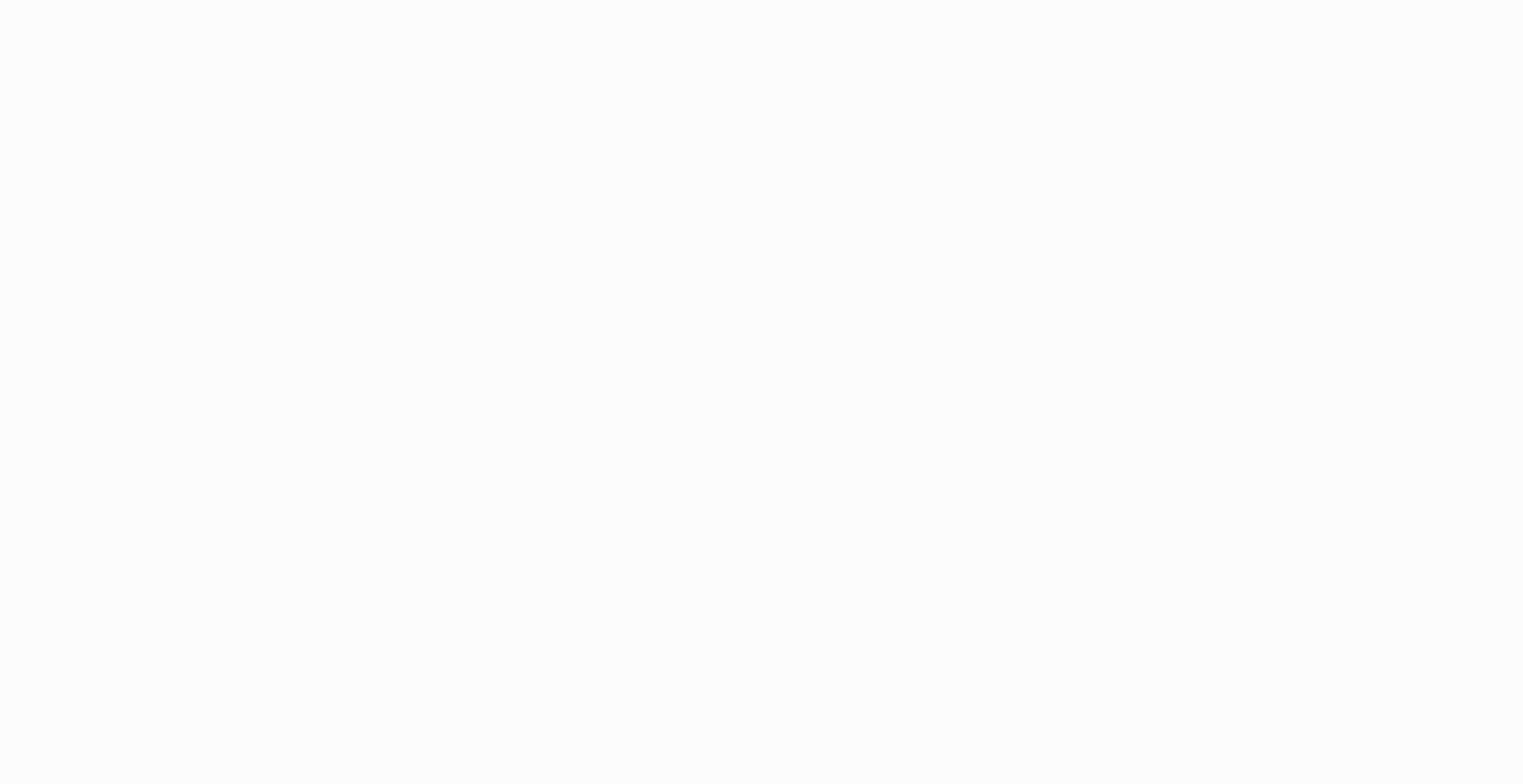 scroll, scrollTop: 0, scrollLeft: 0, axis: both 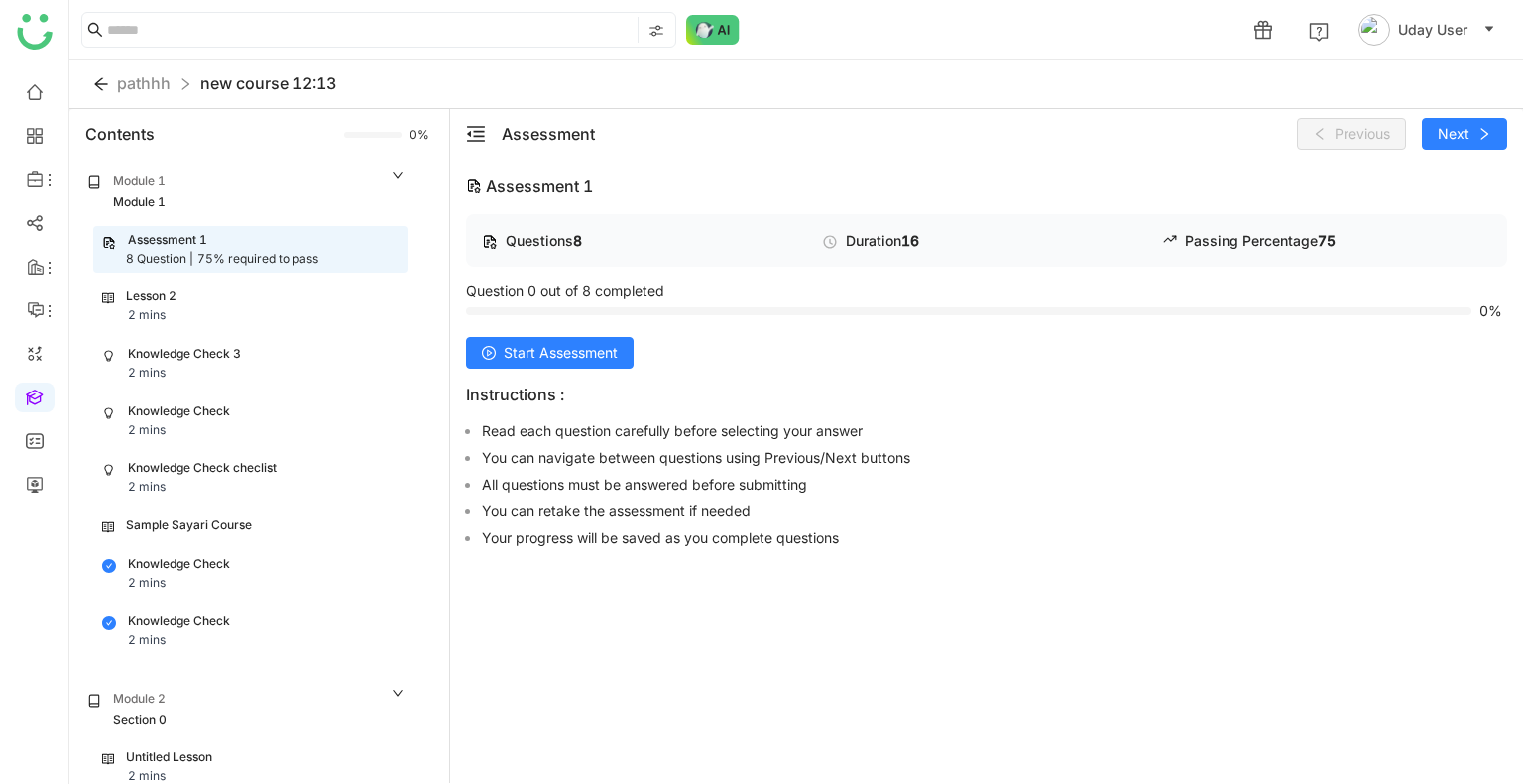 click on "Lesson 2 2 mins" 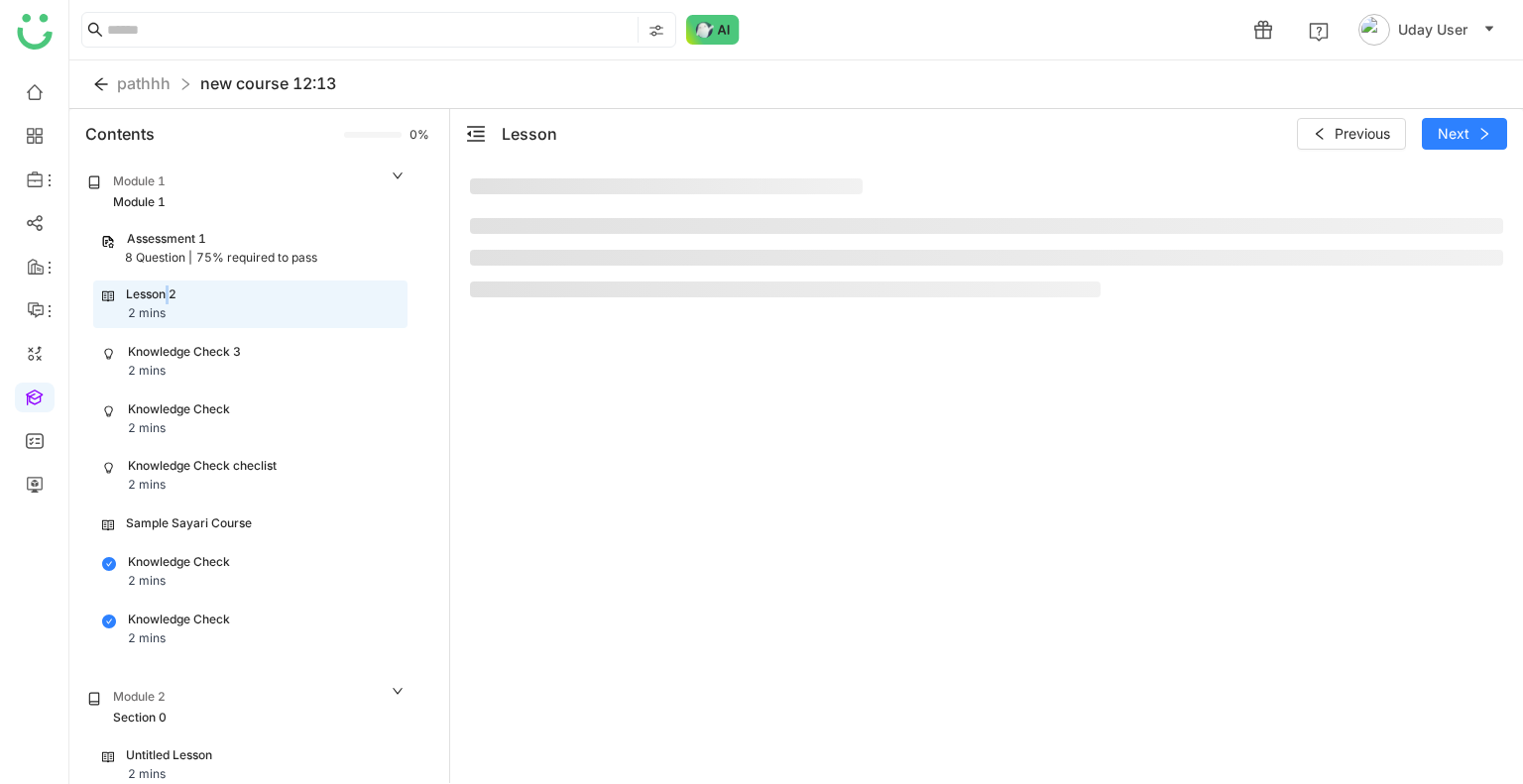 click on "Lesson 2 2 mins" 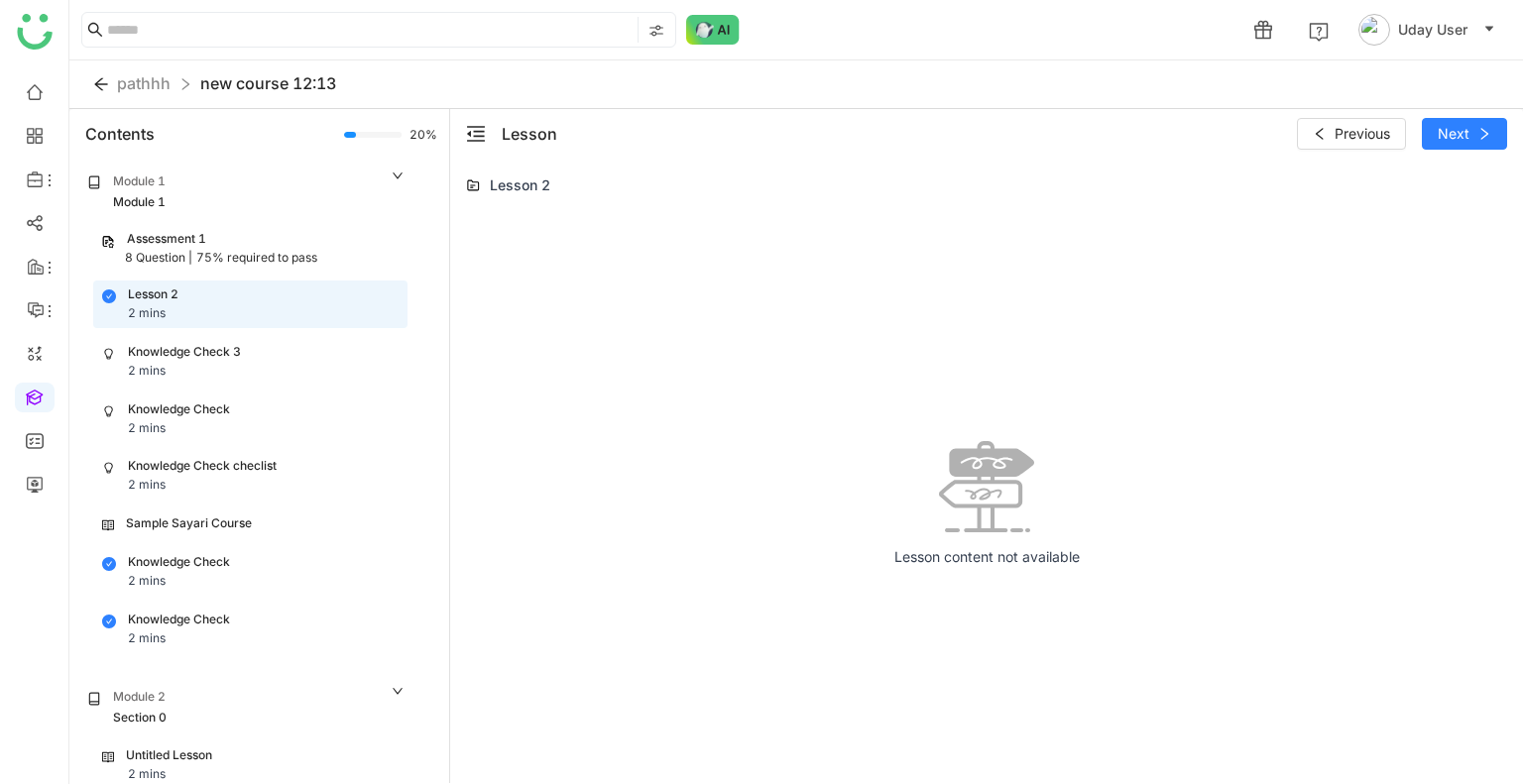 click on "Knowledge Check 2 mins" 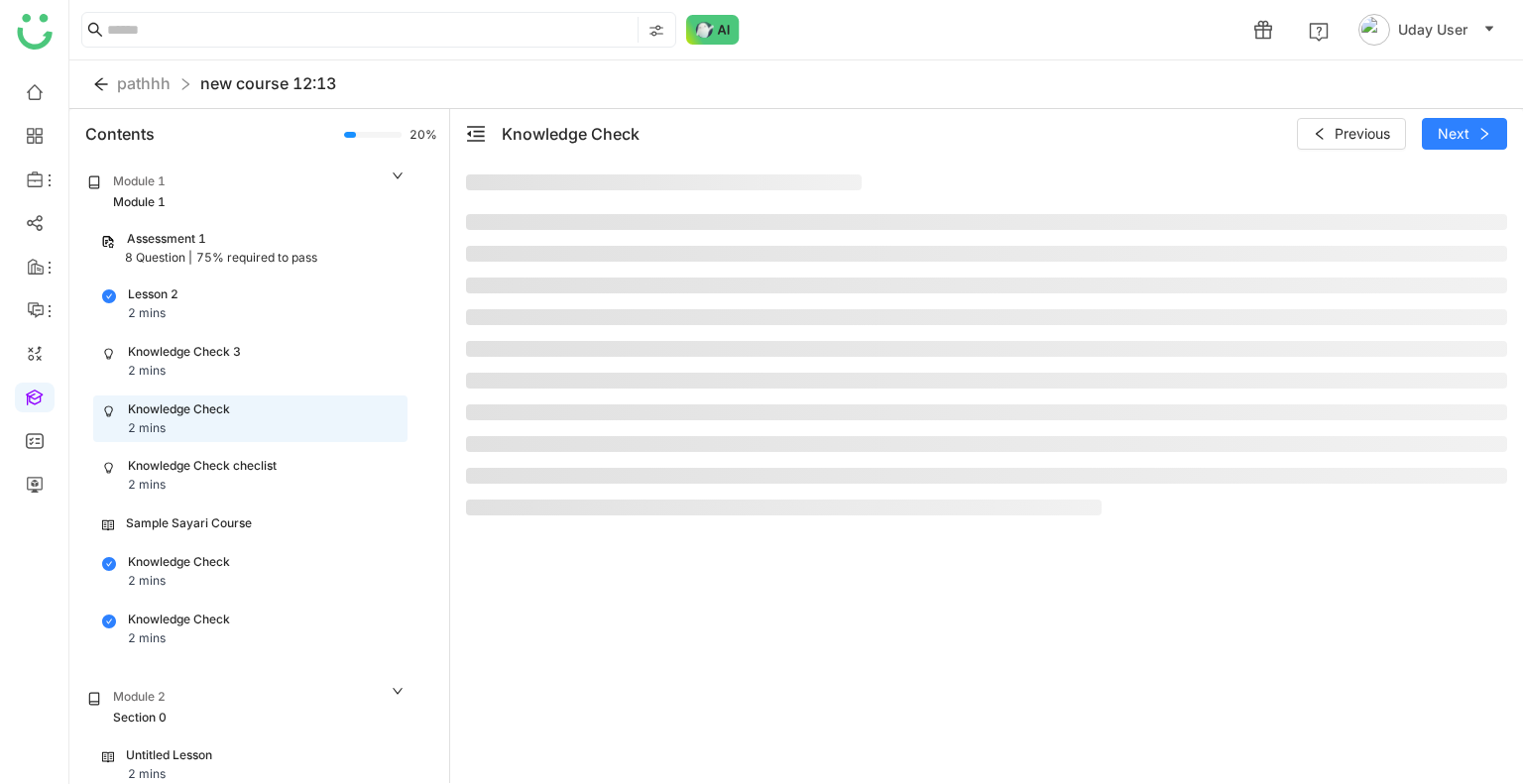 click on "Knowledge Check 2 mins" 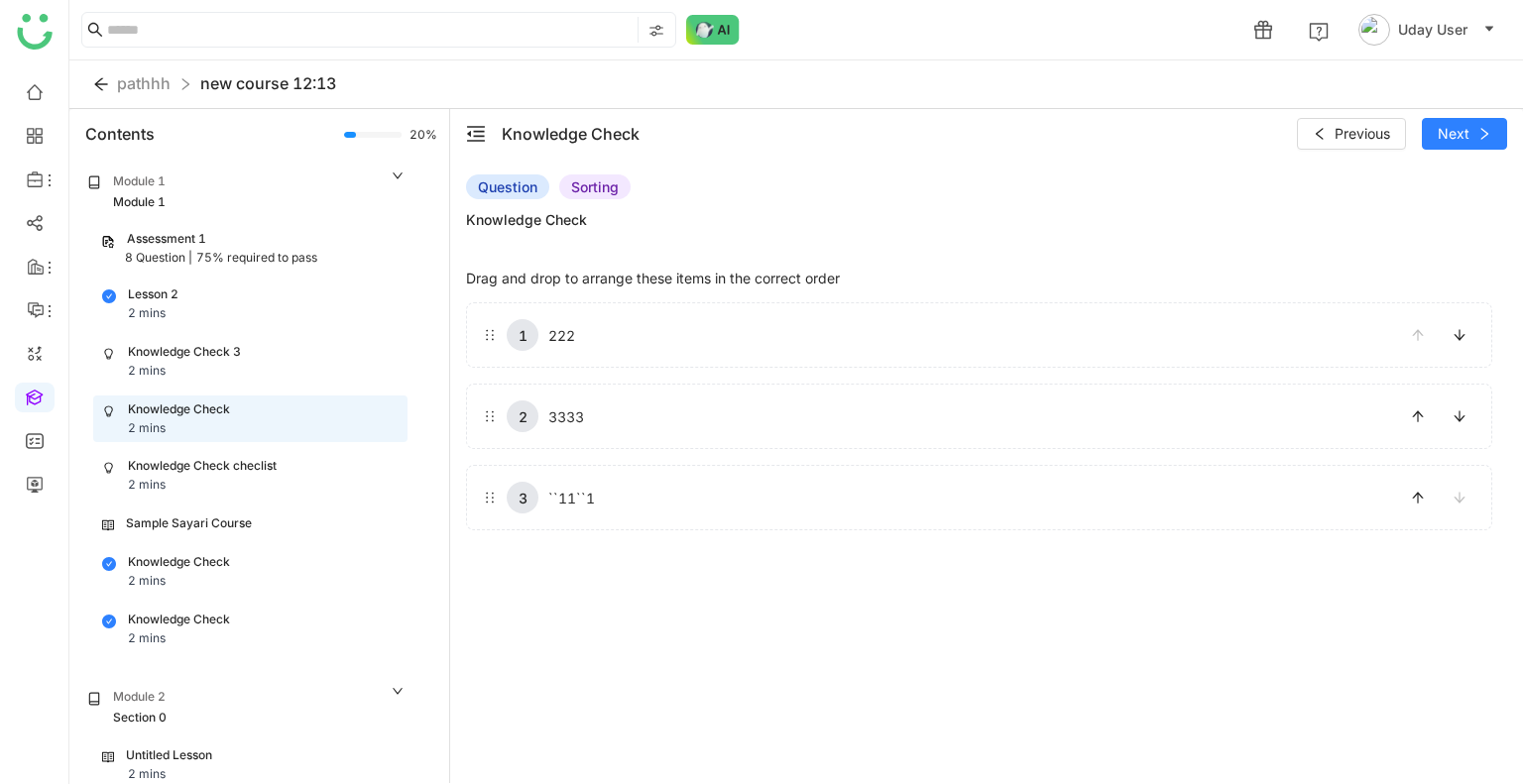 click on "Knowledge Check 3" 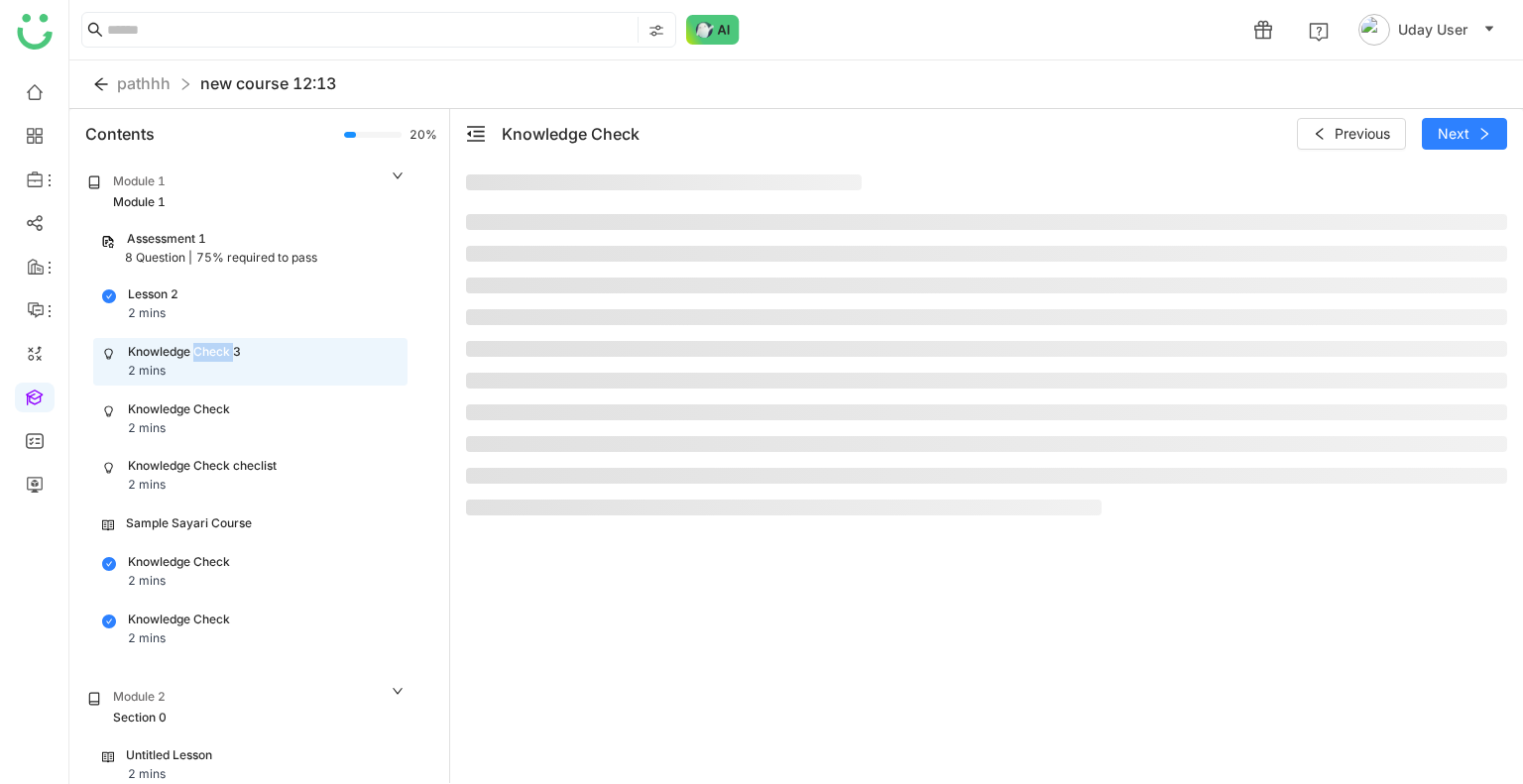 click on "Knowledge Check 3" 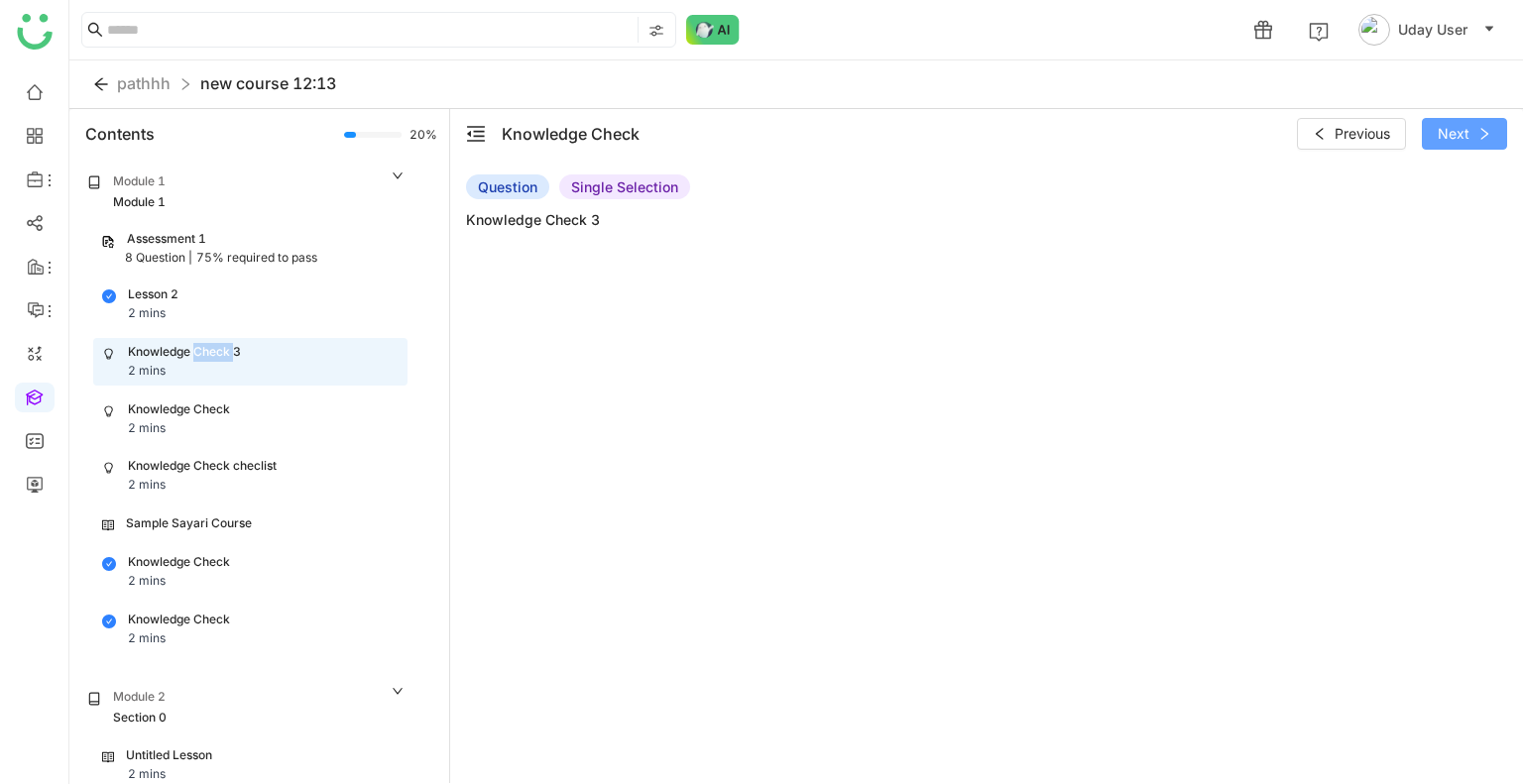 click on "Next" 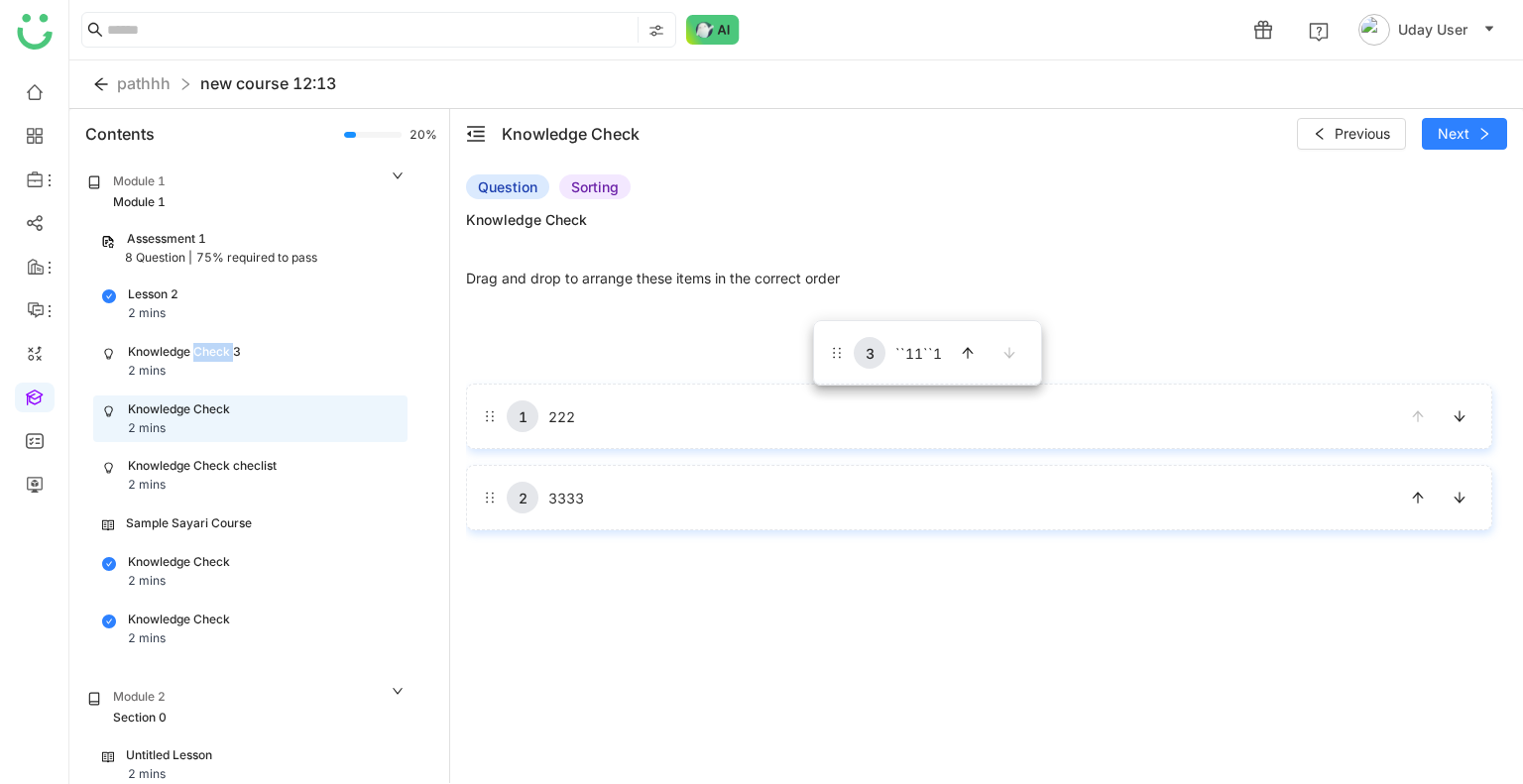 drag, startPoint x: 894, startPoint y: 514, endPoint x: 813, endPoint y: 320, distance: 210.23083 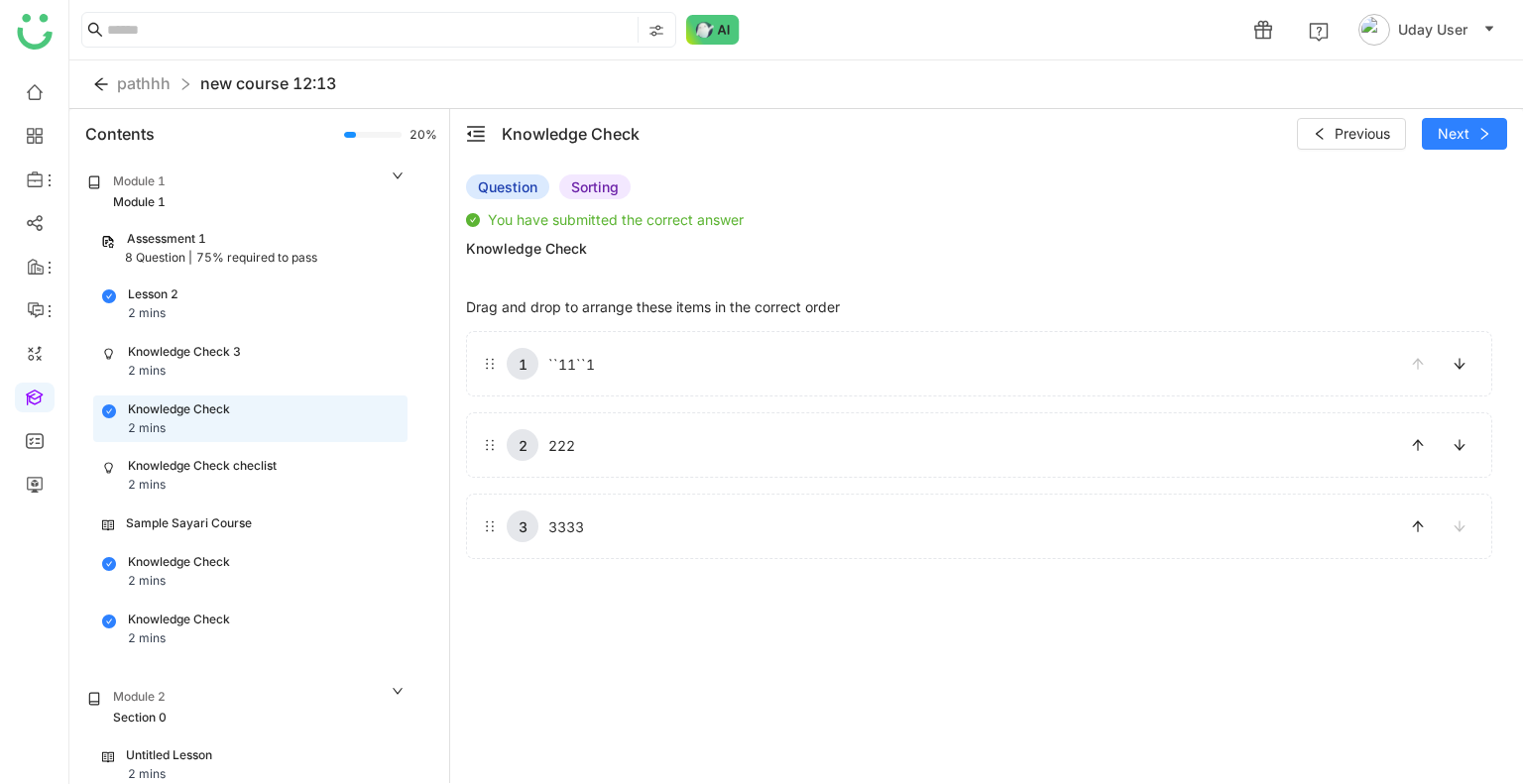 click on "Knowledge Check checlist" 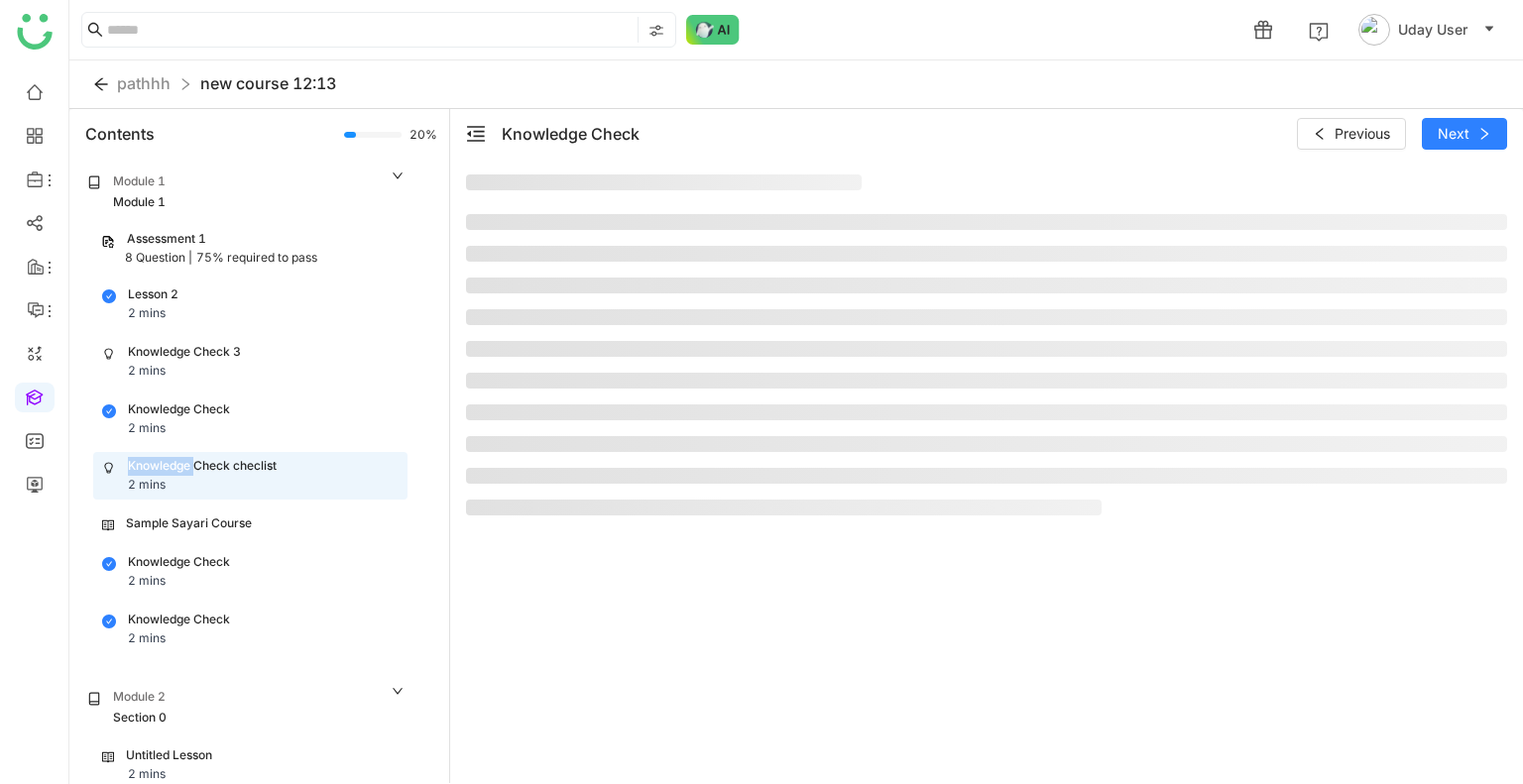 click on "Knowledge Check checlist" 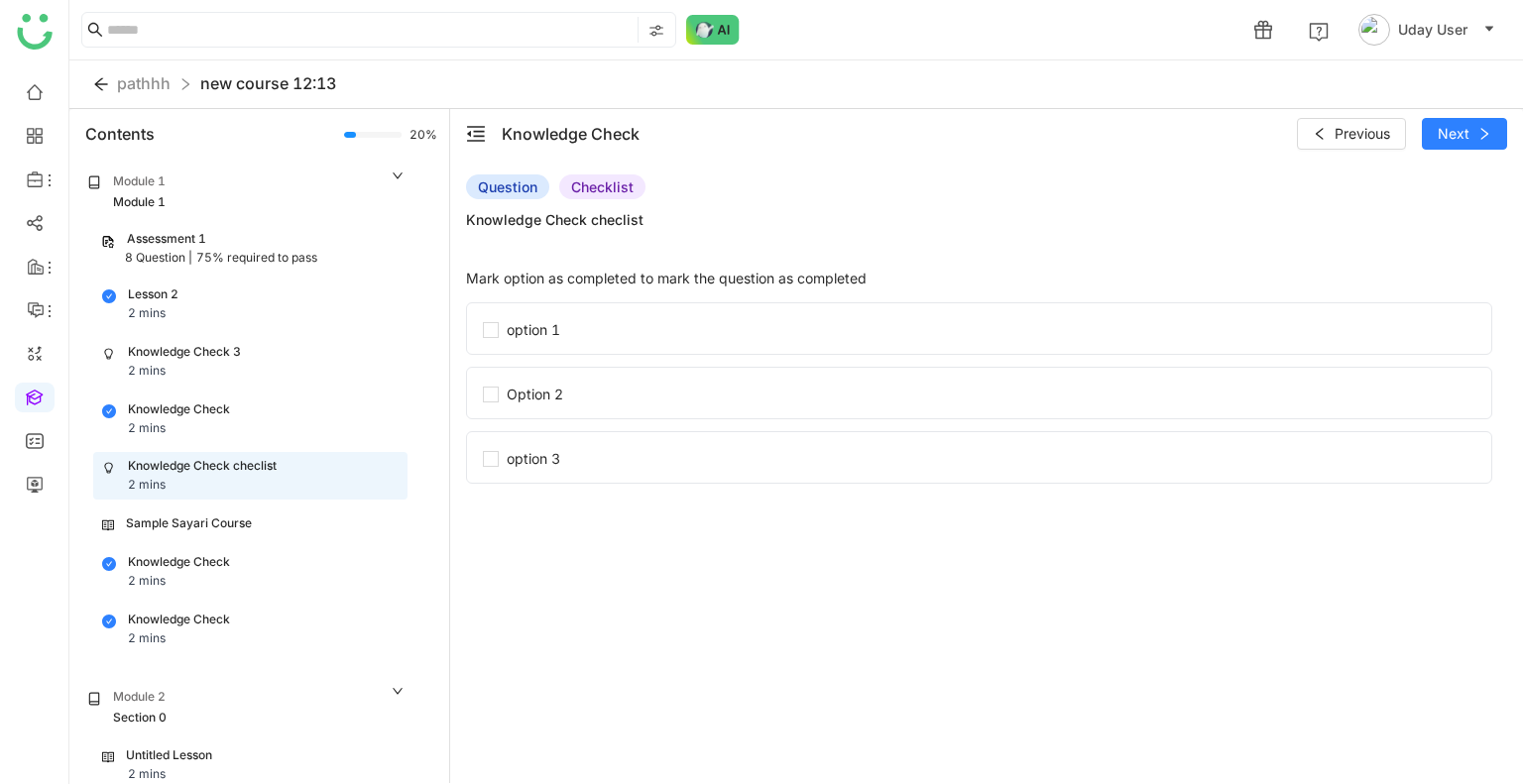click on "75% required to pass" 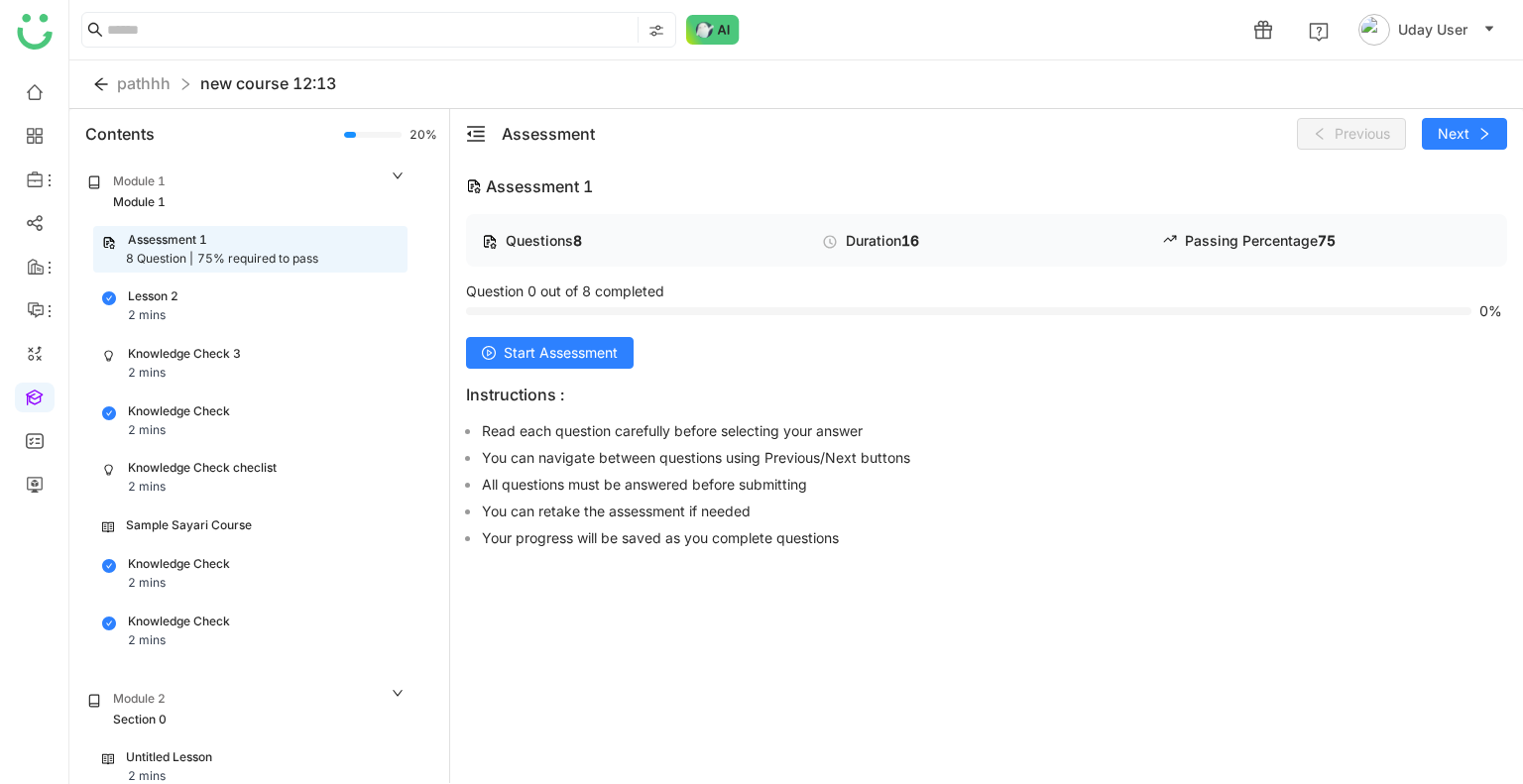 click on "Knowledge Check" 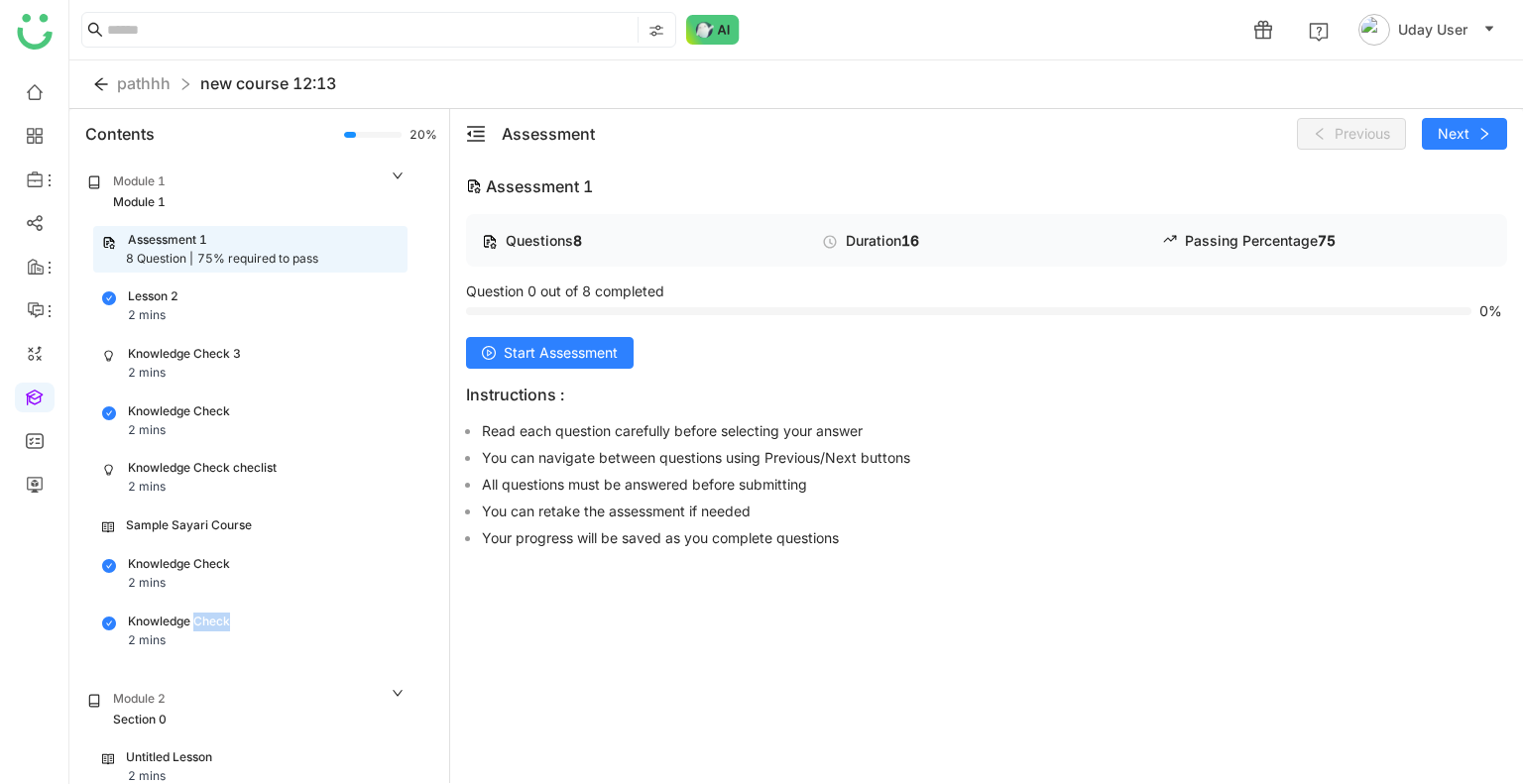 click on "Knowledge Check" 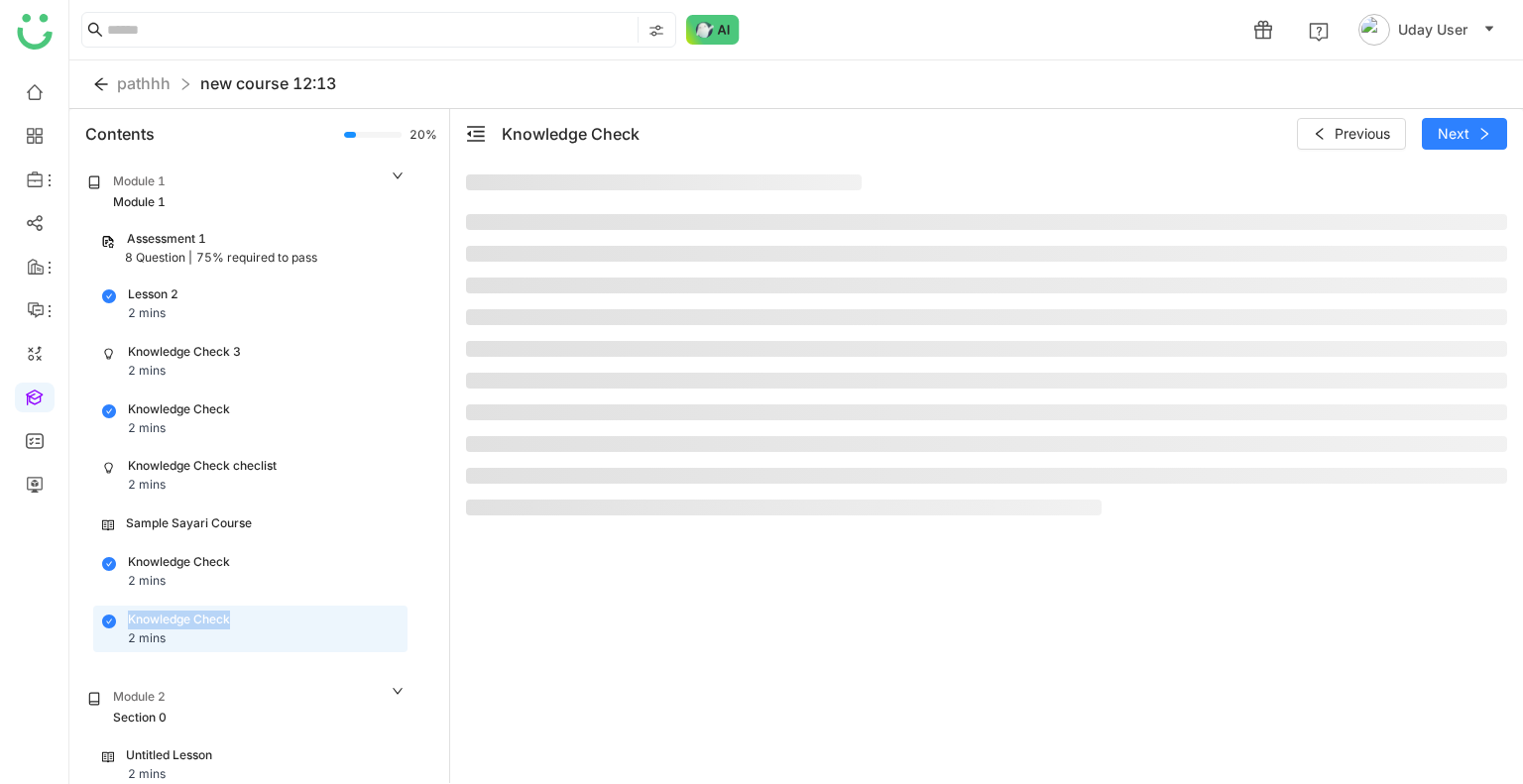 click on "Knowledge Check" 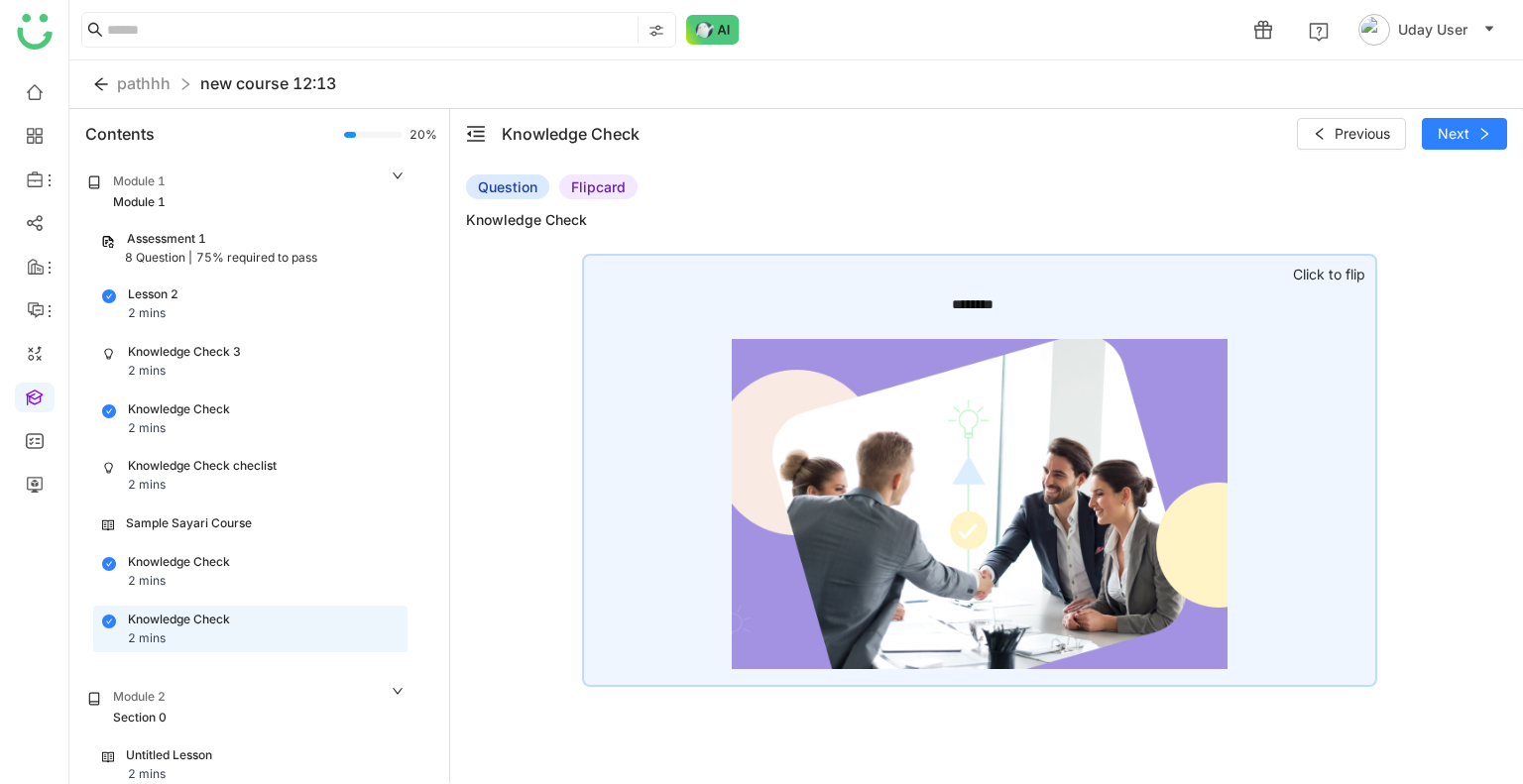 click on "********" 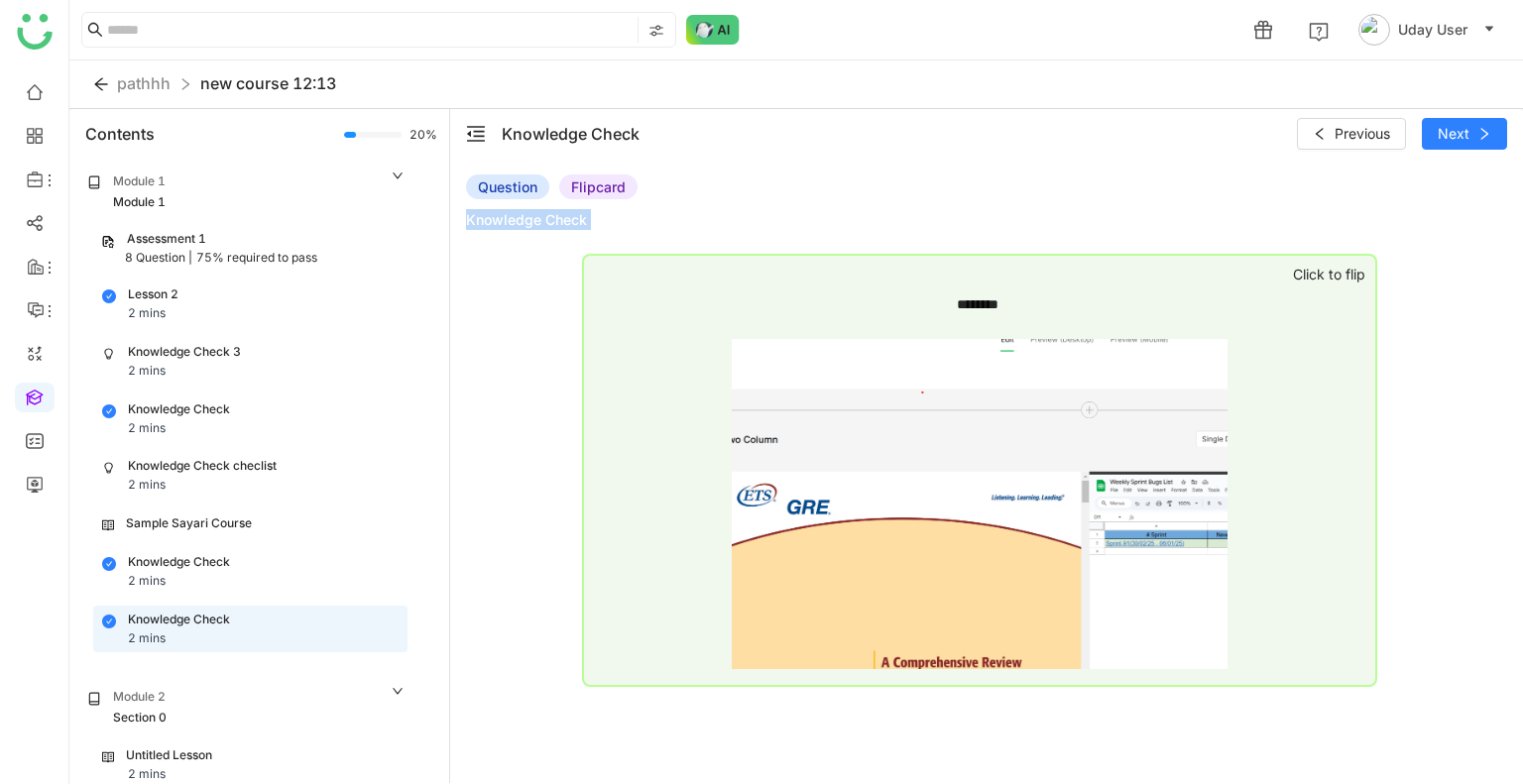 click on "Question   Flipcard  Knowledge Check ******** ********  Click to flip" 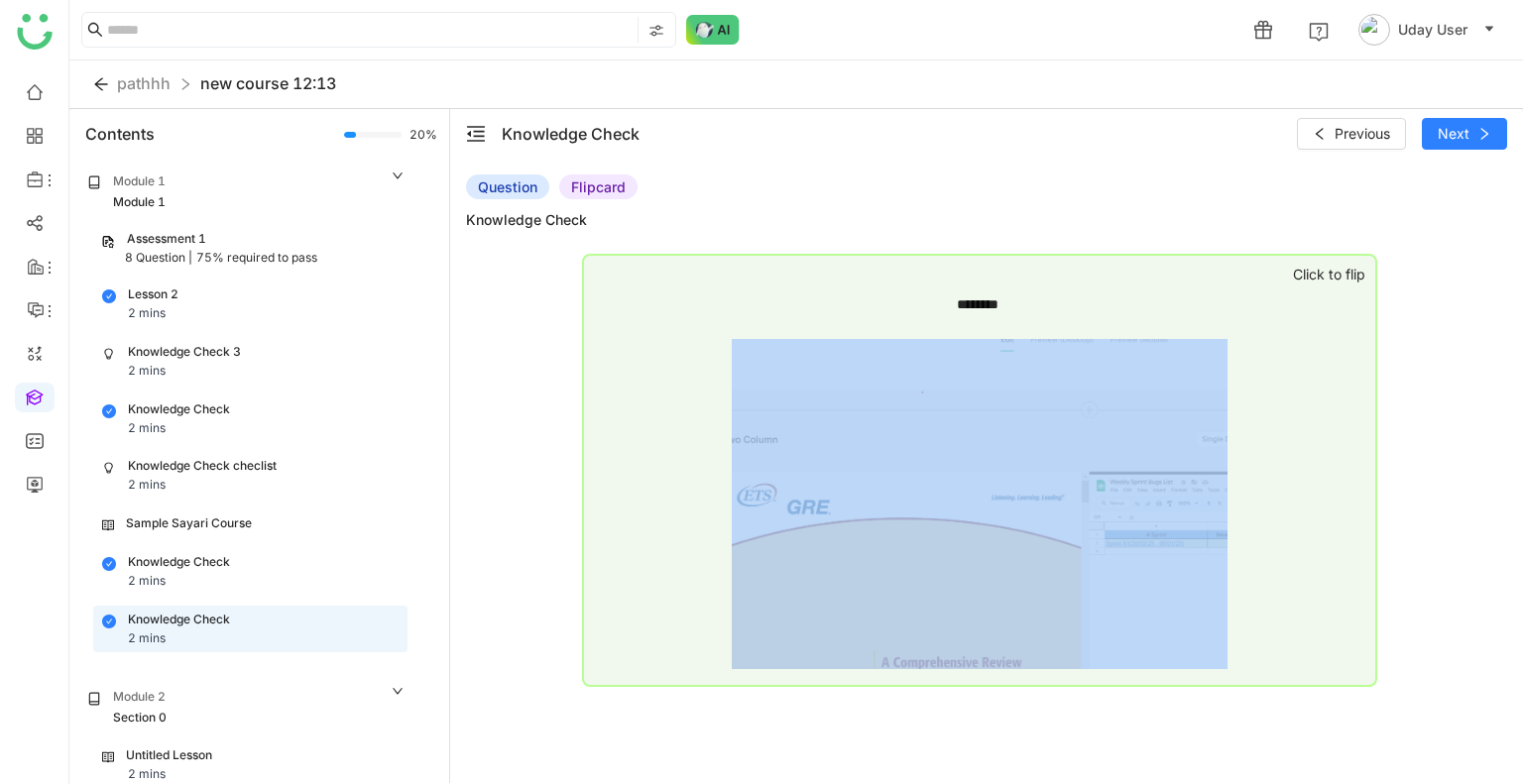 click on "********" 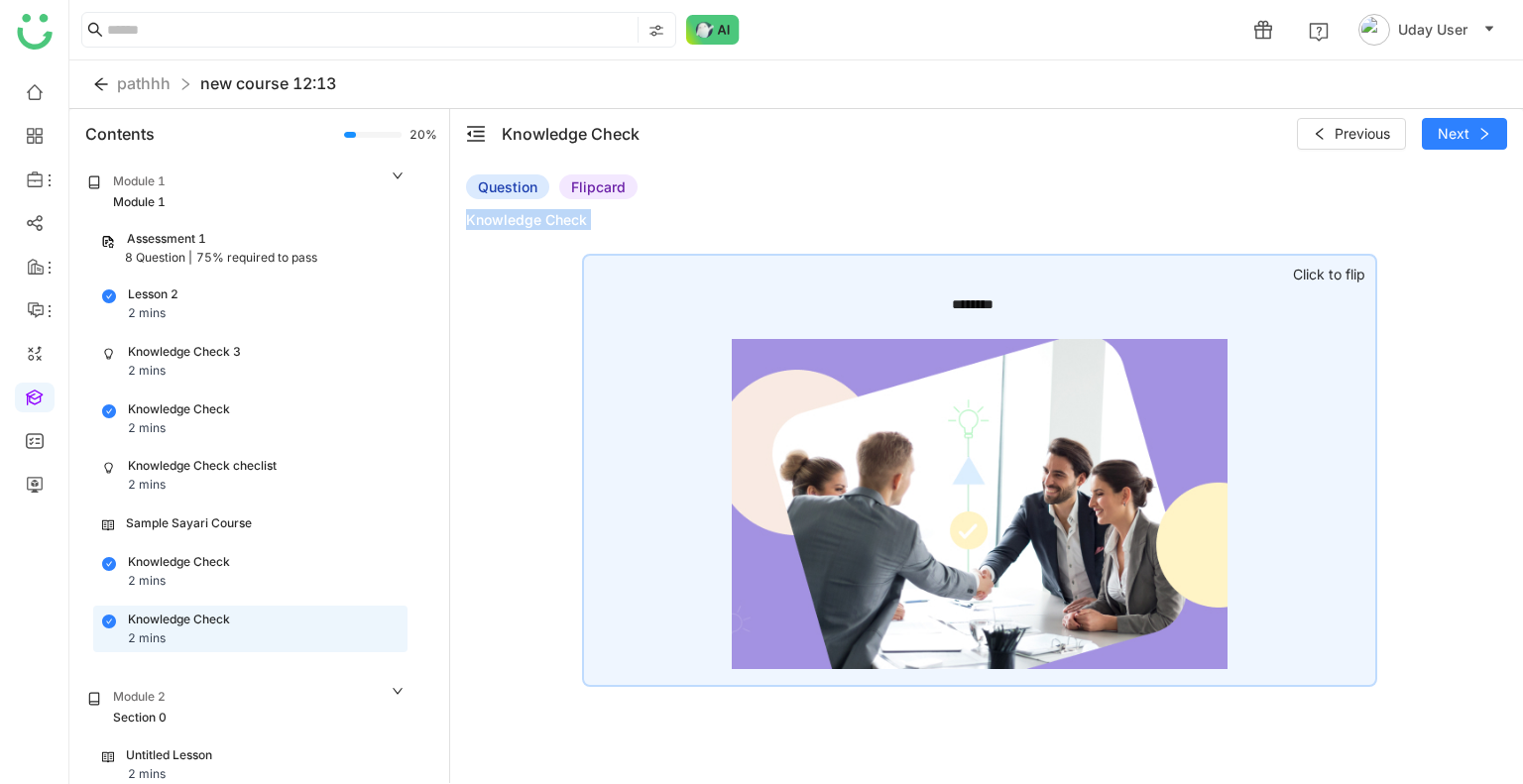 click on "Question   Flipcard  Knowledge Check ******** ********  Click to flip" 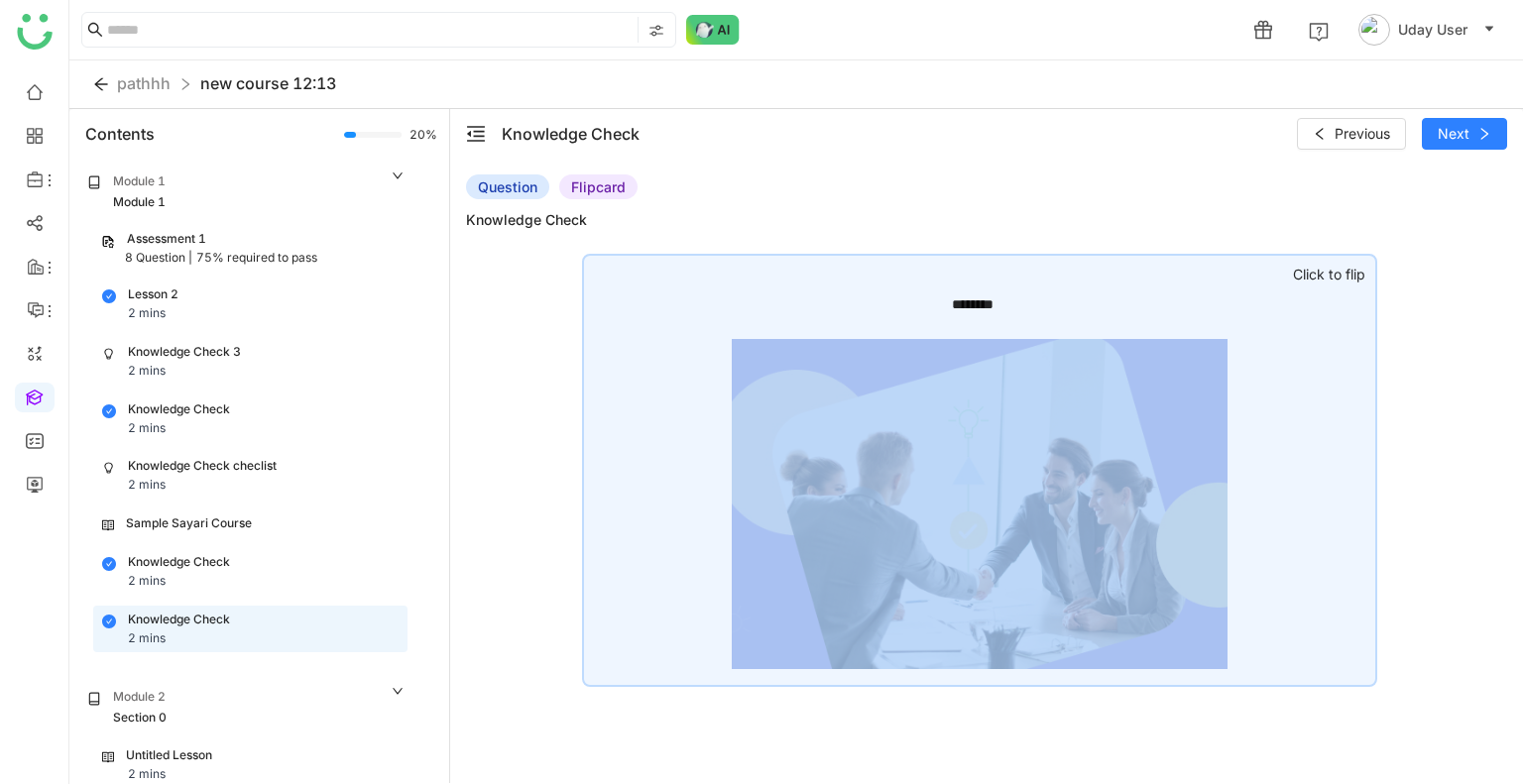 click on "********" 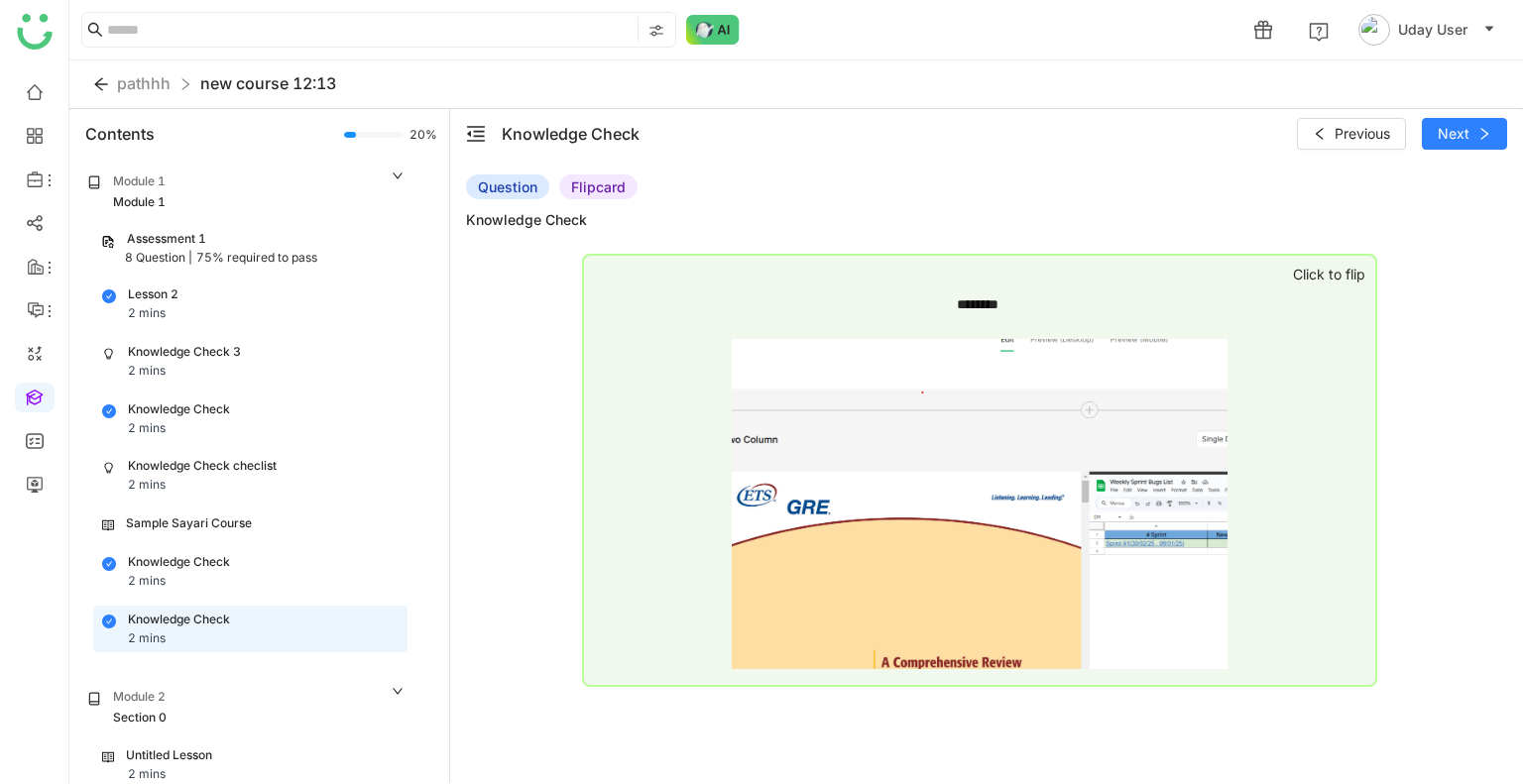click on "Question   Flipcard  Knowledge Check ******** ********  Click to flip" 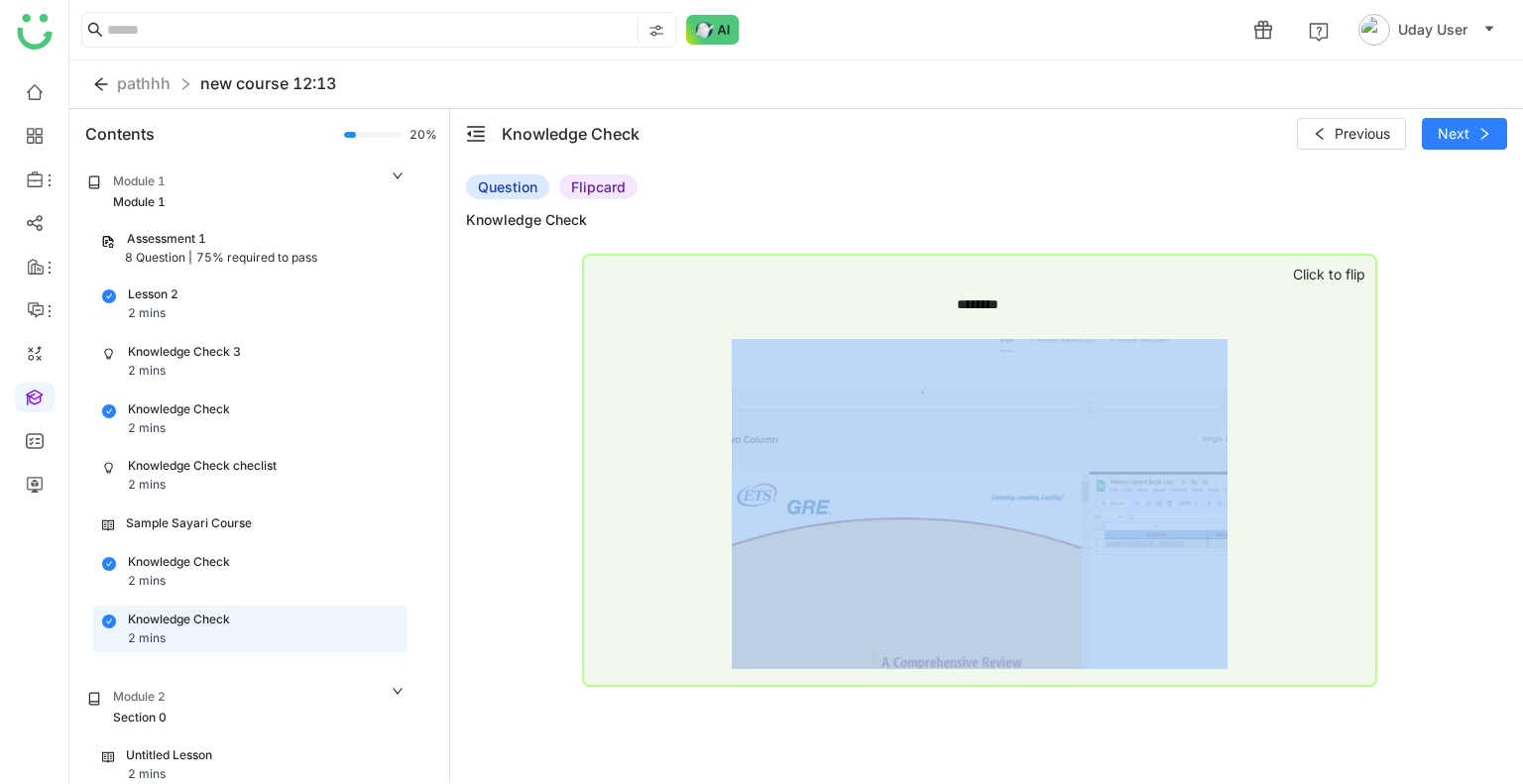 click on "********" 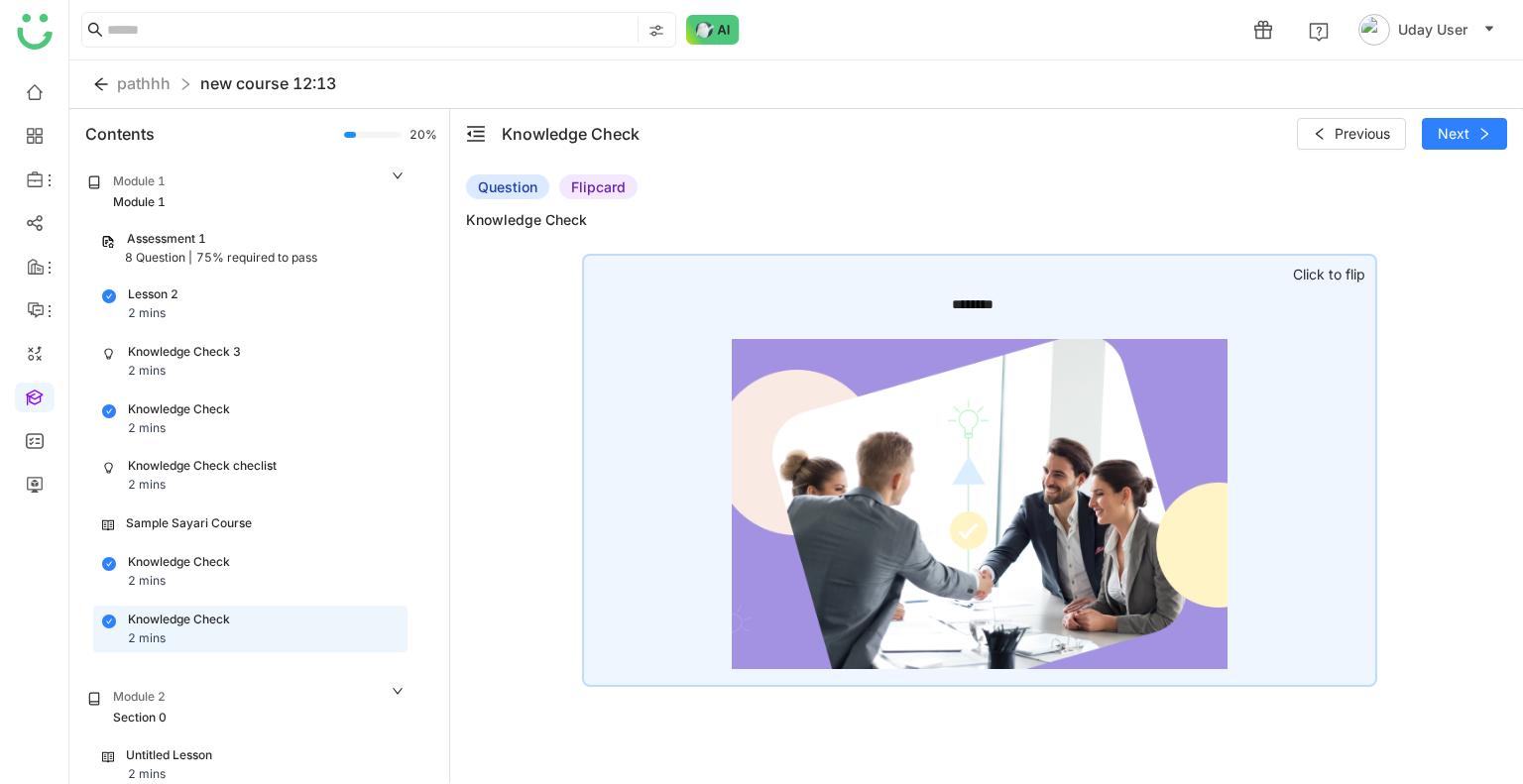 click on "Question   Flipcard  Knowledge Check ******** ********  Click to flip" 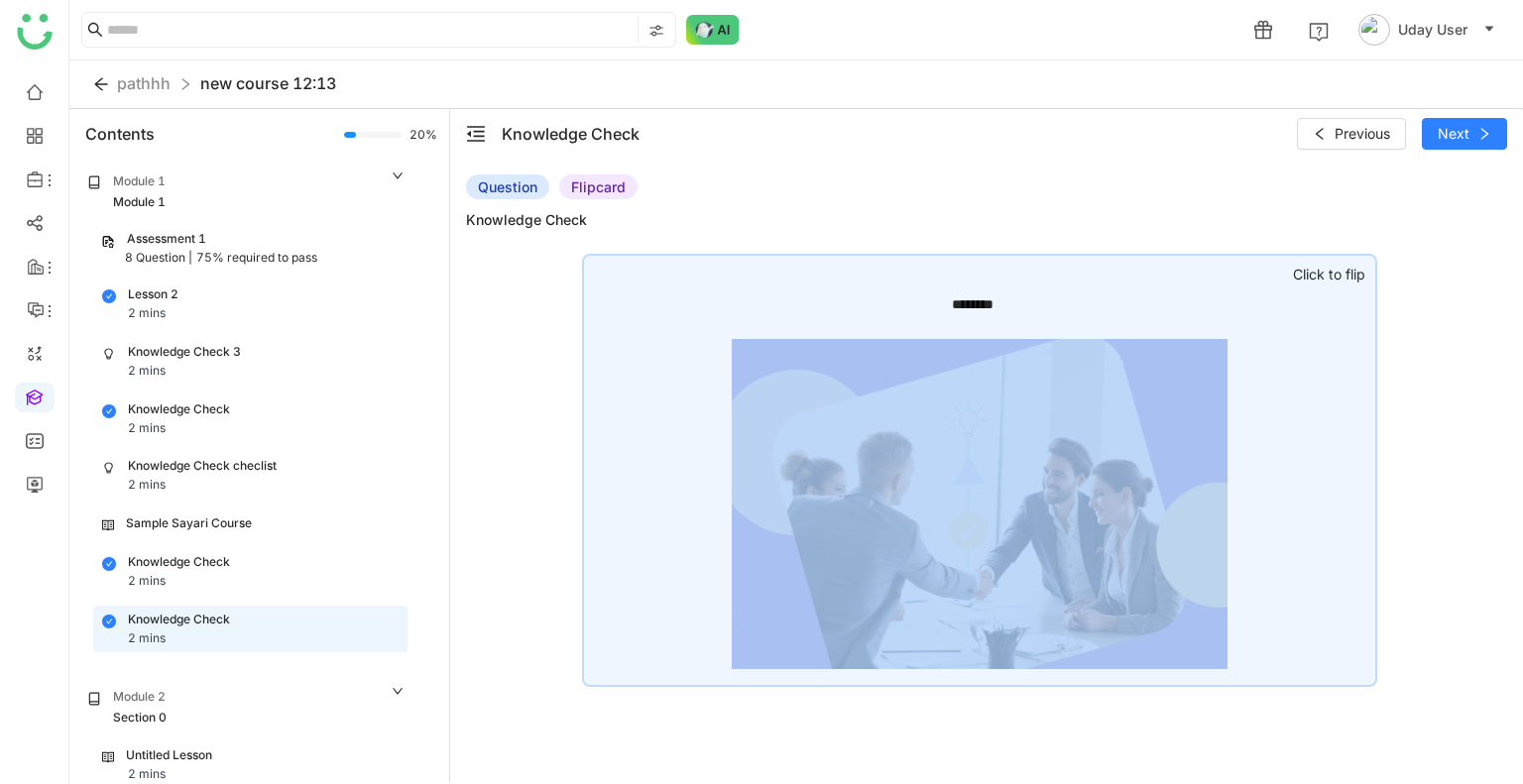 click on "********" 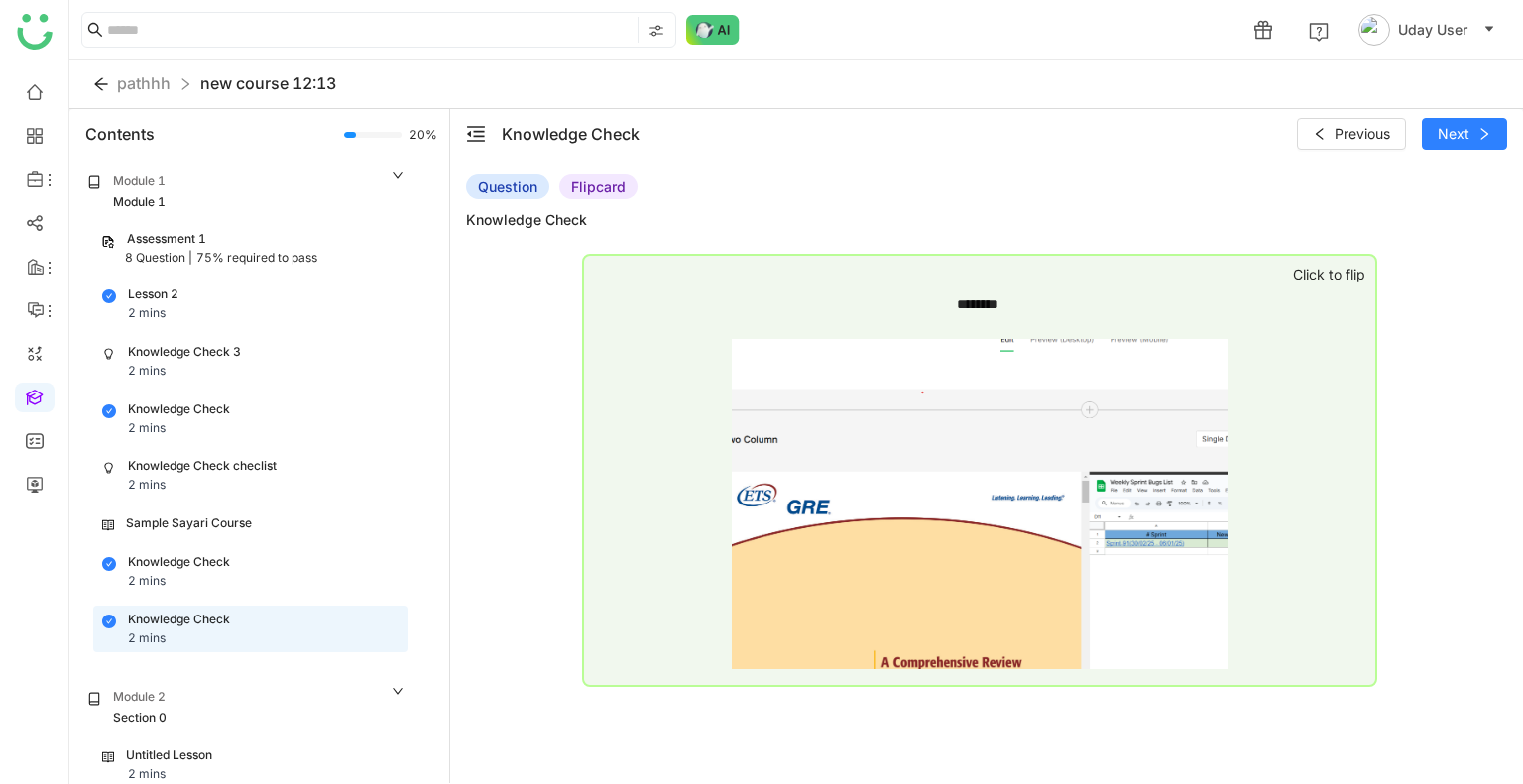 click on "Question   Flipcard  Knowledge Check ******** ********  Click to flip" 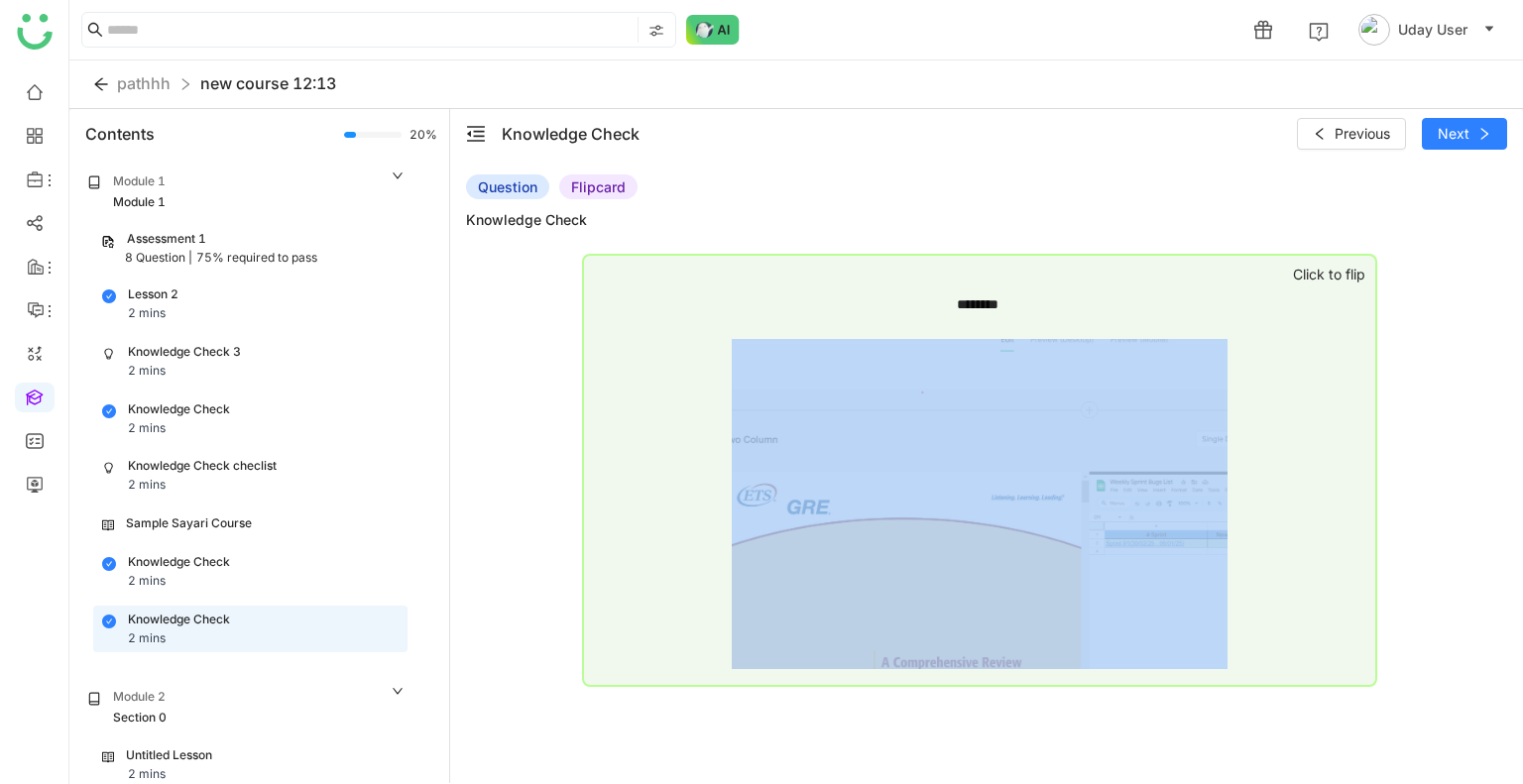 click on "********" 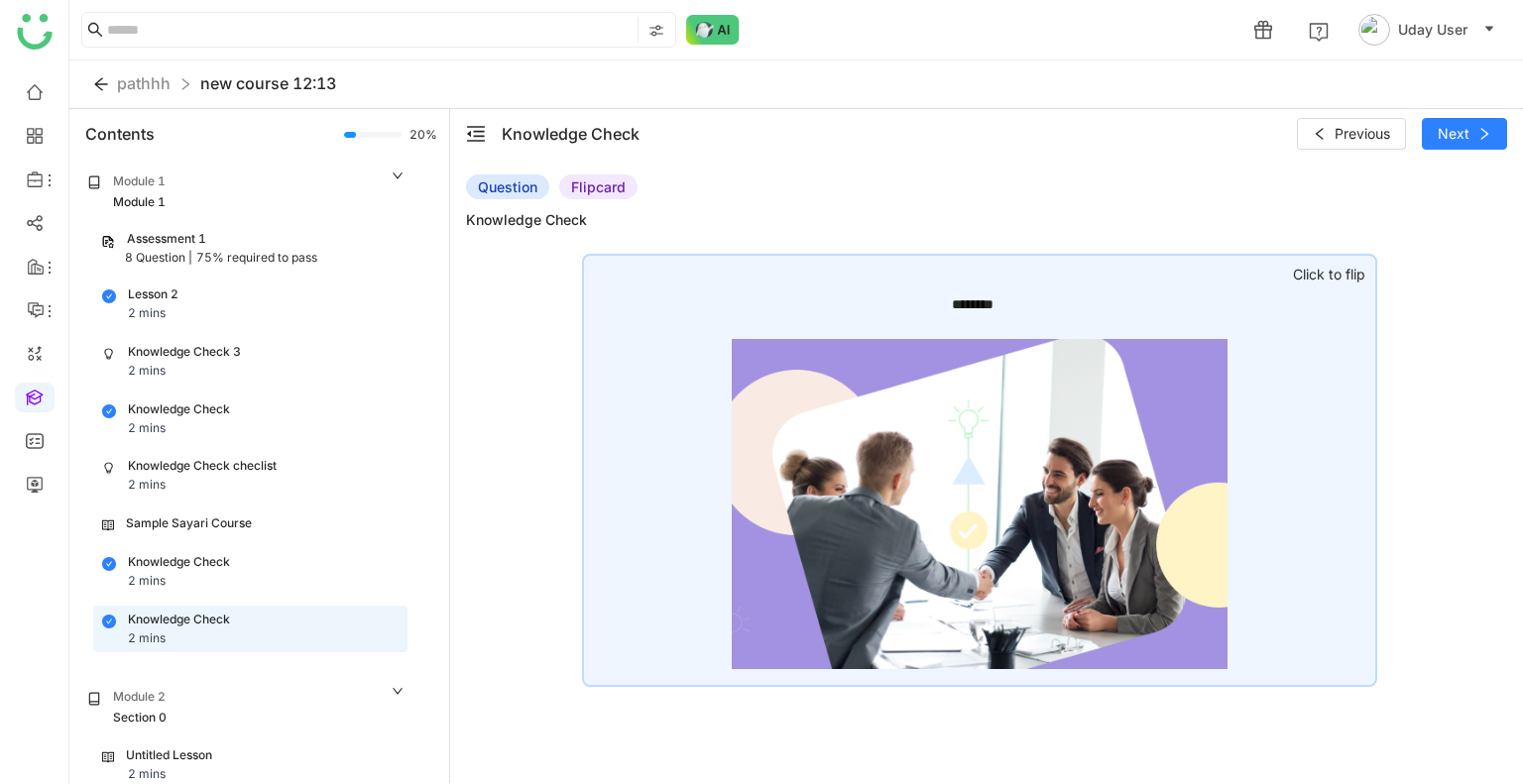 click on "Question   Flipcard  Knowledge Check ******** ********  Click to flip" 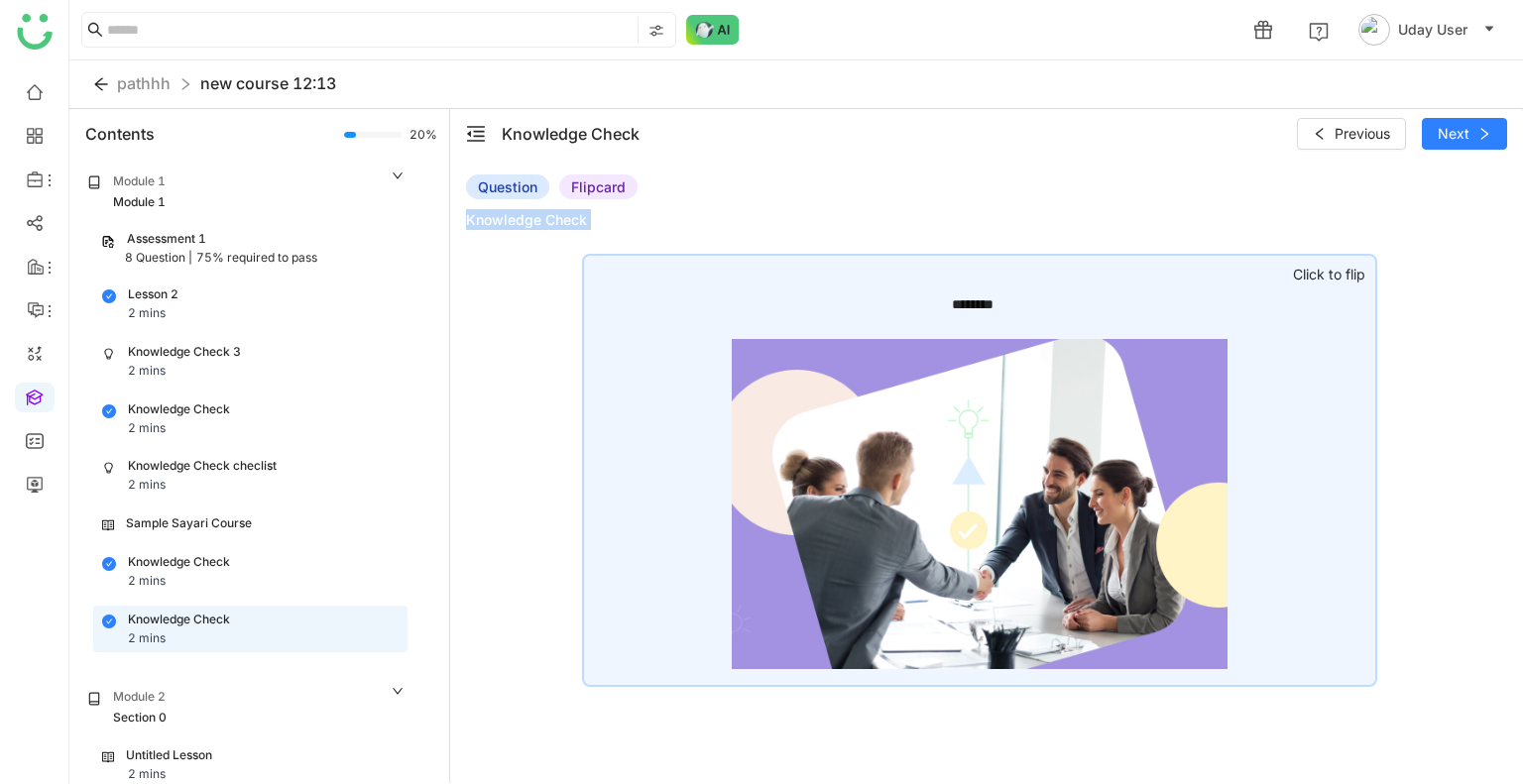 click on "Question   Flipcard  Knowledge Check ******** ********  Click to flip" 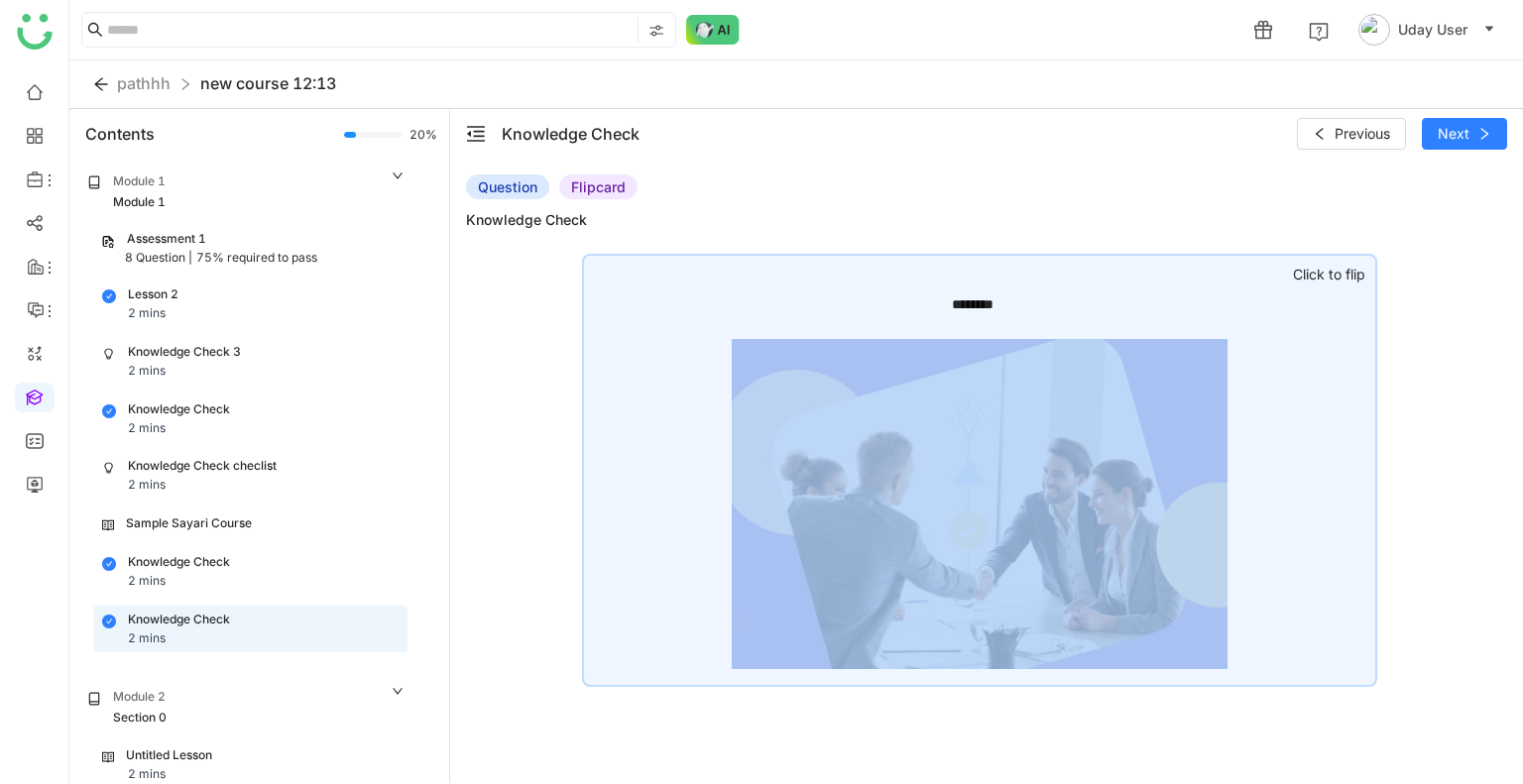 click on "********" 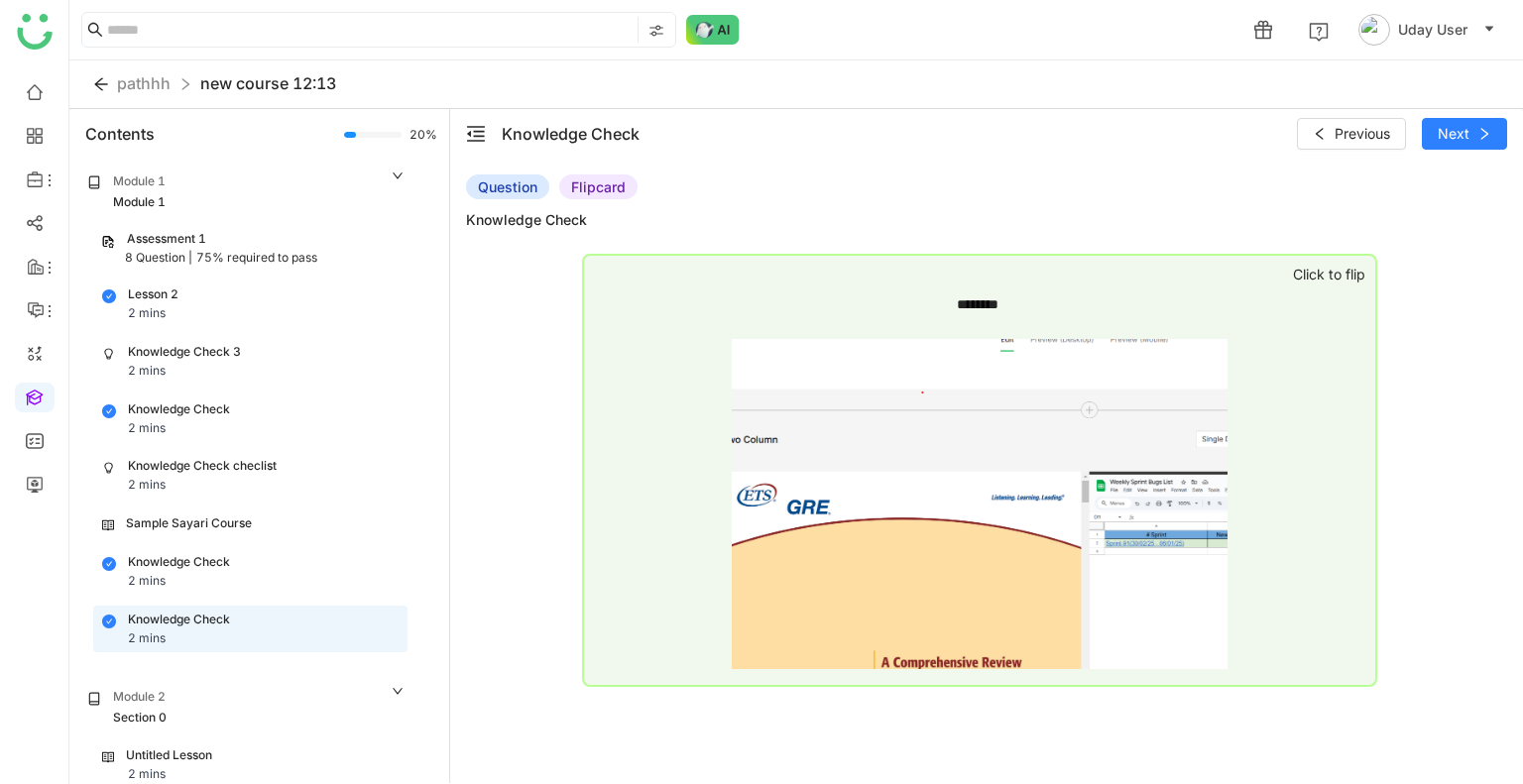 click on "Module 2 Section 0" 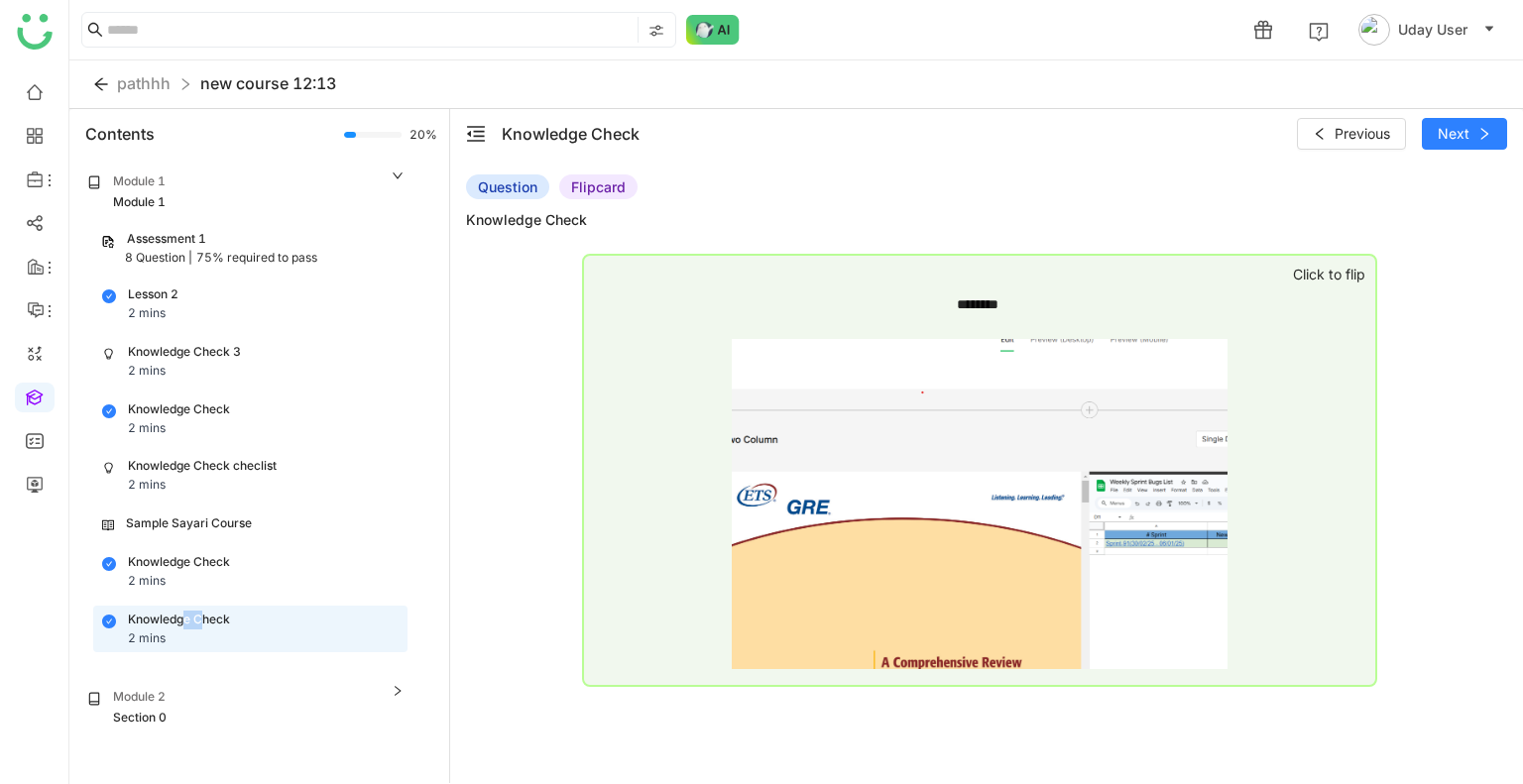 drag, startPoint x: 201, startPoint y: 669, endPoint x: 175, endPoint y: 606, distance: 68.15424 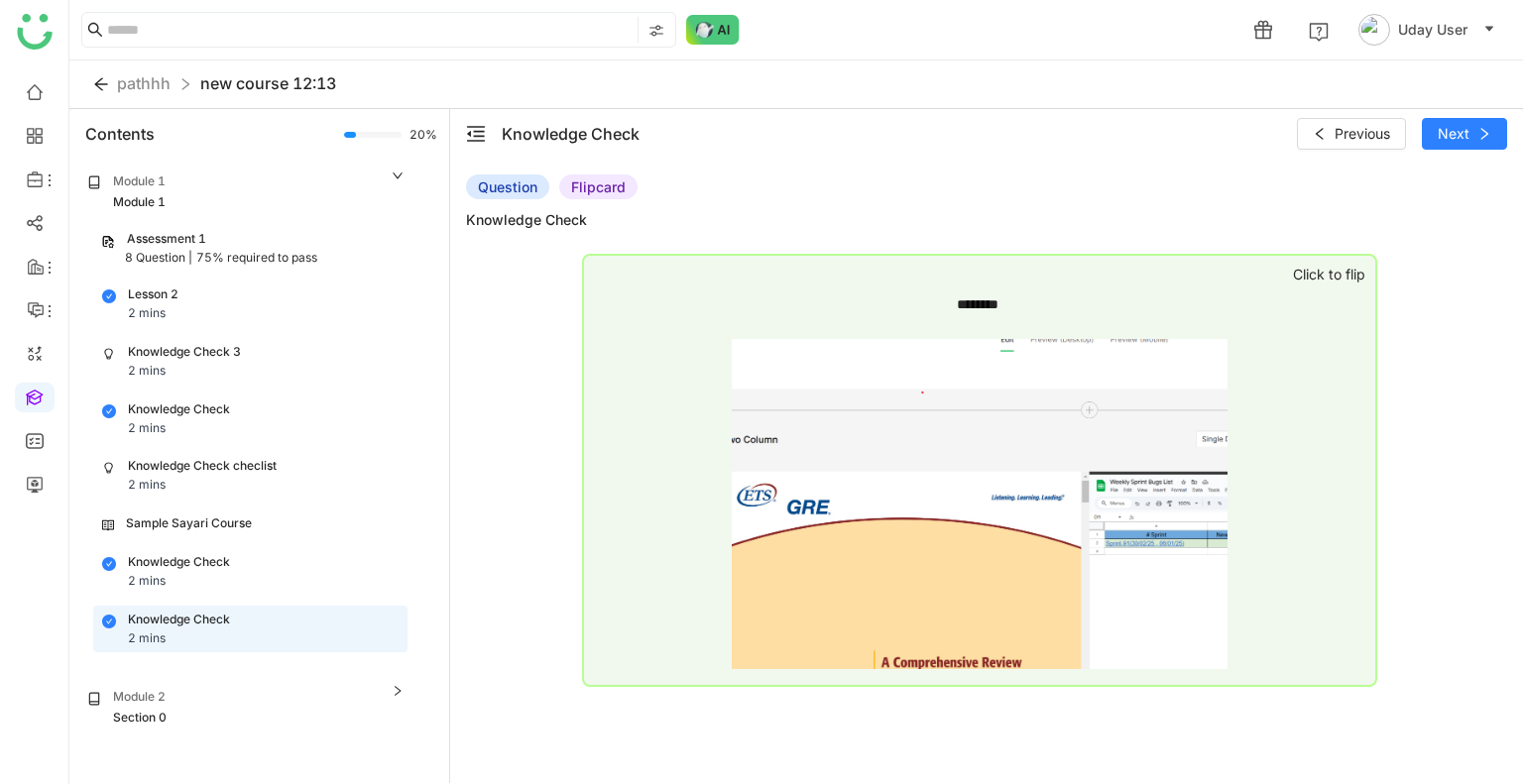 click on "Knowledge Check" 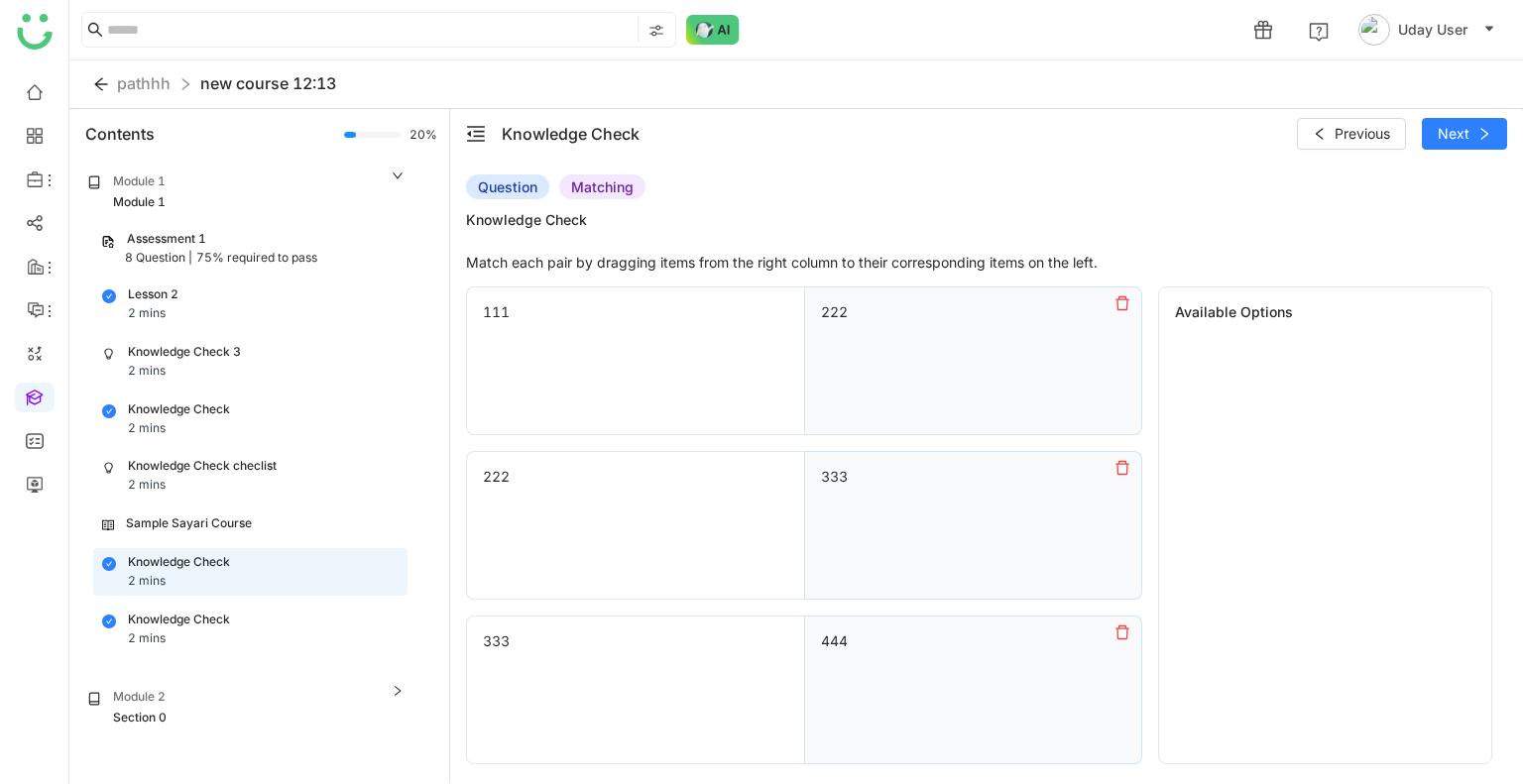 click at bounding box center [1122, 303] 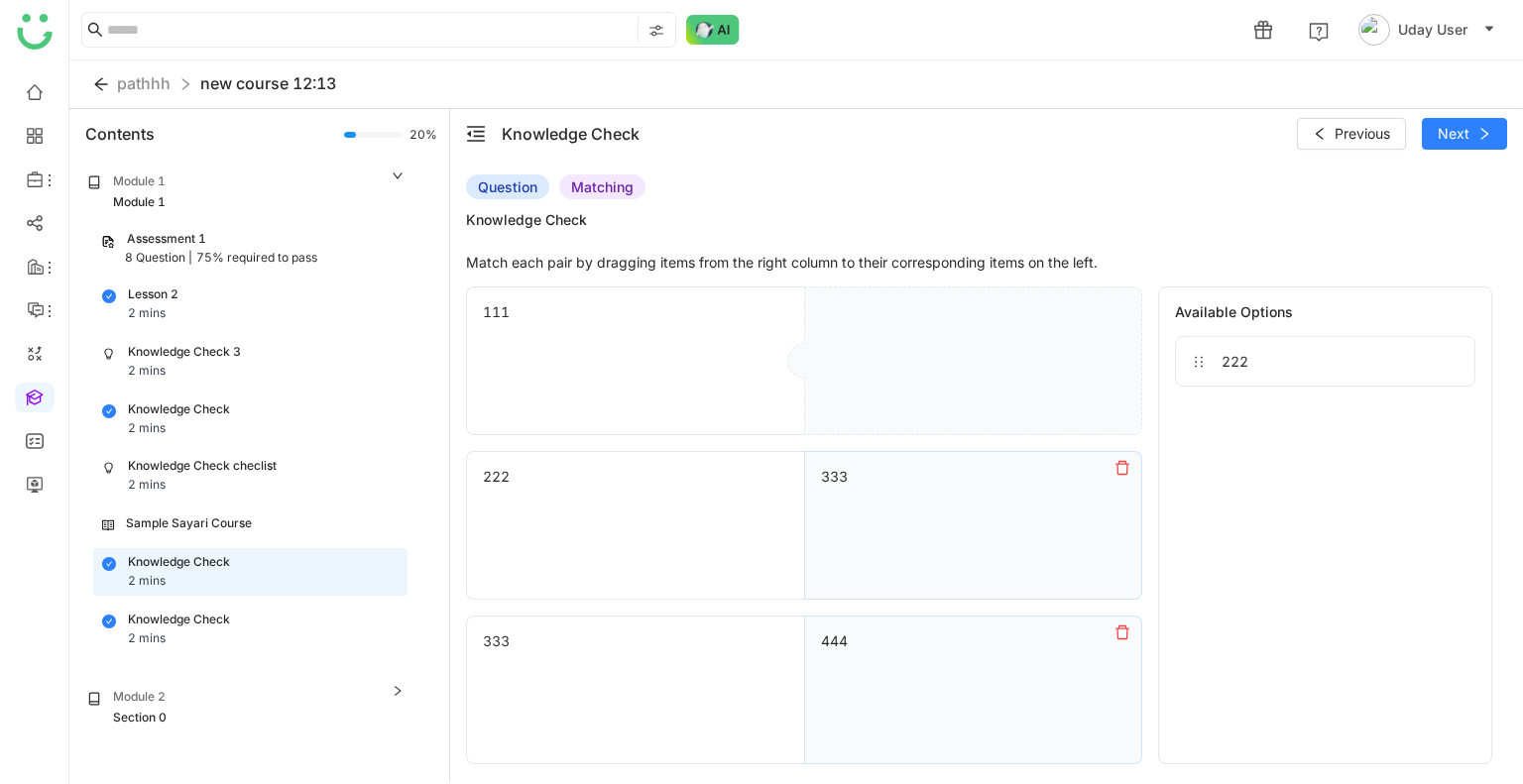 click 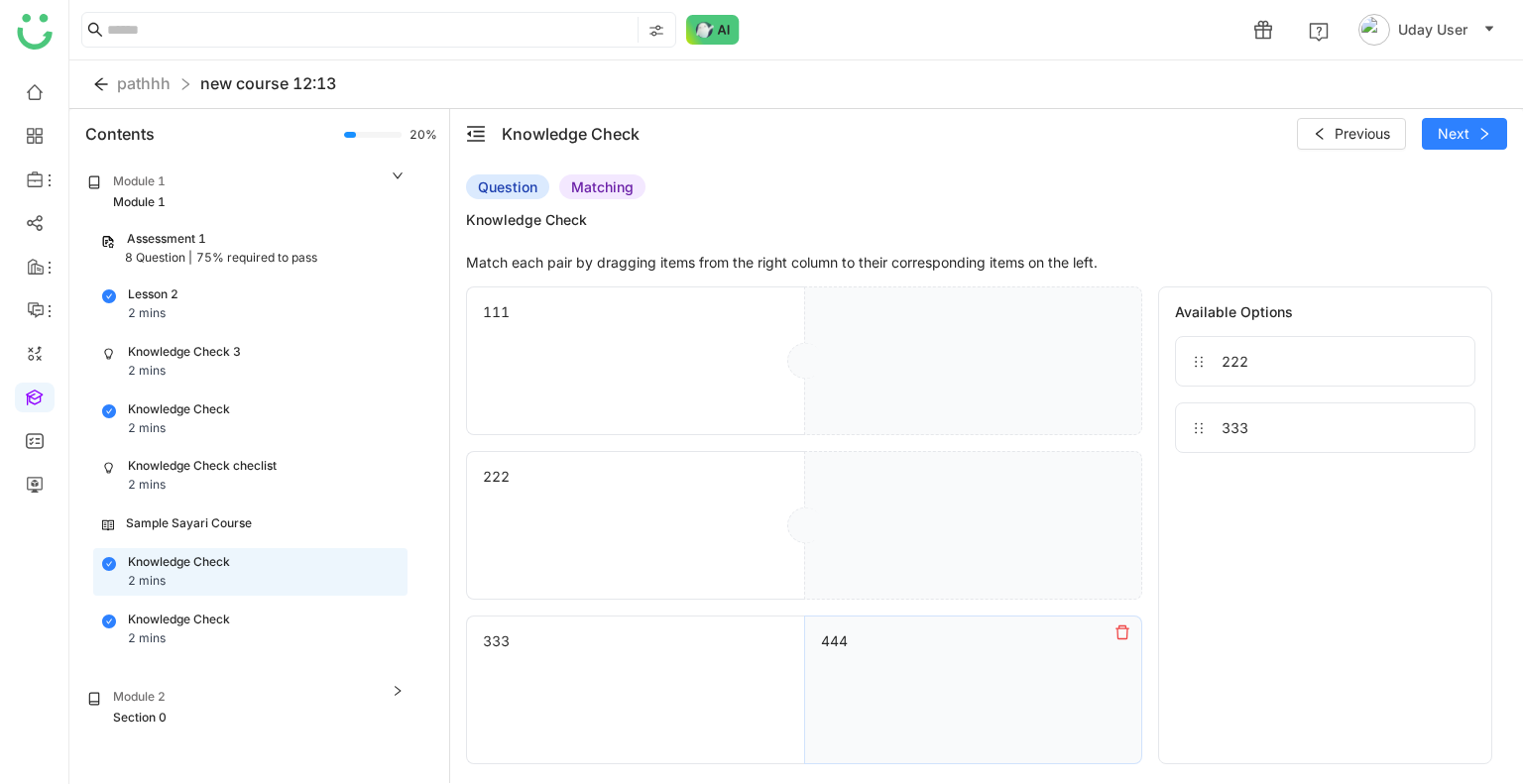 click 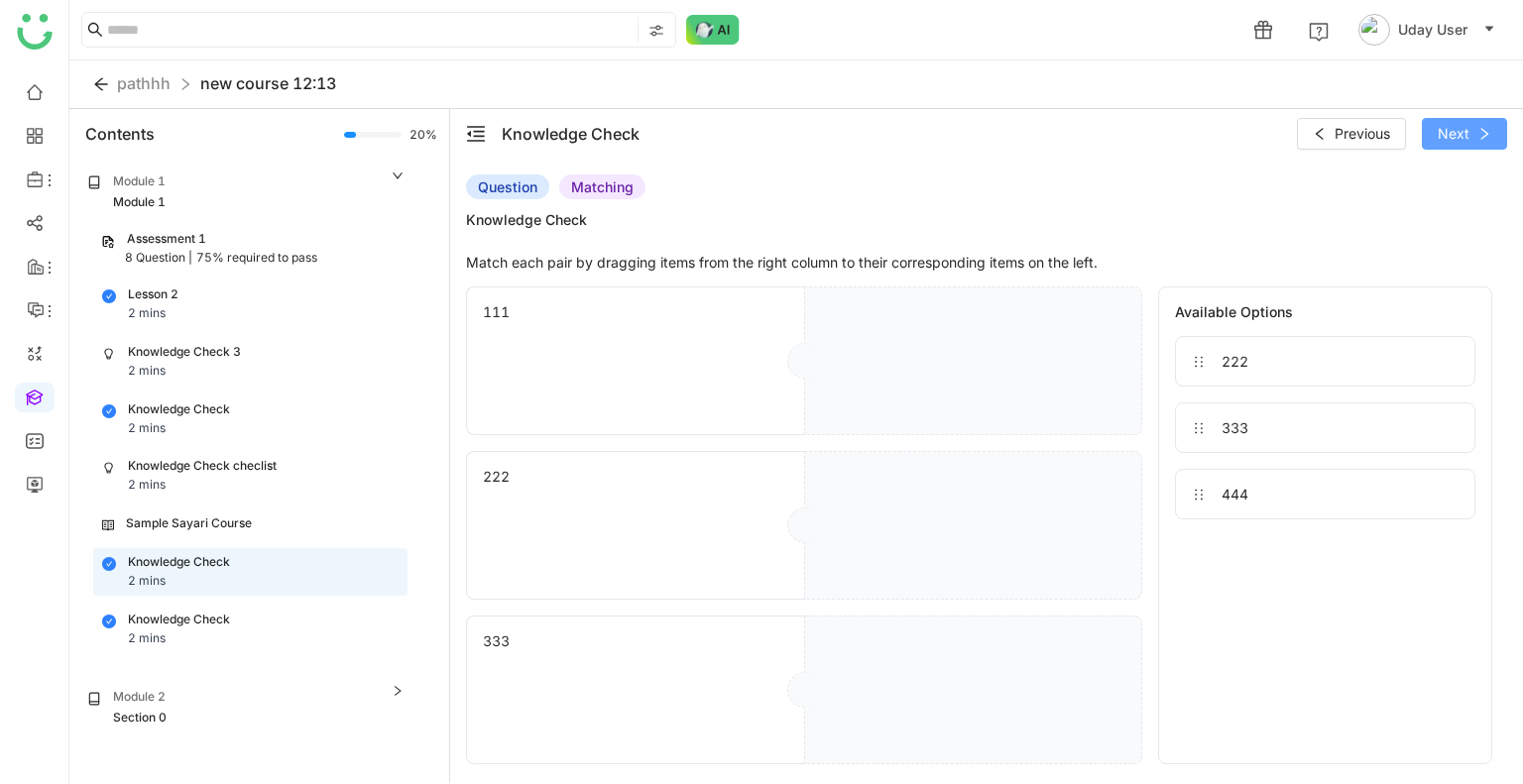 click on "Next" 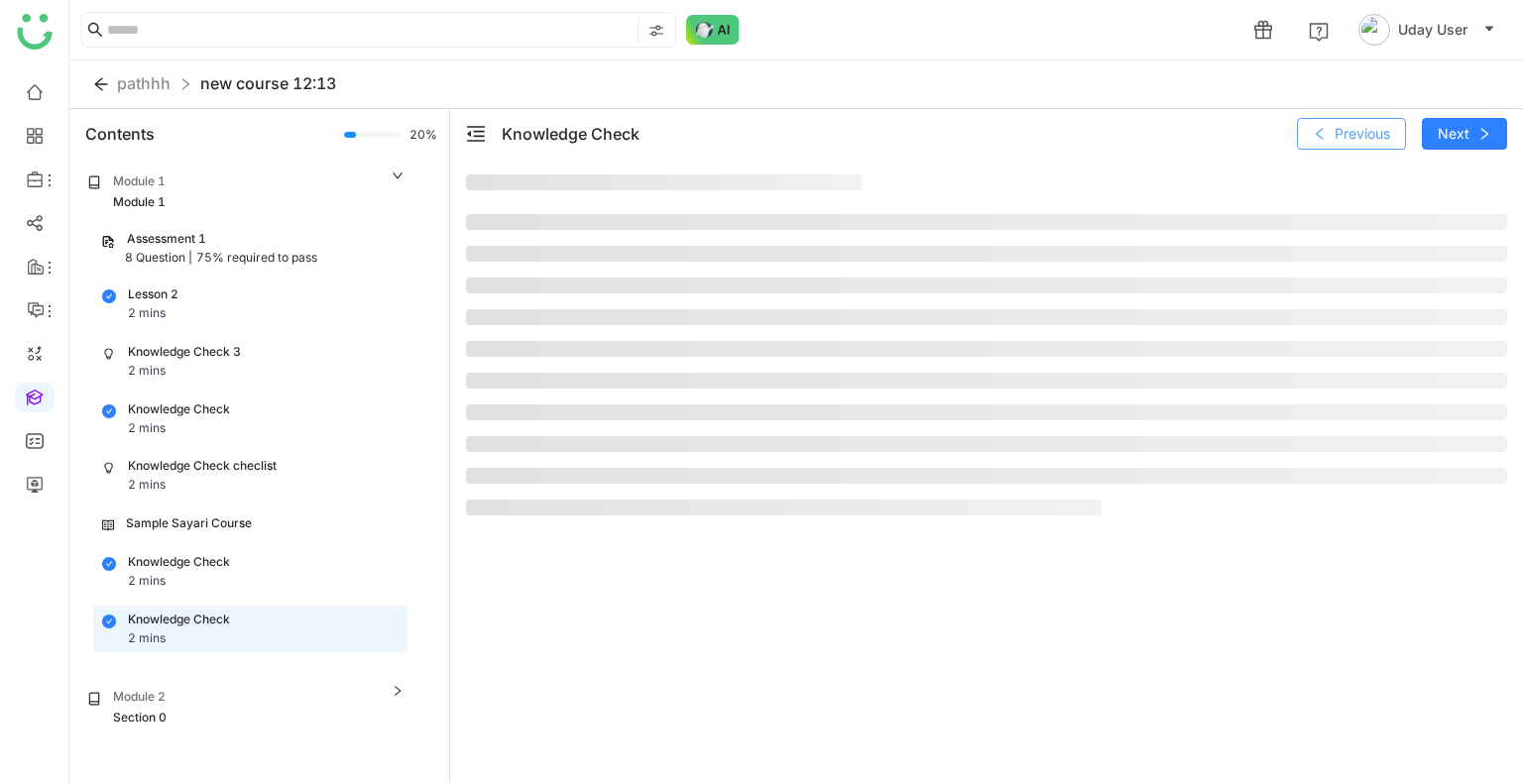 click on "Previous" 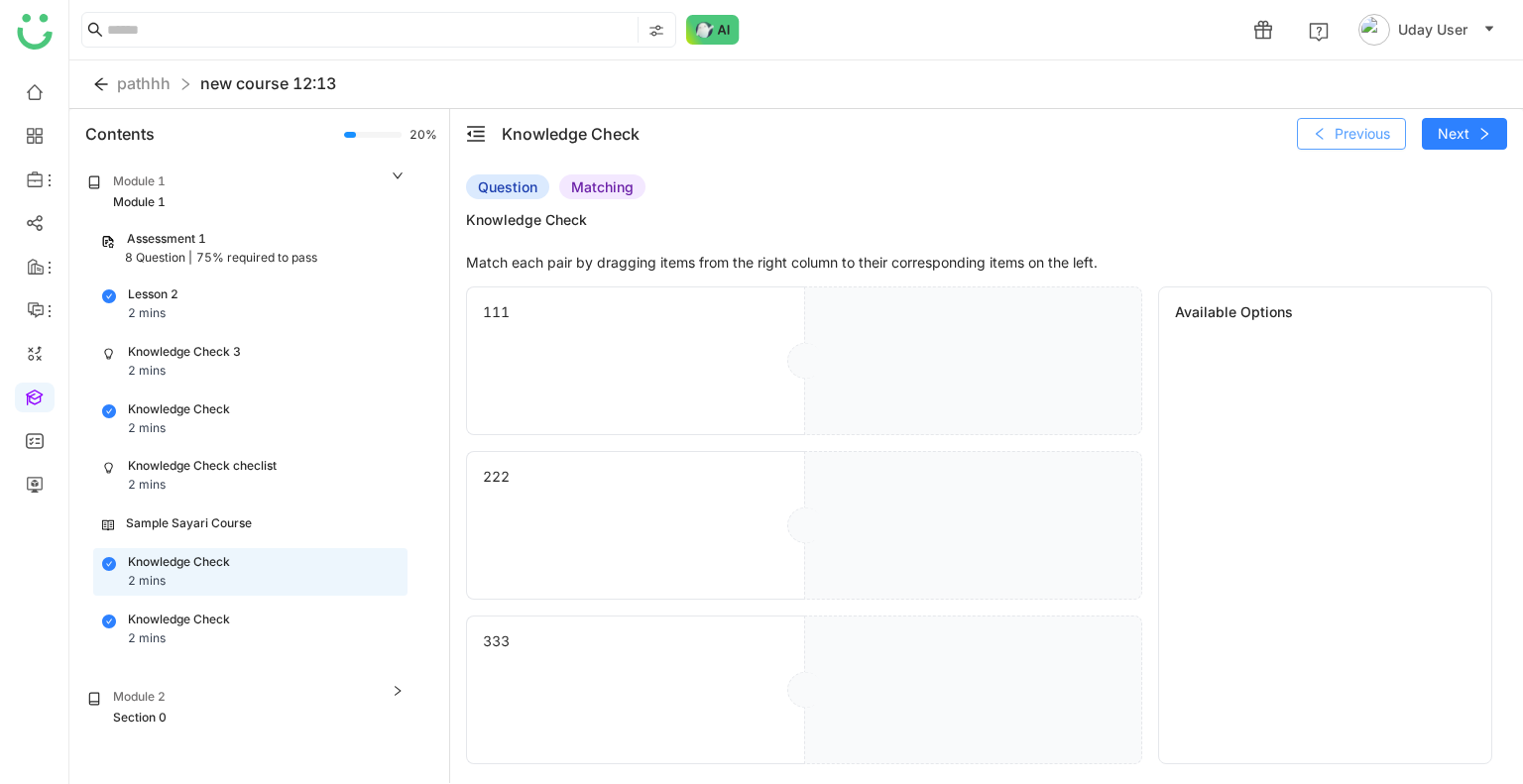 click on "Previous" 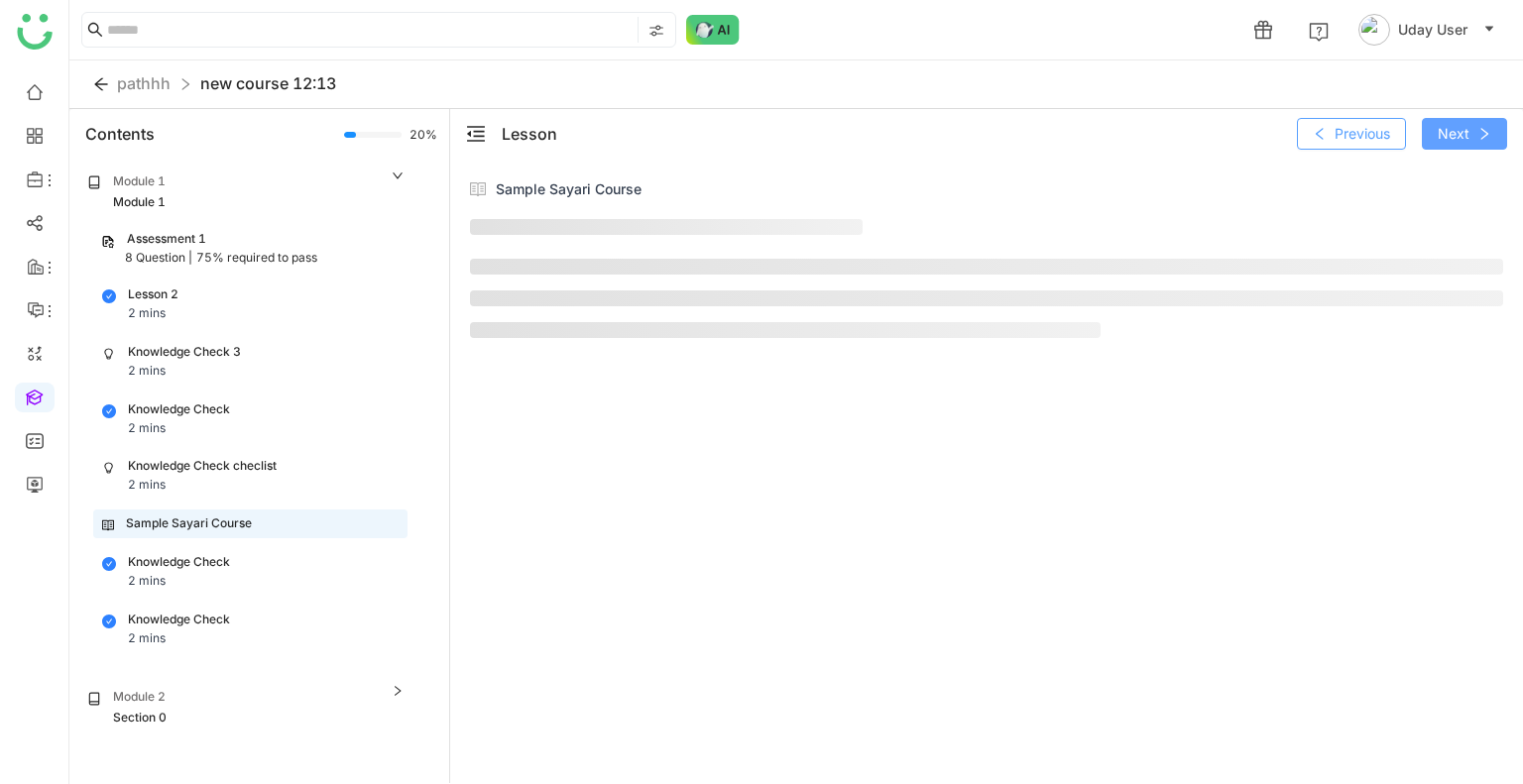 scroll, scrollTop: 0, scrollLeft: 0, axis: both 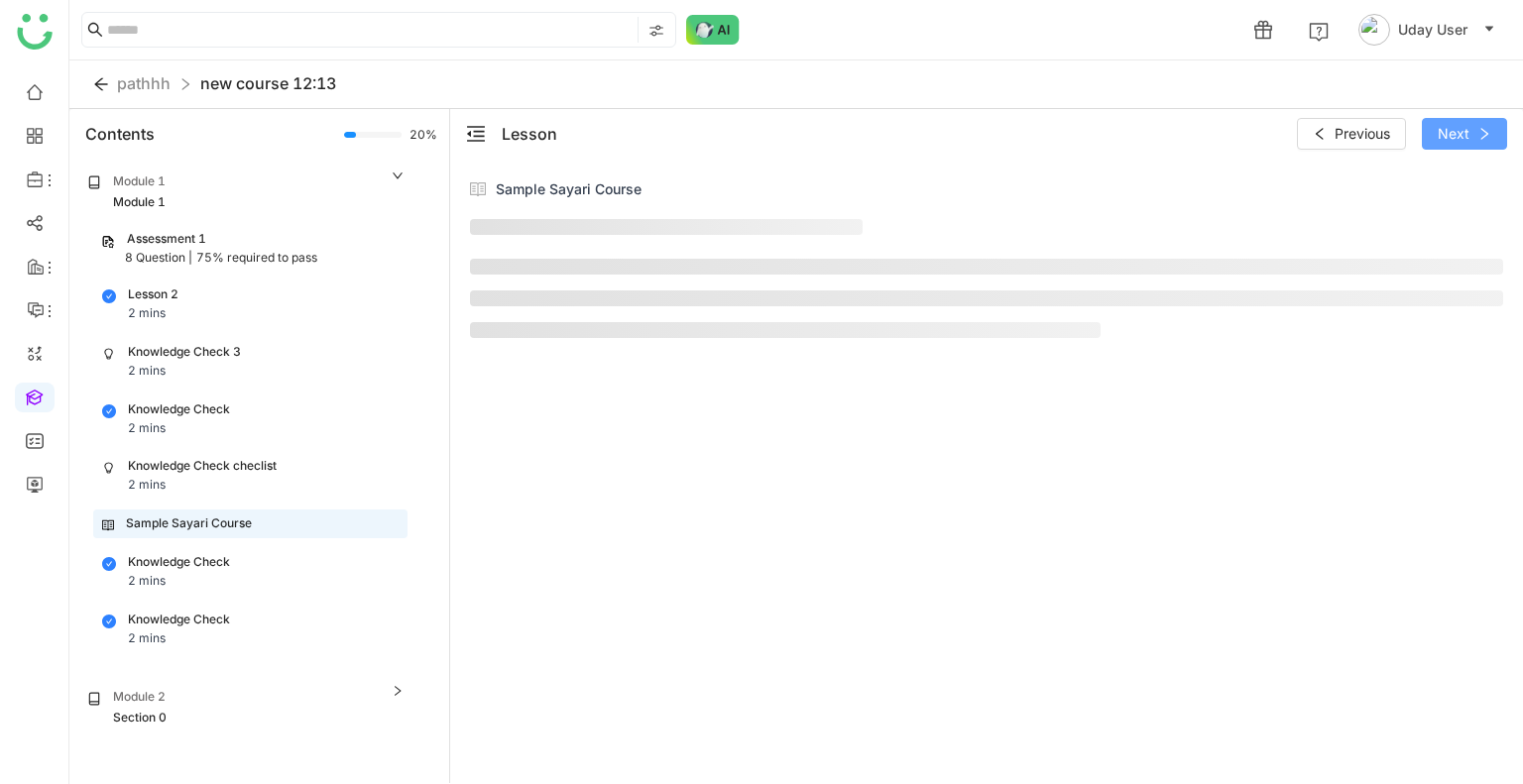 click on "Next" 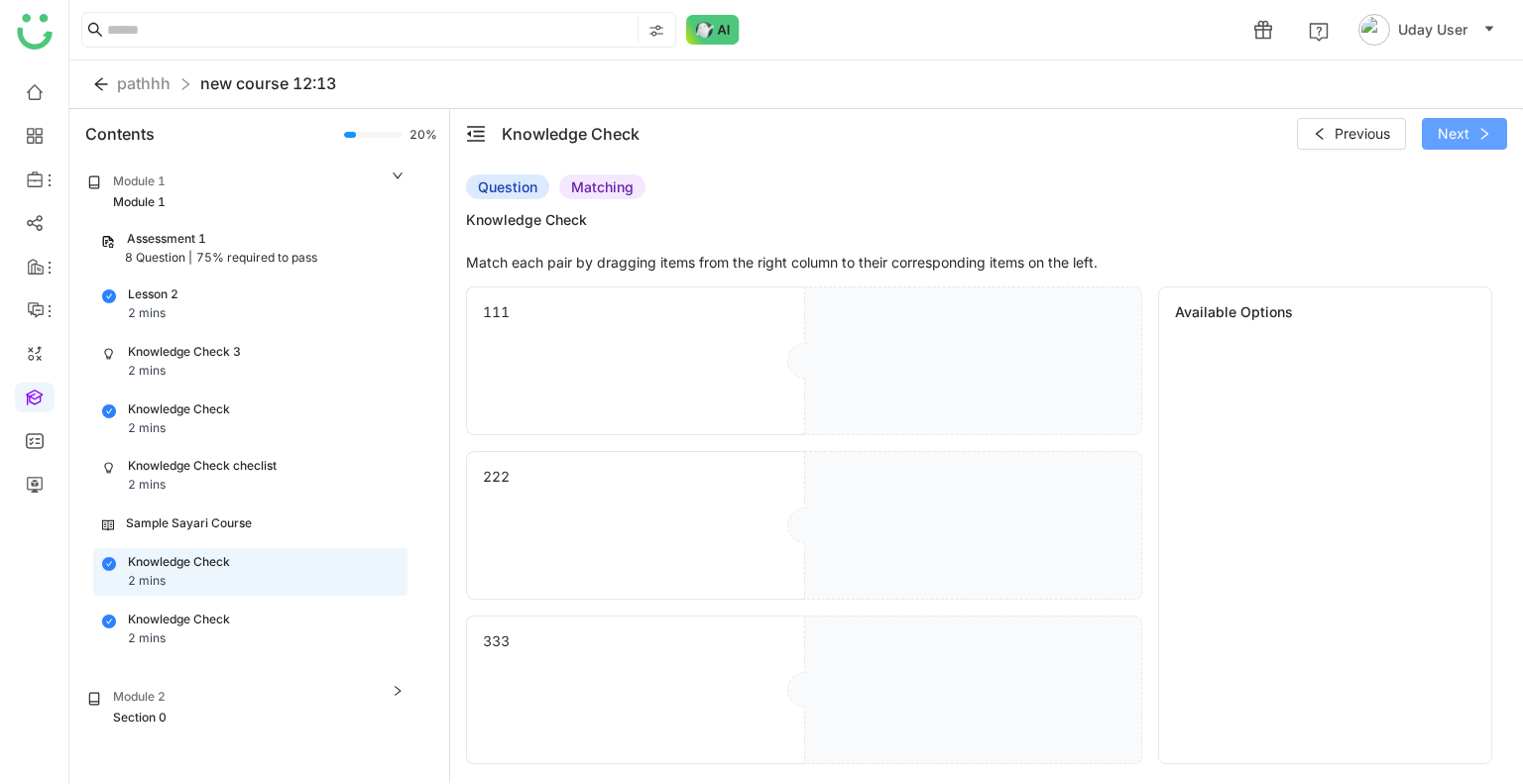 click on "Next" 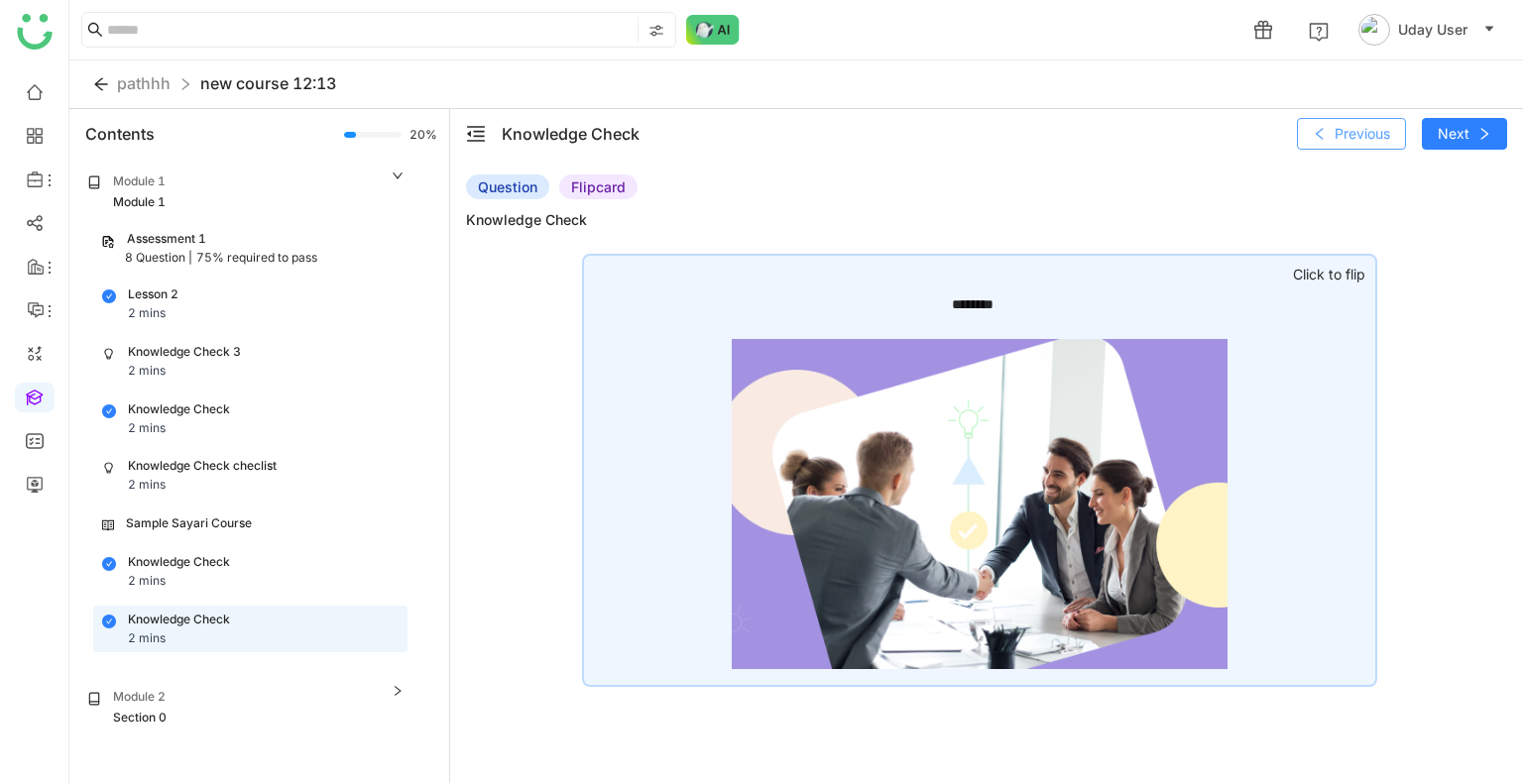 click on "Previous" 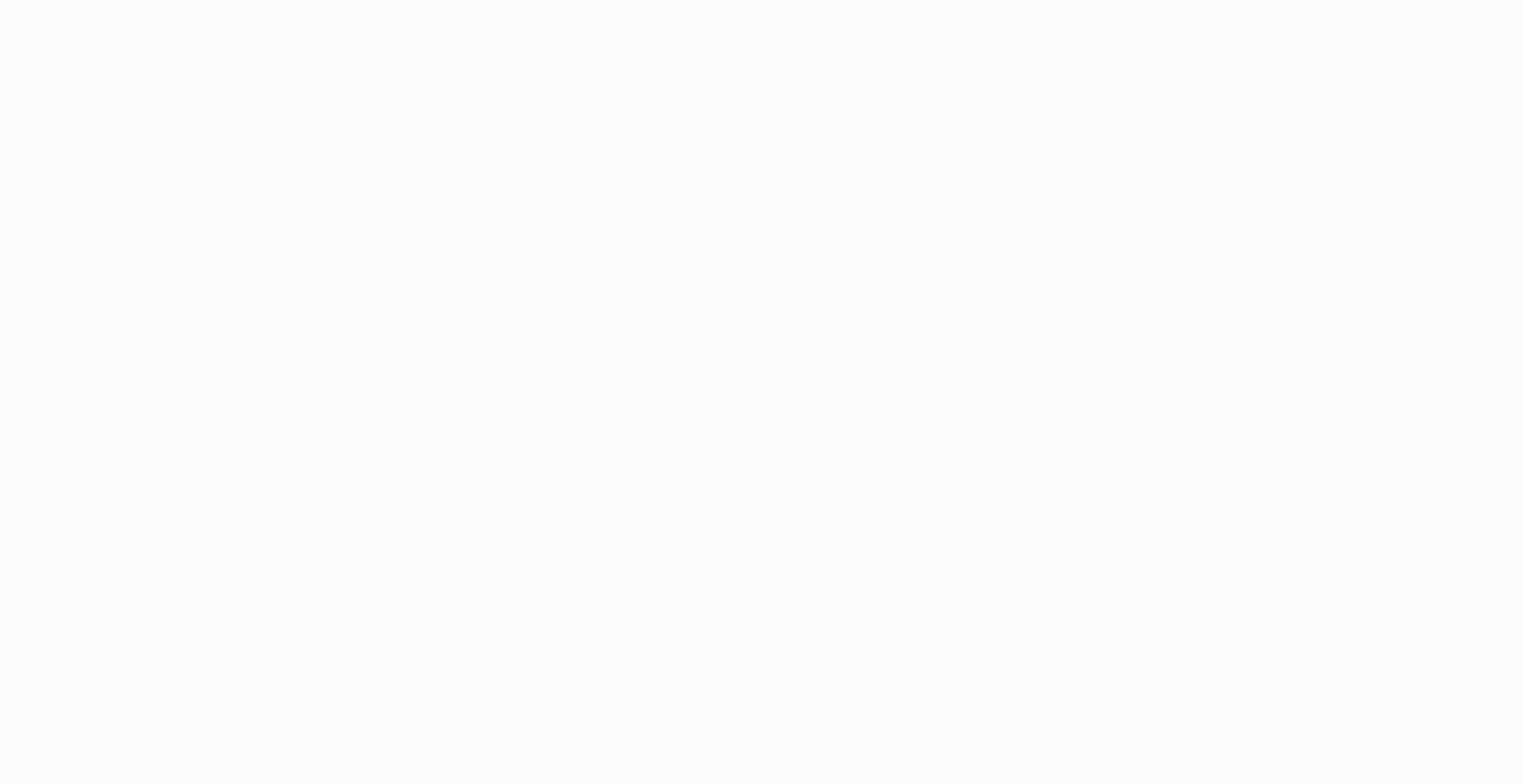 scroll, scrollTop: 0, scrollLeft: 0, axis: both 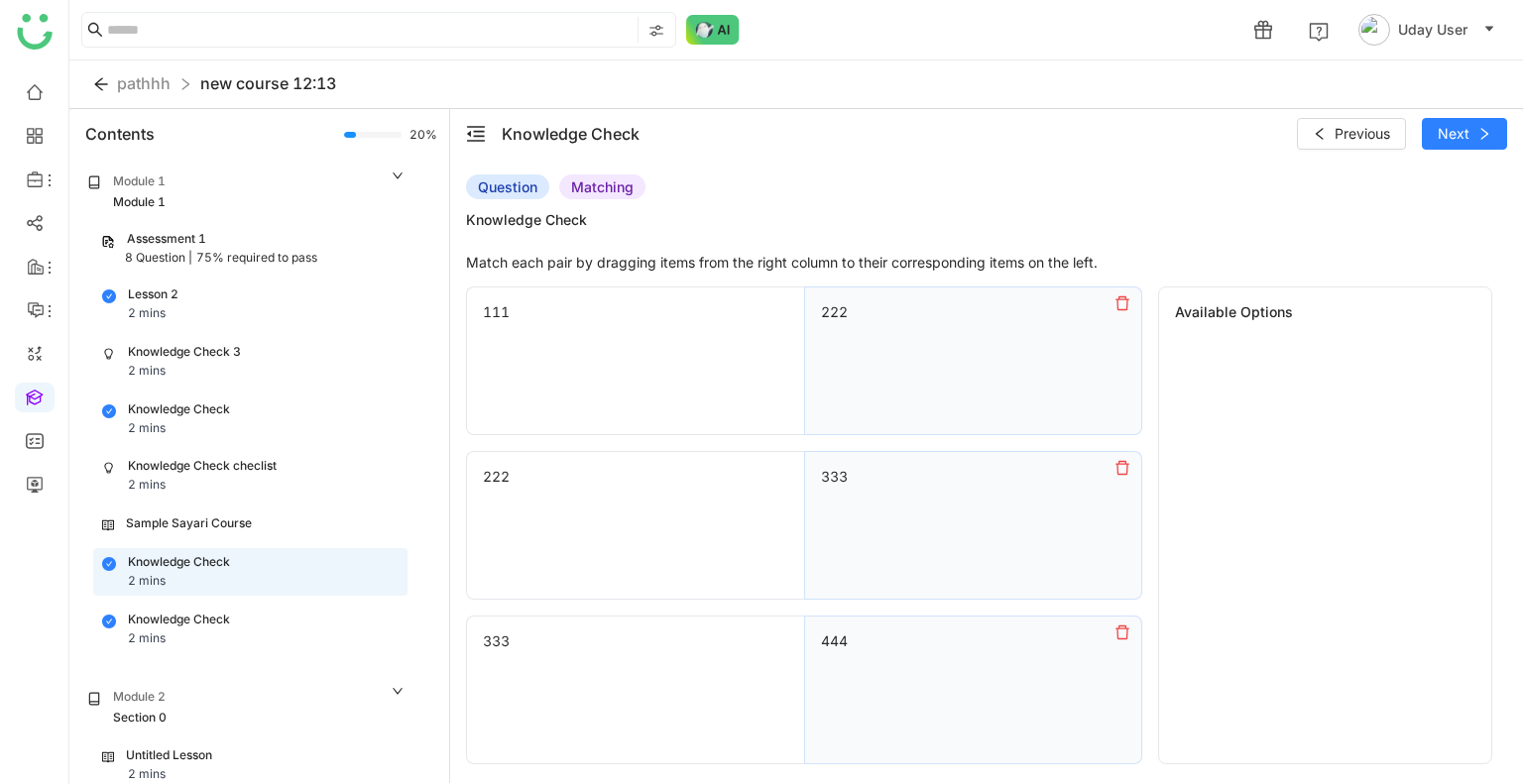 click 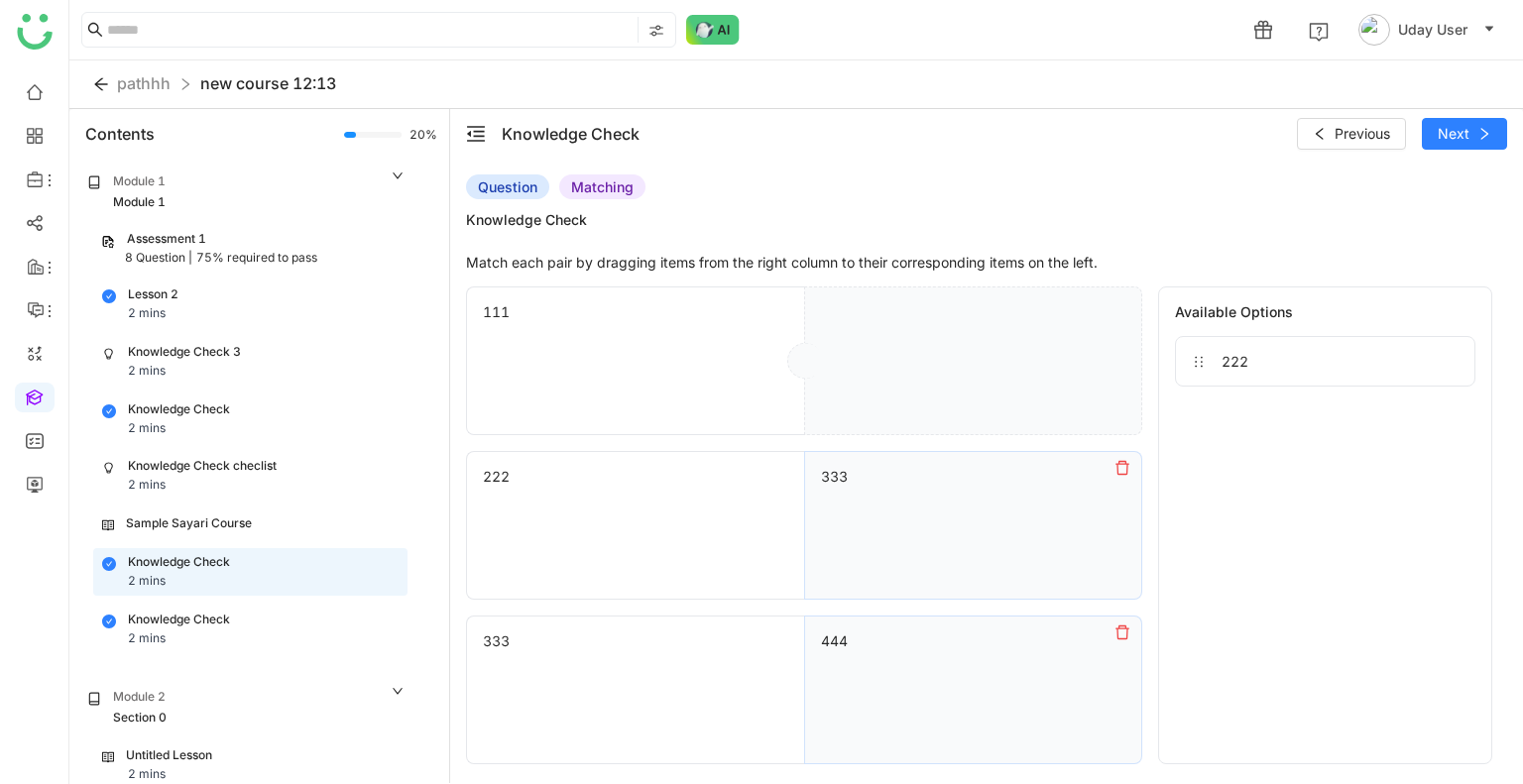 click 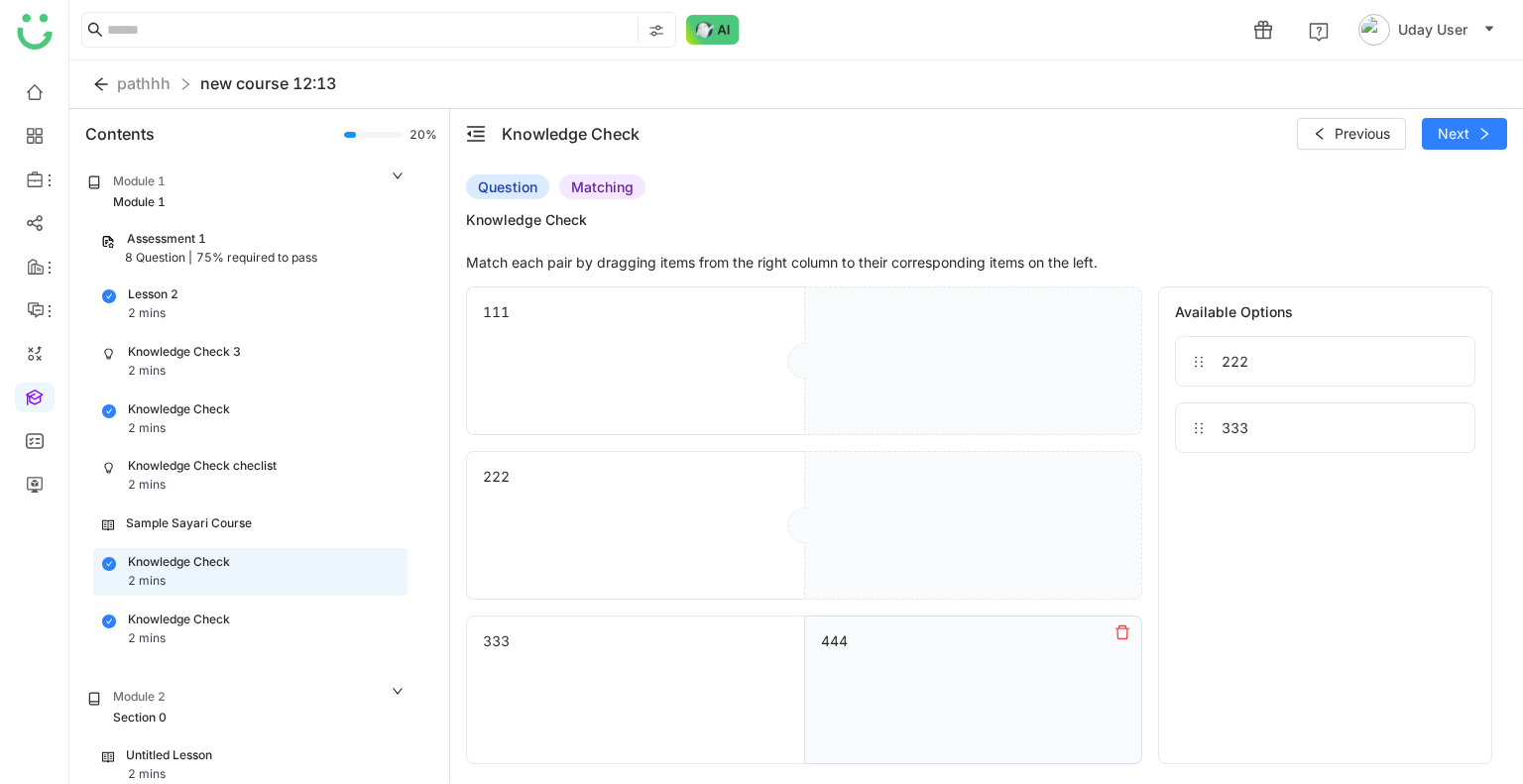 click at bounding box center (973, 525) 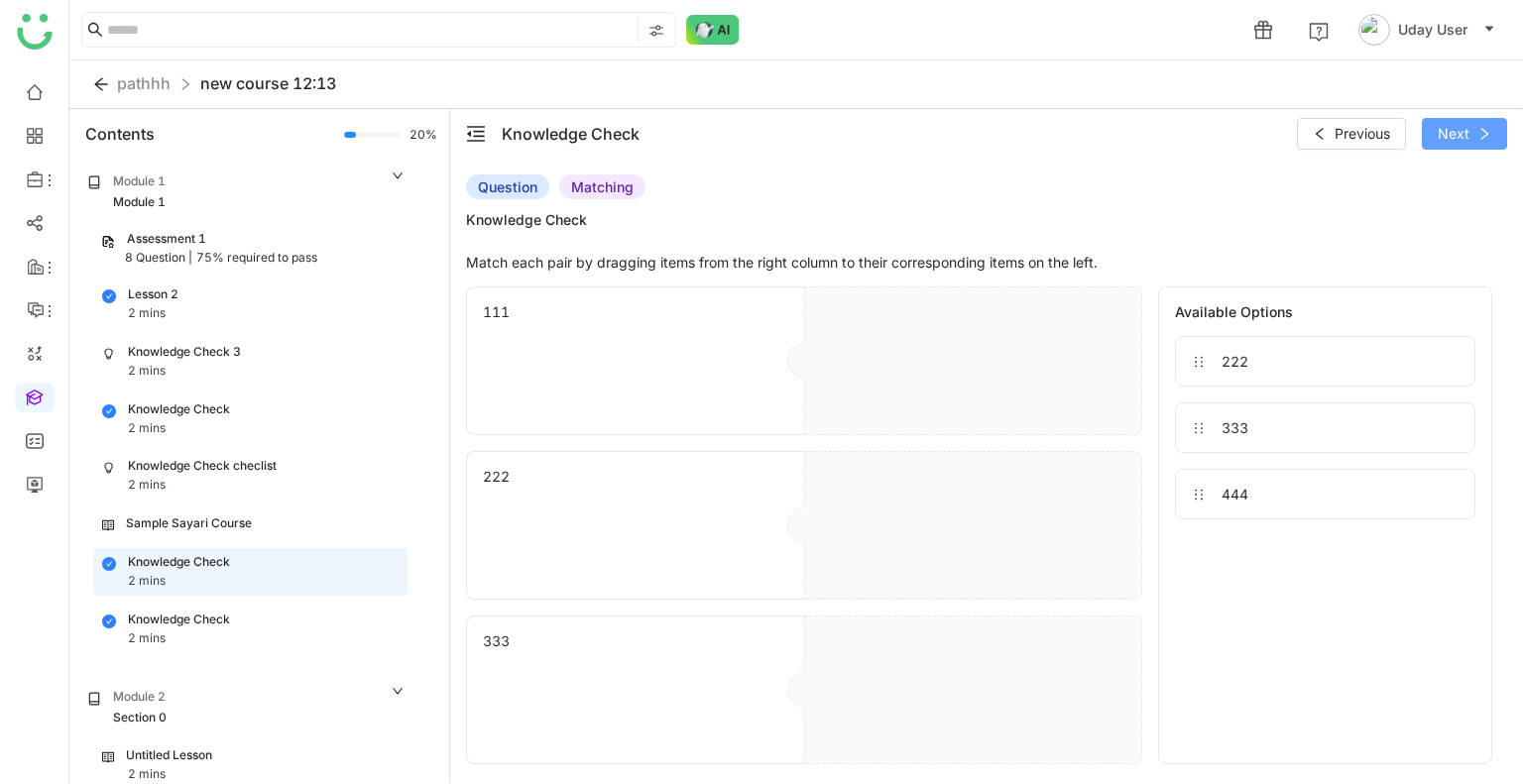 click on "Next" 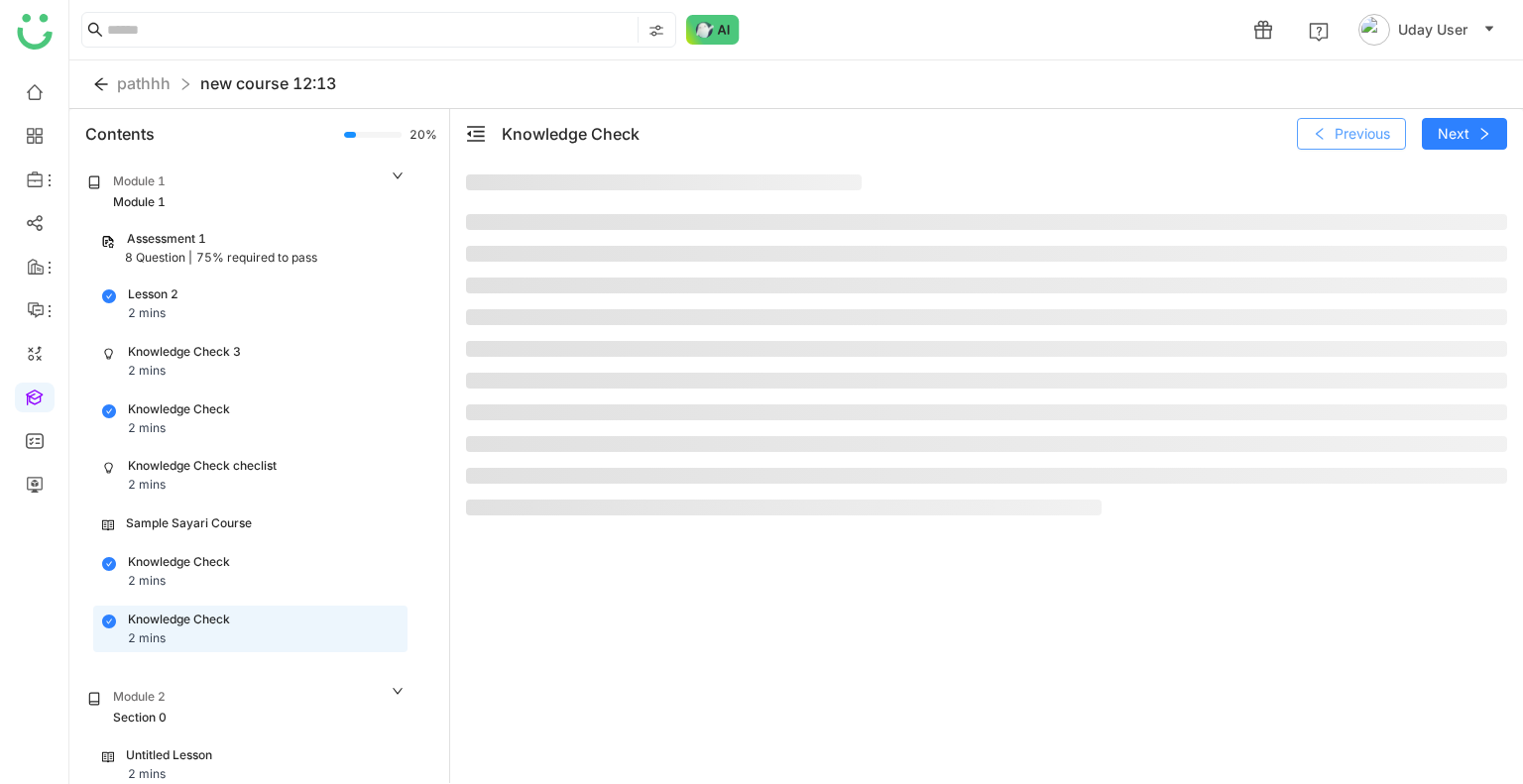 click on "Previous" 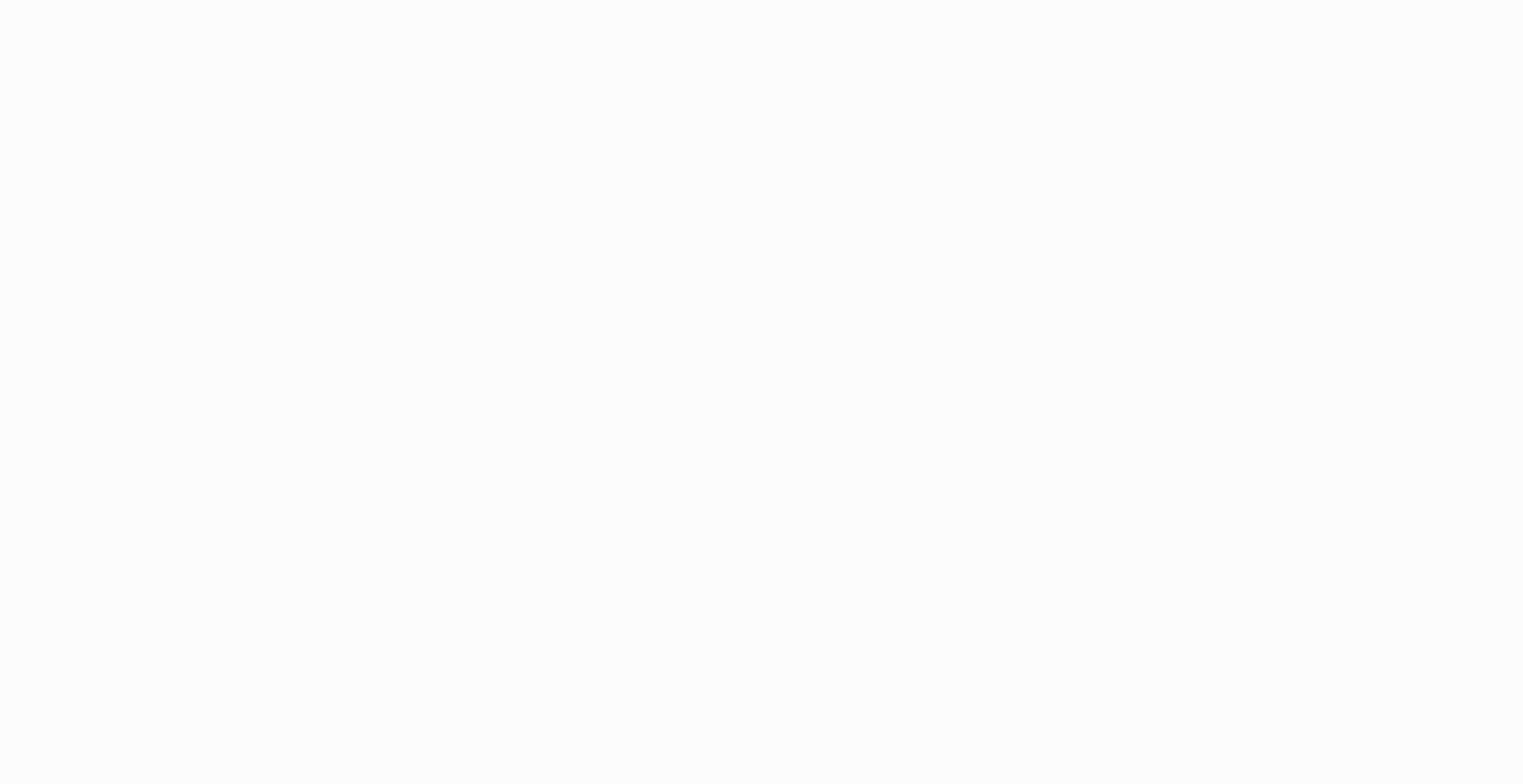 scroll, scrollTop: 0, scrollLeft: 0, axis: both 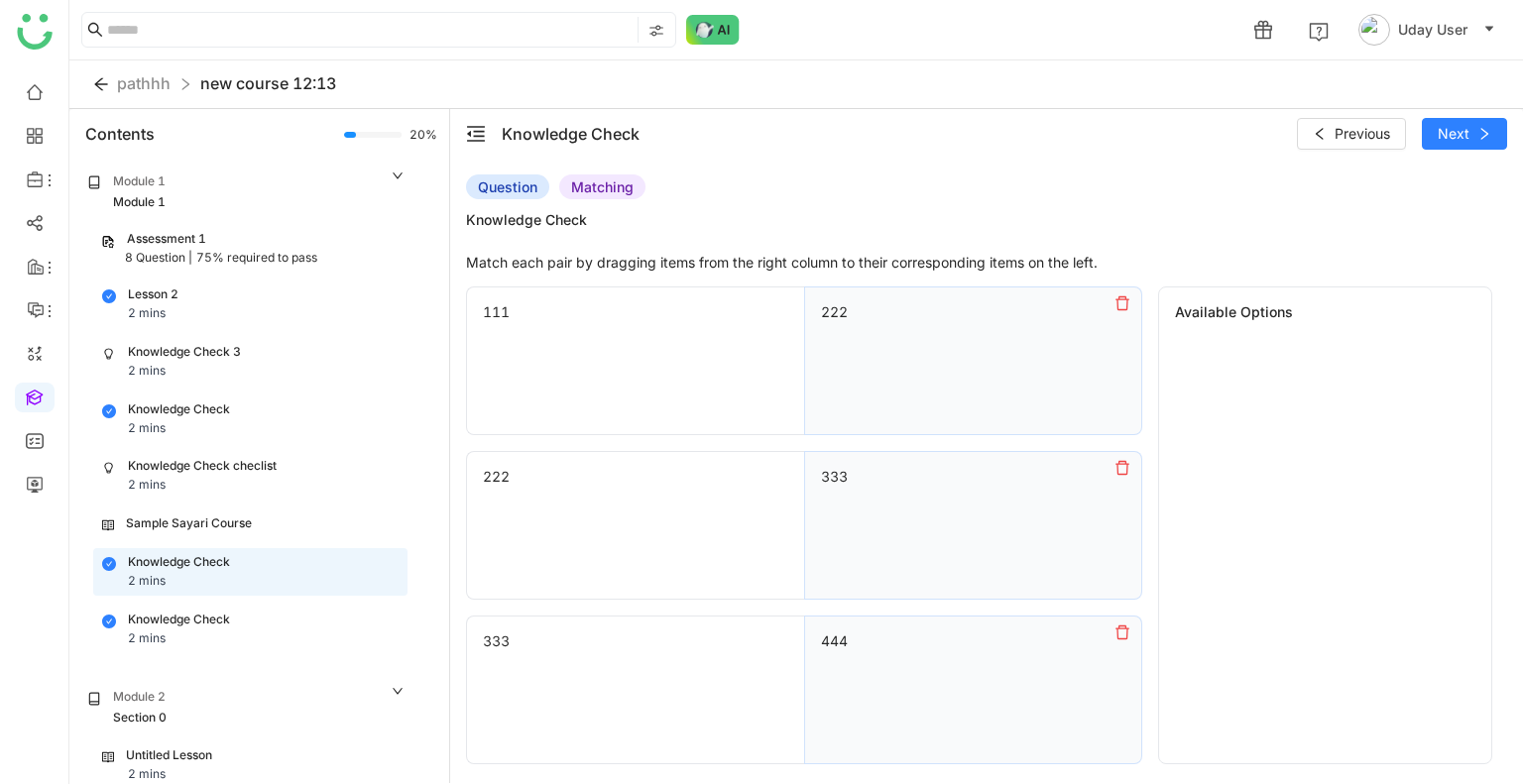 click 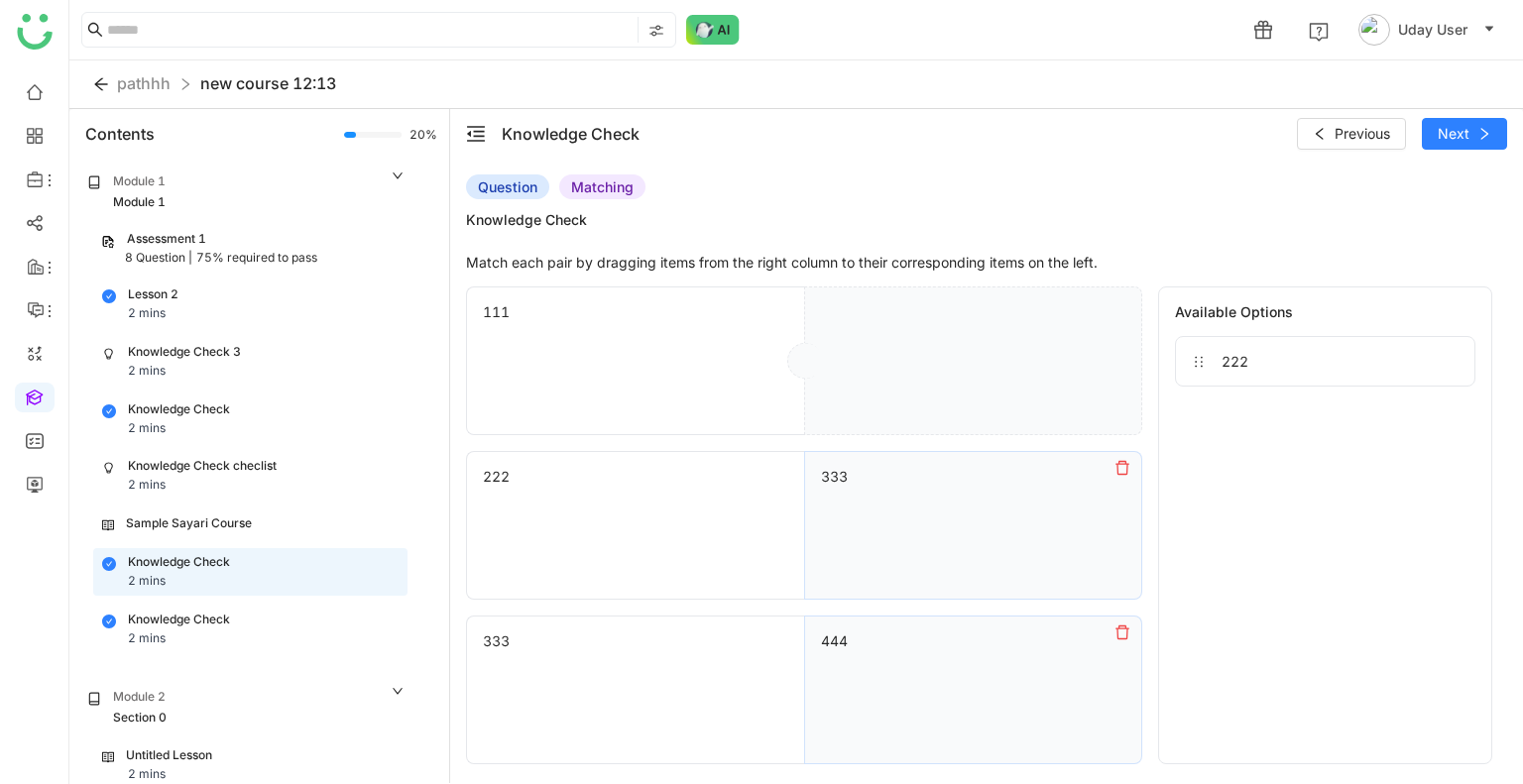 click 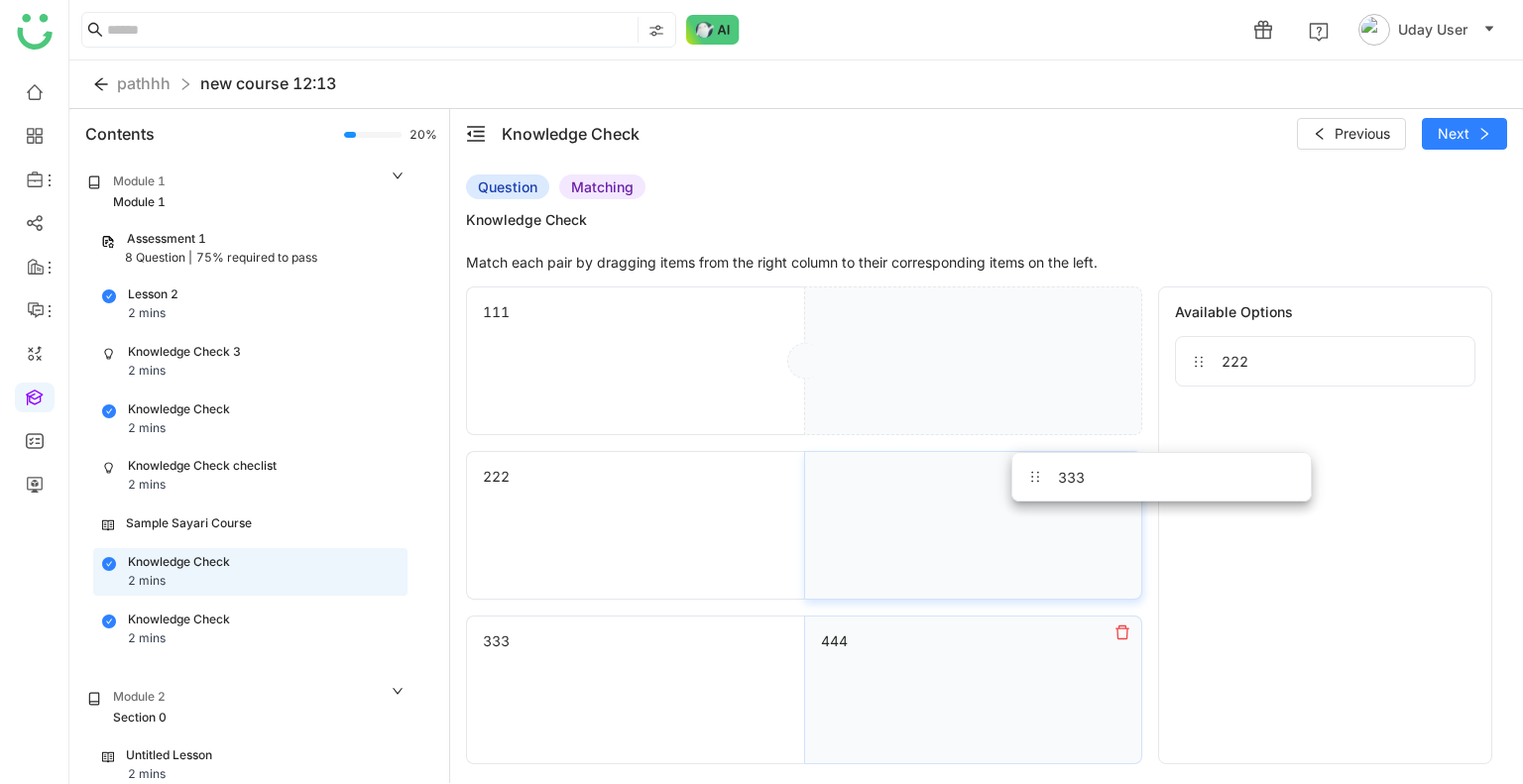 drag, startPoint x: 1259, startPoint y: 425, endPoint x: 1047, endPoint y: 489, distance: 221.44977 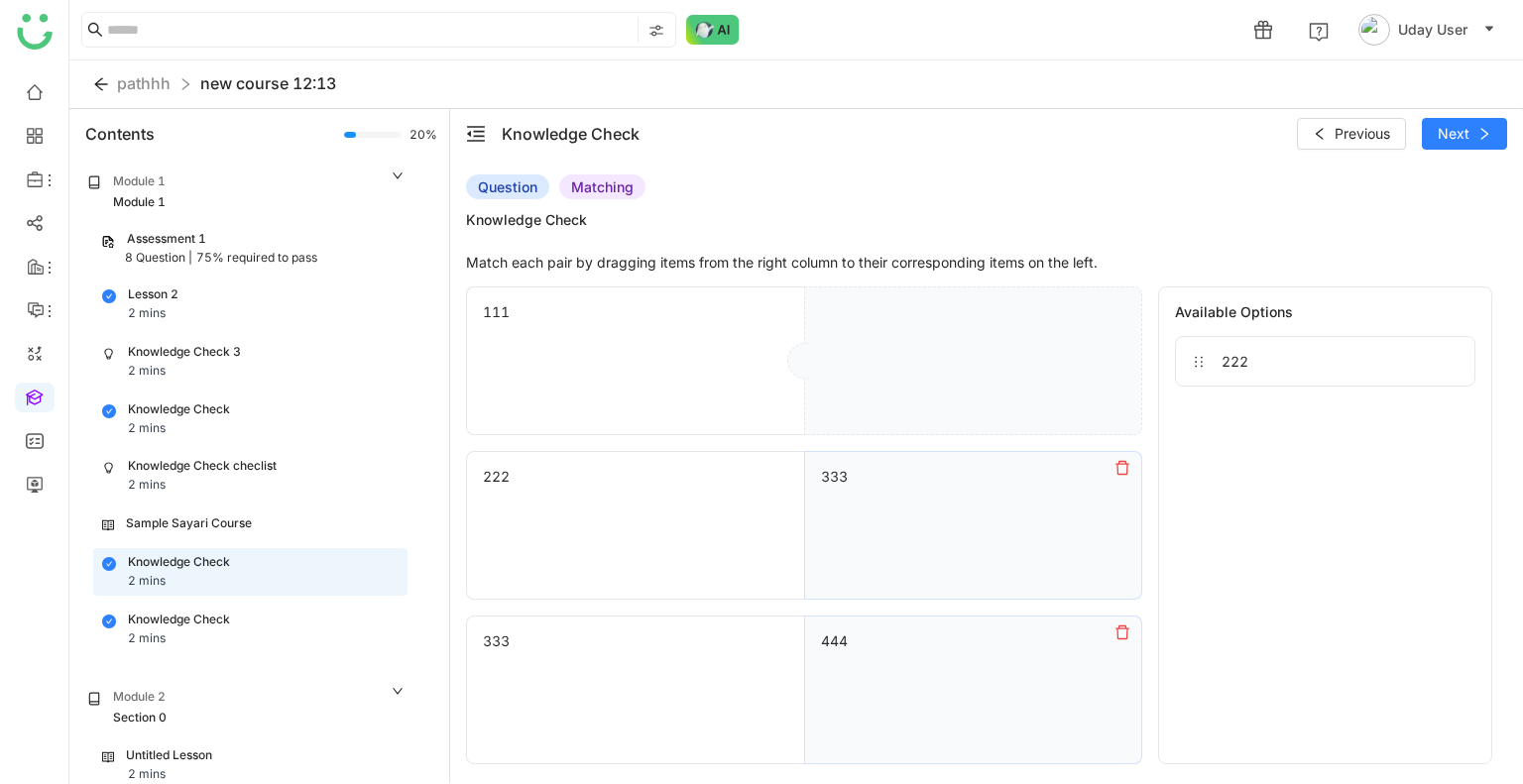 click 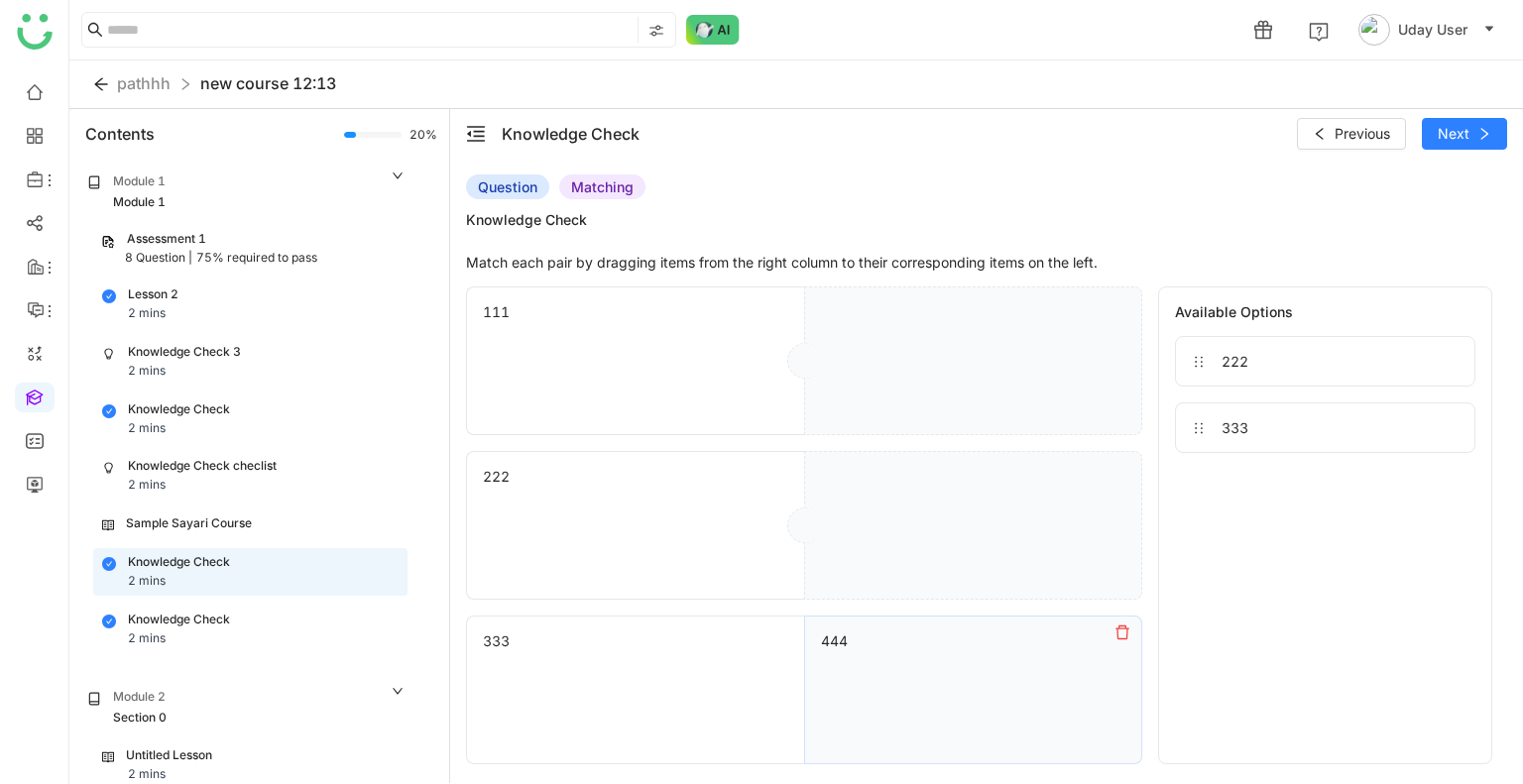 click 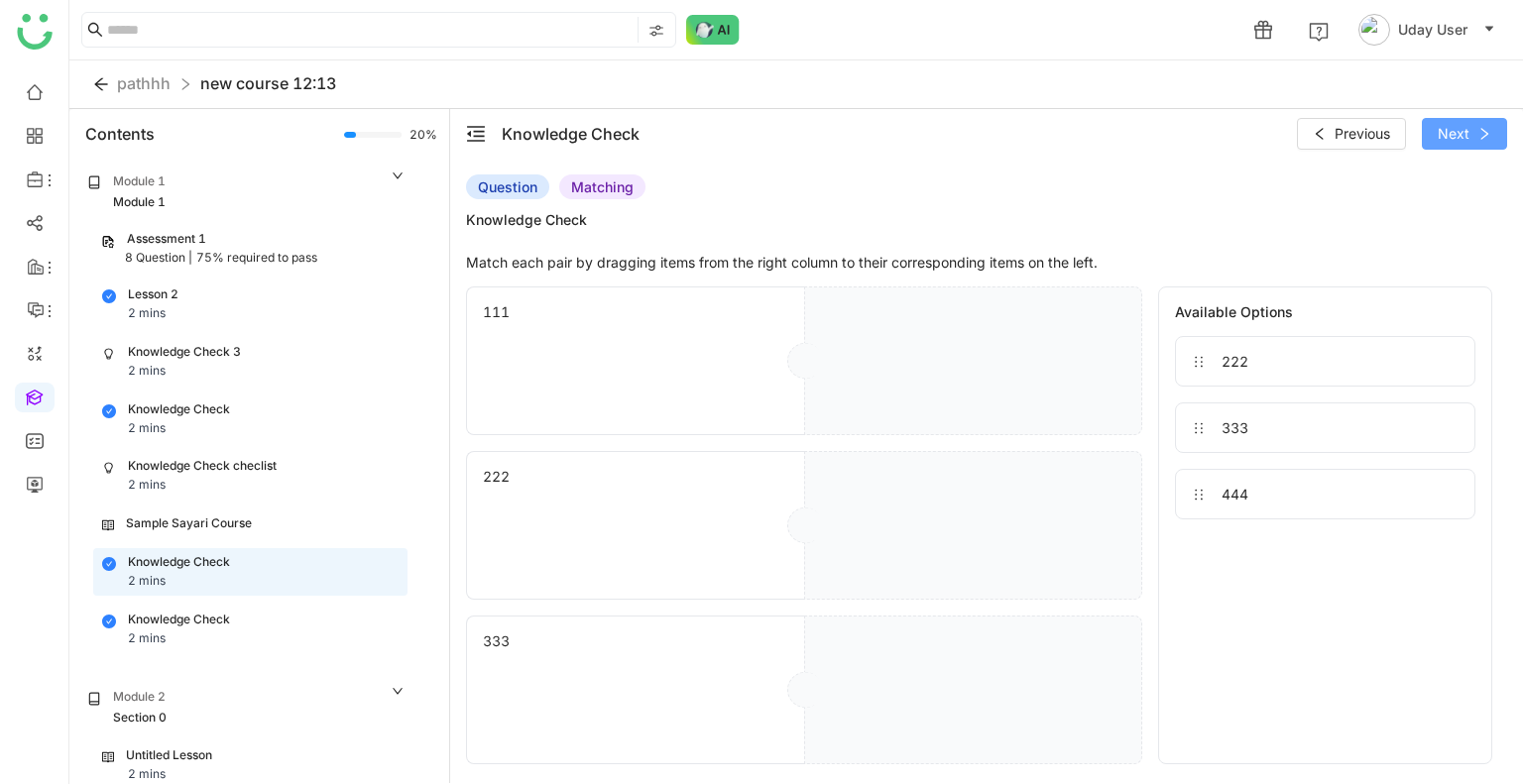 click on "Next" 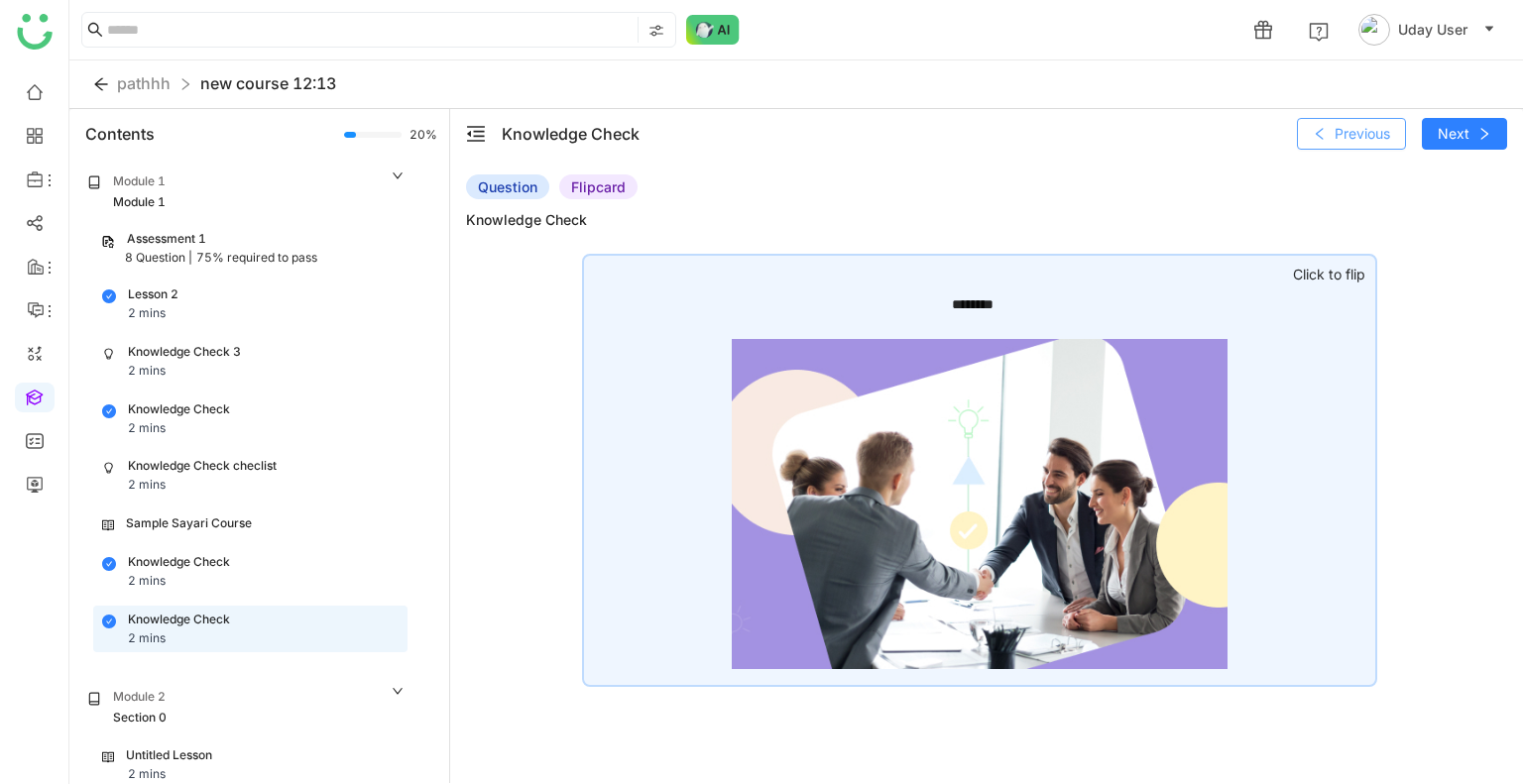 click on "Previous" 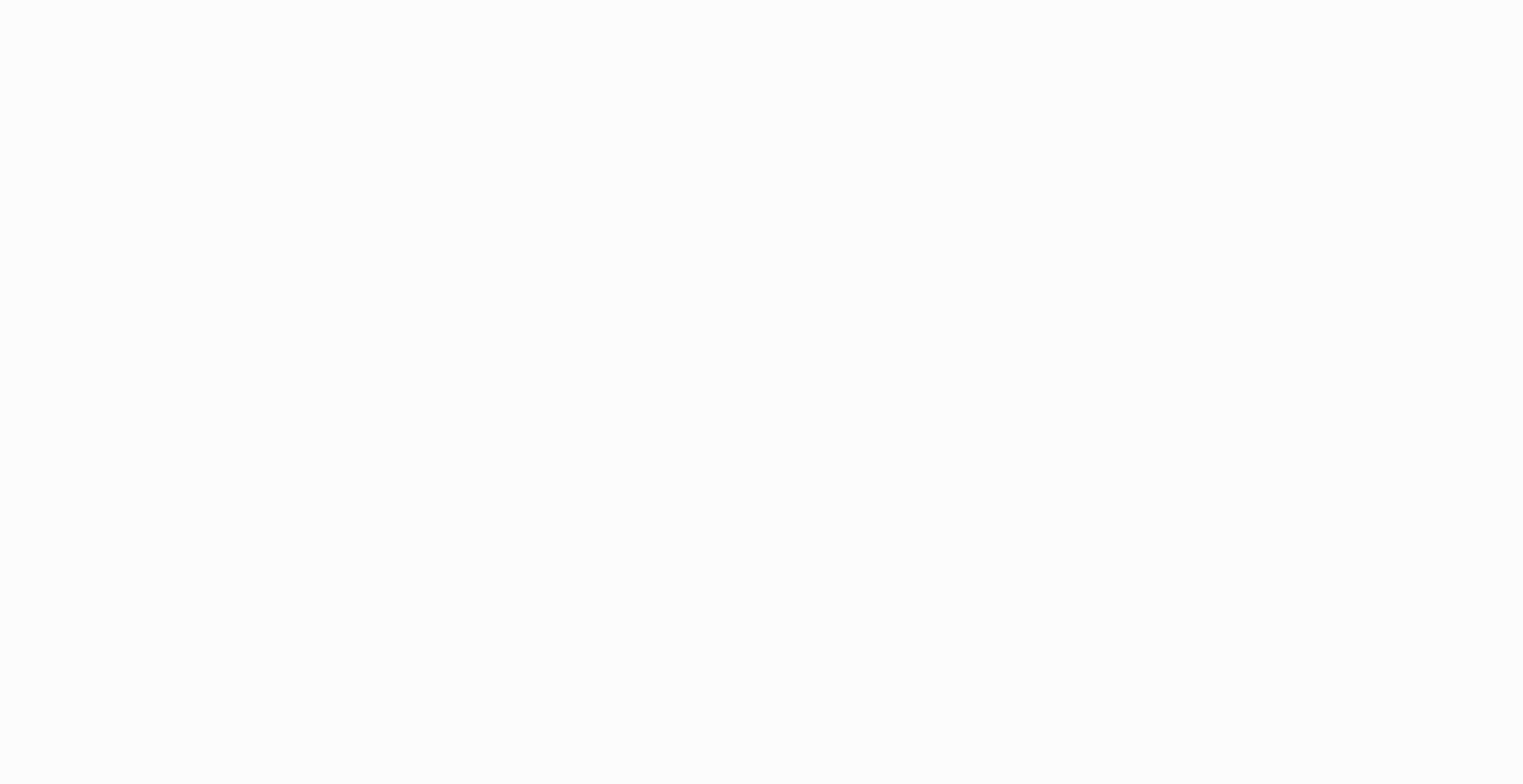 scroll, scrollTop: 0, scrollLeft: 0, axis: both 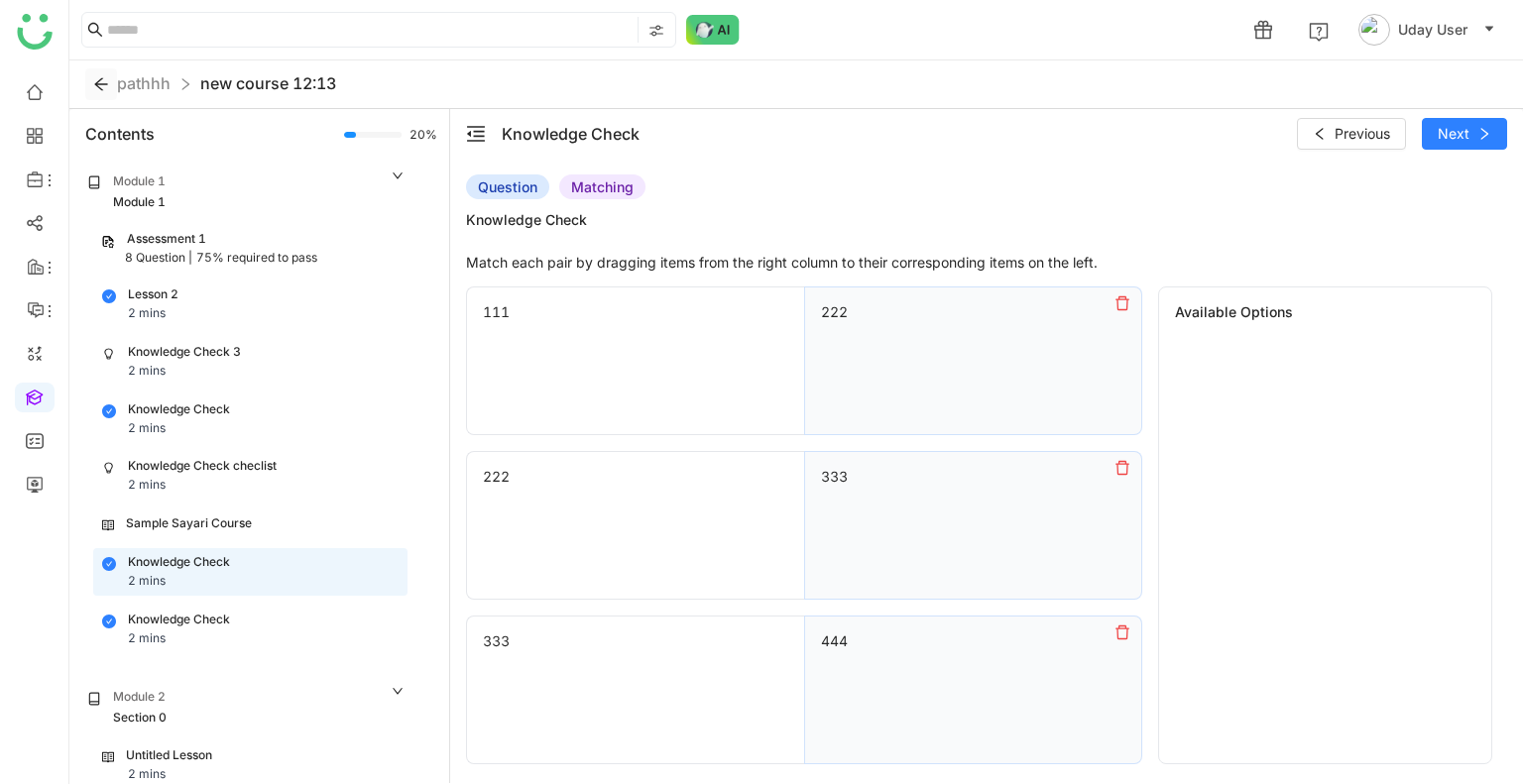 click 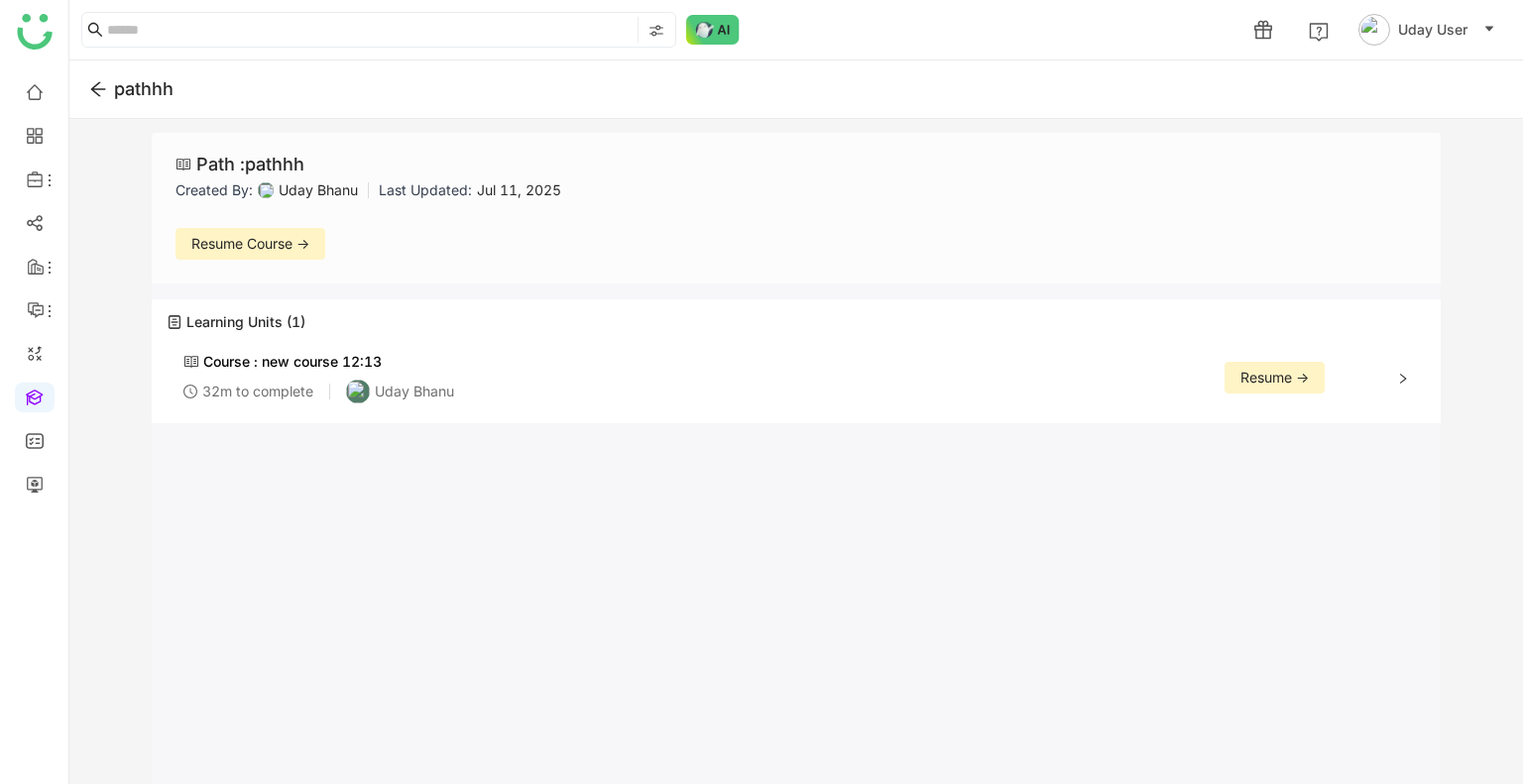 click 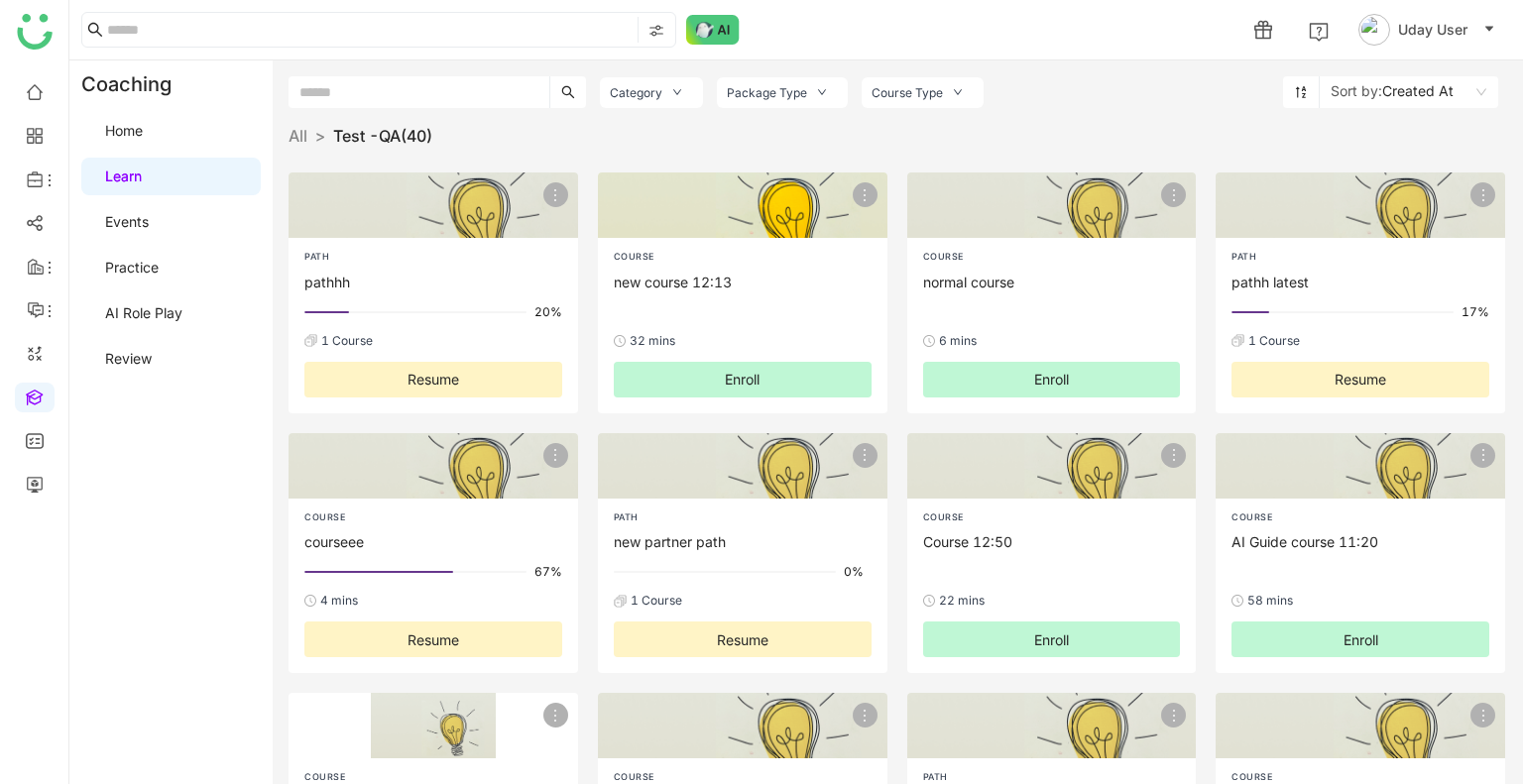 click on "0%  32 mins  Enroll" 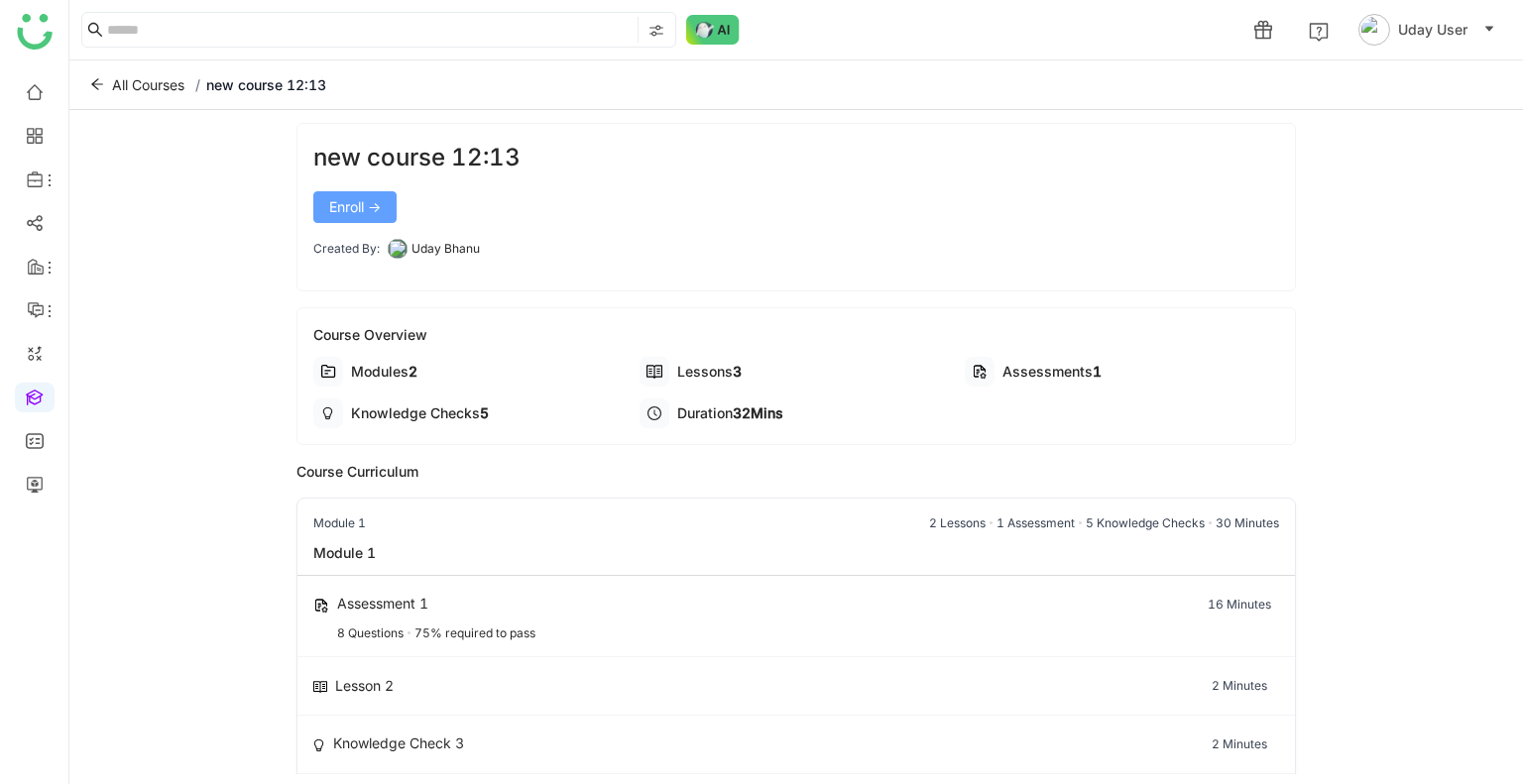 click on "Enroll ->" 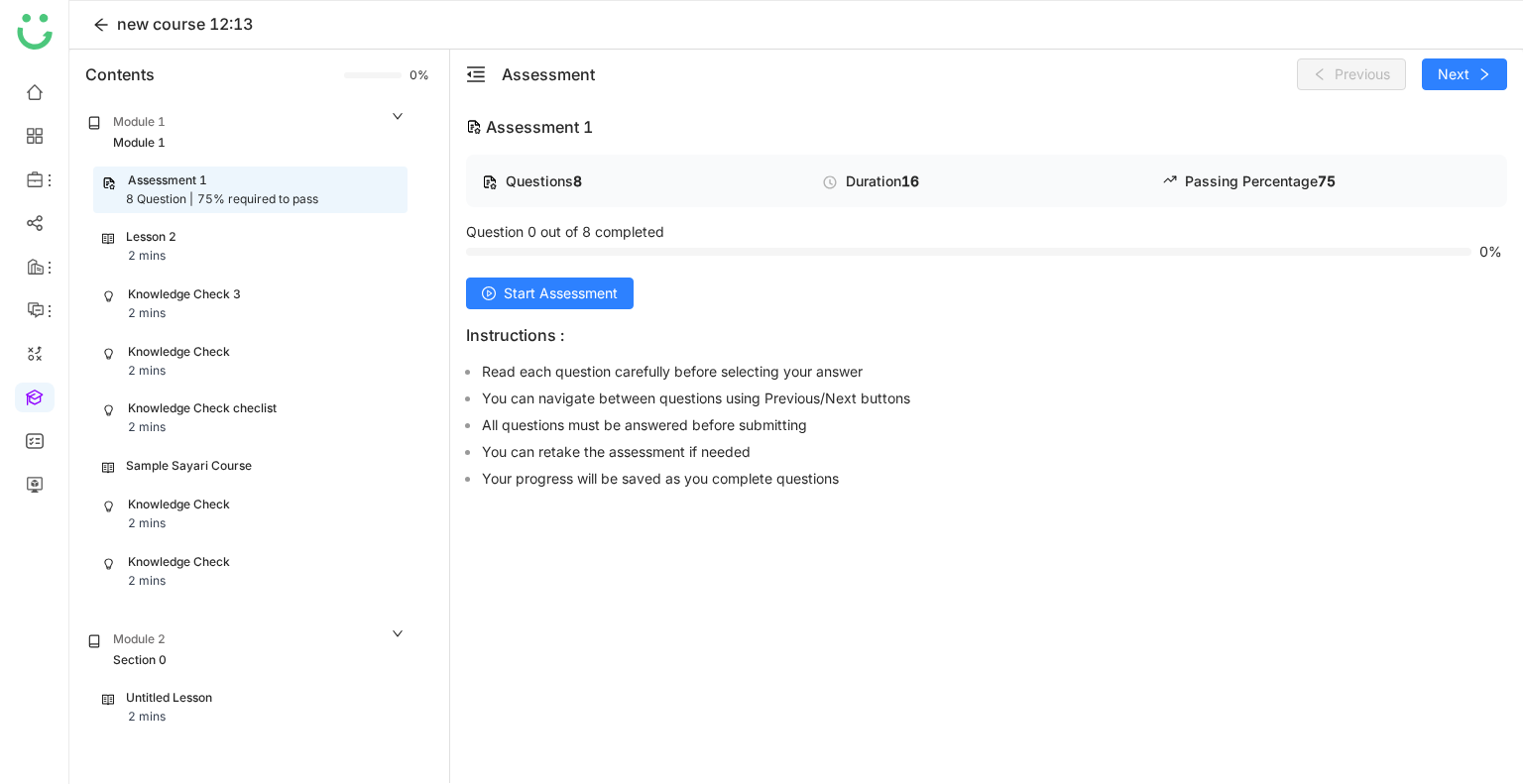 click on "Knowledge Check 2 mins" 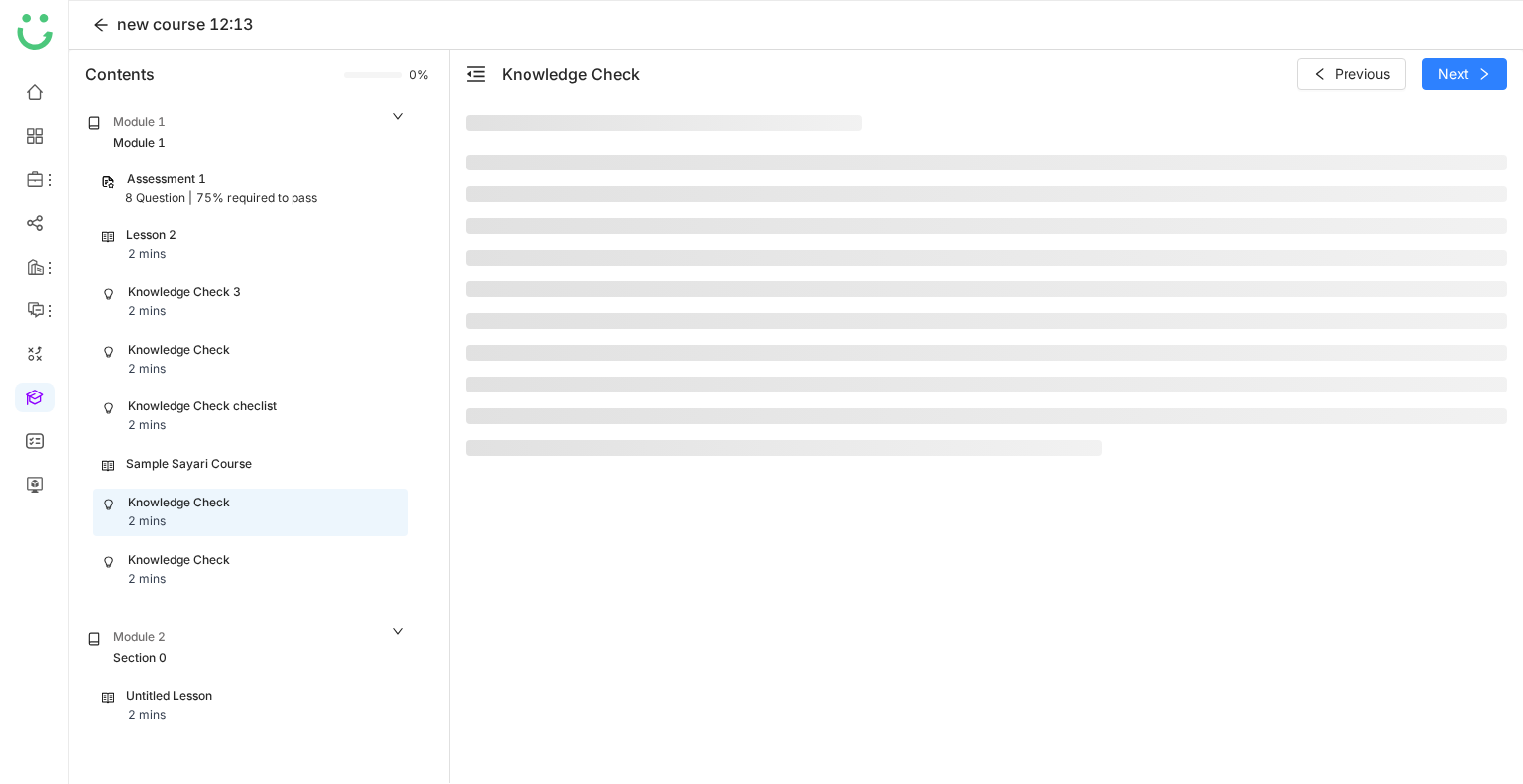 click on "Knowledge Check 2 mins" 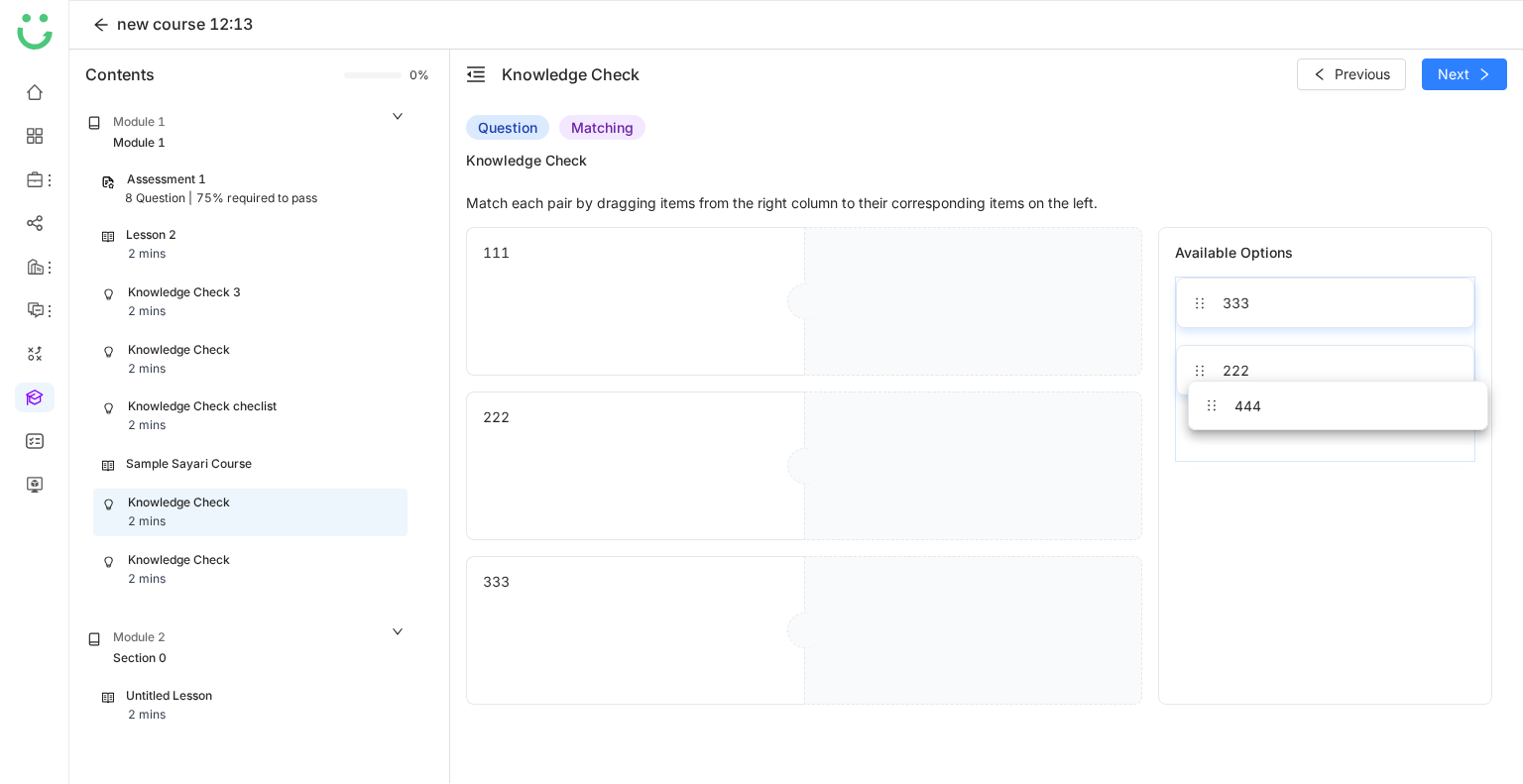 drag, startPoint x: 1233, startPoint y: 377, endPoint x: 1246, endPoint y: 417, distance: 42.059482 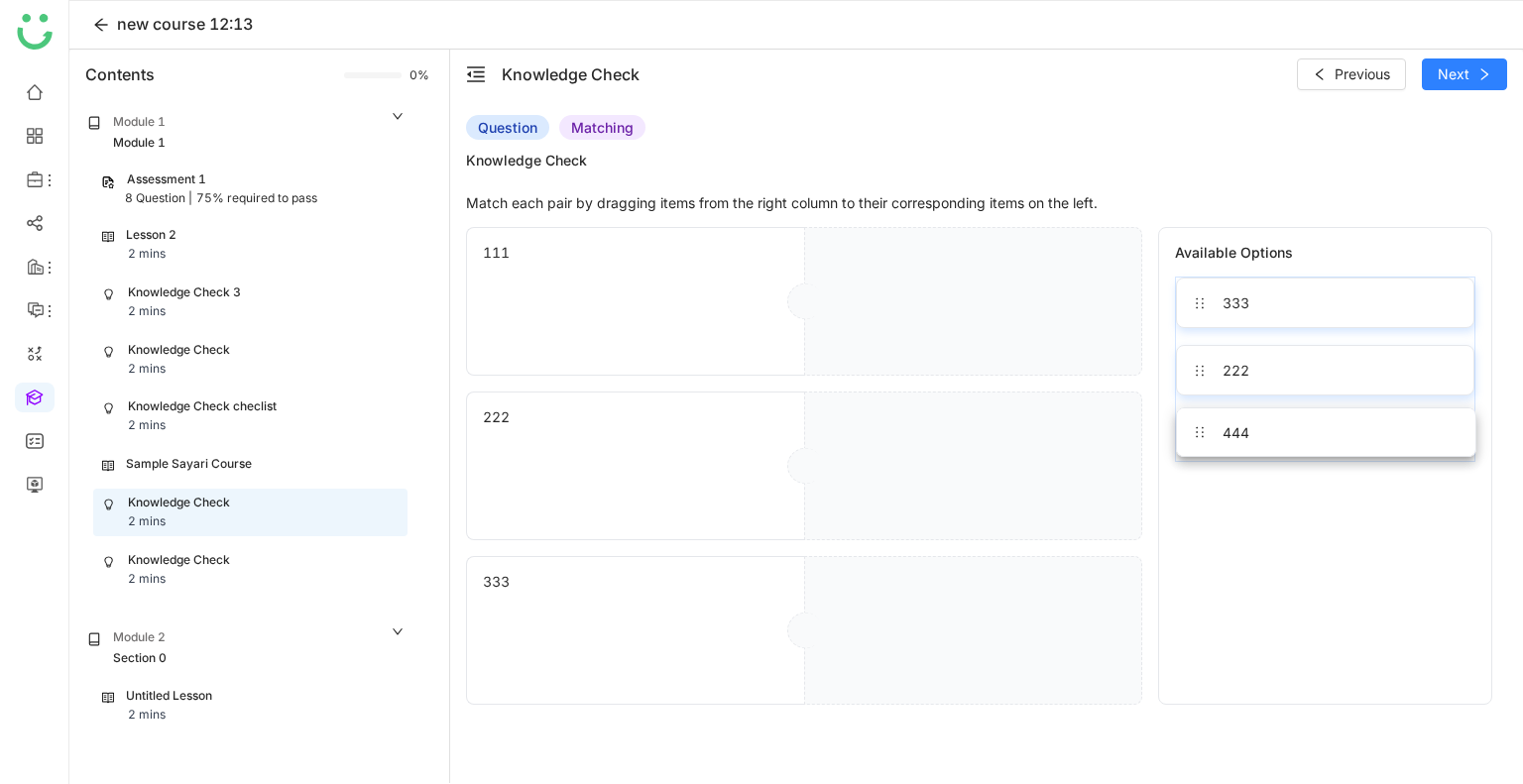 click on "333   444   222" at bounding box center [1325, 369] 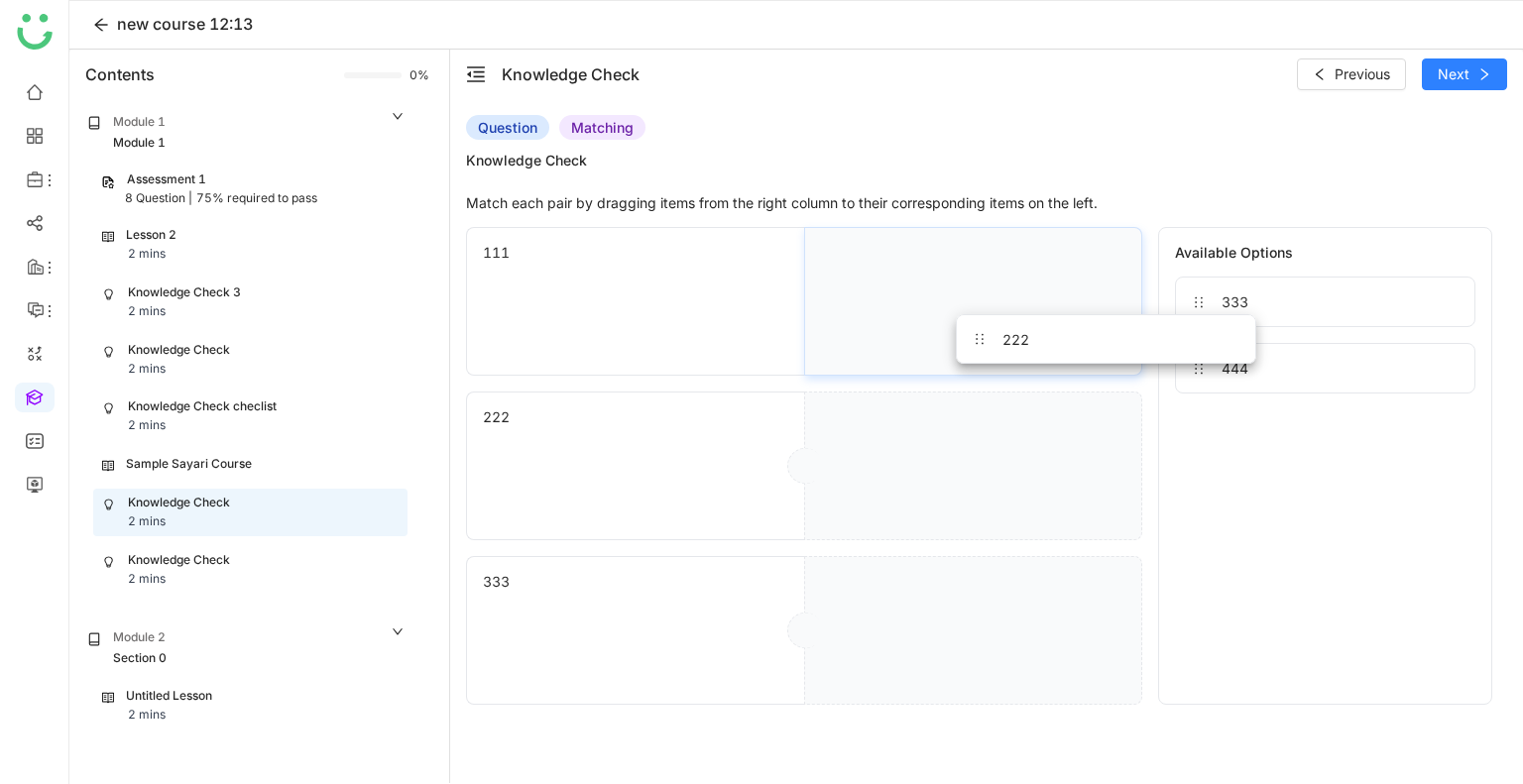 drag, startPoint x: 1246, startPoint y: 417, endPoint x: 1027, endPoint y: 323, distance: 238.32121 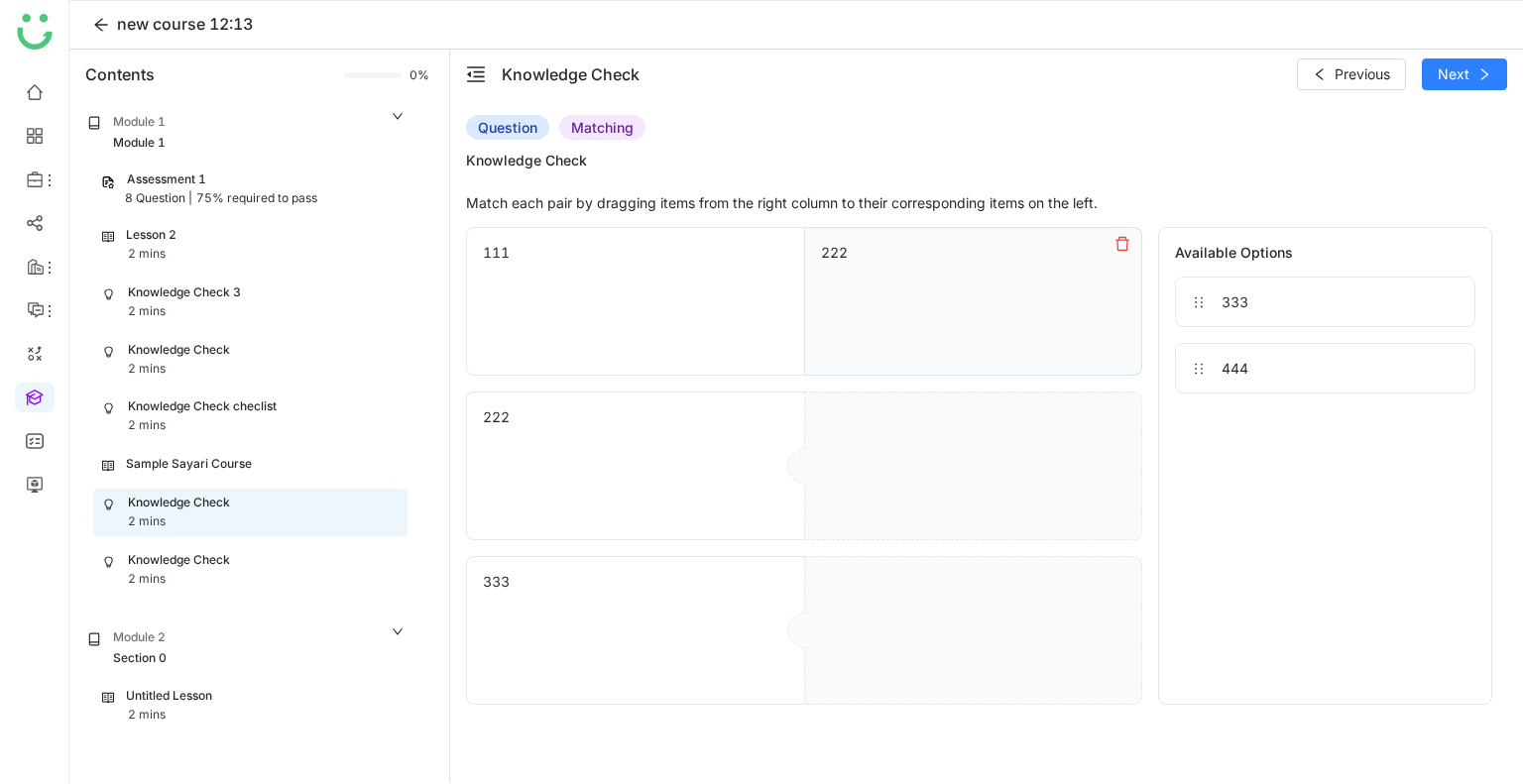 drag, startPoint x: 1237, startPoint y: 316, endPoint x: 1031, endPoint y: 495, distance: 272.9047 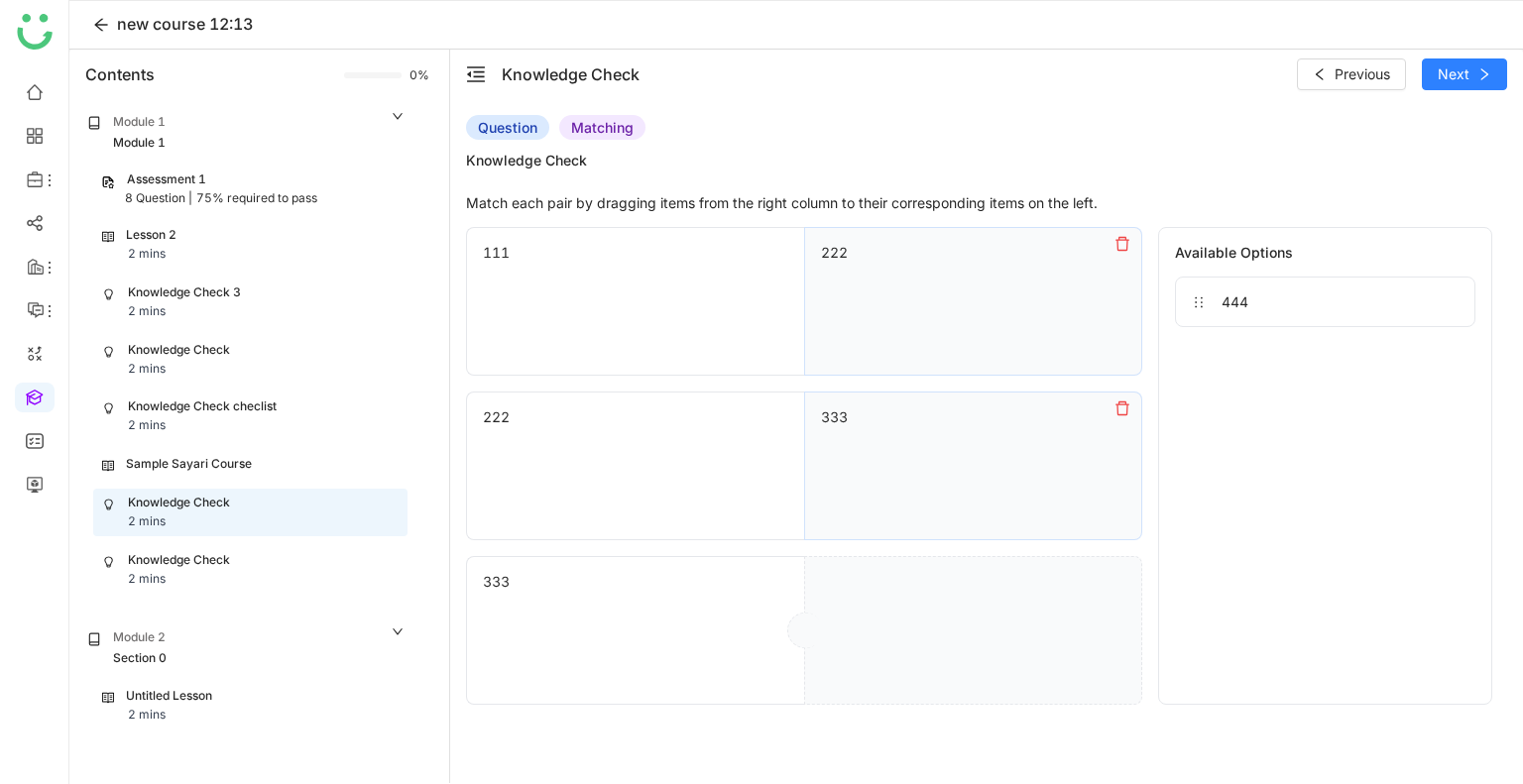 drag, startPoint x: 1265, startPoint y: 314, endPoint x: 1003, endPoint y: 704, distance: 469.83401 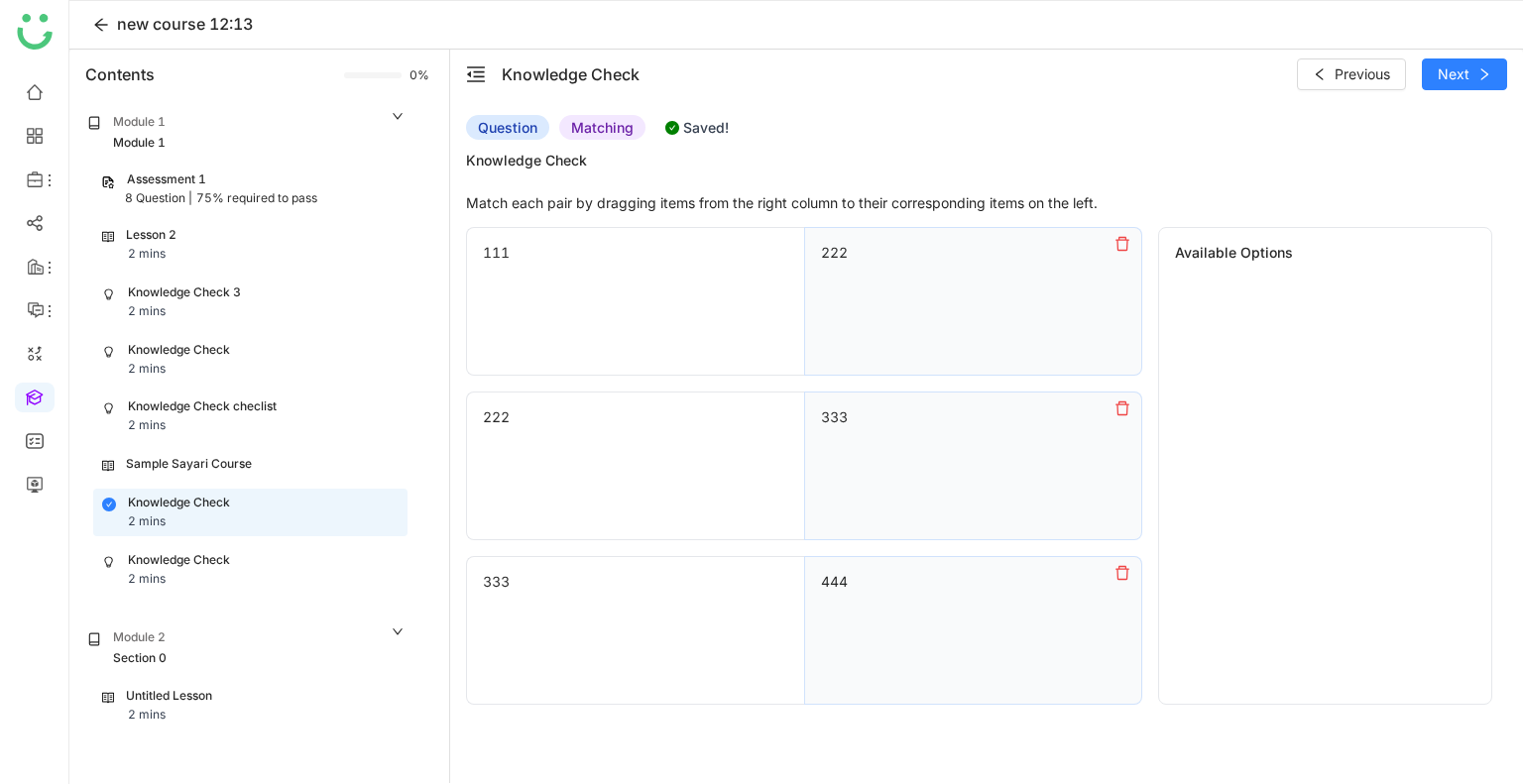 click at bounding box center [1122, 408] 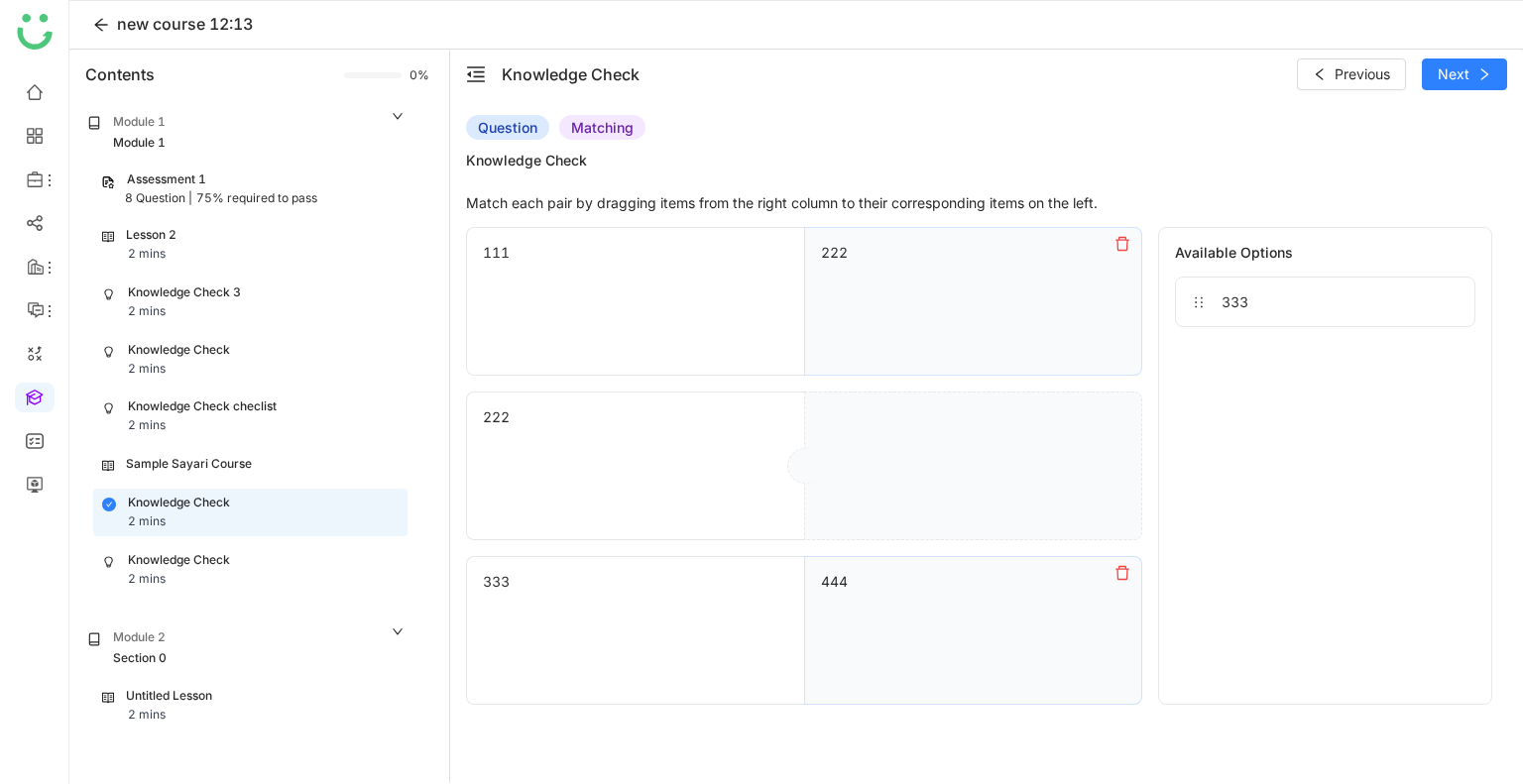 click at bounding box center (1122, 244) 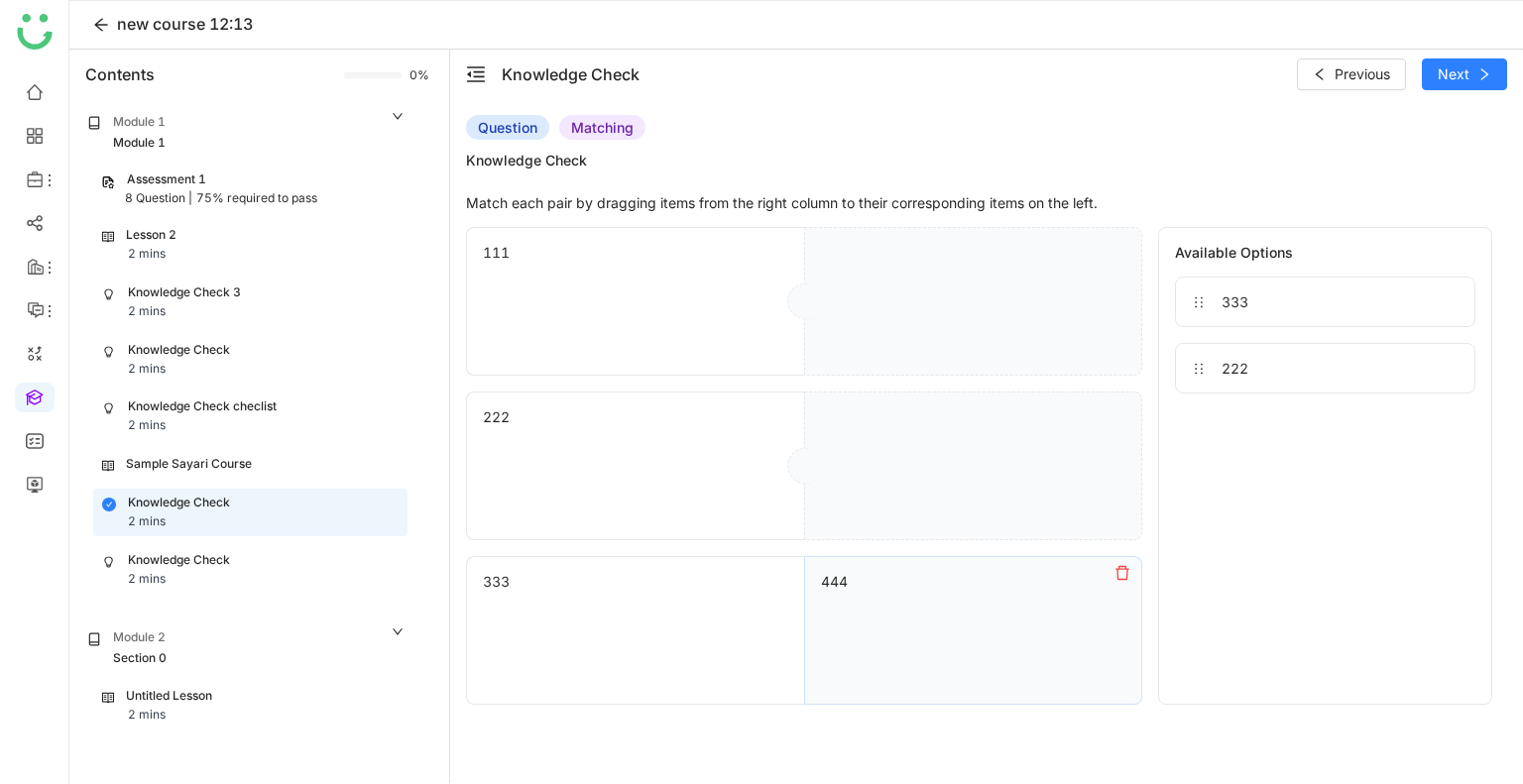 click at bounding box center (1122, 573) 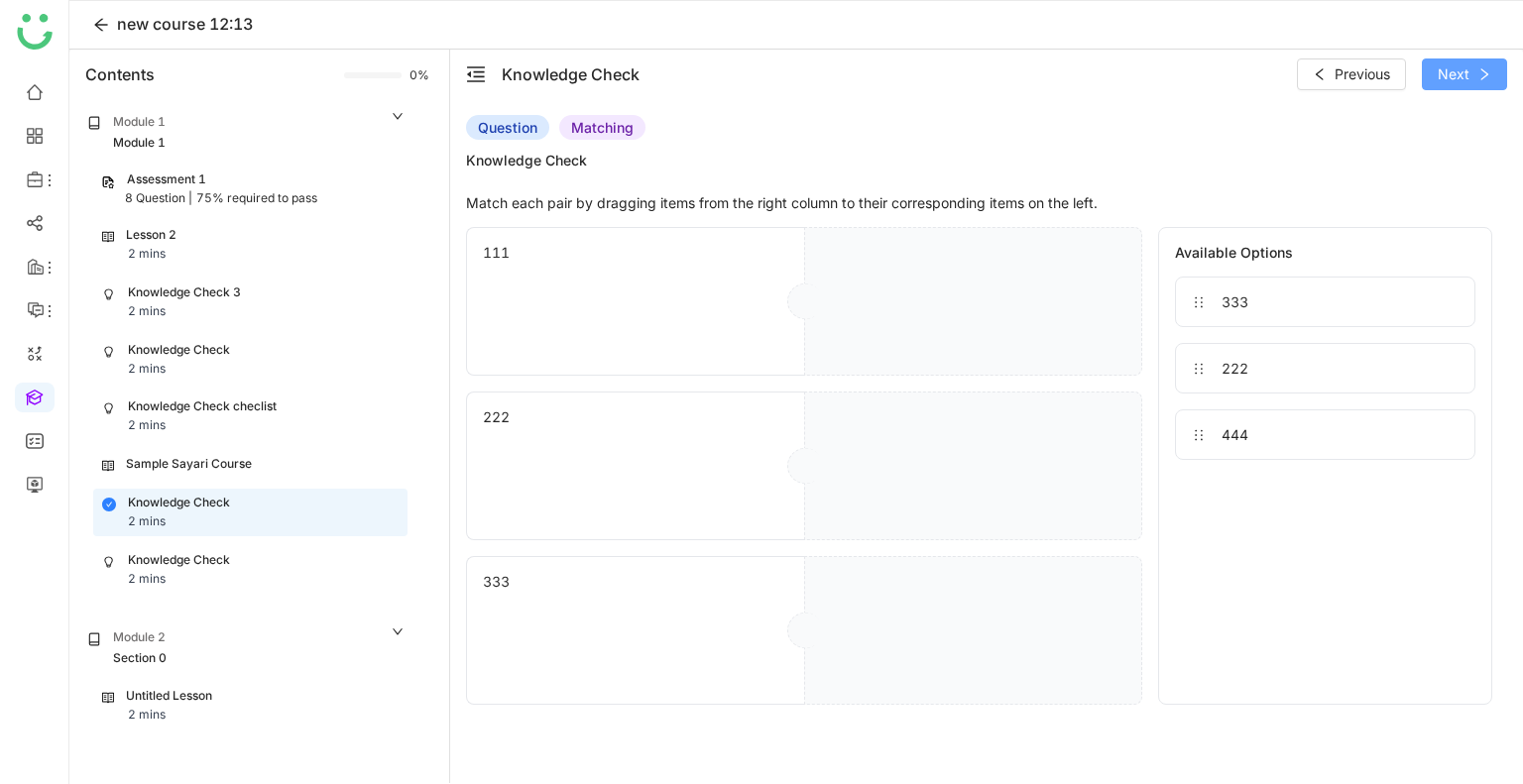 click on "Next" 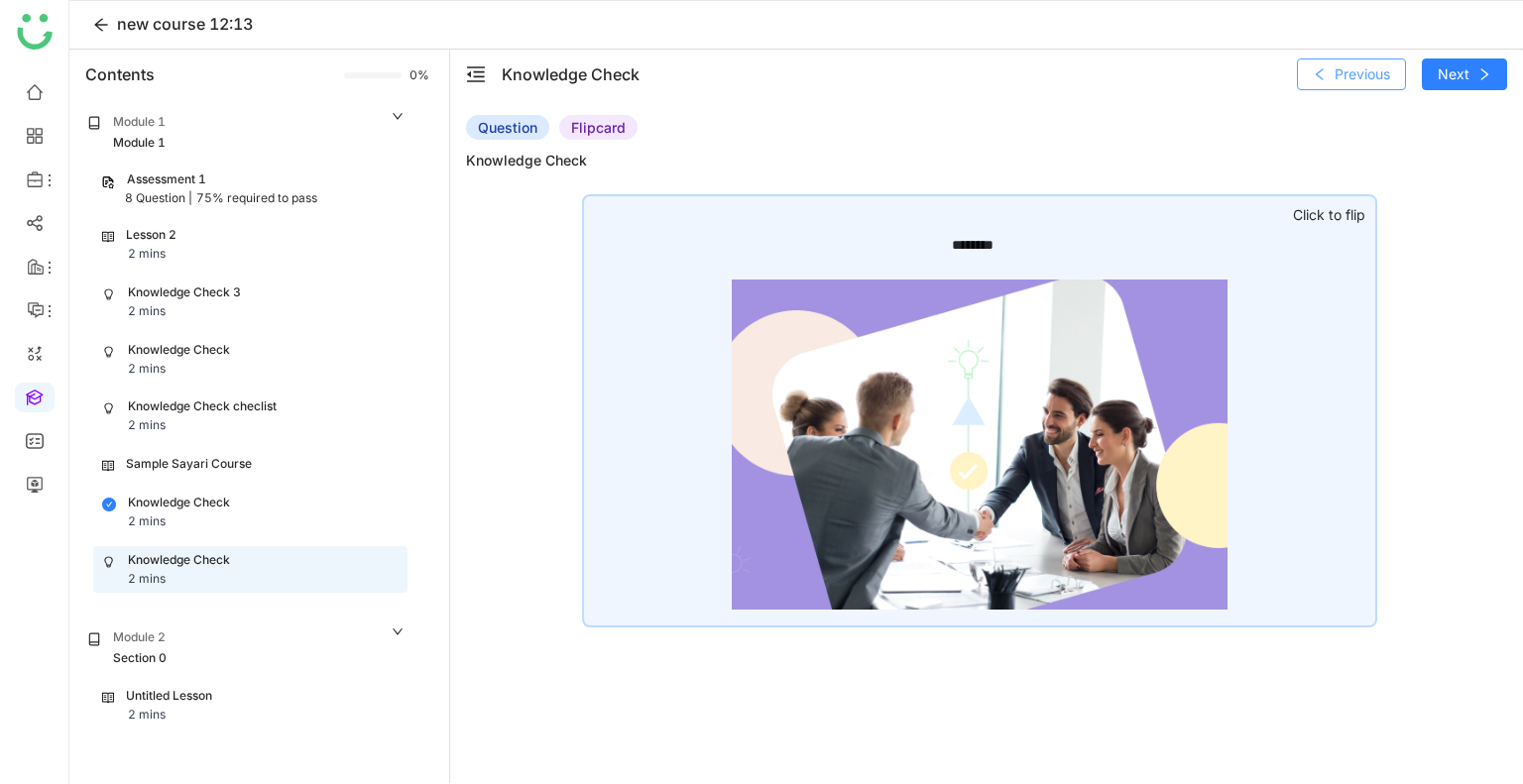 click on "Previous" 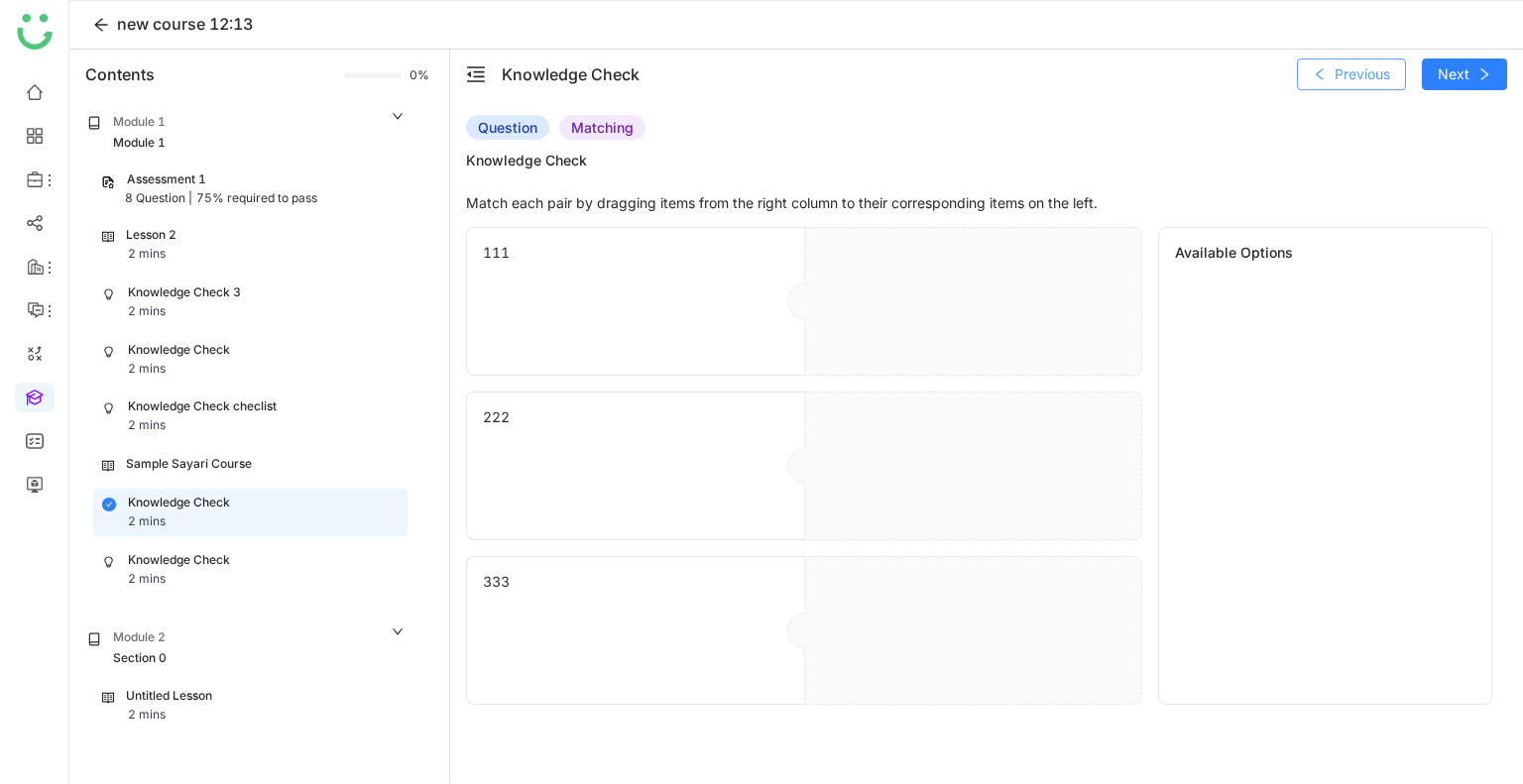 click on "Previous" 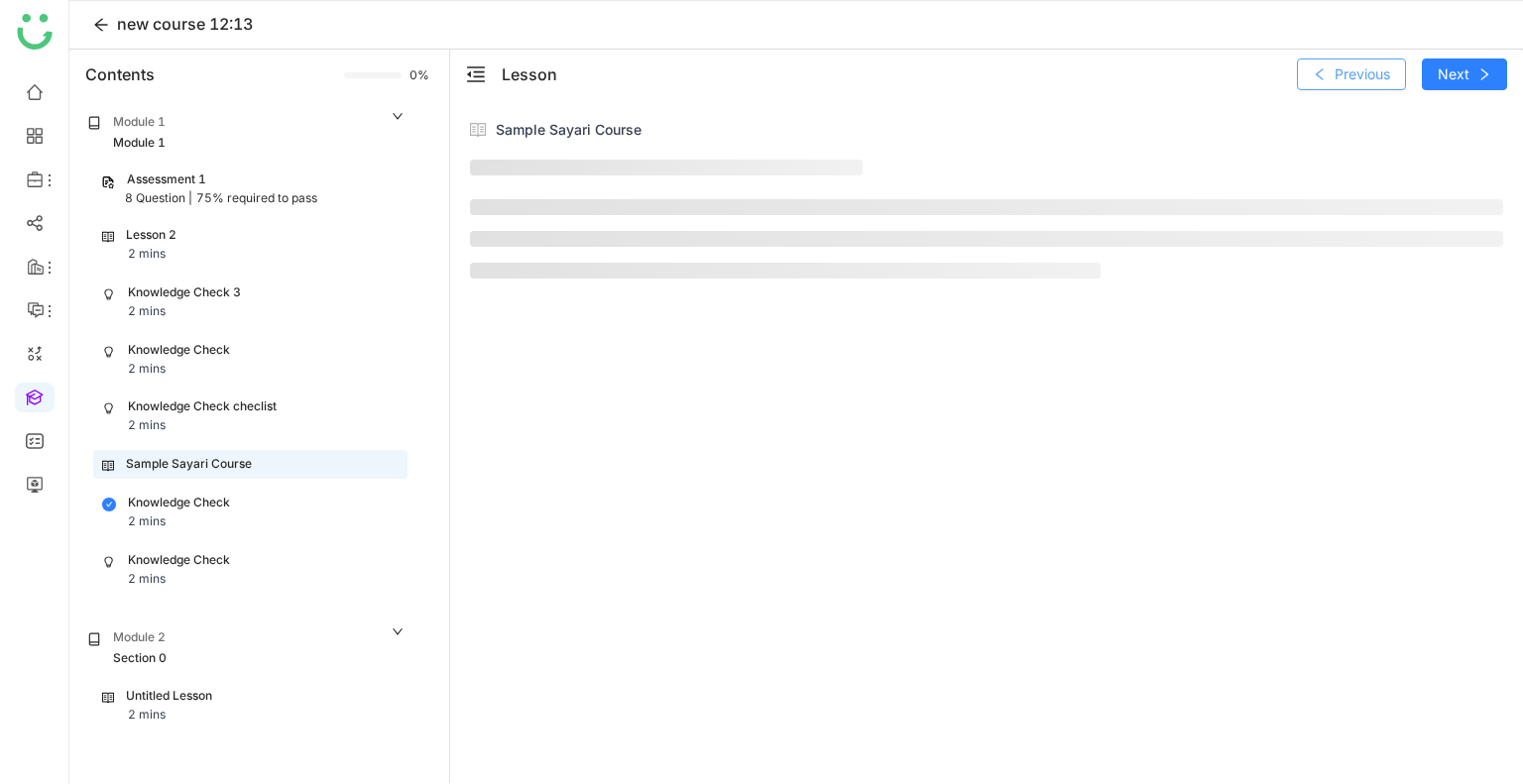 scroll, scrollTop: 0, scrollLeft: 0, axis: both 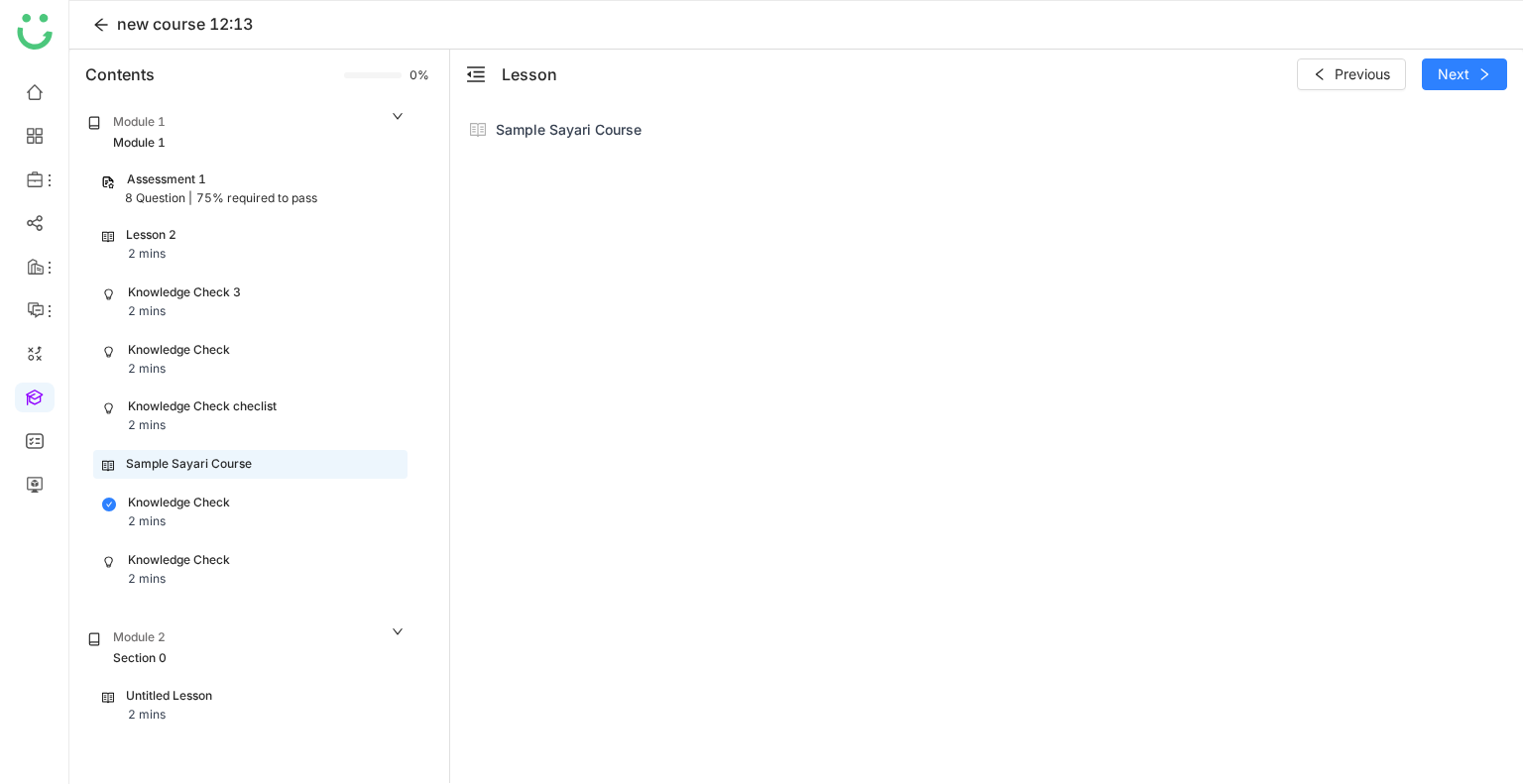 click on "75% required to pass" 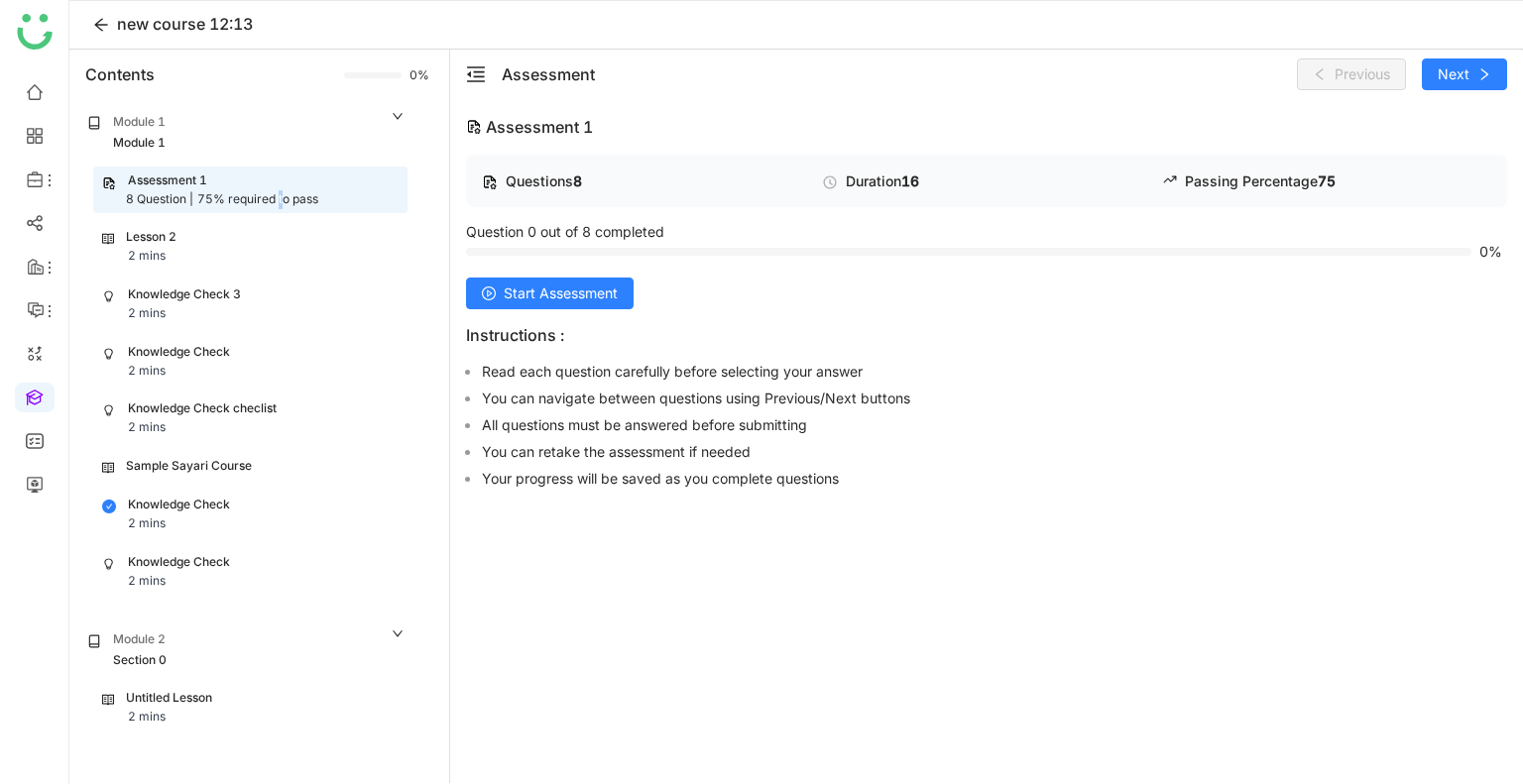click on "75% required to pass" 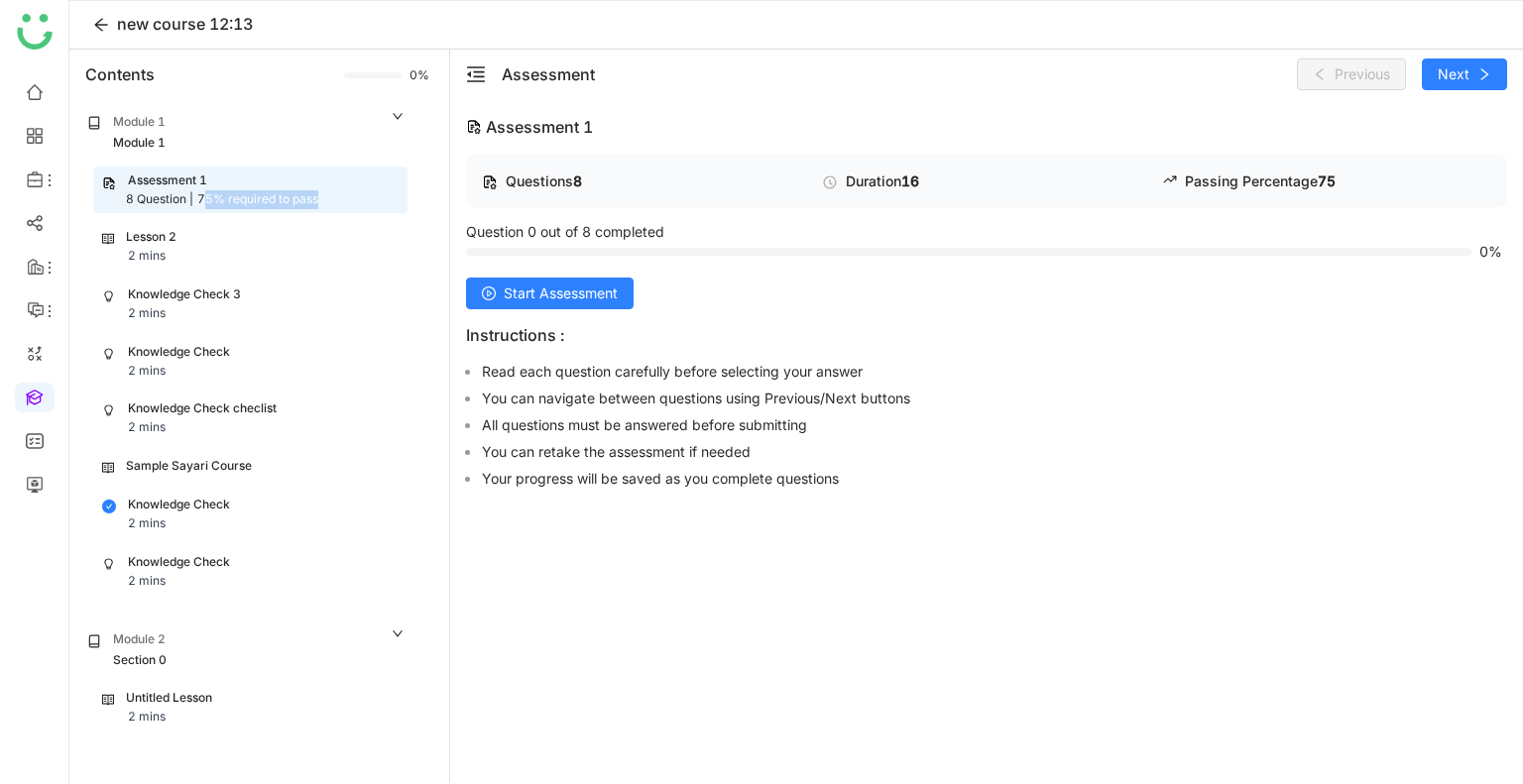 click on "75% required to pass" 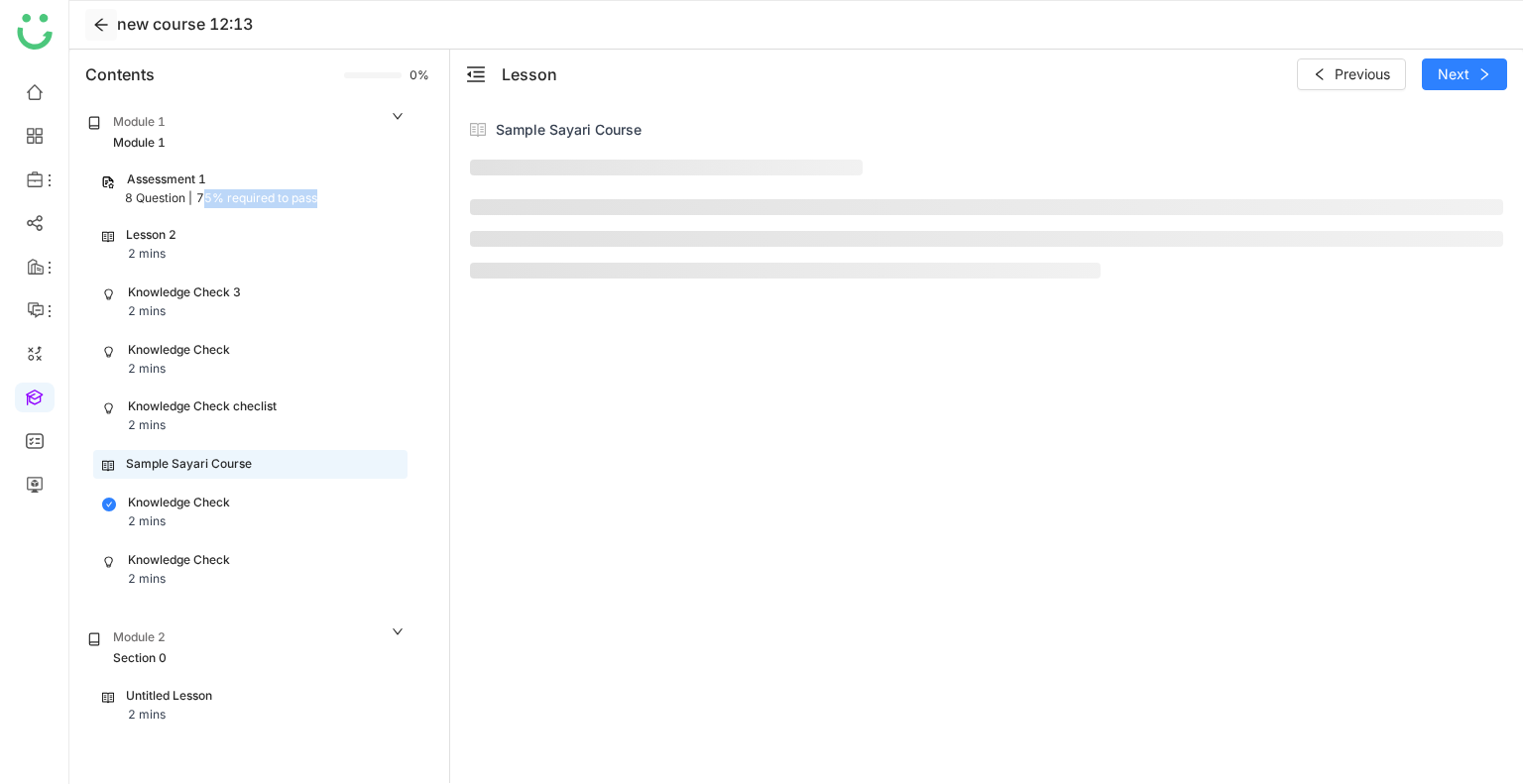 scroll, scrollTop: 0, scrollLeft: 0, axis: both 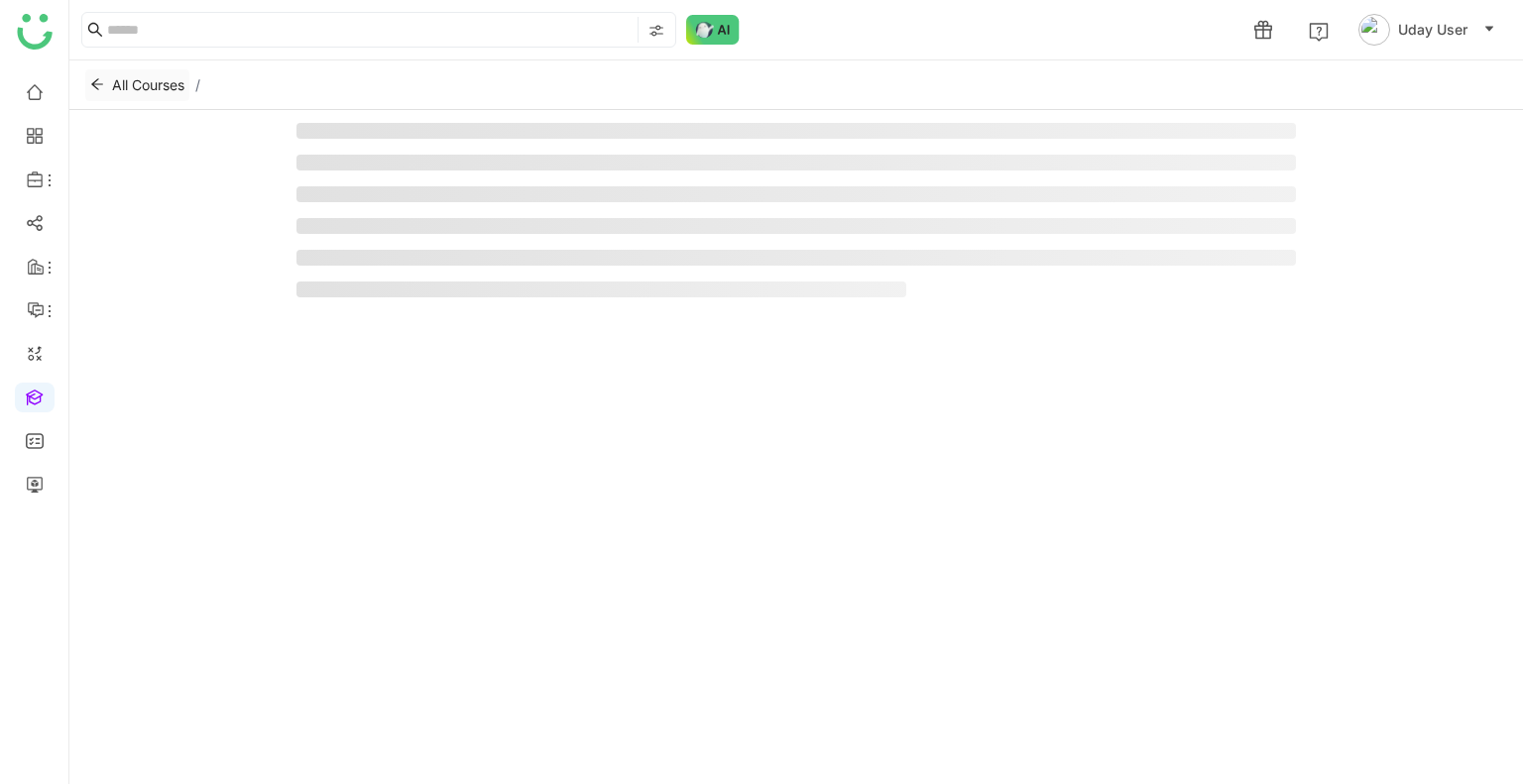 click 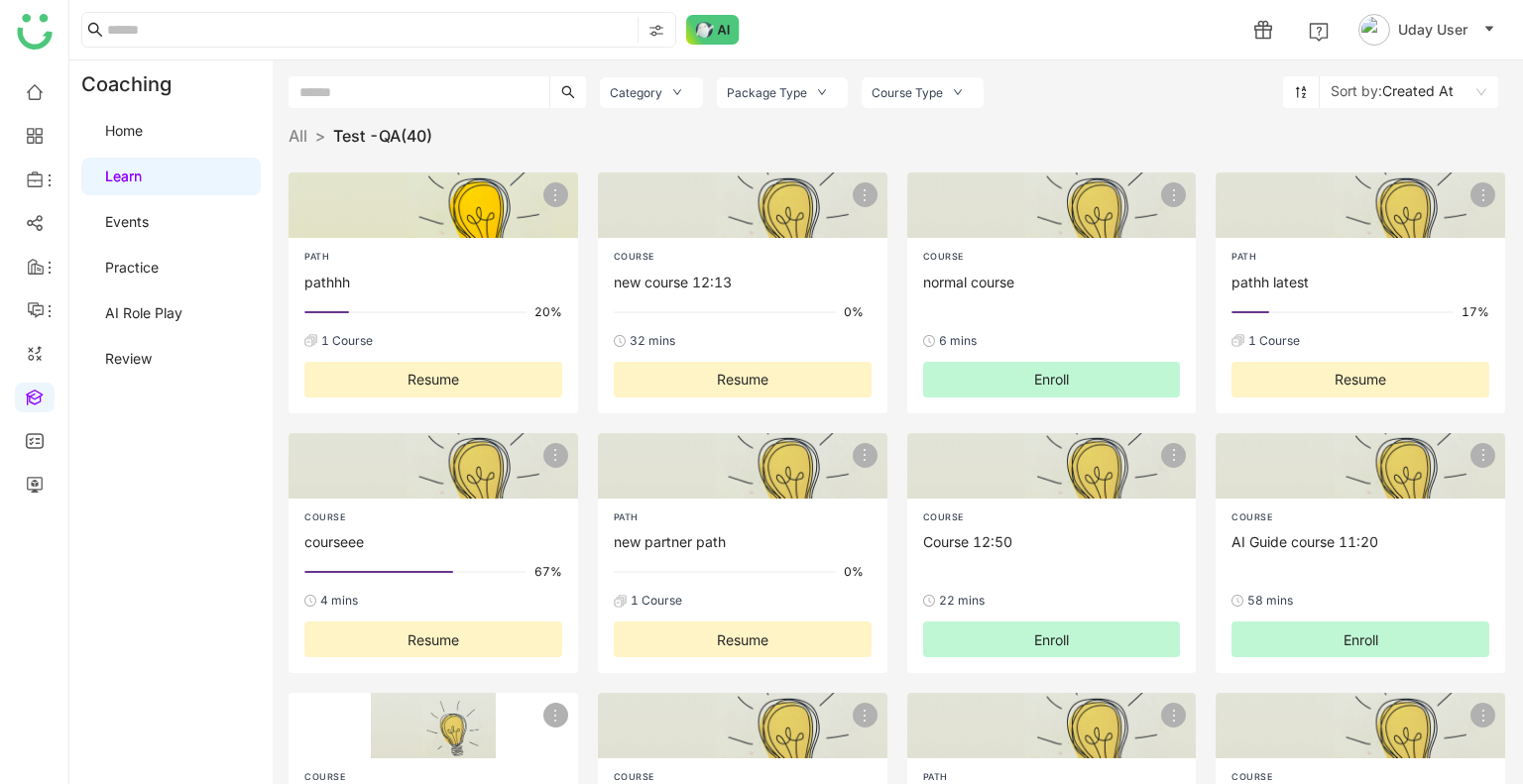 click on "1 Course" 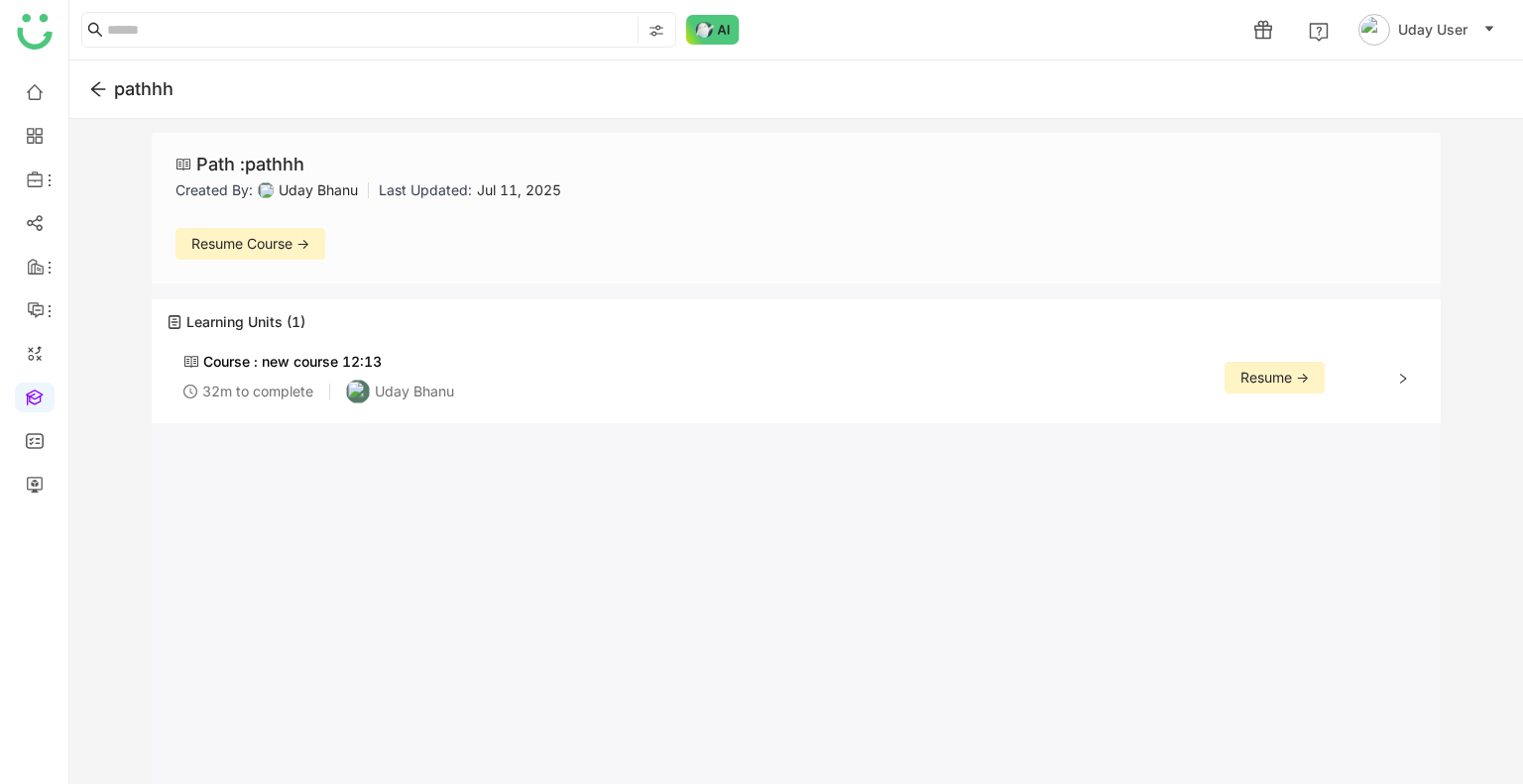 click on "Resume Course ->" 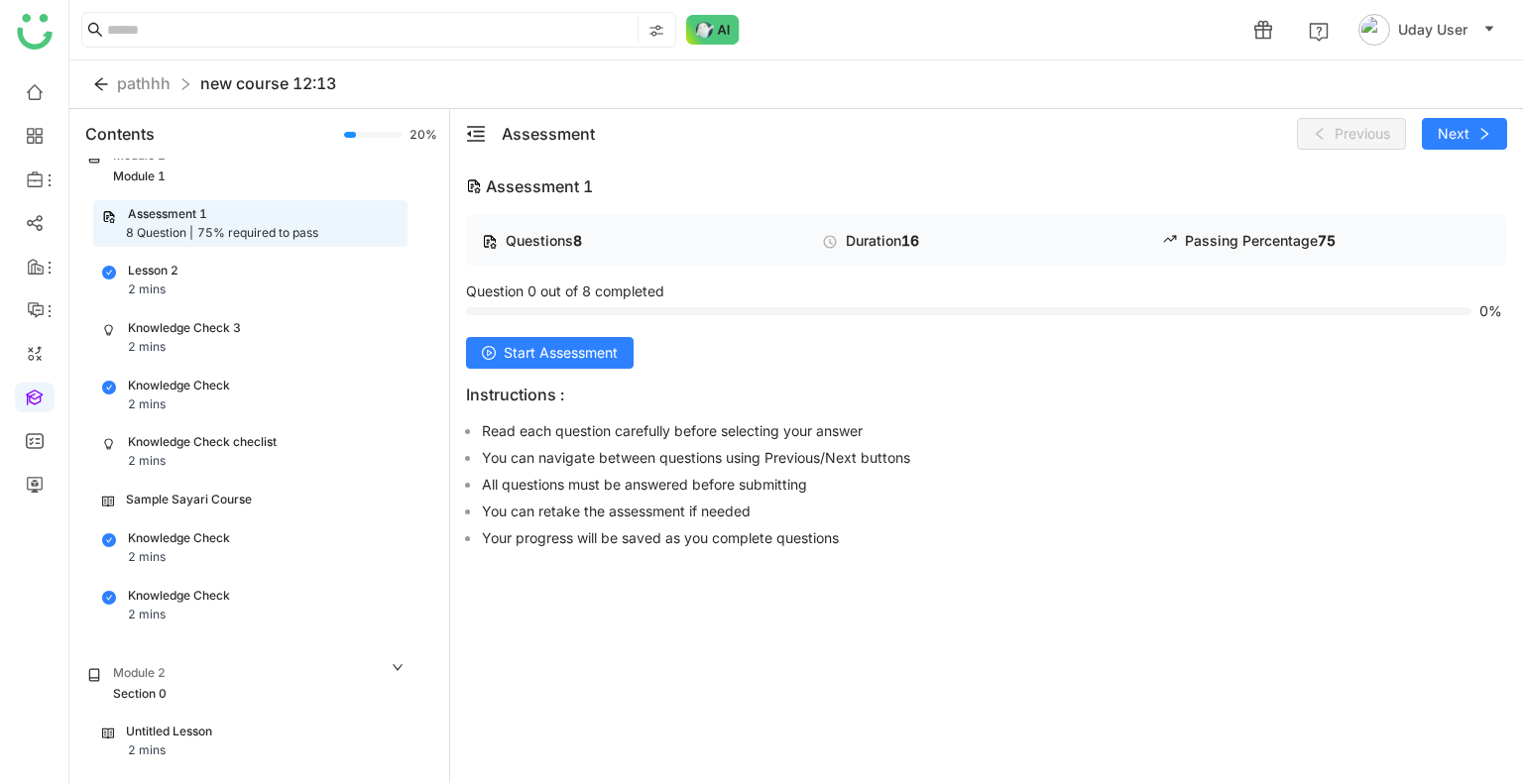click on "Untitled Lesson" 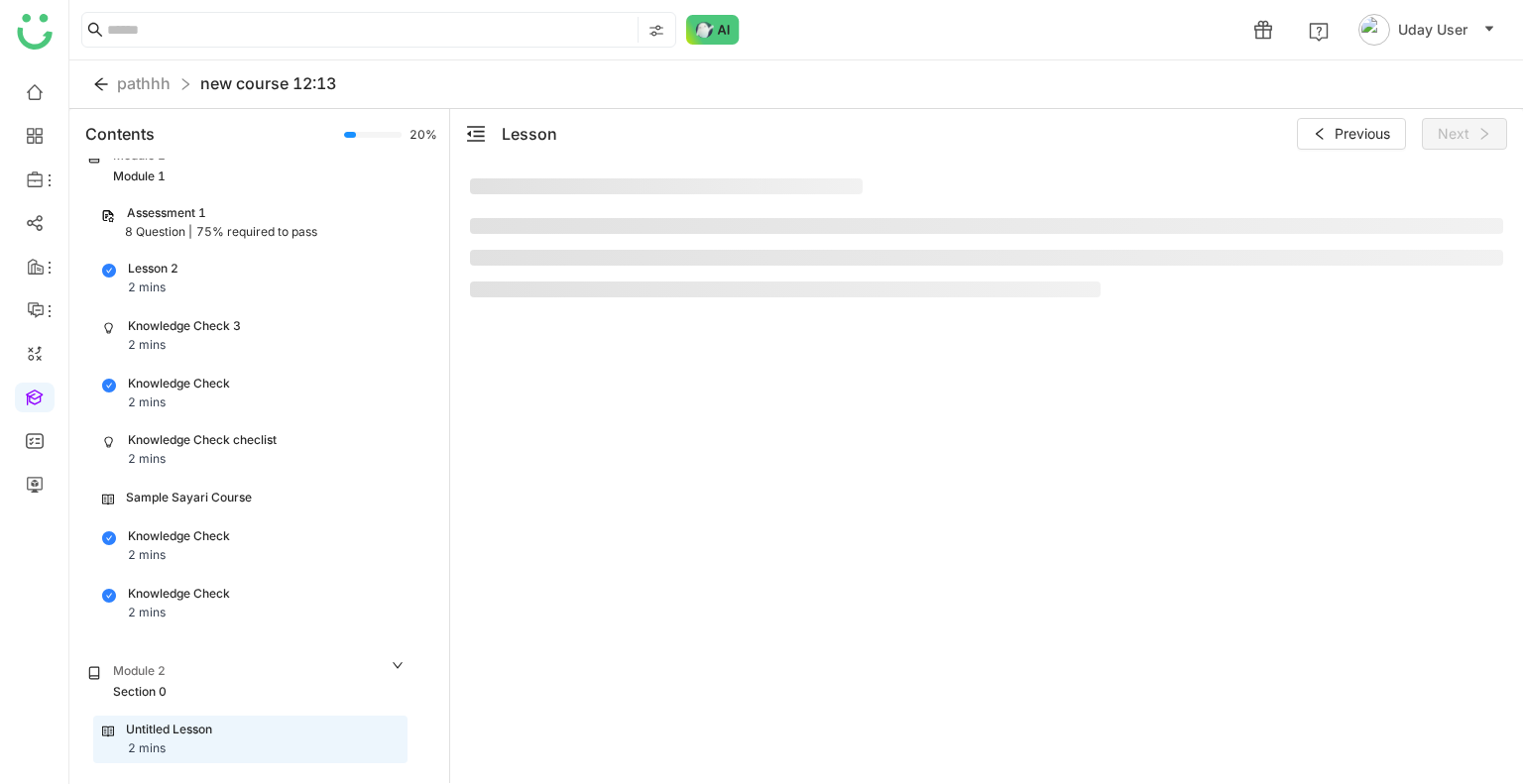 scroll, scrollTop: 24, scrollLeft: 0, axis: vertical 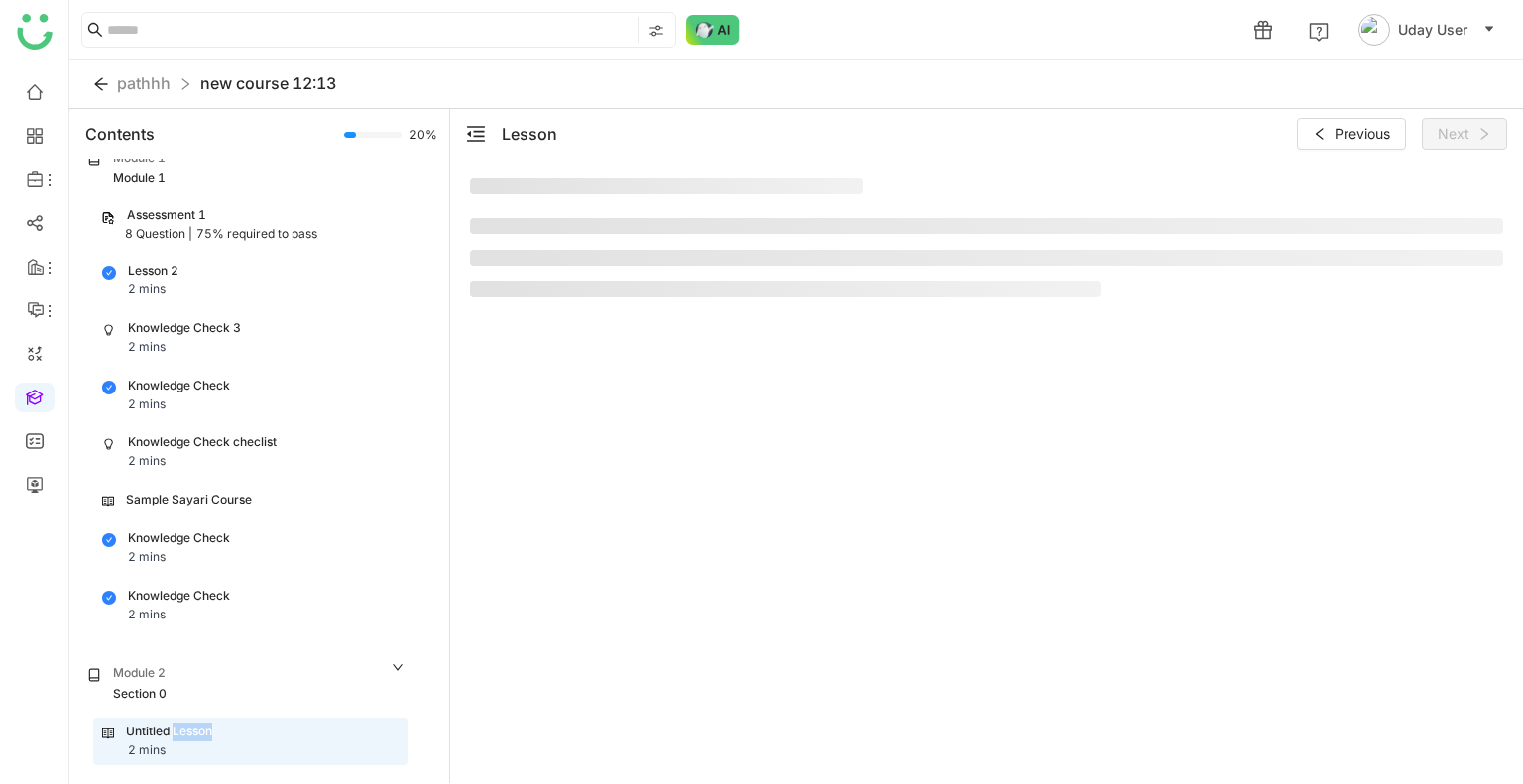click on "Untitled Lesson" 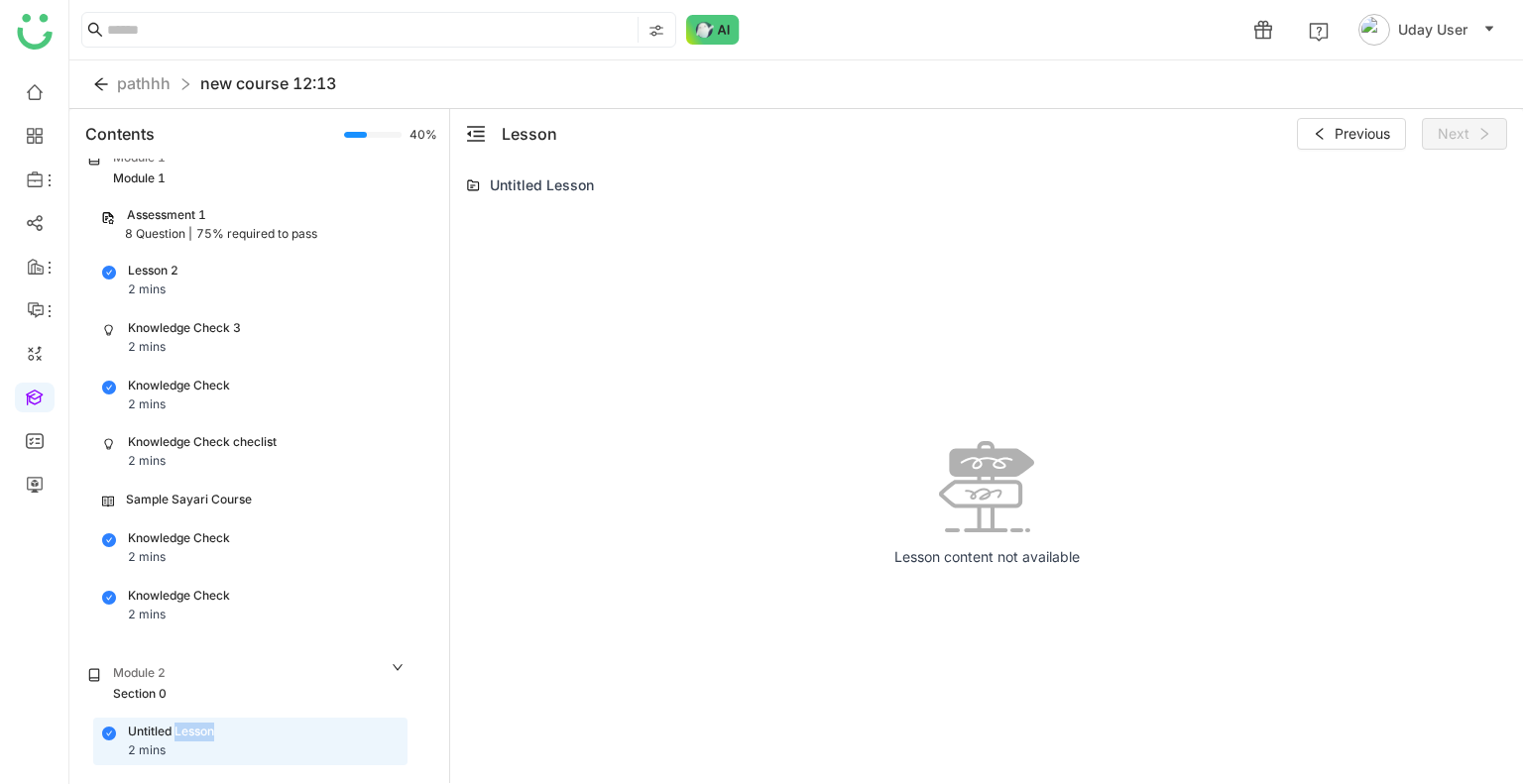 scroll, scrollTop: 0, scrollLeft: 0, axis: both 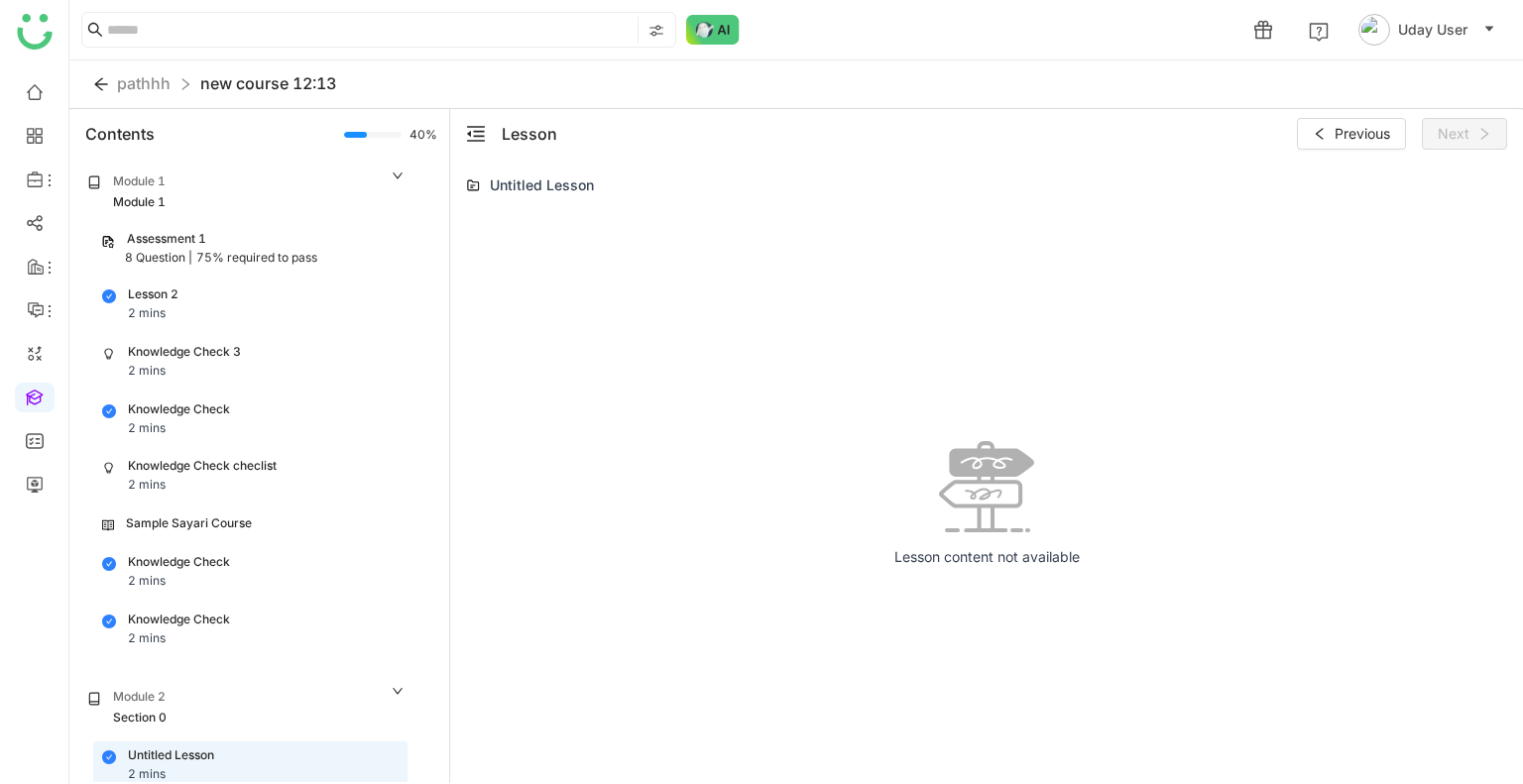 click on "75% required to pass" 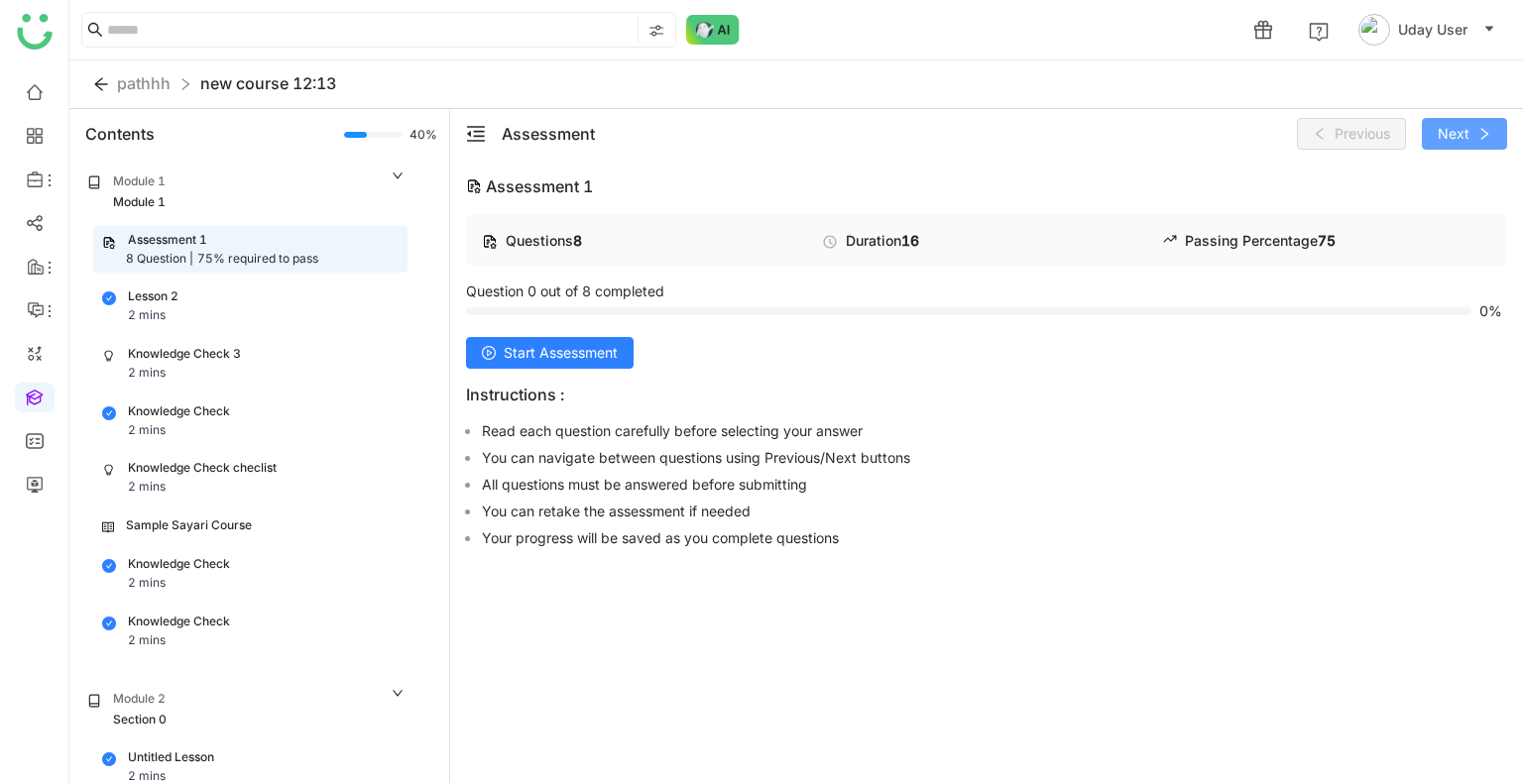click on "Next" 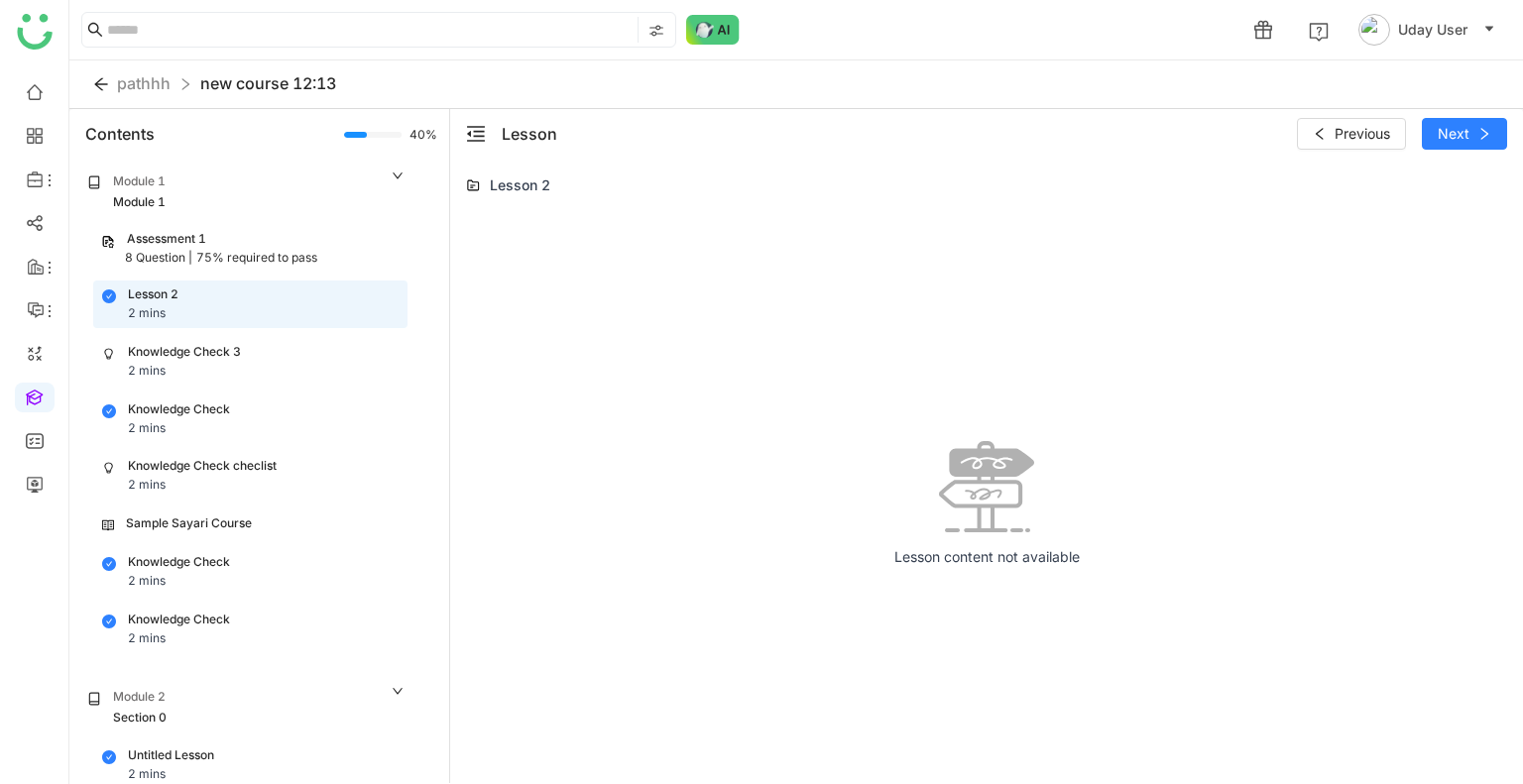 click on "Lesson 2  Lesson content not available" 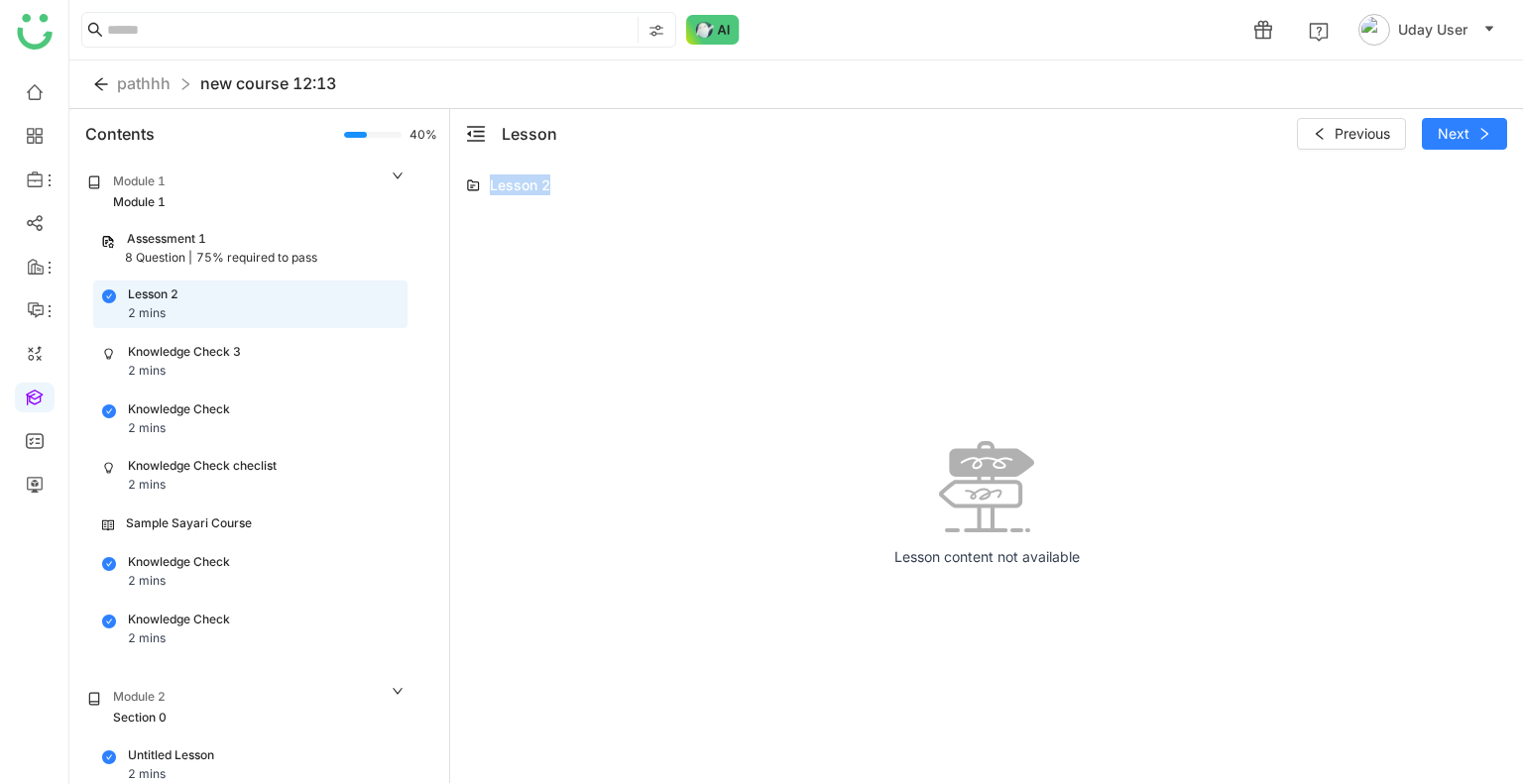 click on "Lesson 2  Lesson content not available" 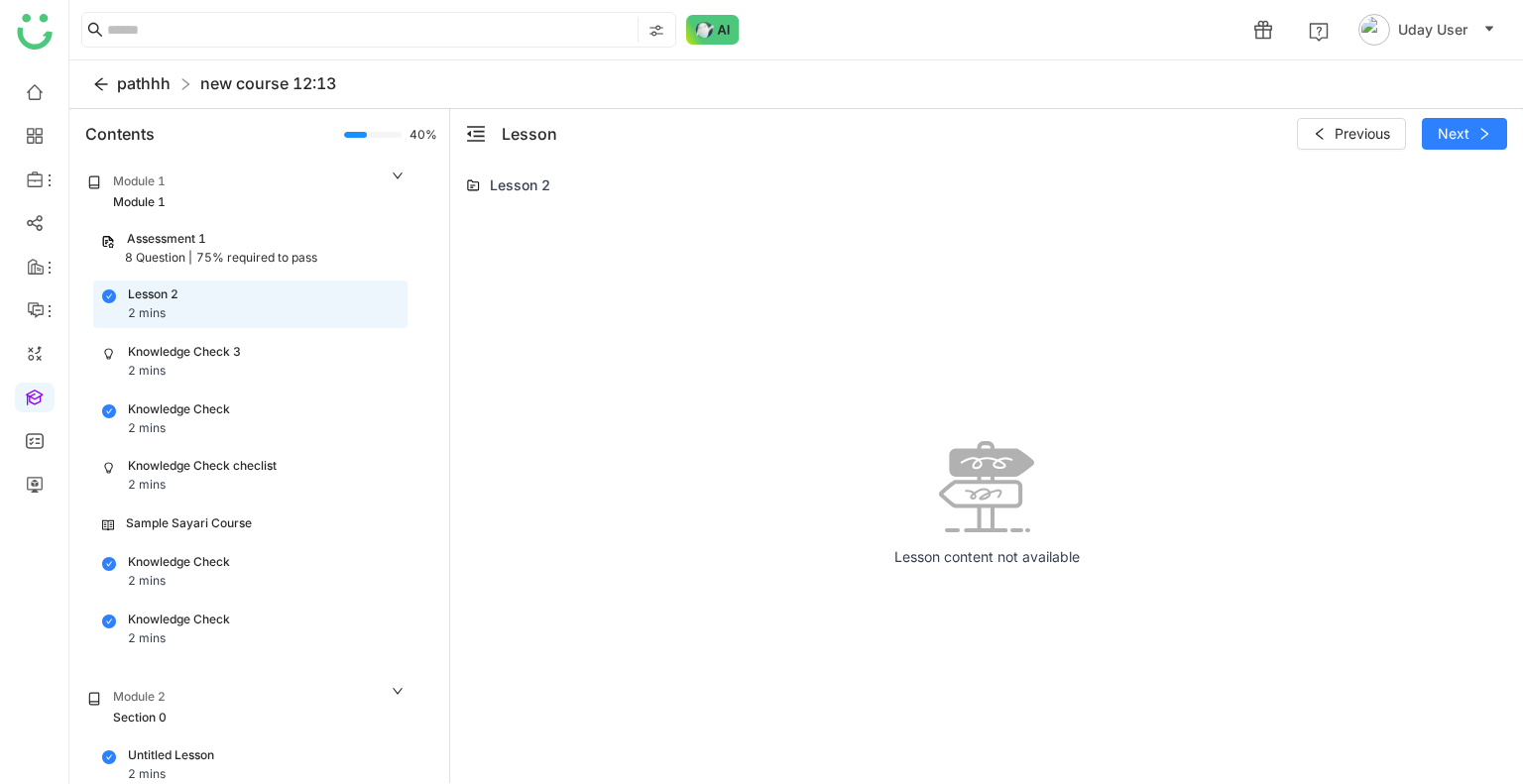 click on "pathhh" 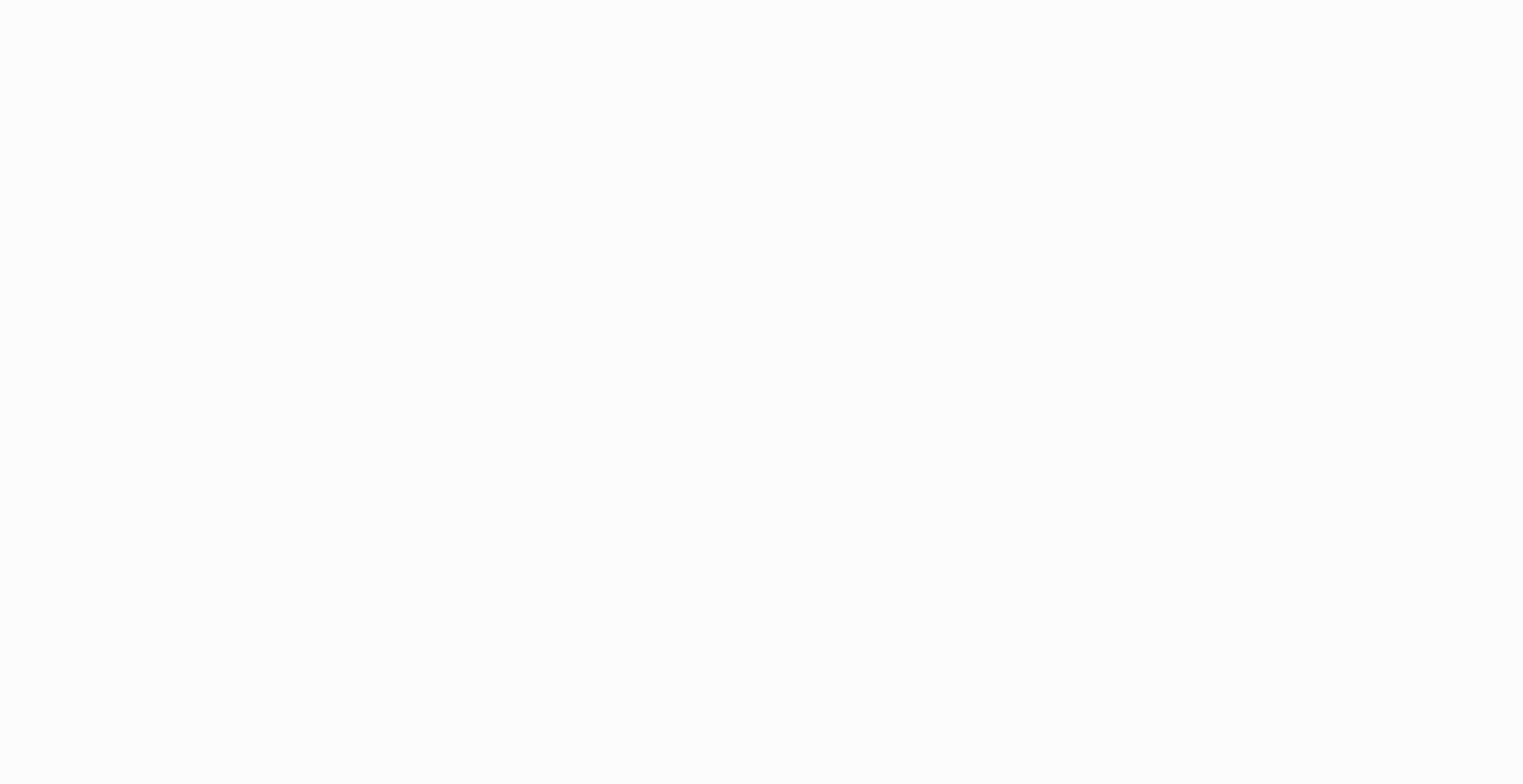 scroll, scrollTop: 0, scrollLeft: 0, axis: both 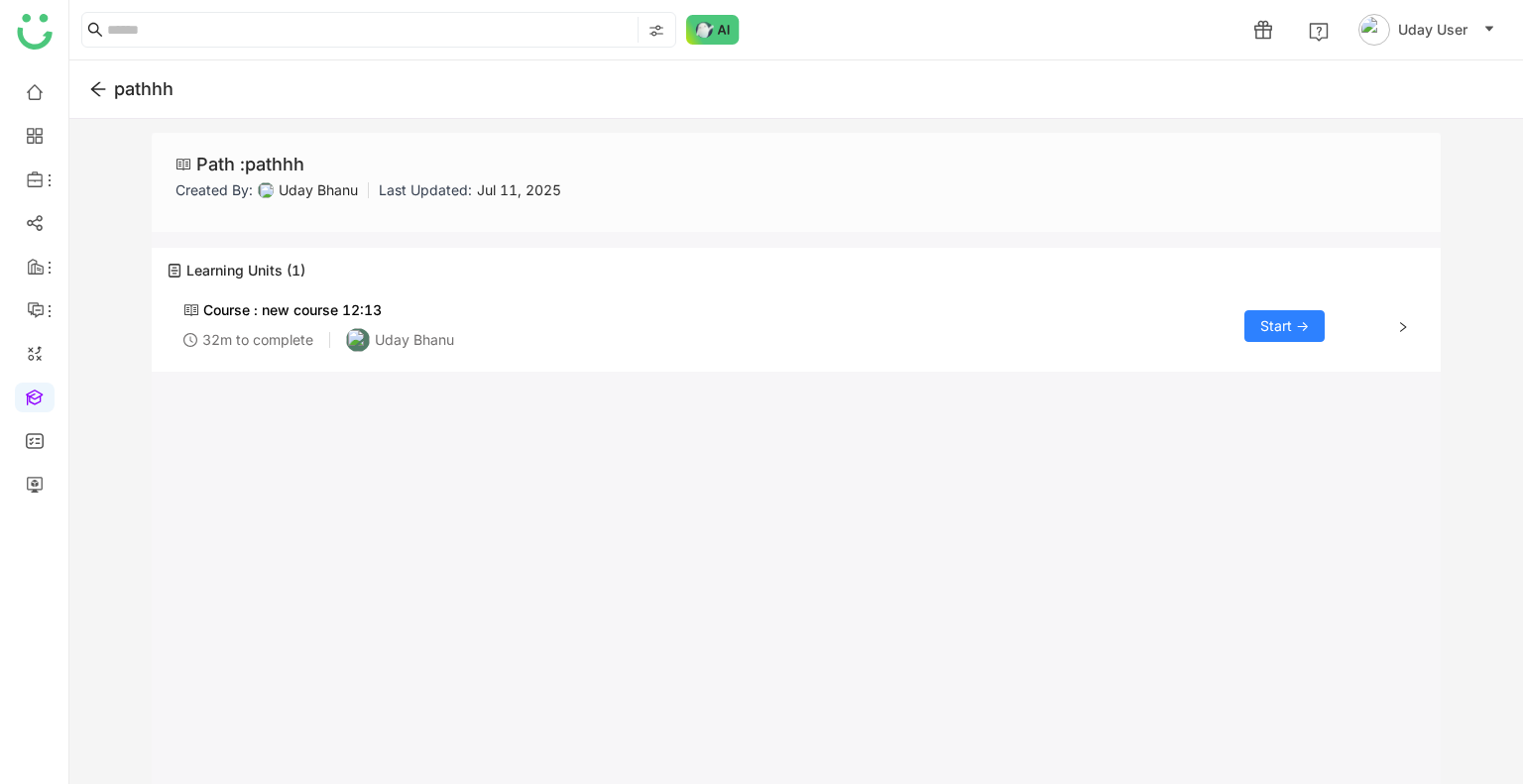 click on "Start ->" 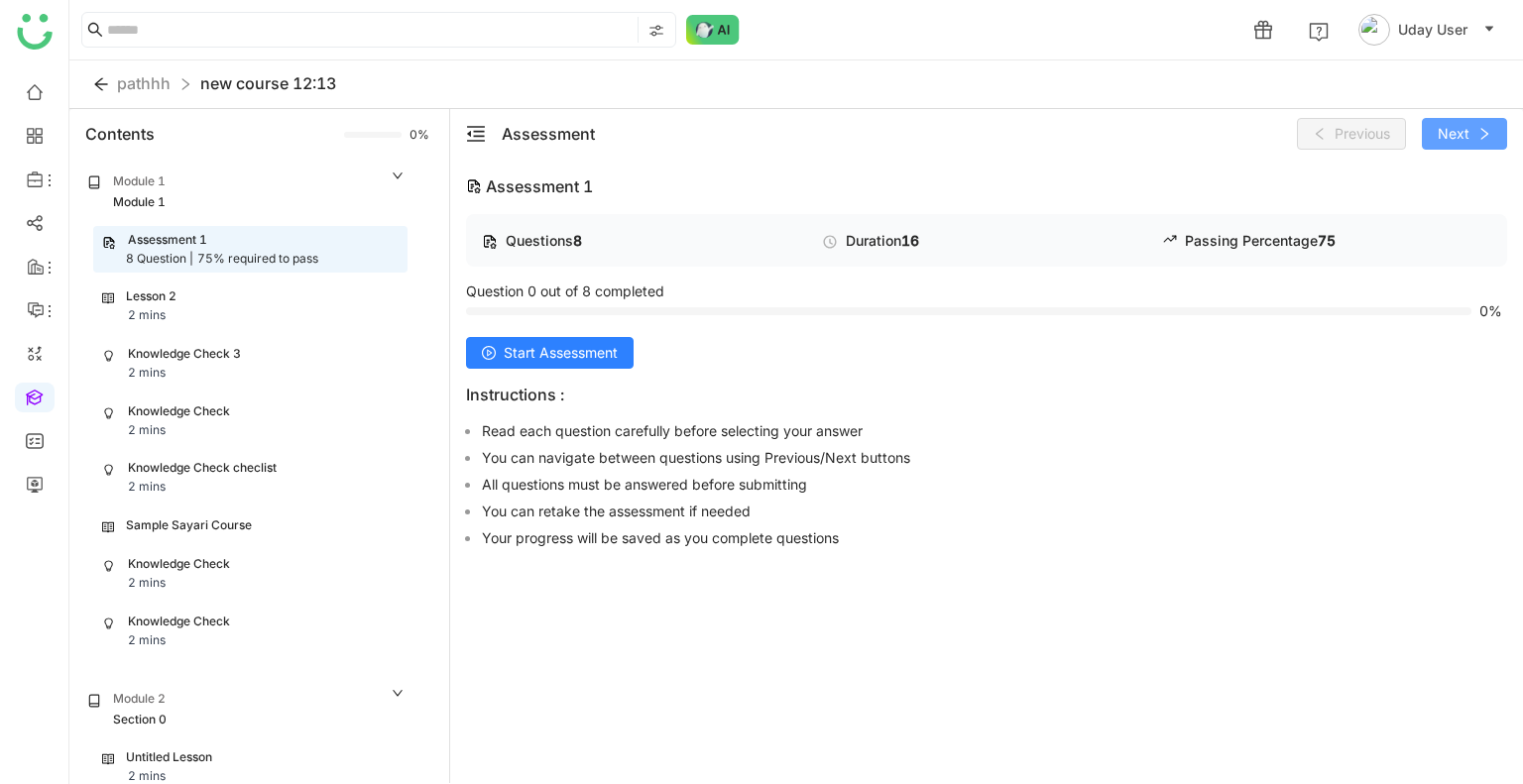 click on "Next" 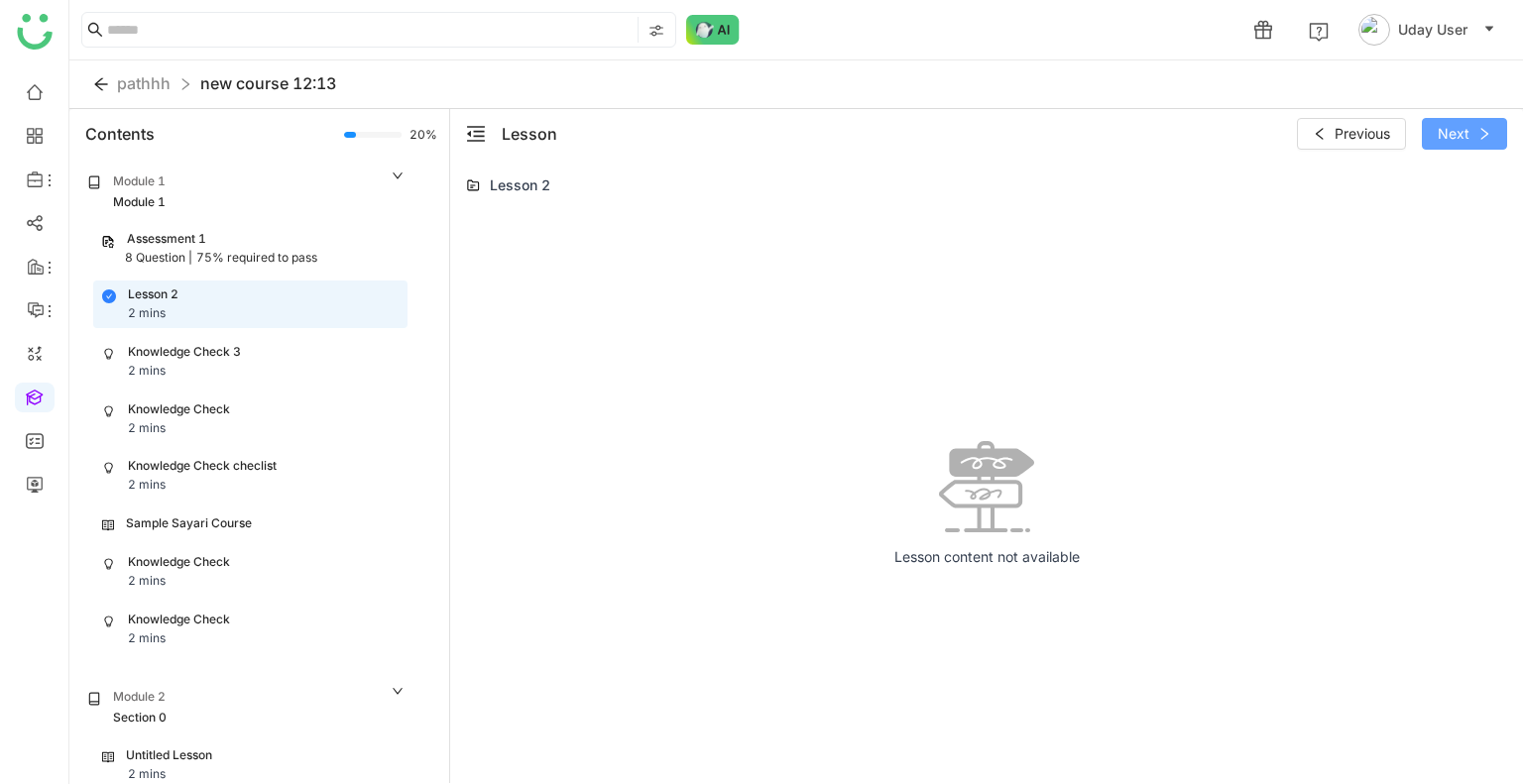 scroll, scrollTop: 24, scrollLeft: 0, axis: vertical 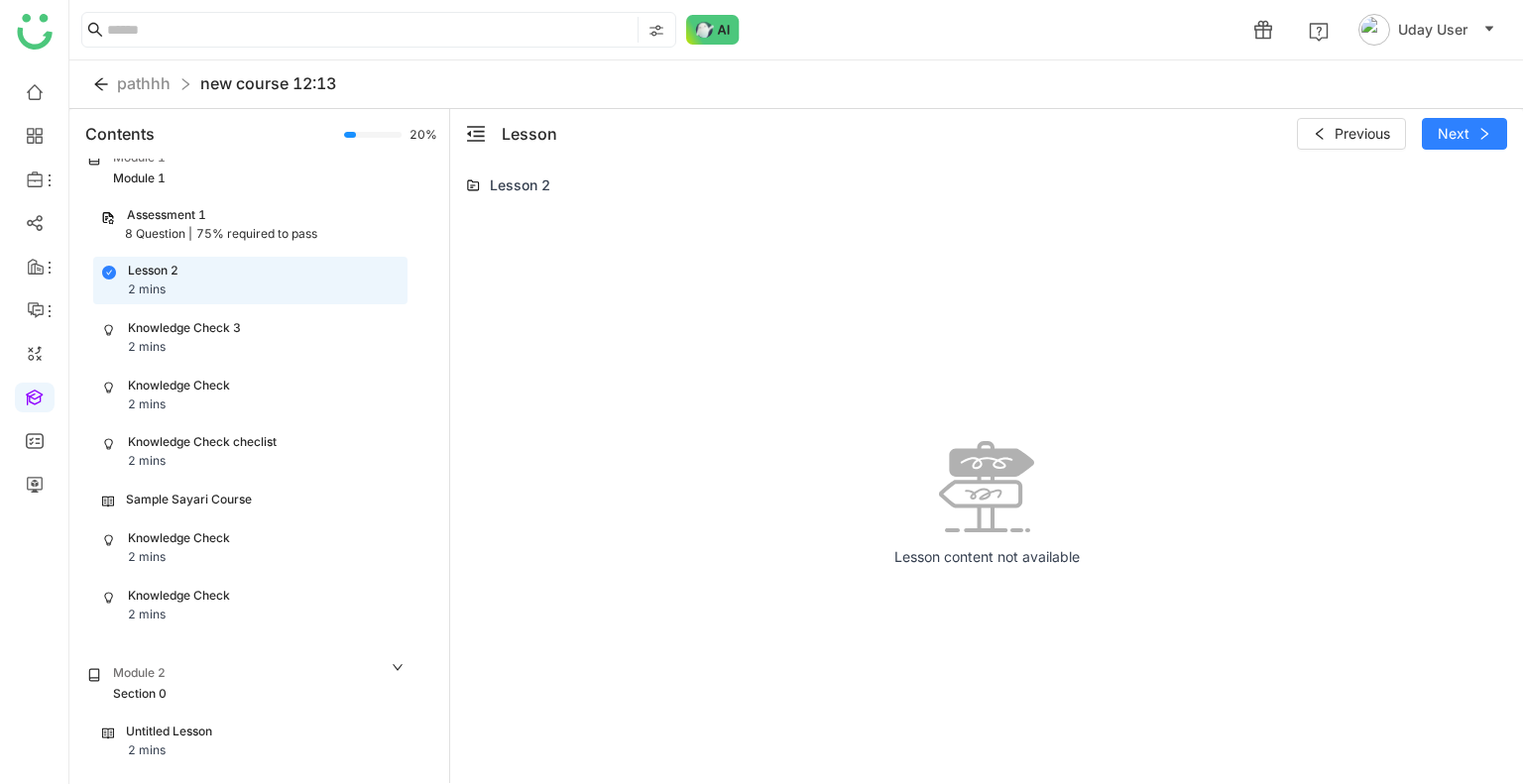 click on "Module 2" 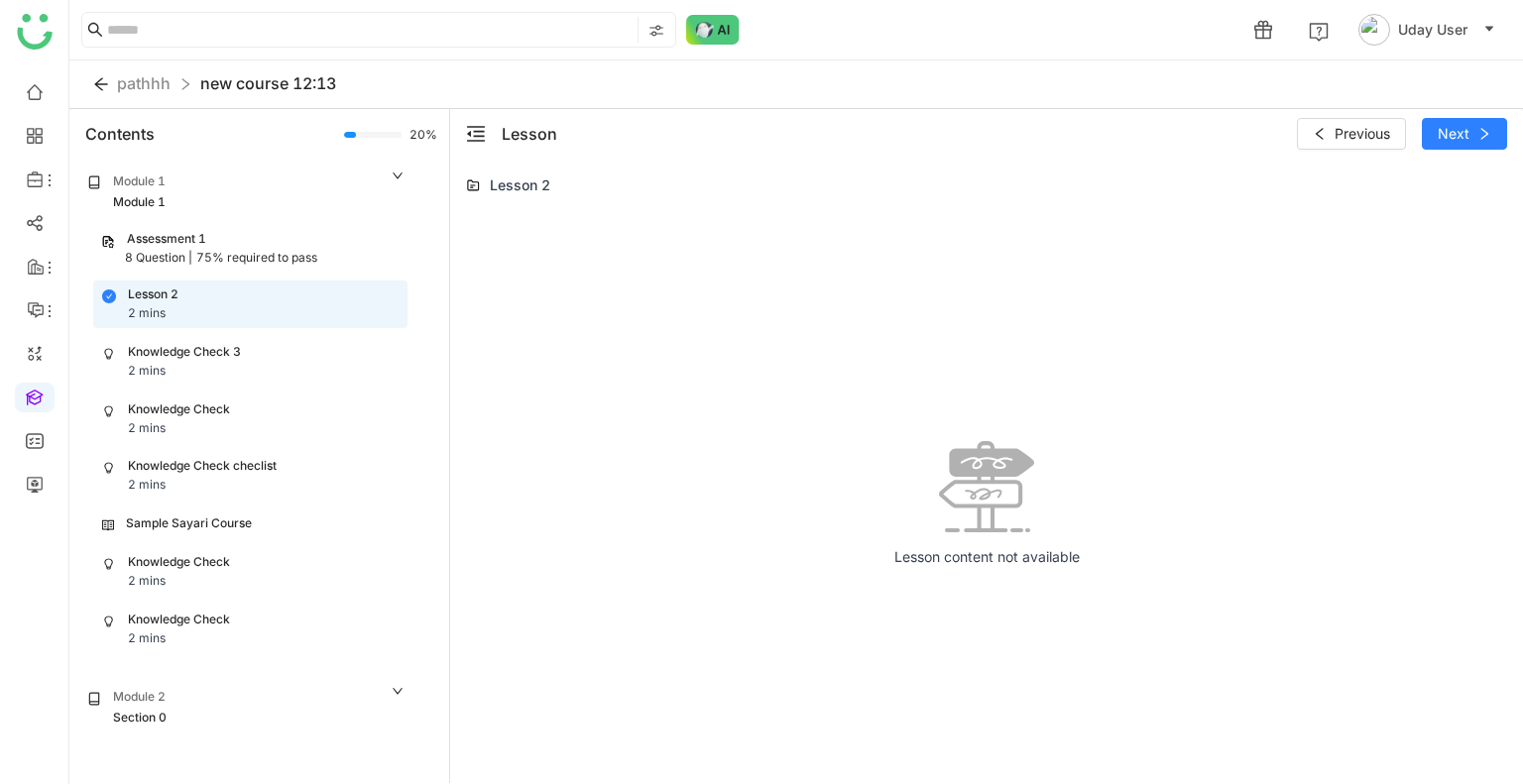 scroll, scrollTop: 0, scrollLeft: 0, axis: both 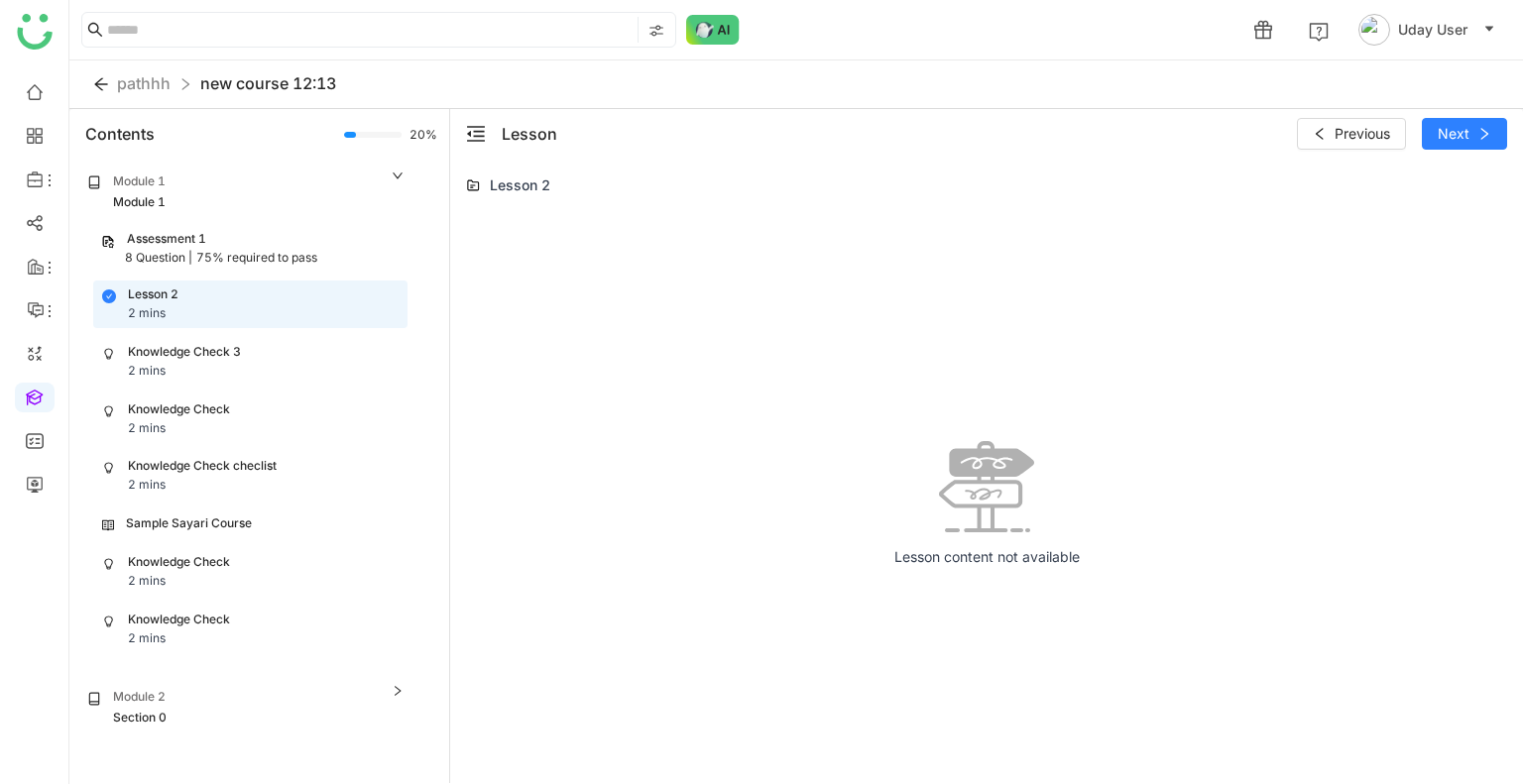 click on "Module 2" 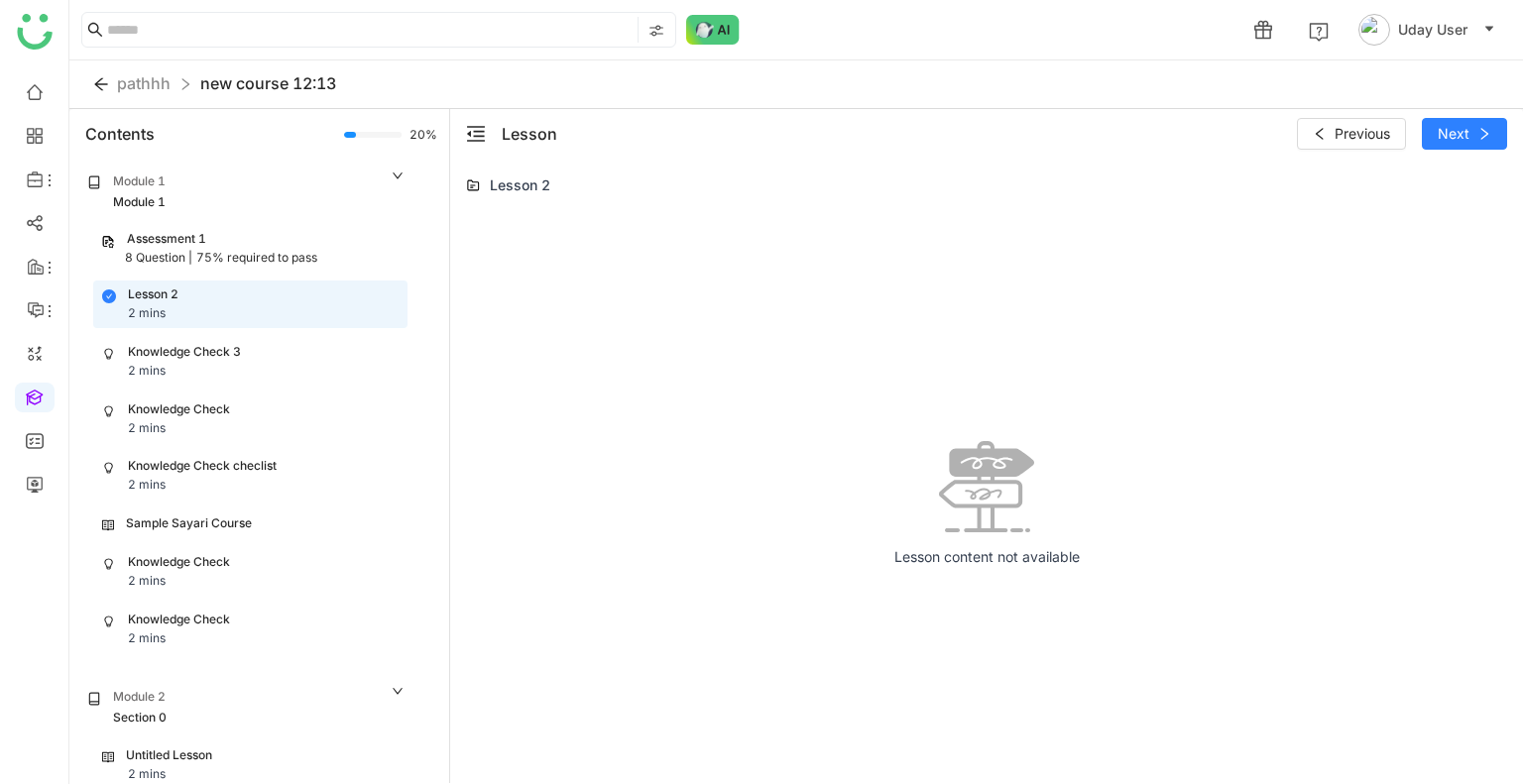 click on "Untitled Lesson" 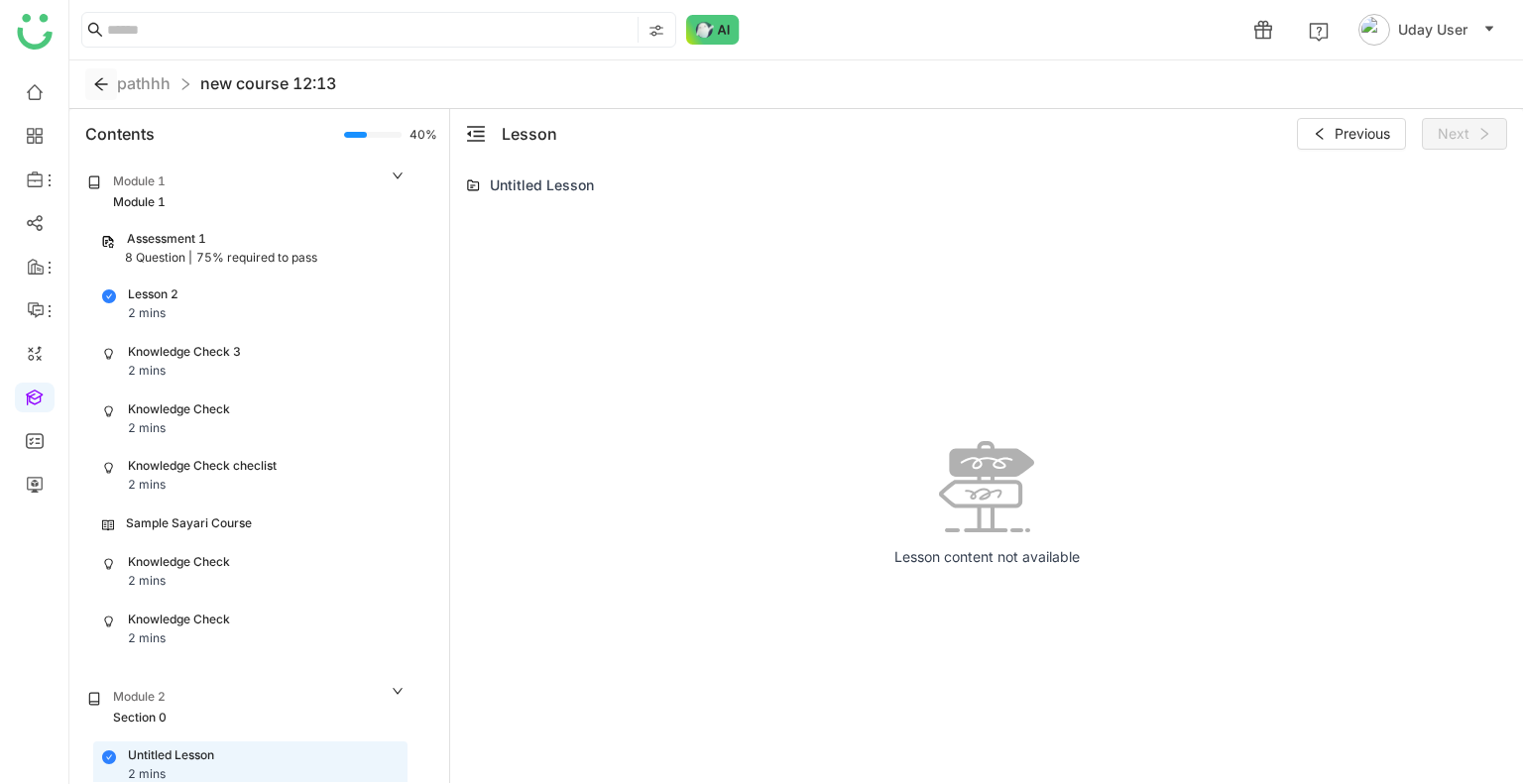 click 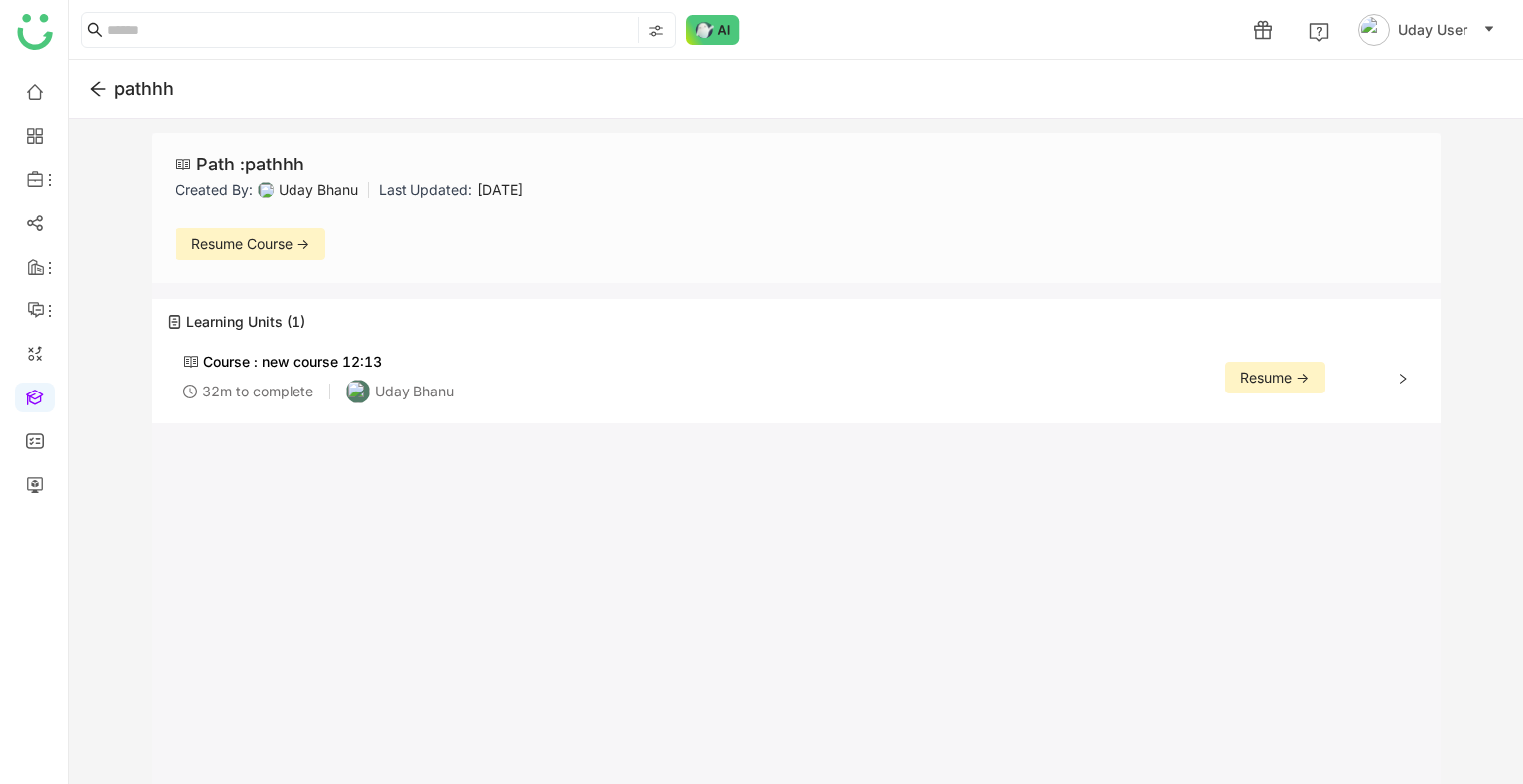 click 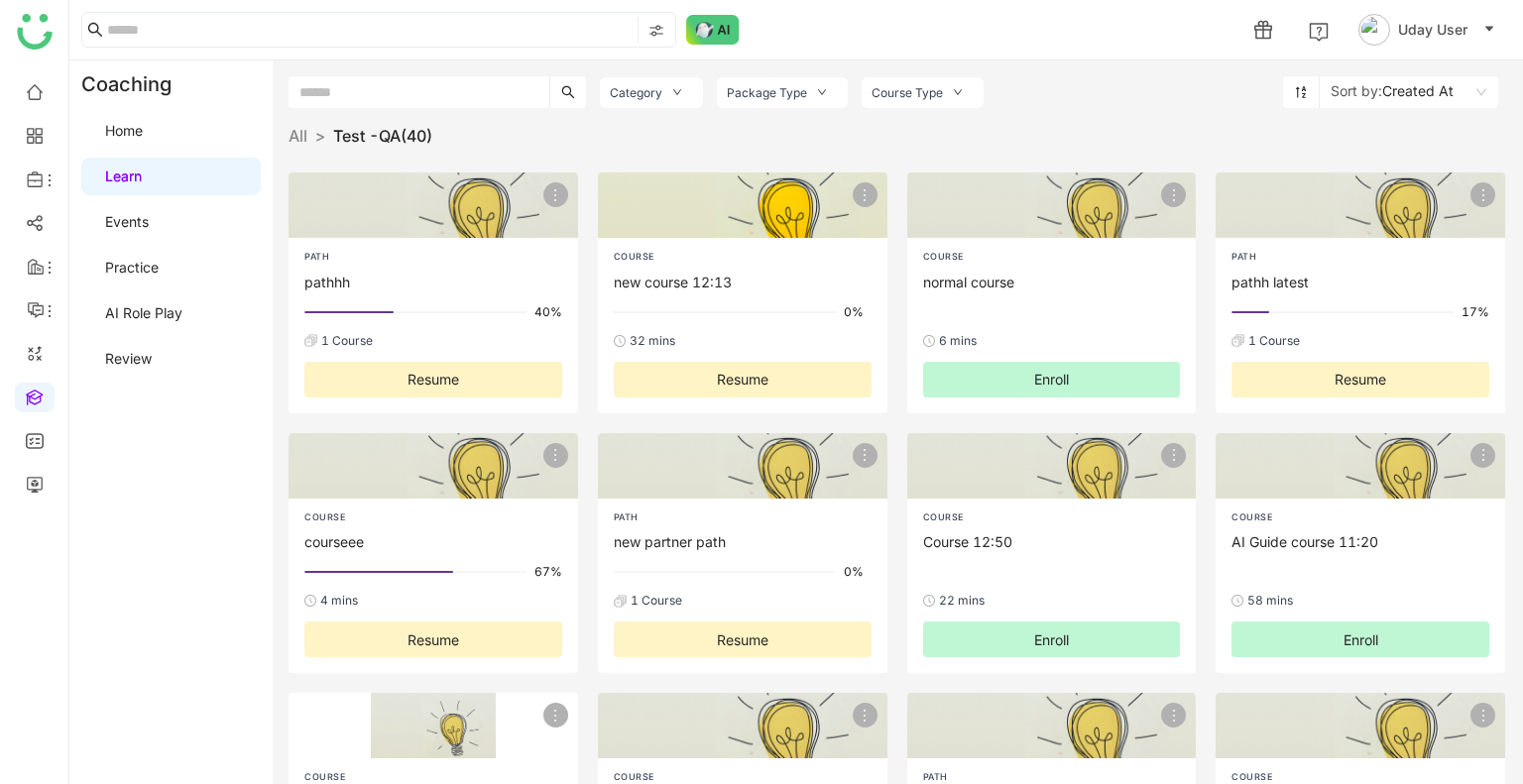 click on "32 mins" 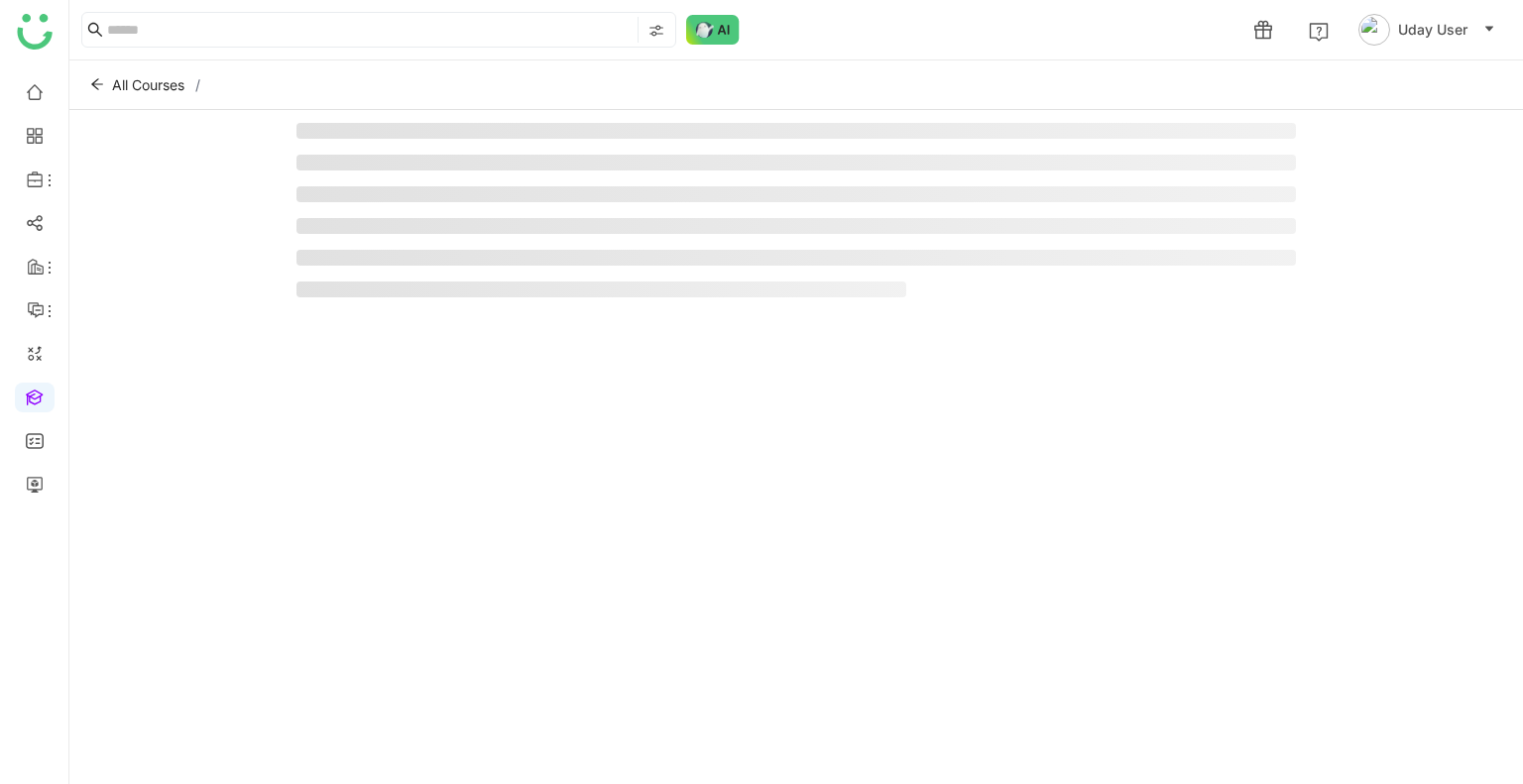 click 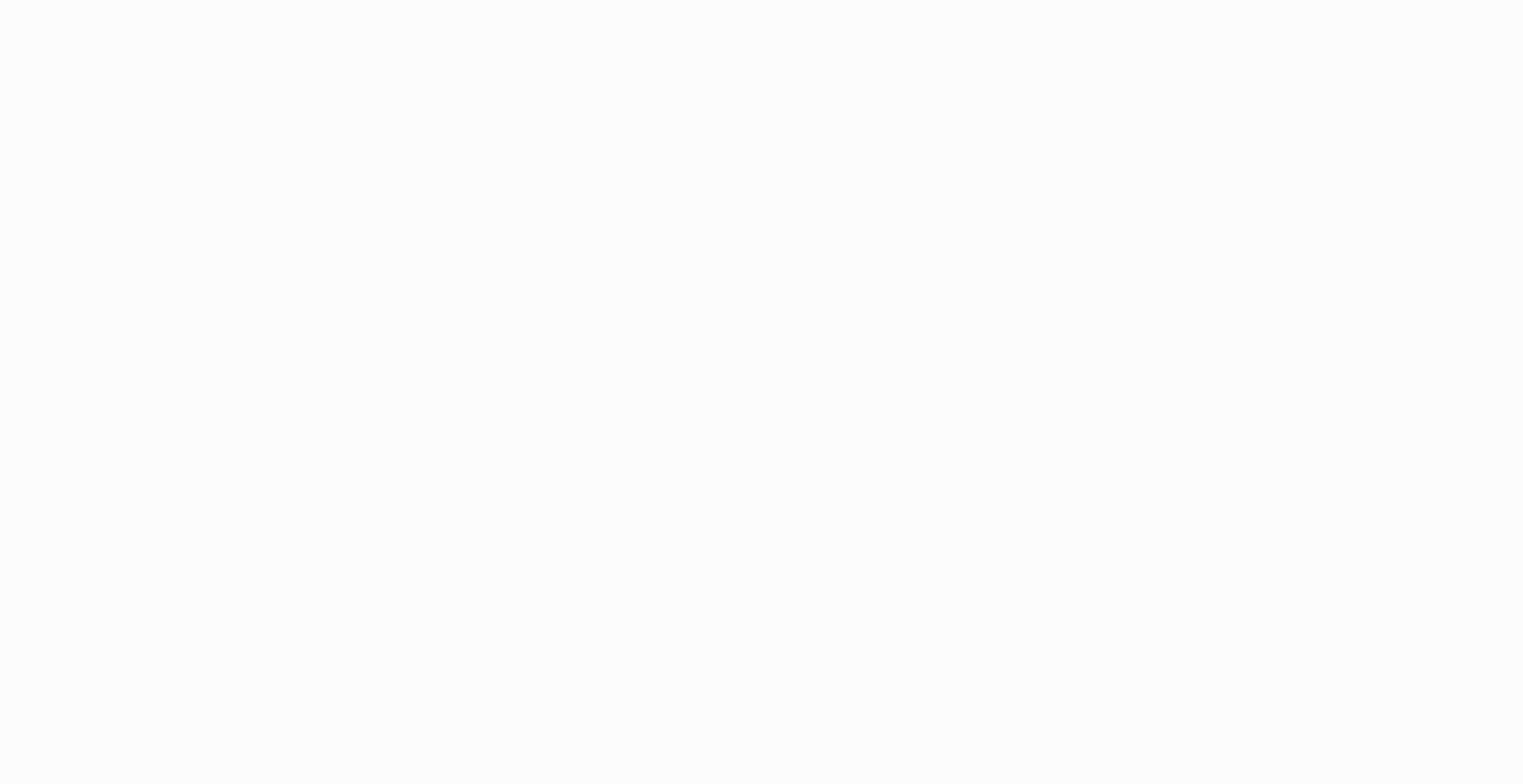 scroll, scrollTop: 0, scrollLeft: 0, axis: both 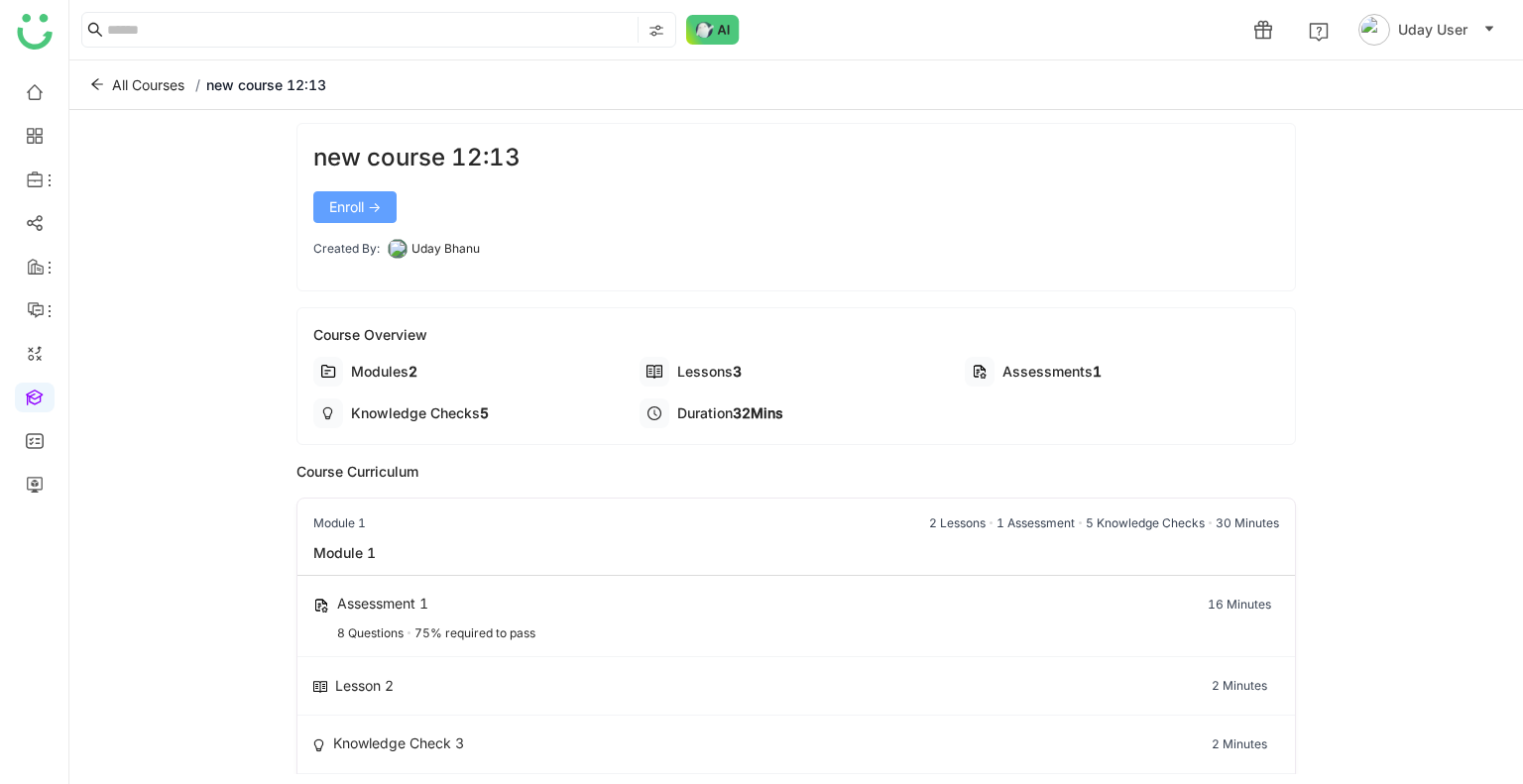 click on "Enroll ->" 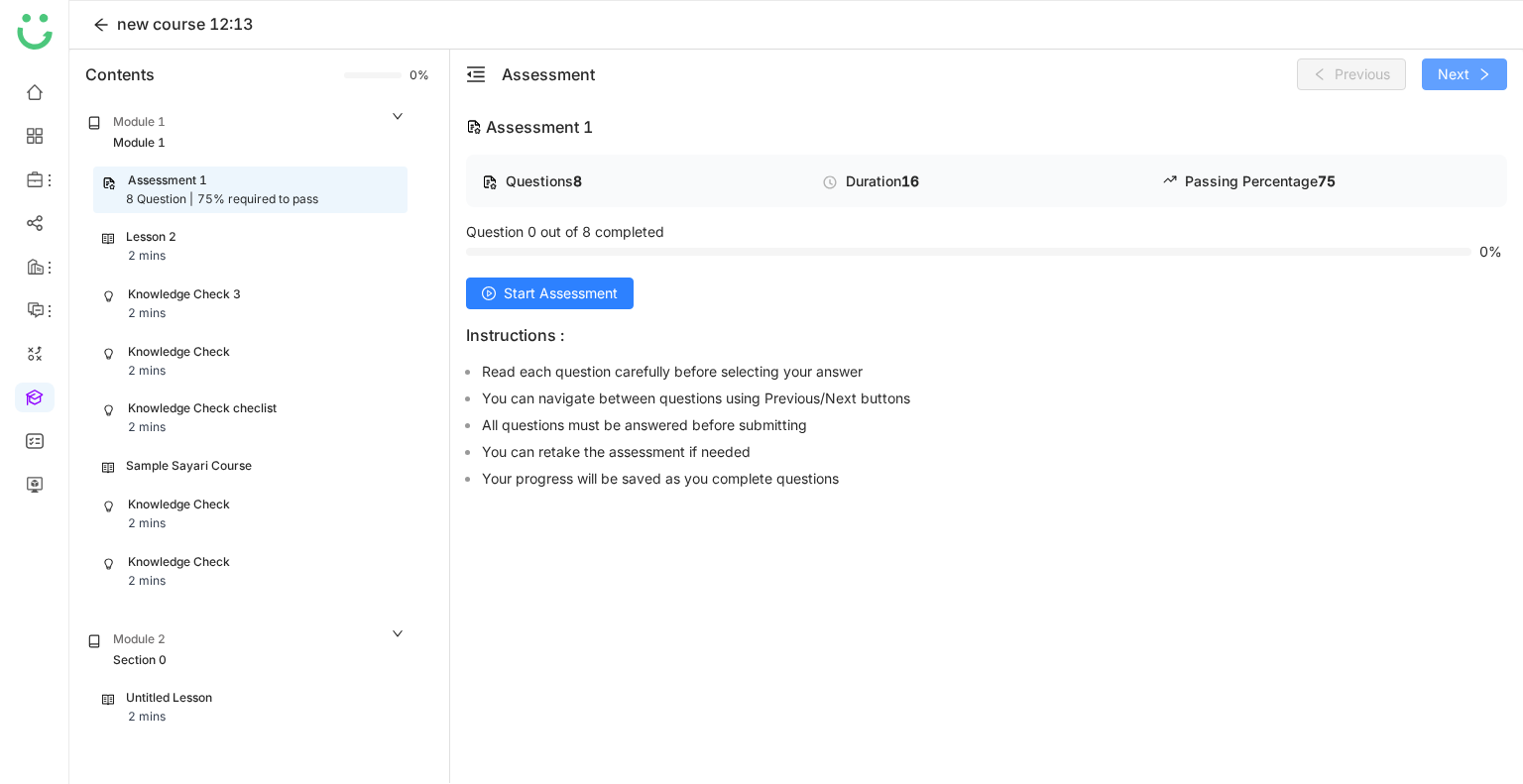 click on "Next" 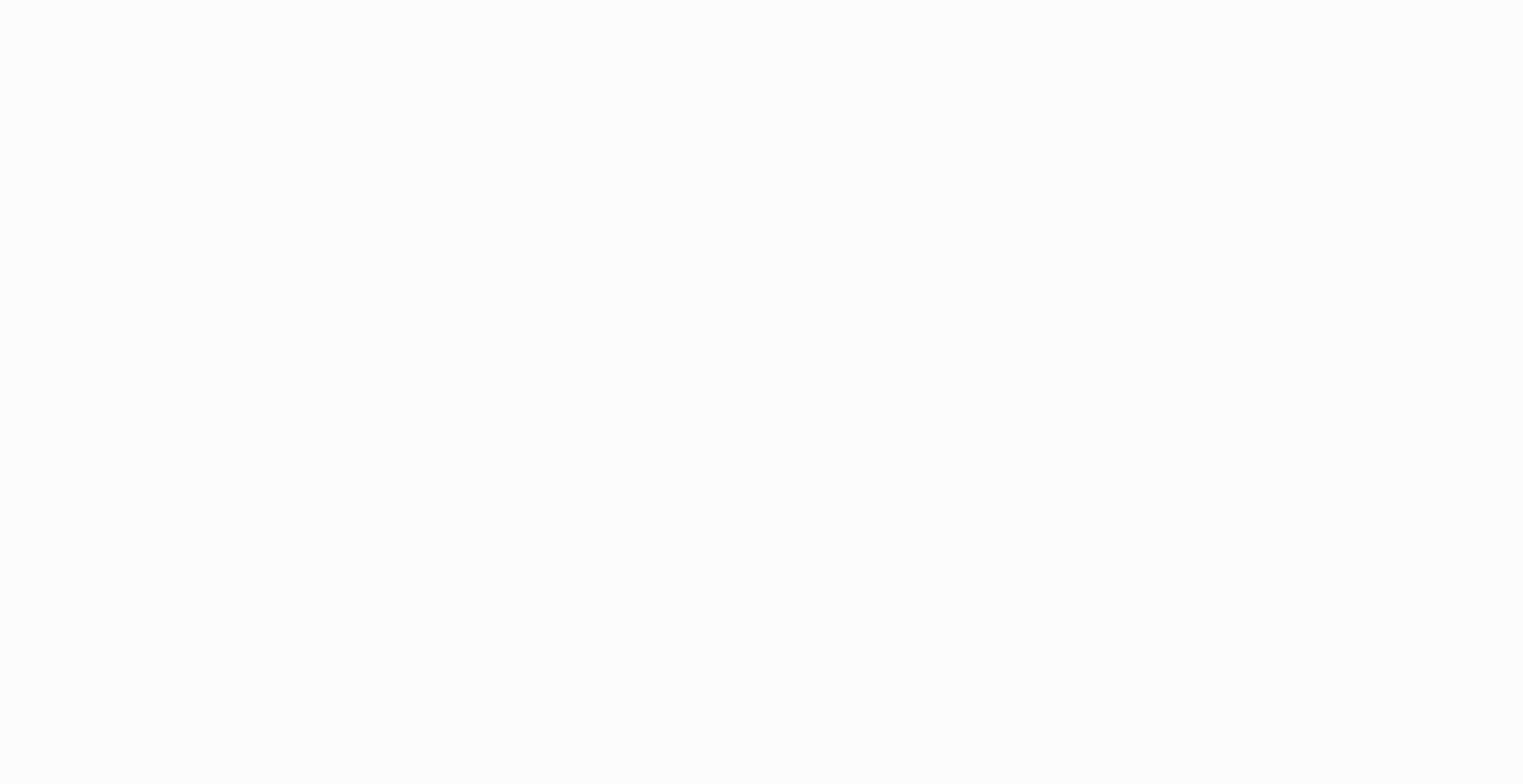 scroll, scrollTop: 0, scrollLeft: 0, axis: both 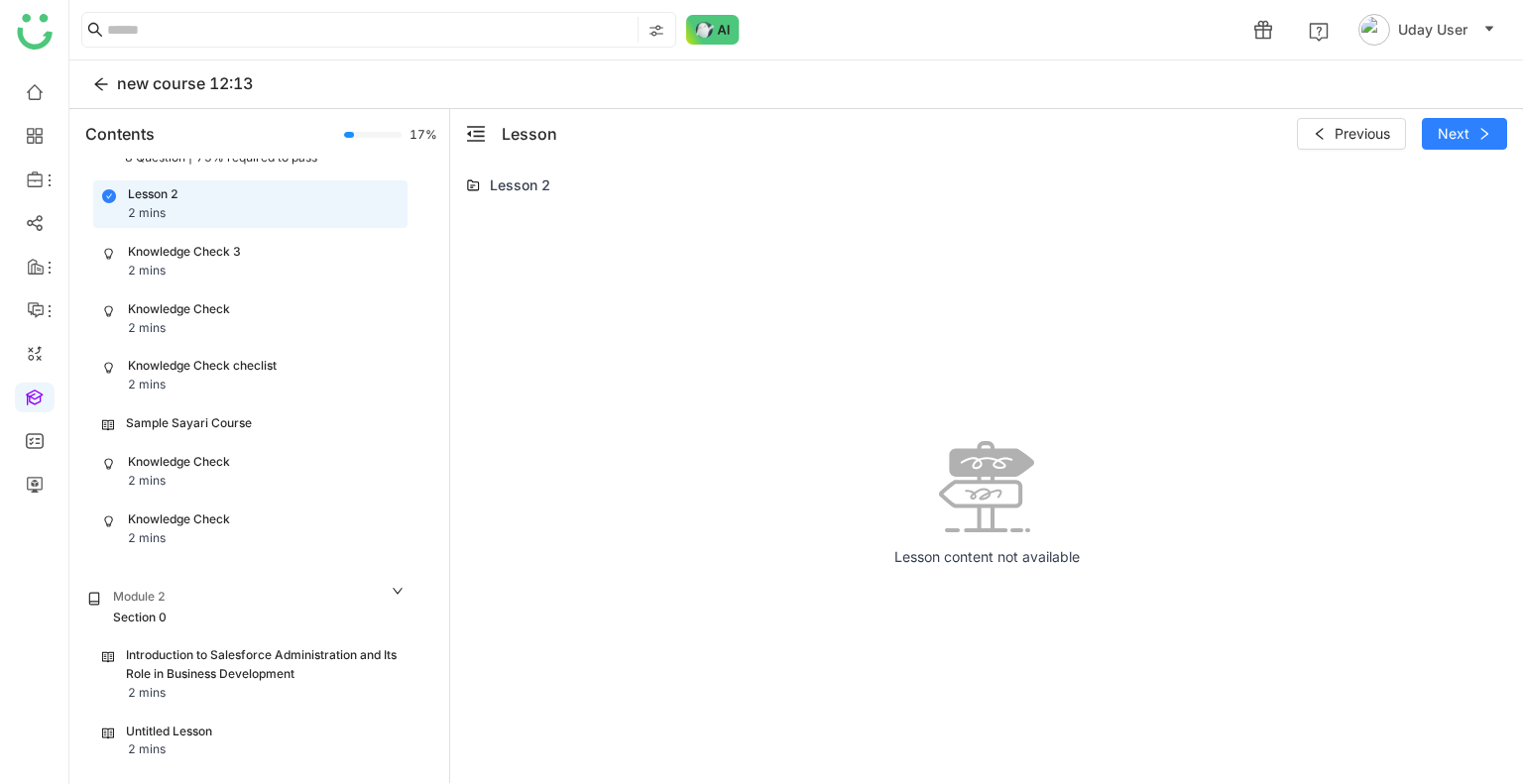 click on "Introduction to Salesforce Administration and Its Role in Business Development" 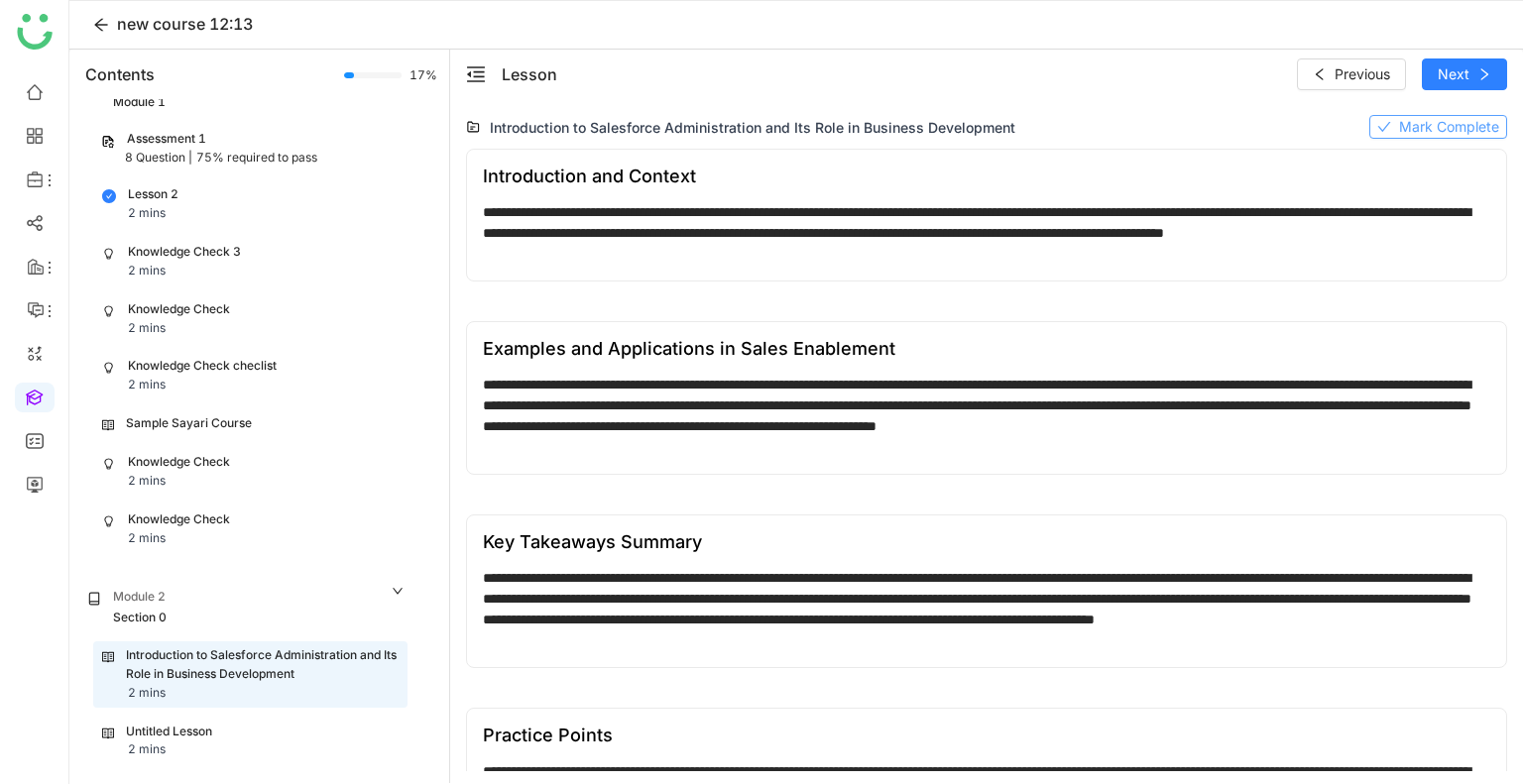 click on "Mark Complete" 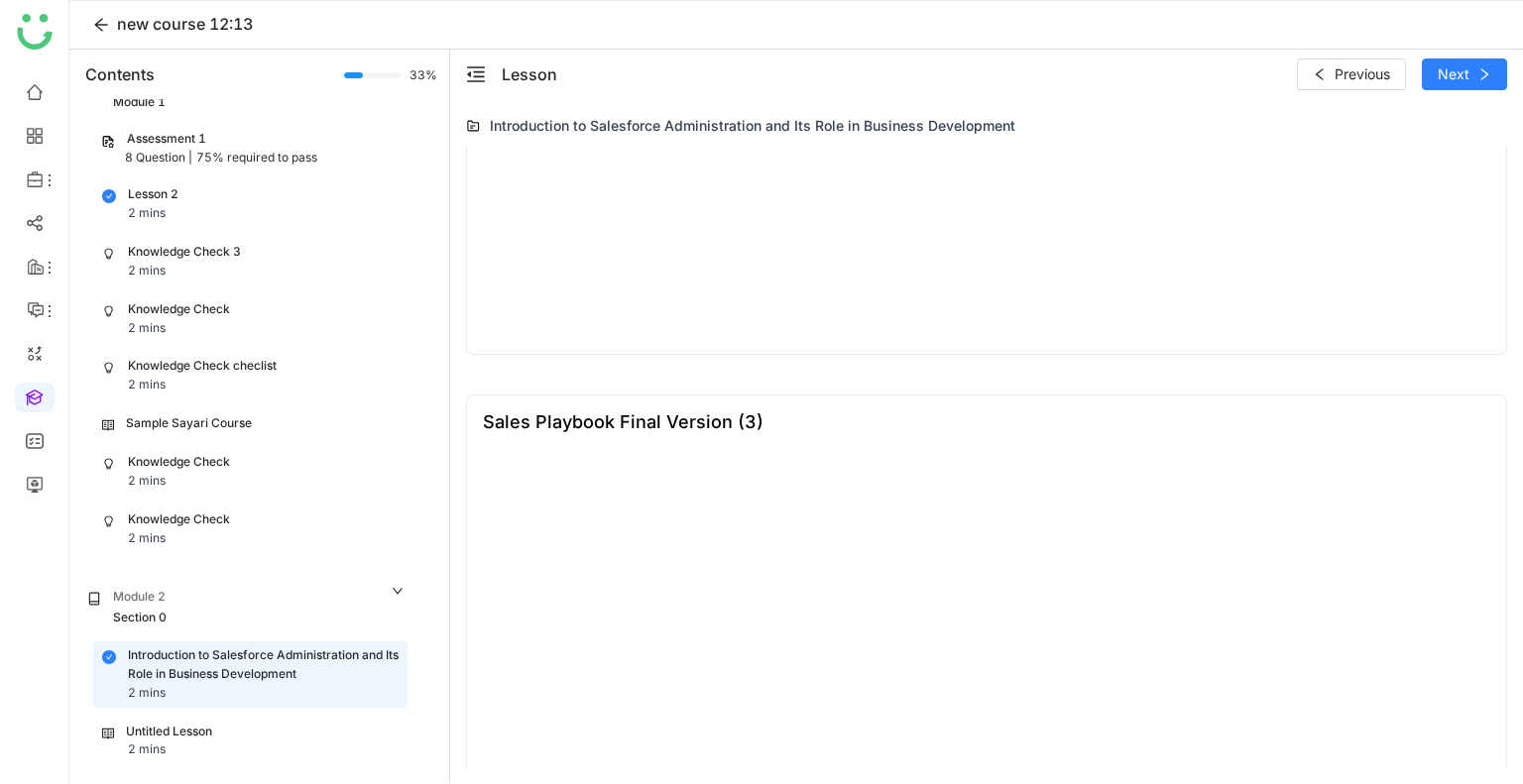 scroll, scrollTop: 1590, scrollLeft: 0, axis: vertical 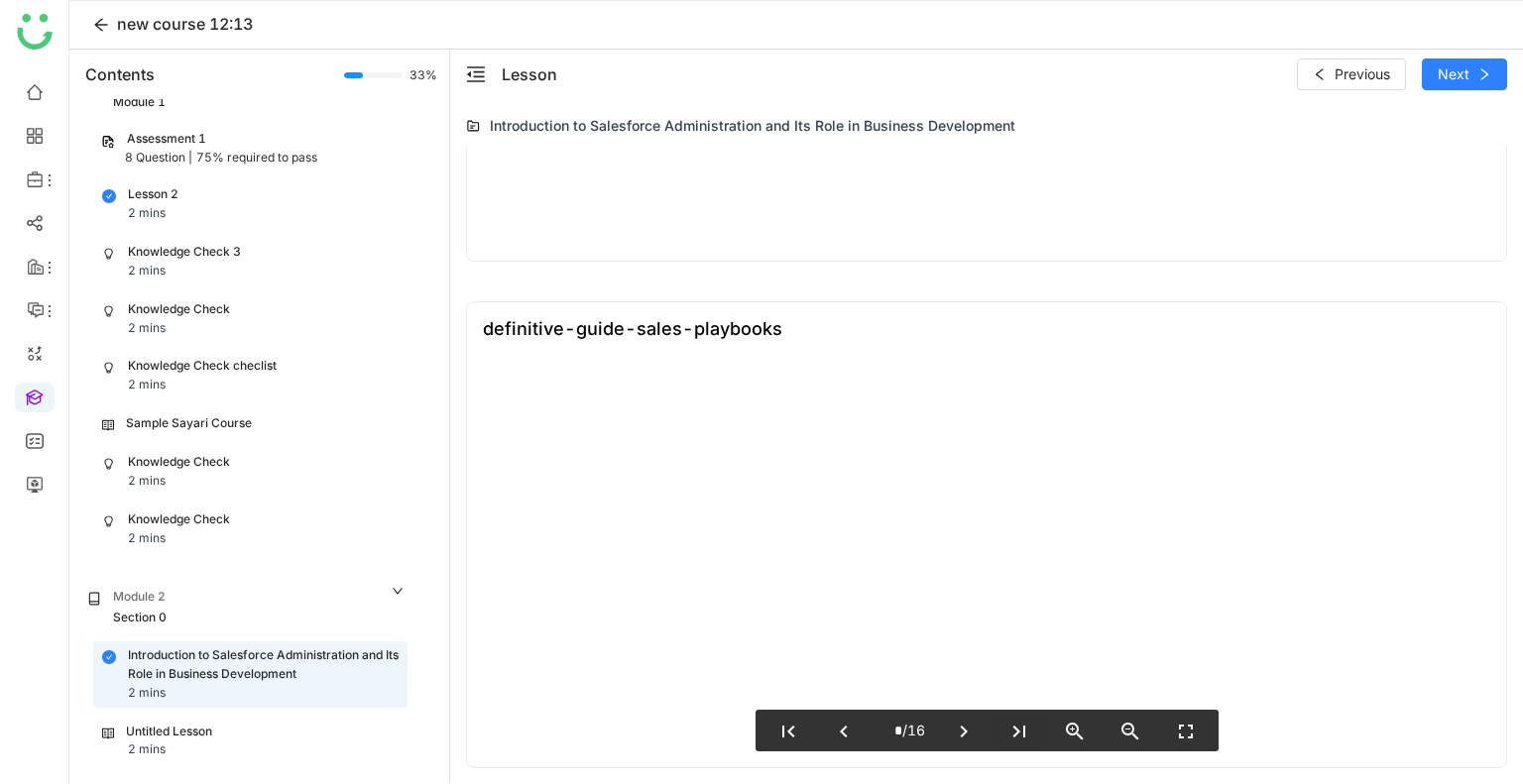 click on "last_page" at bounding box center (1019, 730) 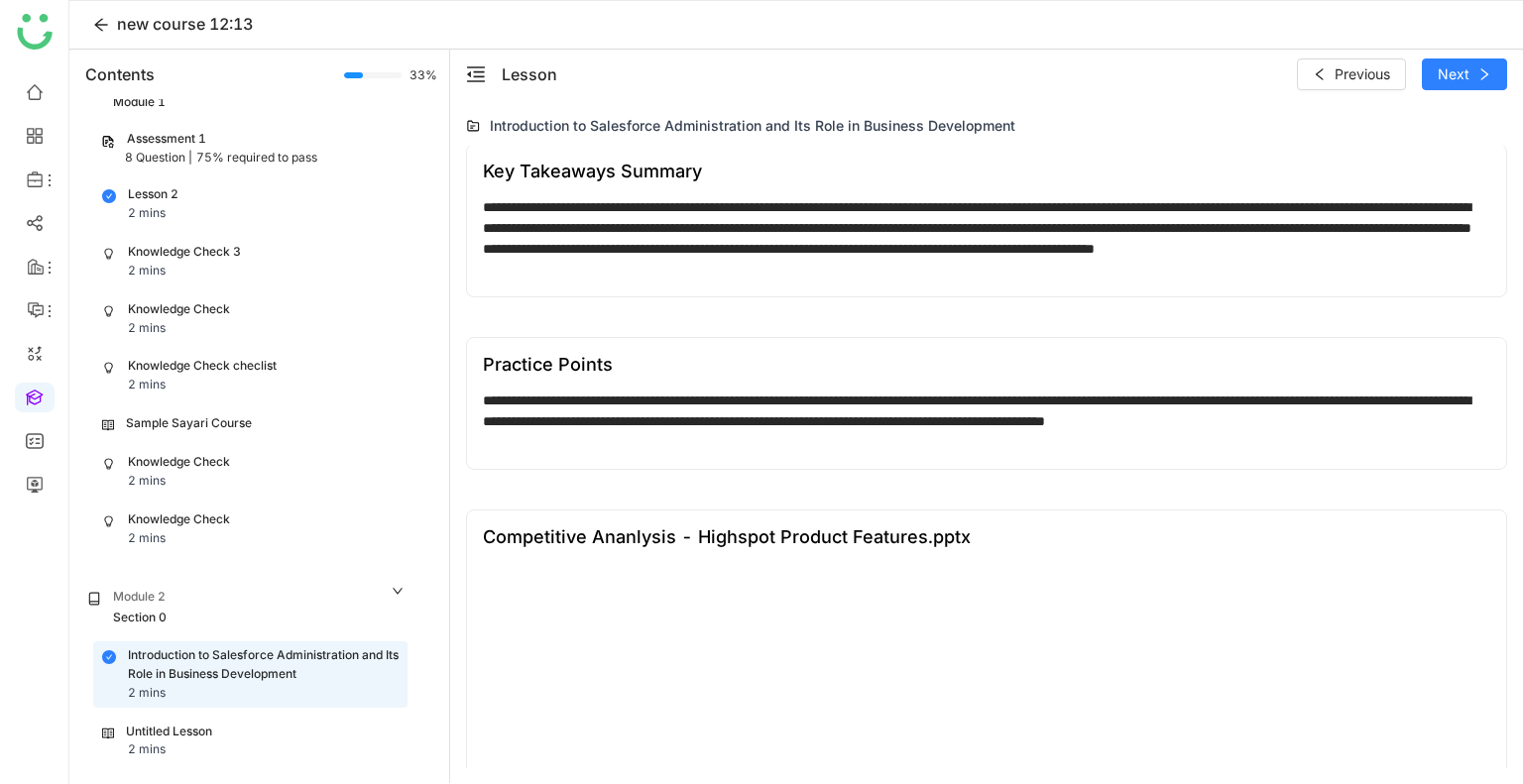 scroll, scrollTop: 0, scrollLeft: 0, axis: both 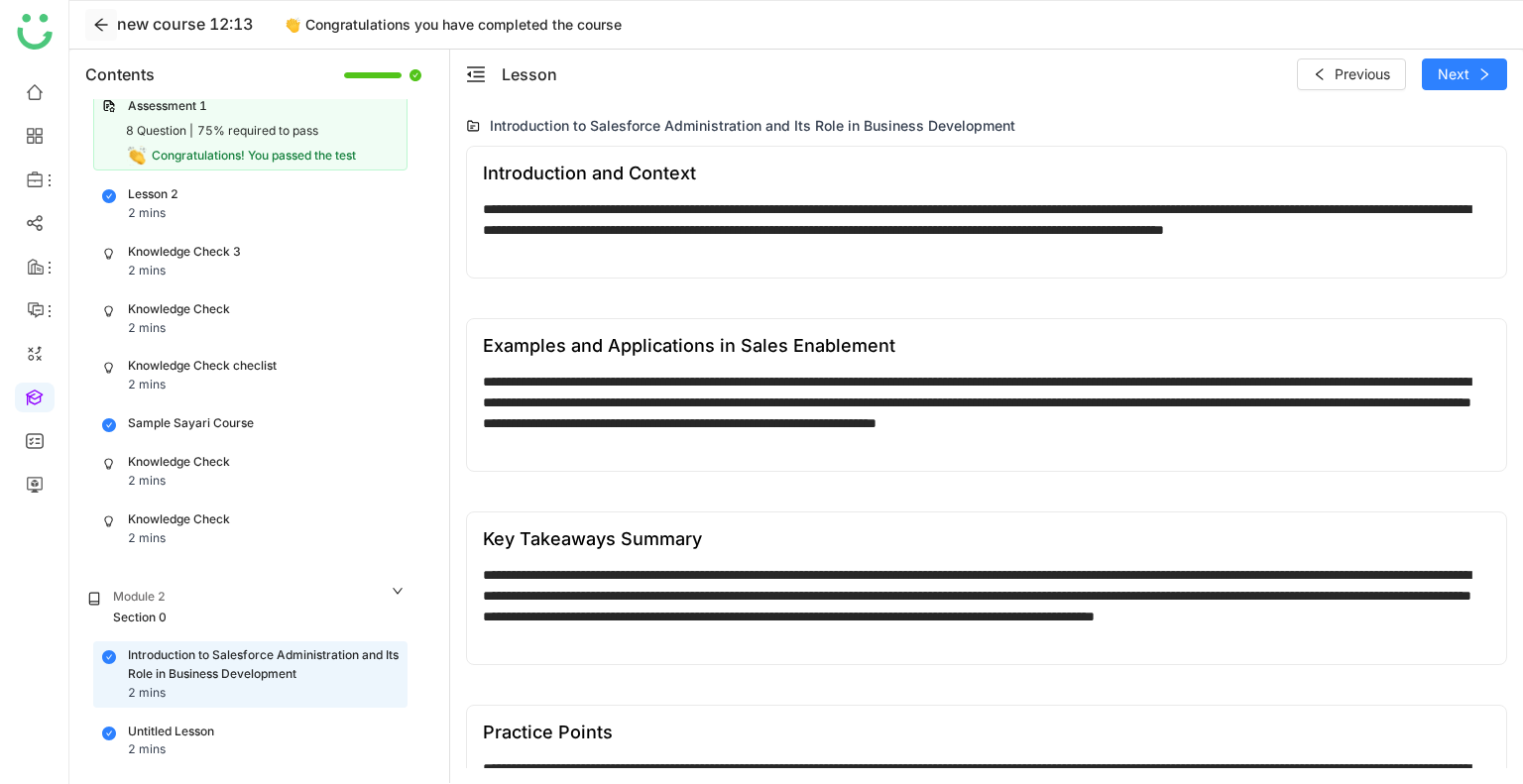 click 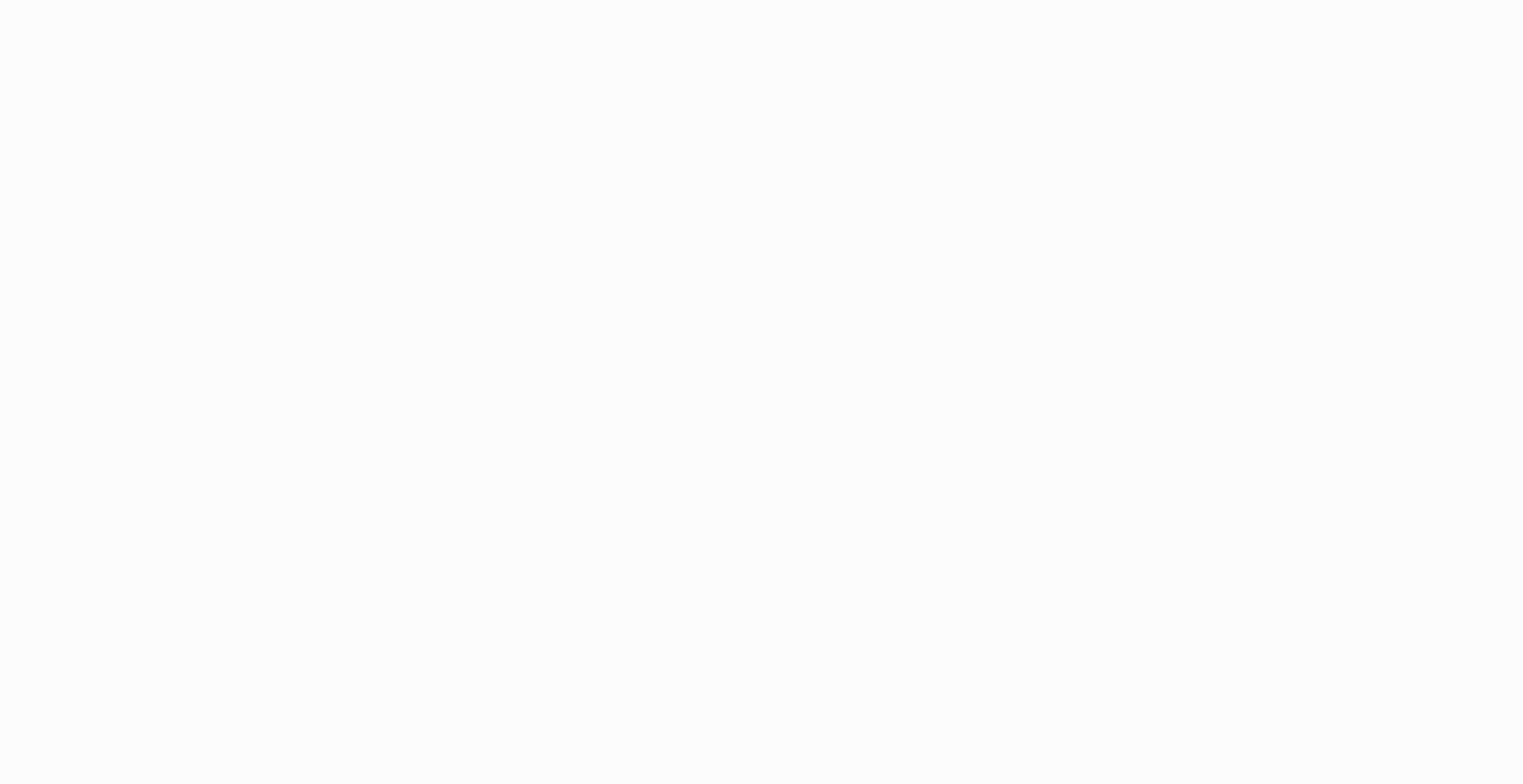 scroll, scrollTop: 0, scrollLeft: 0, axis: both 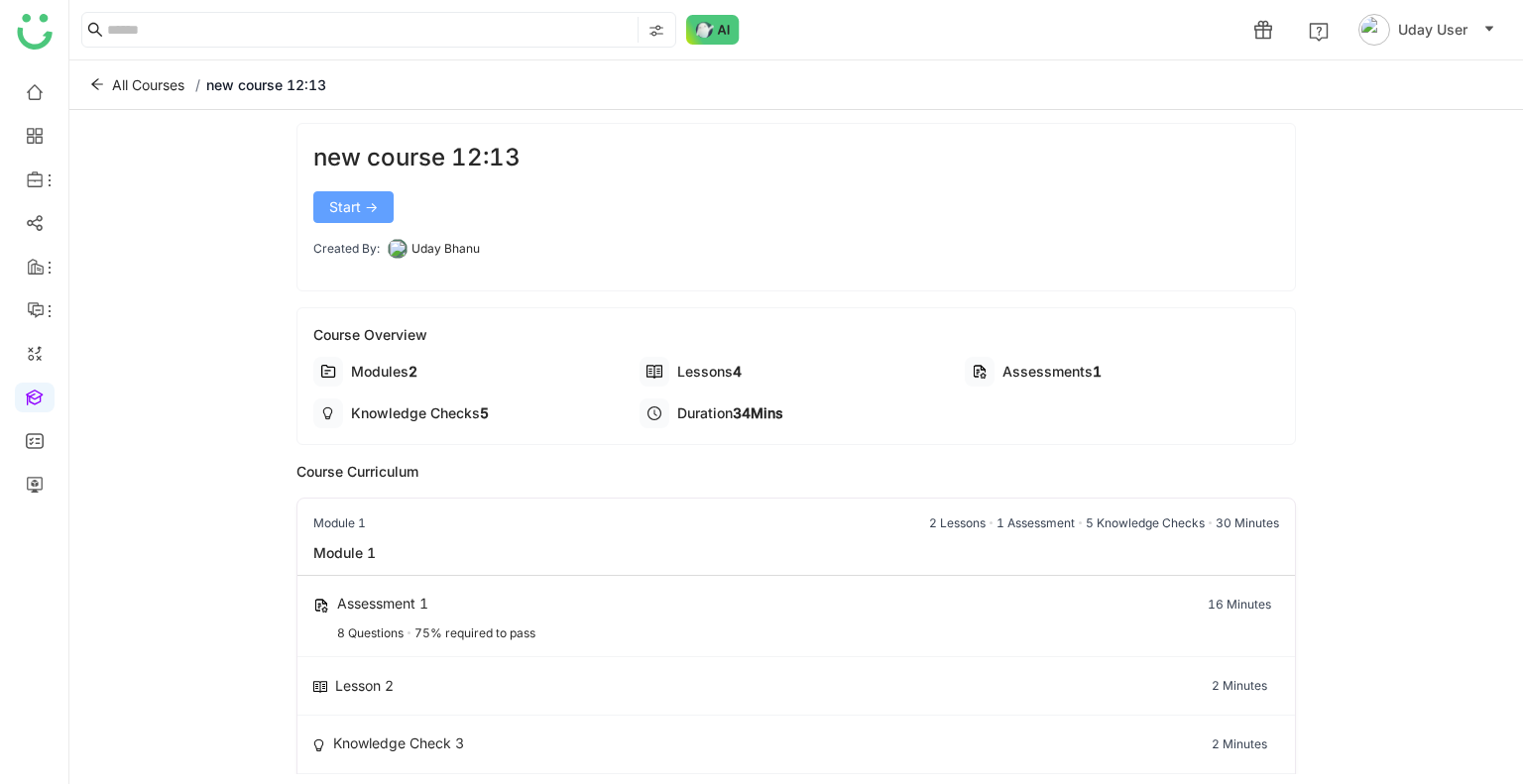 click on "Start ->" 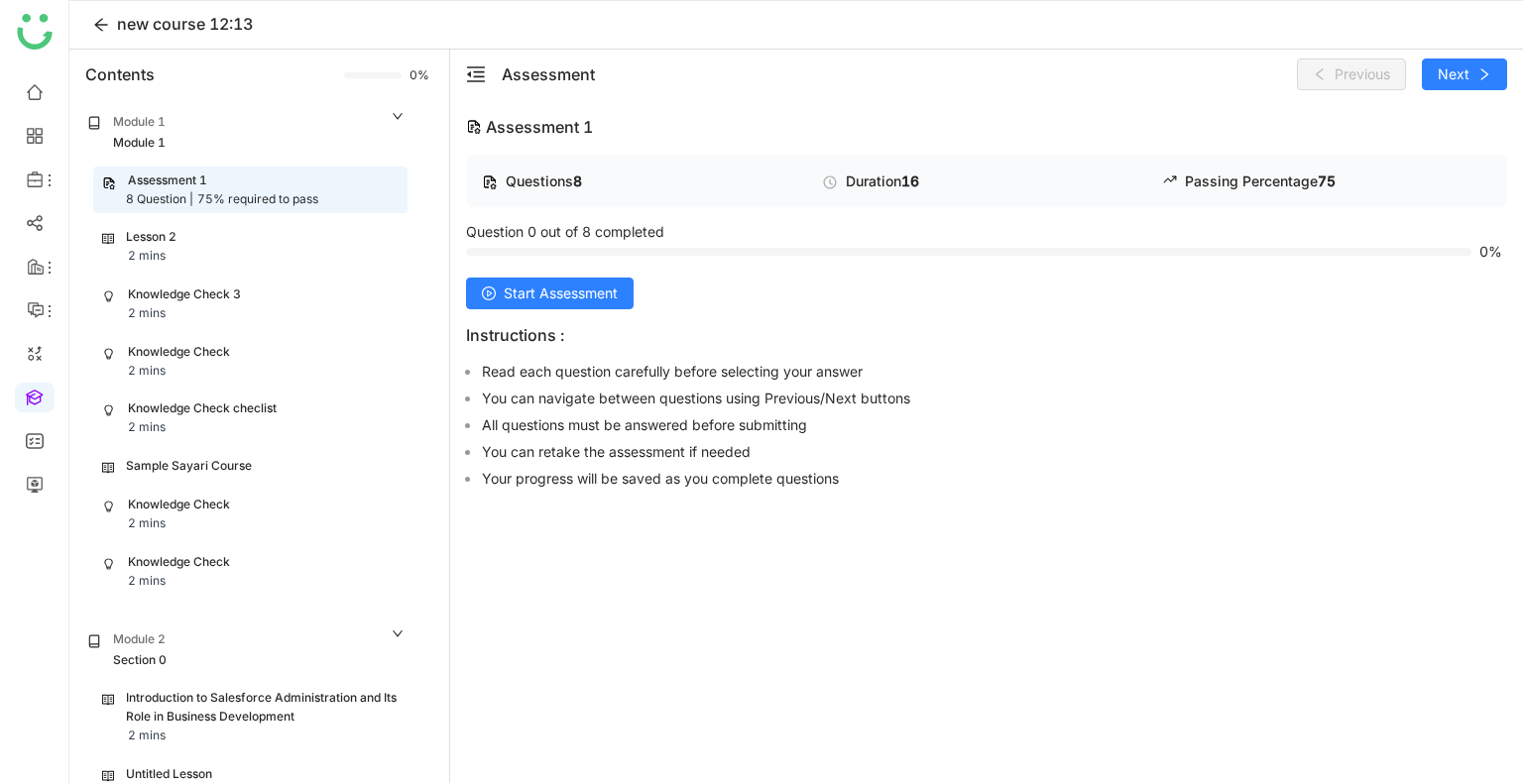 scroll, scrollTop: 43, scrollLeft: 0, axis: vertical 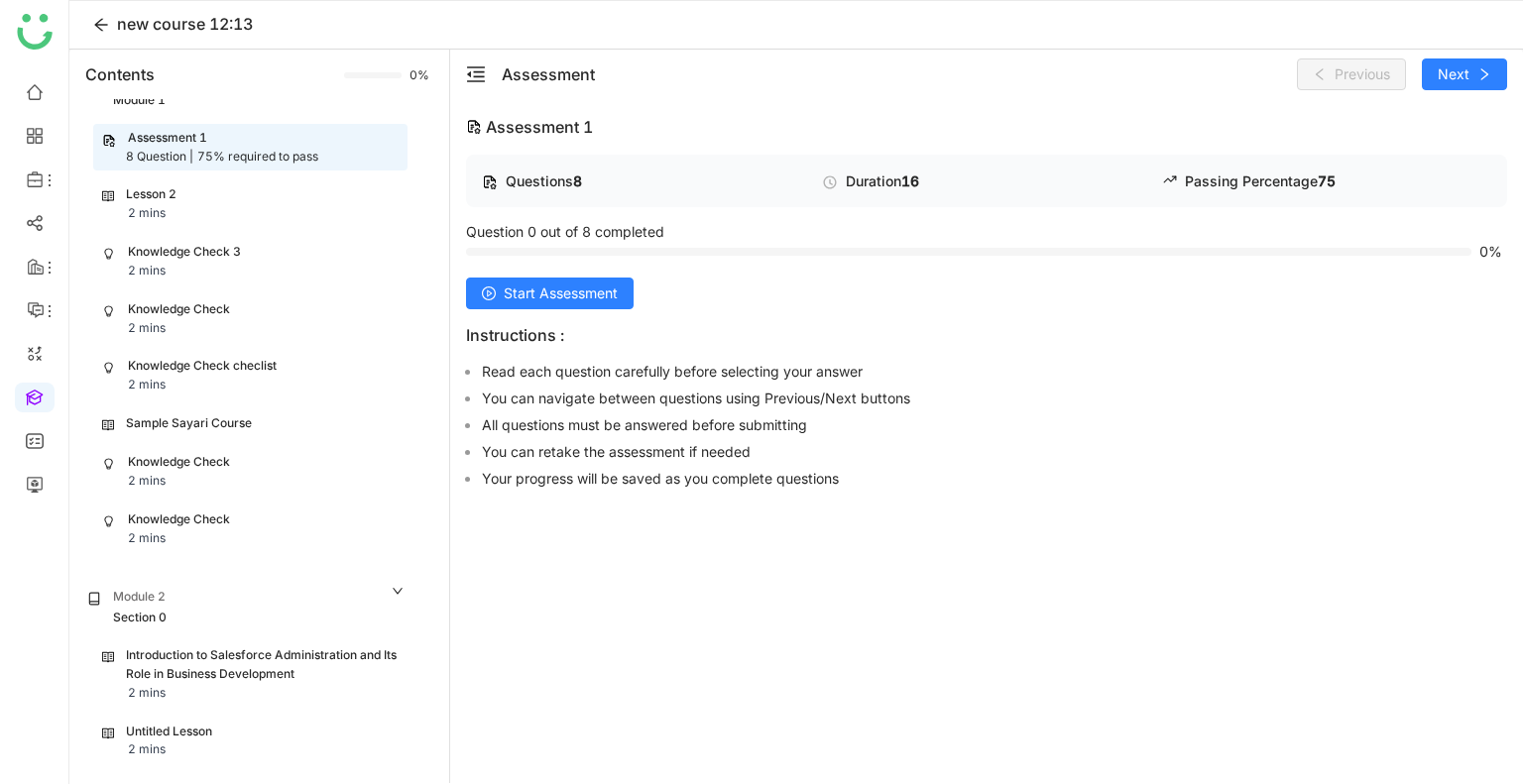 click on "Introduction to Salesforce Administration and Its Role in Business Development" 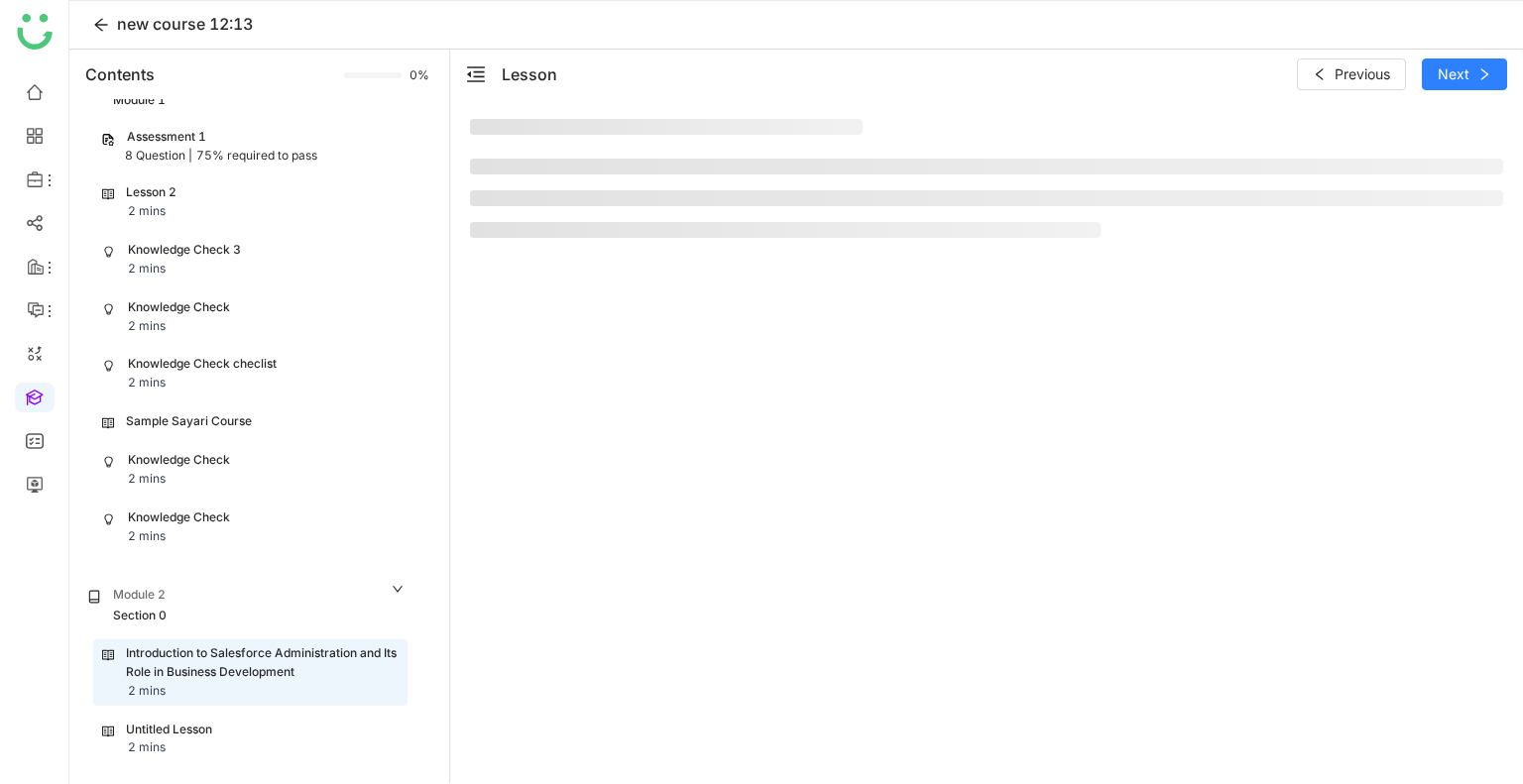 scroll, scrollTop: 41, scrollLeft: 0, axis: vertical 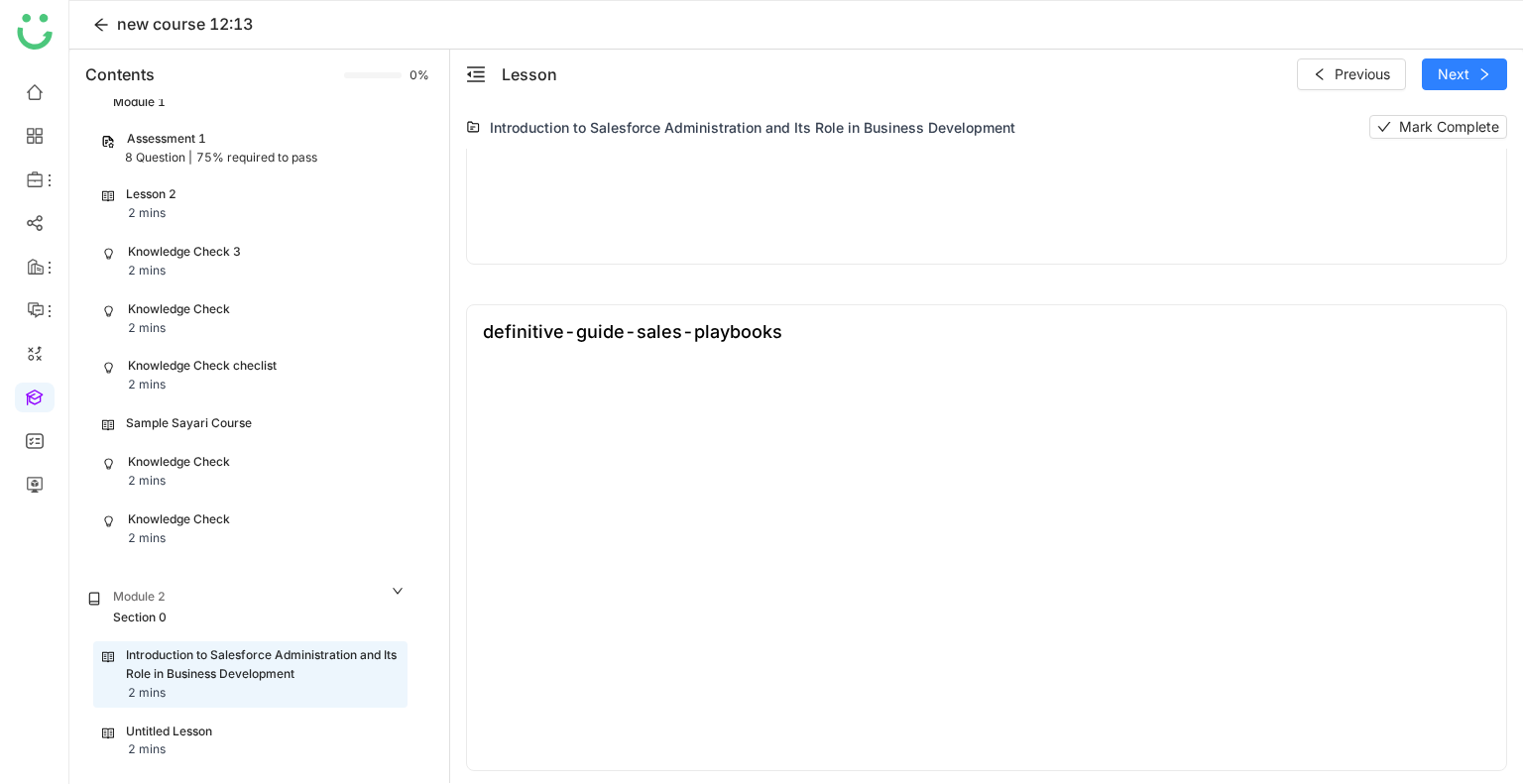 type on "*" 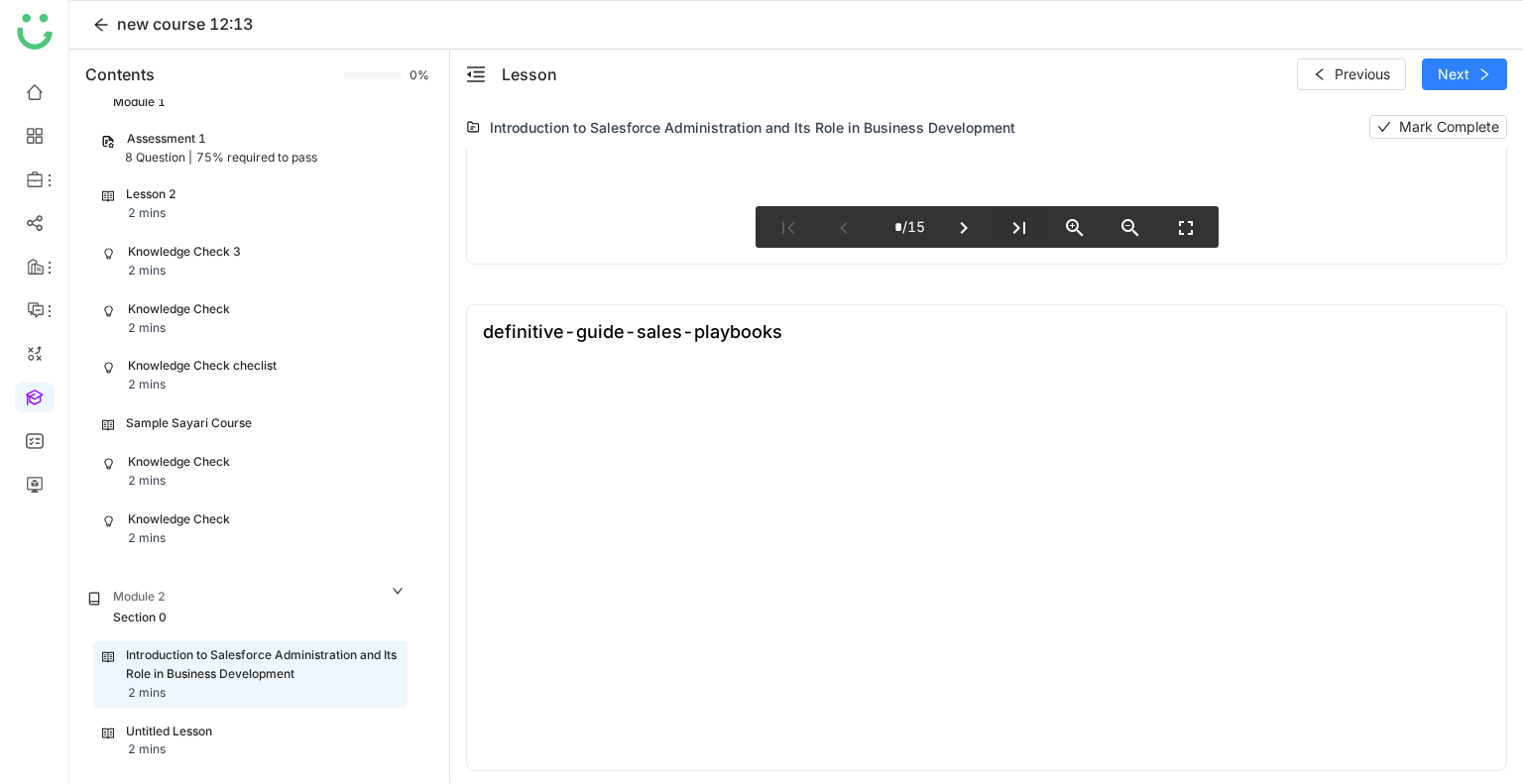 click on "last_page" at bounding box center (1019, 228) 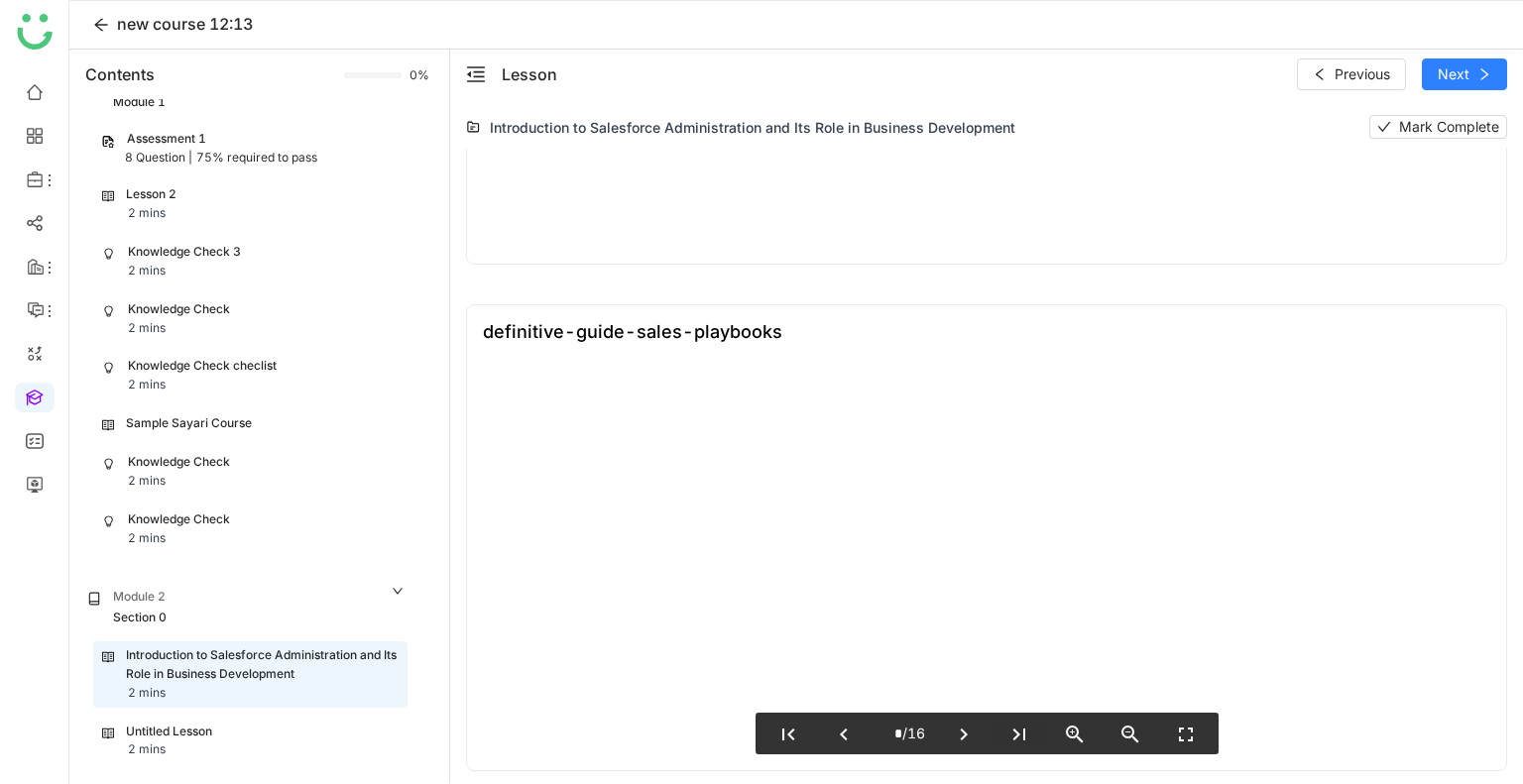 click on "last_page" at bounding box center [1019, 734] 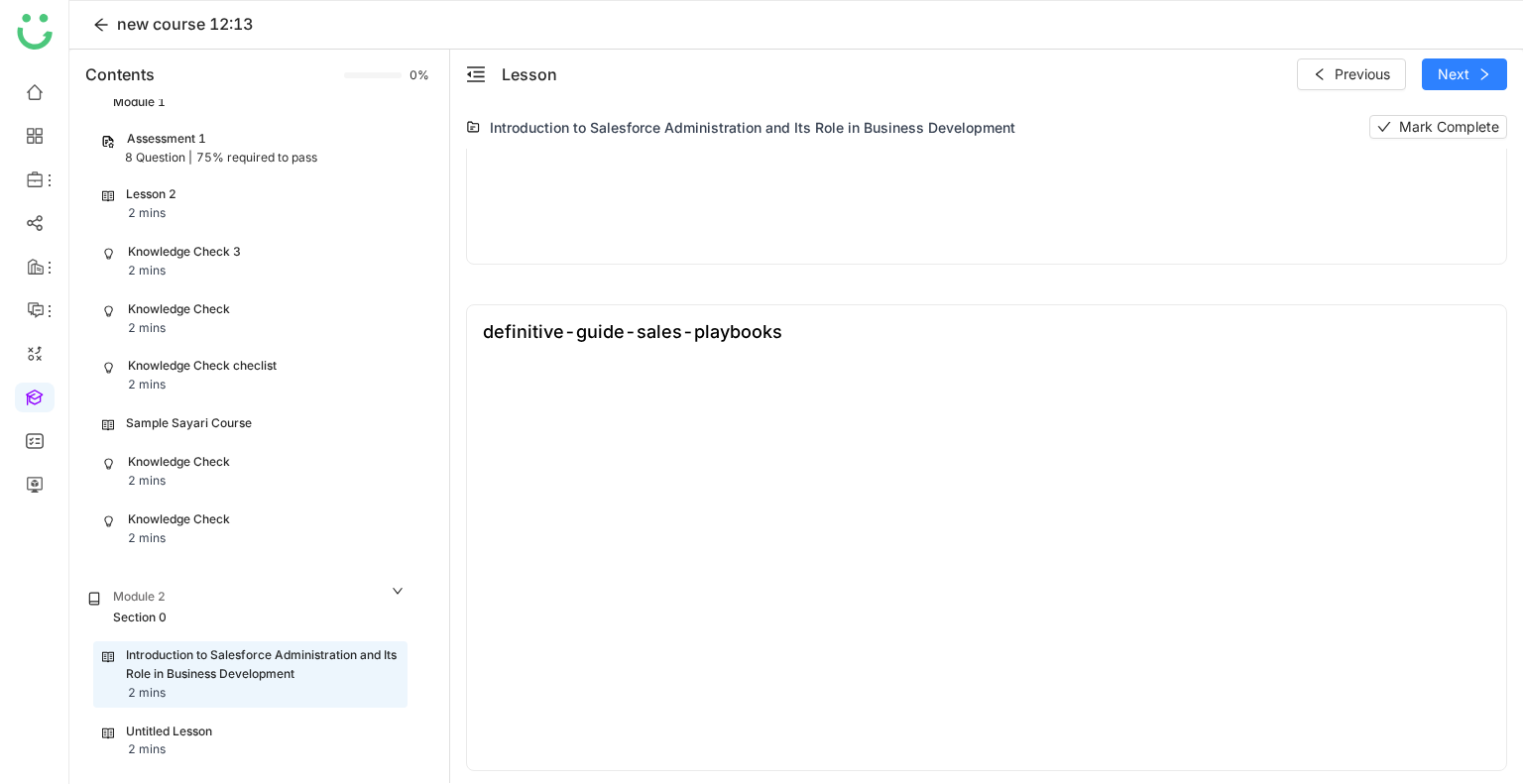 type on "**" 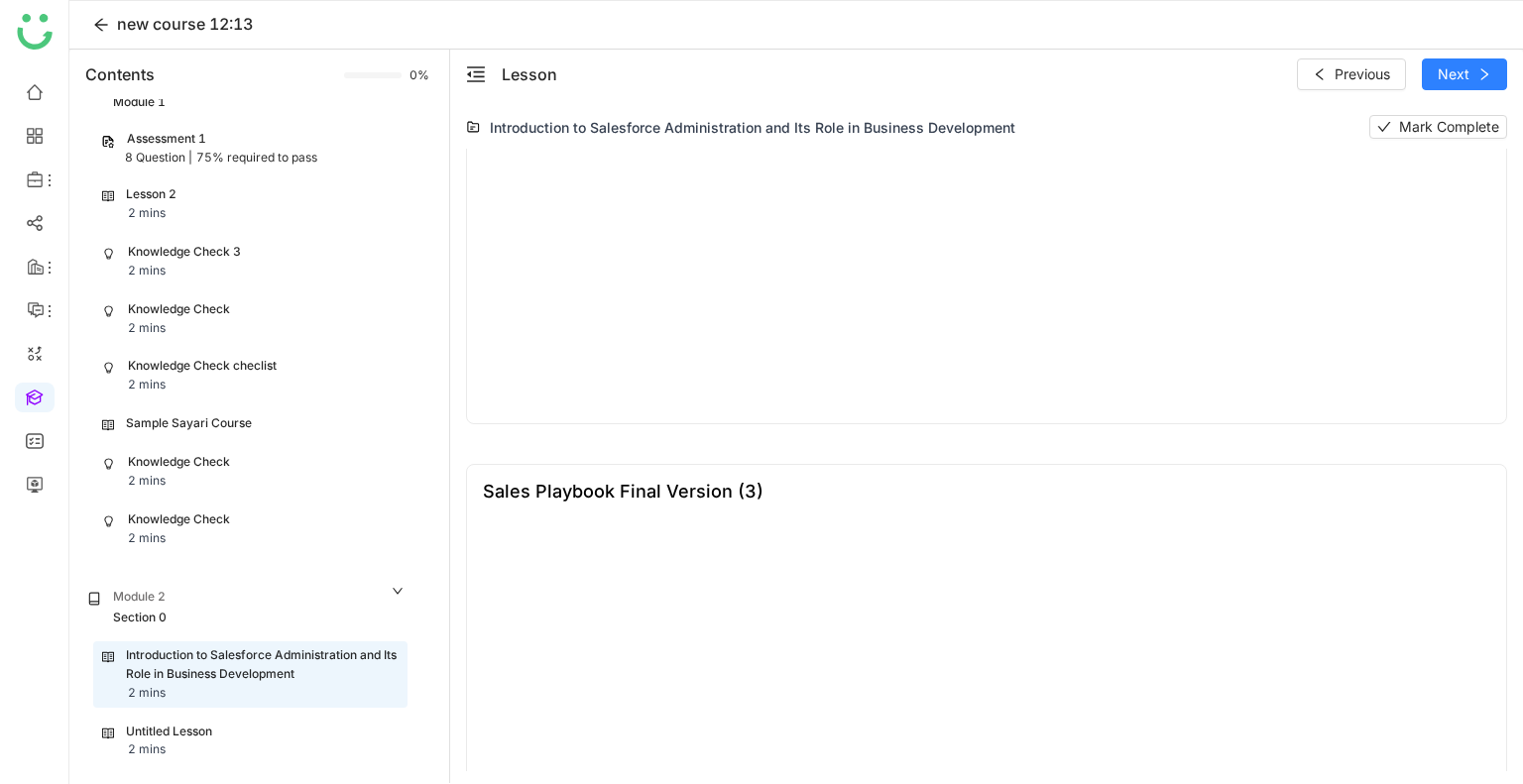 scroll, scrollTop: 995, scrollLeft: 0, axis: vertical 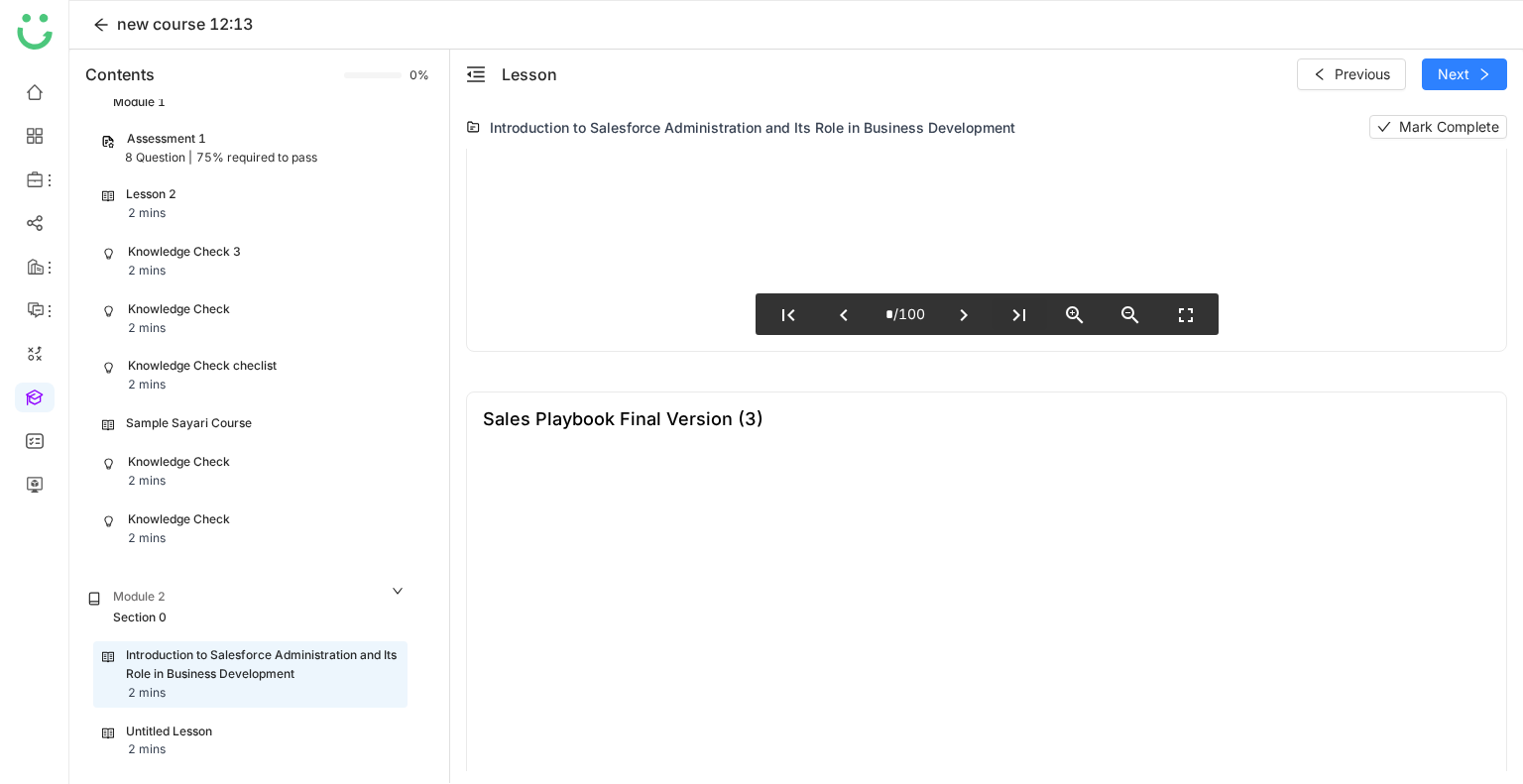 click on "last_page" at bounding box center (1019, 315) 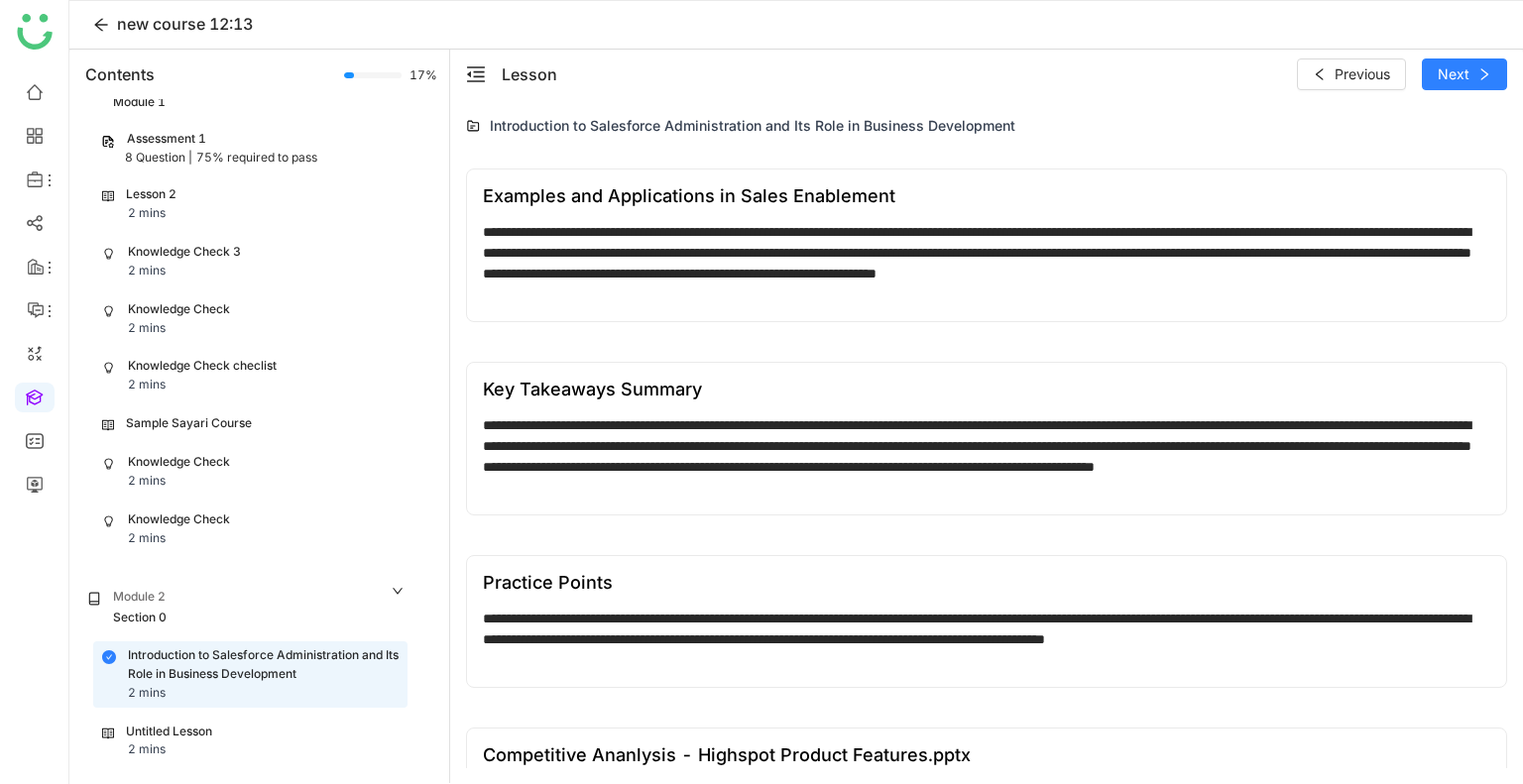 scroll, scrollTop: 0, scrollLeft: 0, axis: both 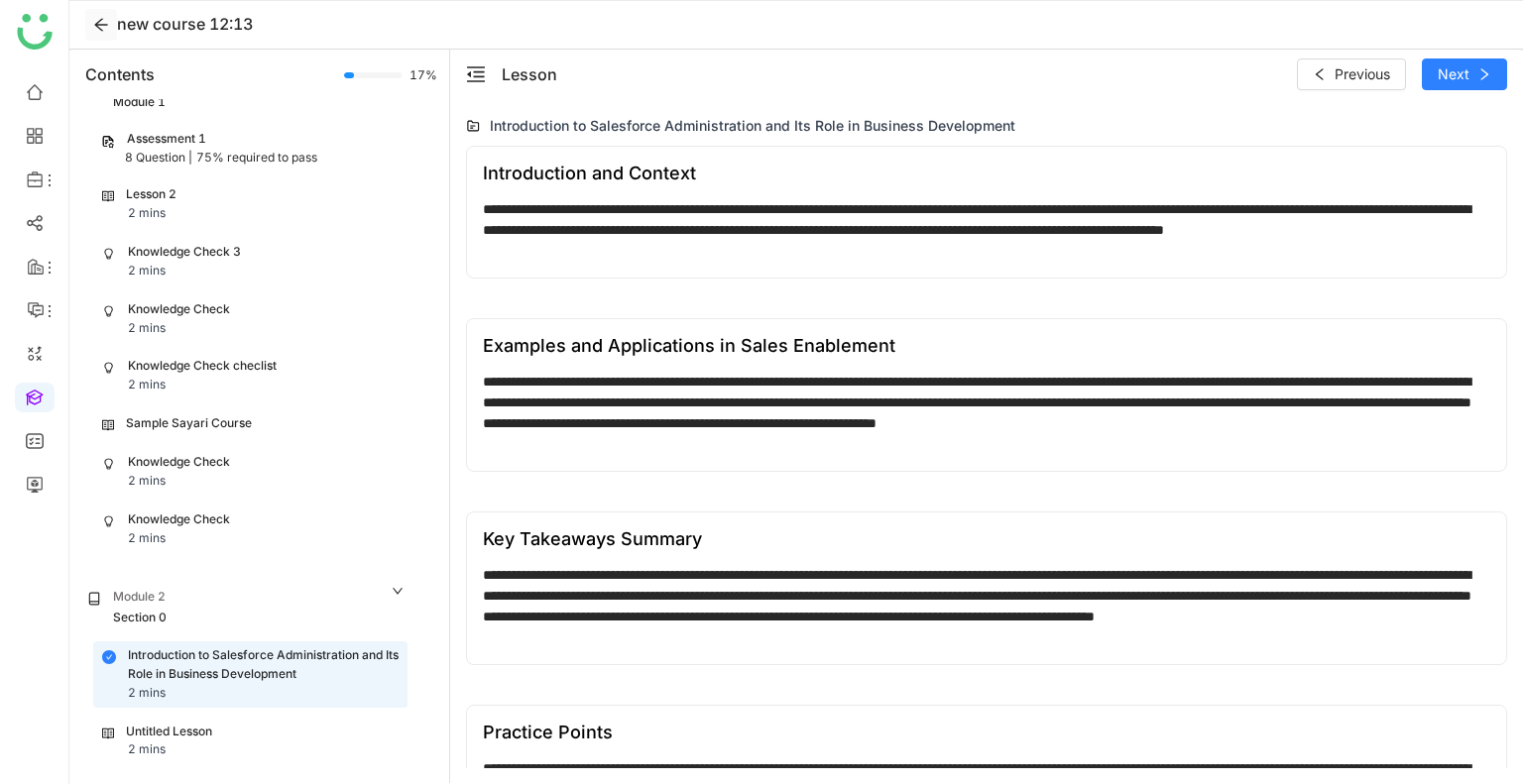 click 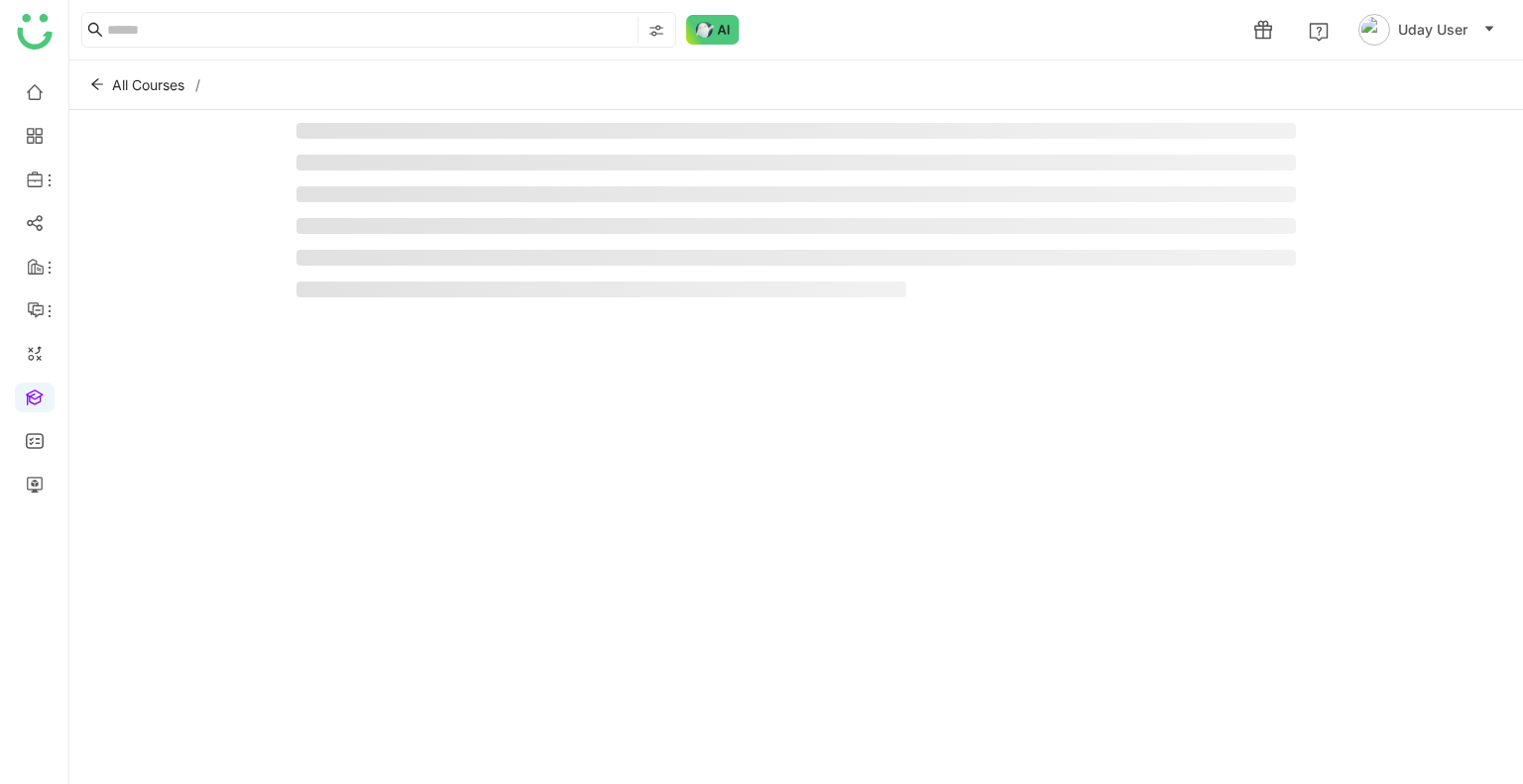 click on "All Courses  /" 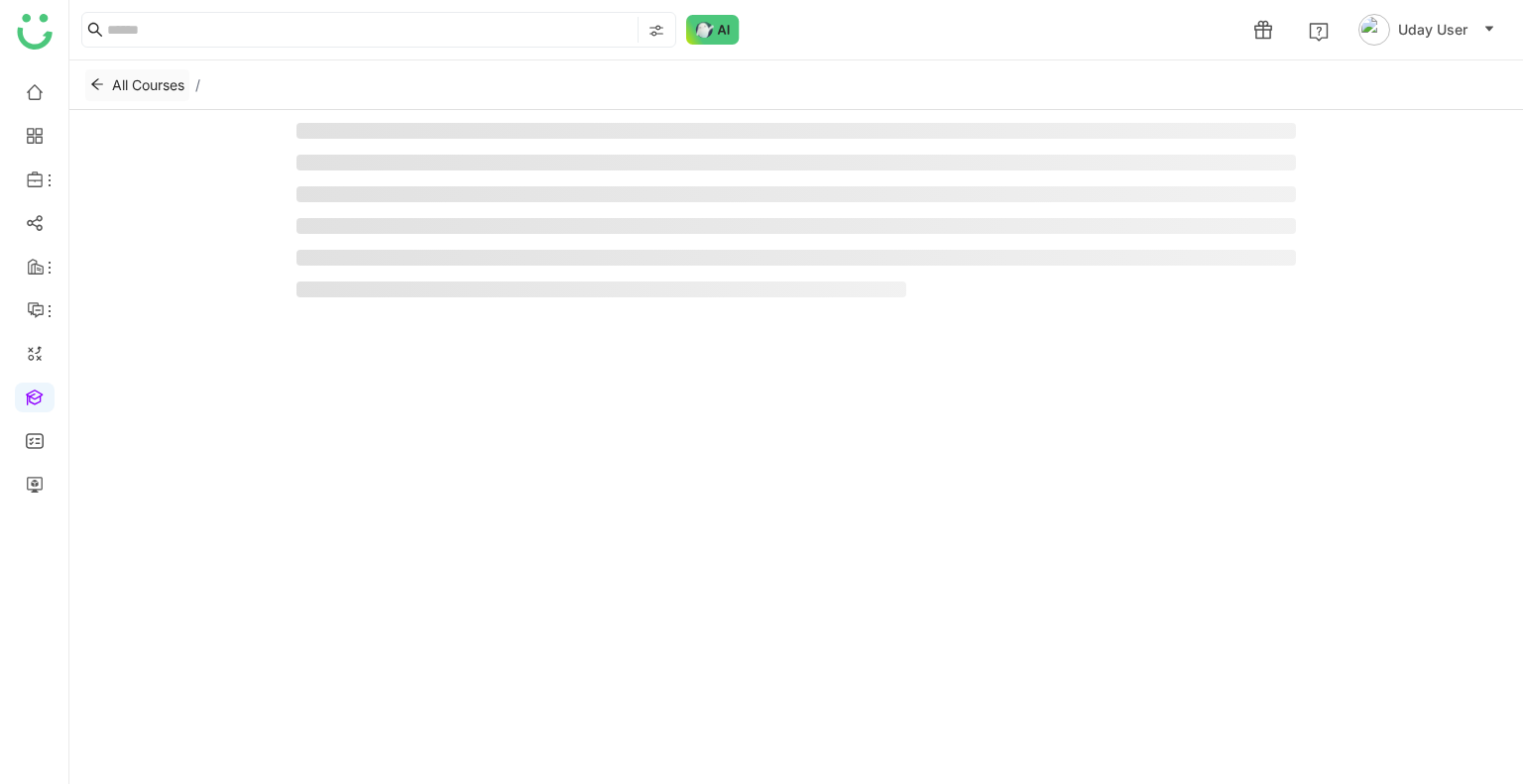 click 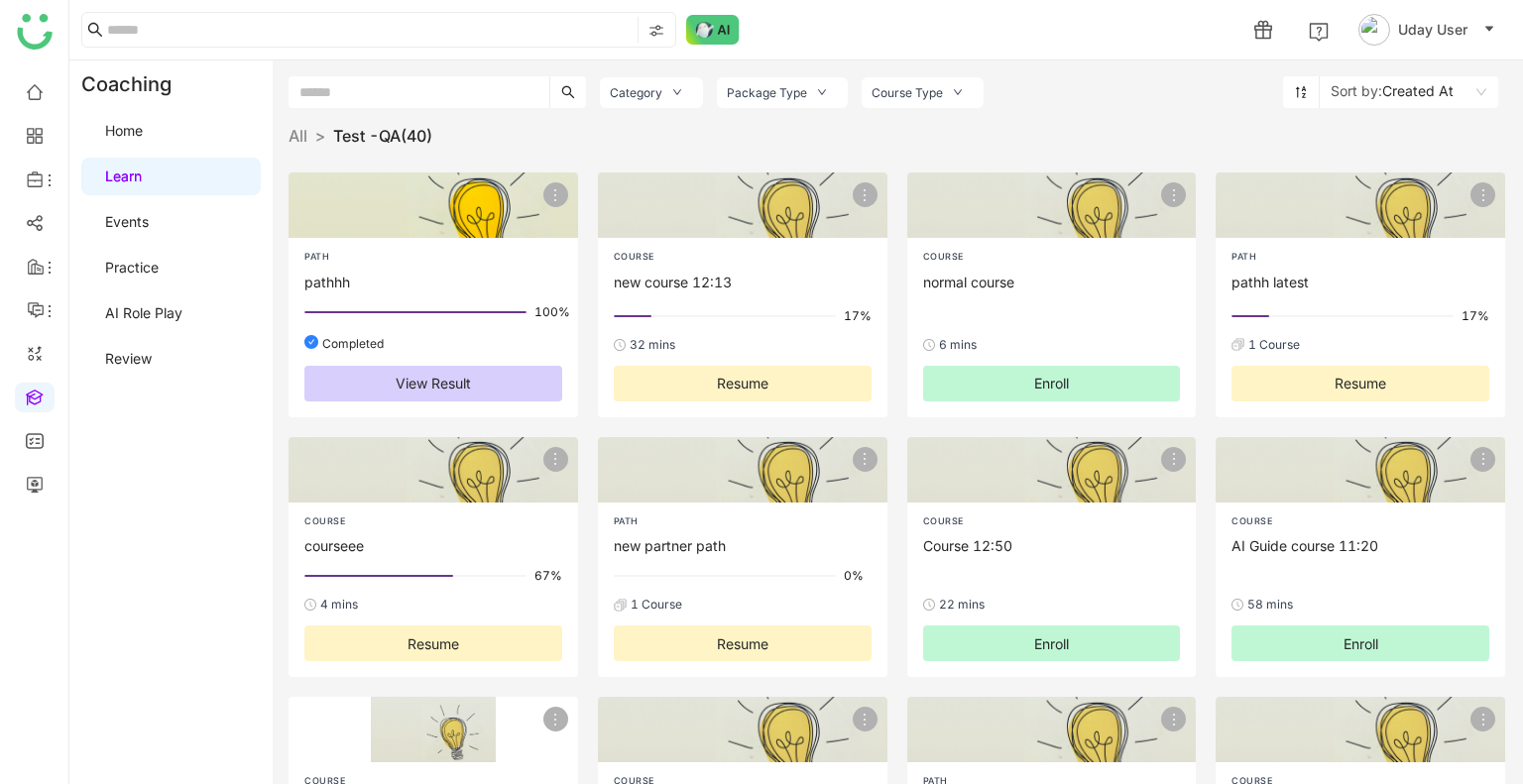 click 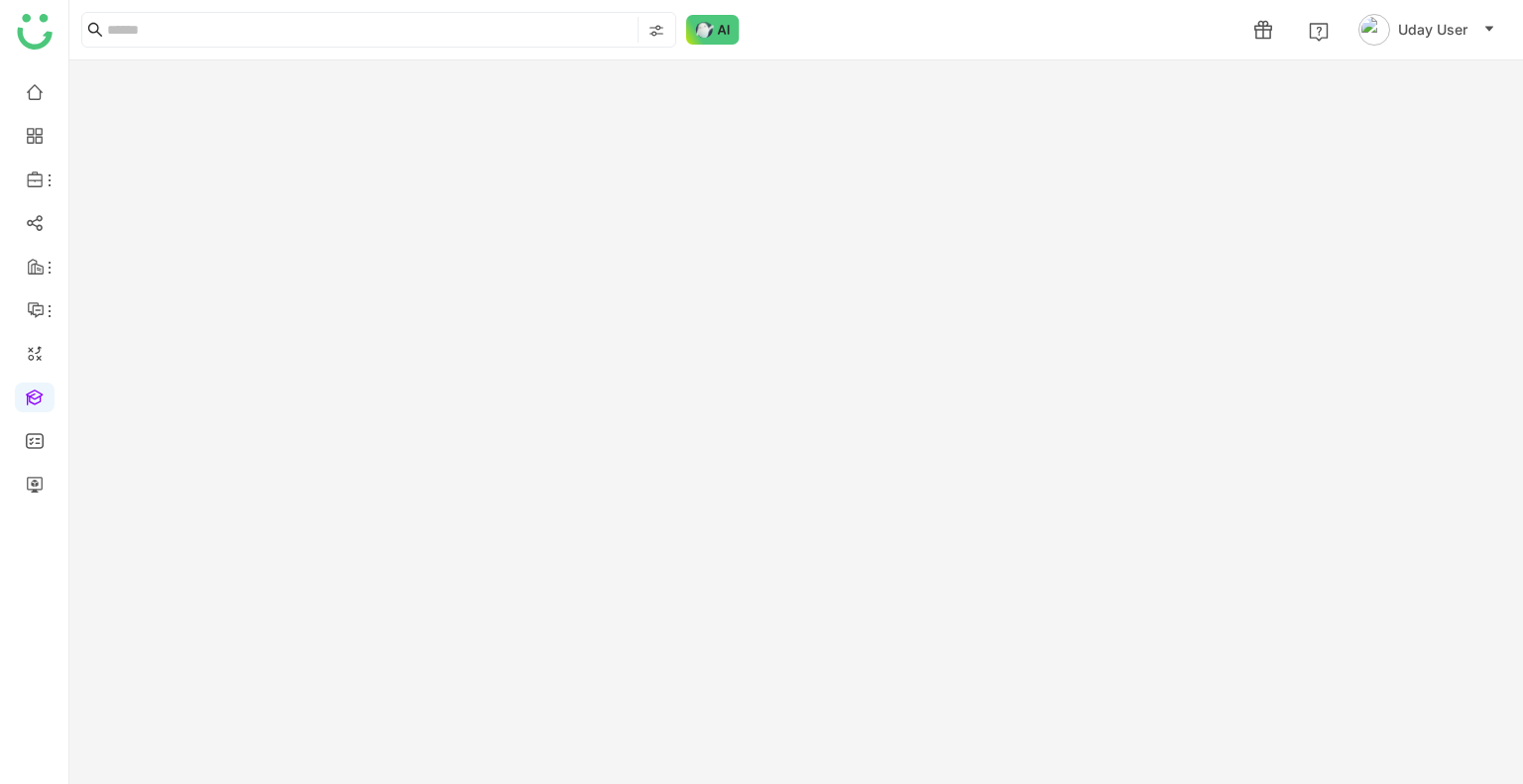 click 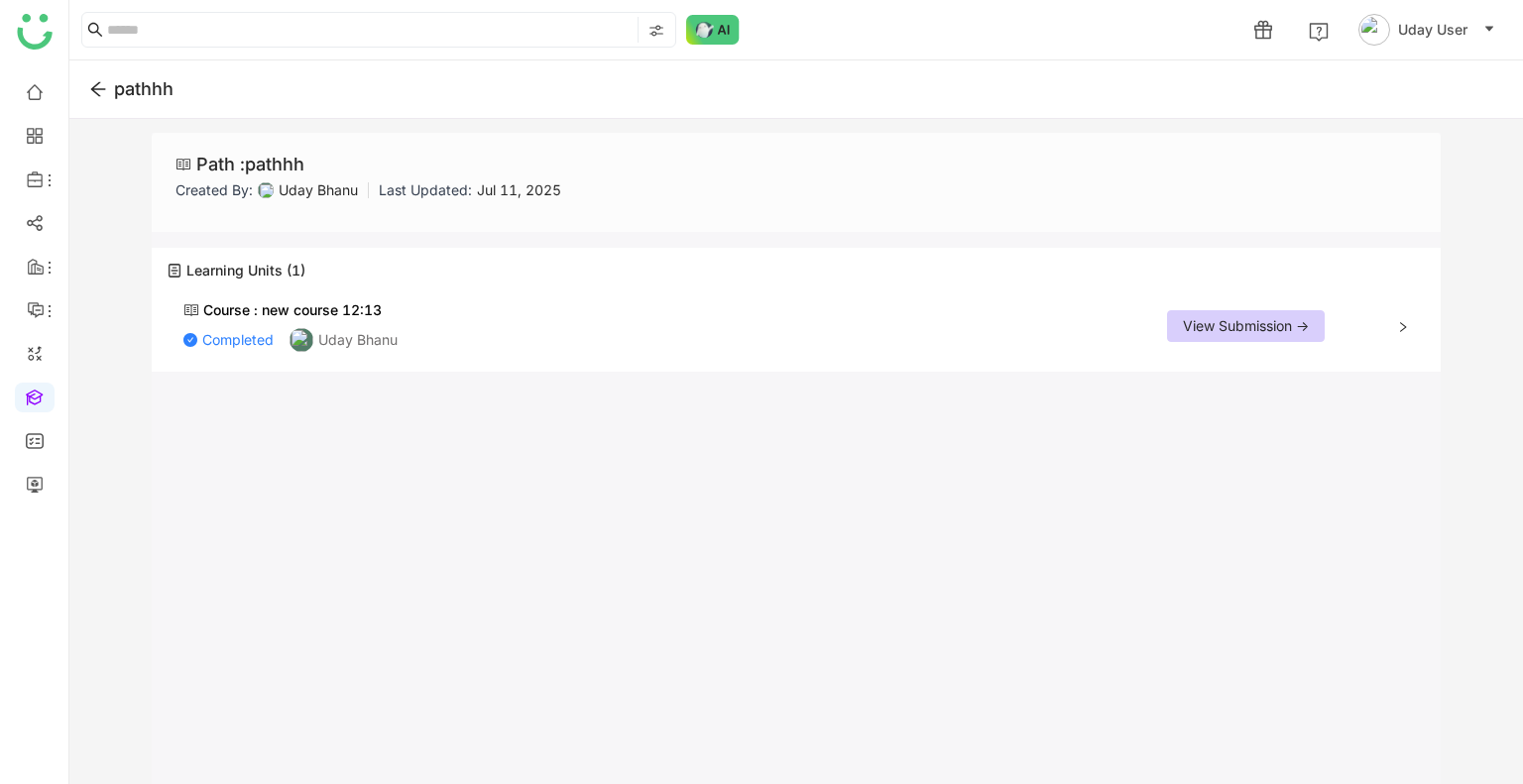 click on "View Submission ->" 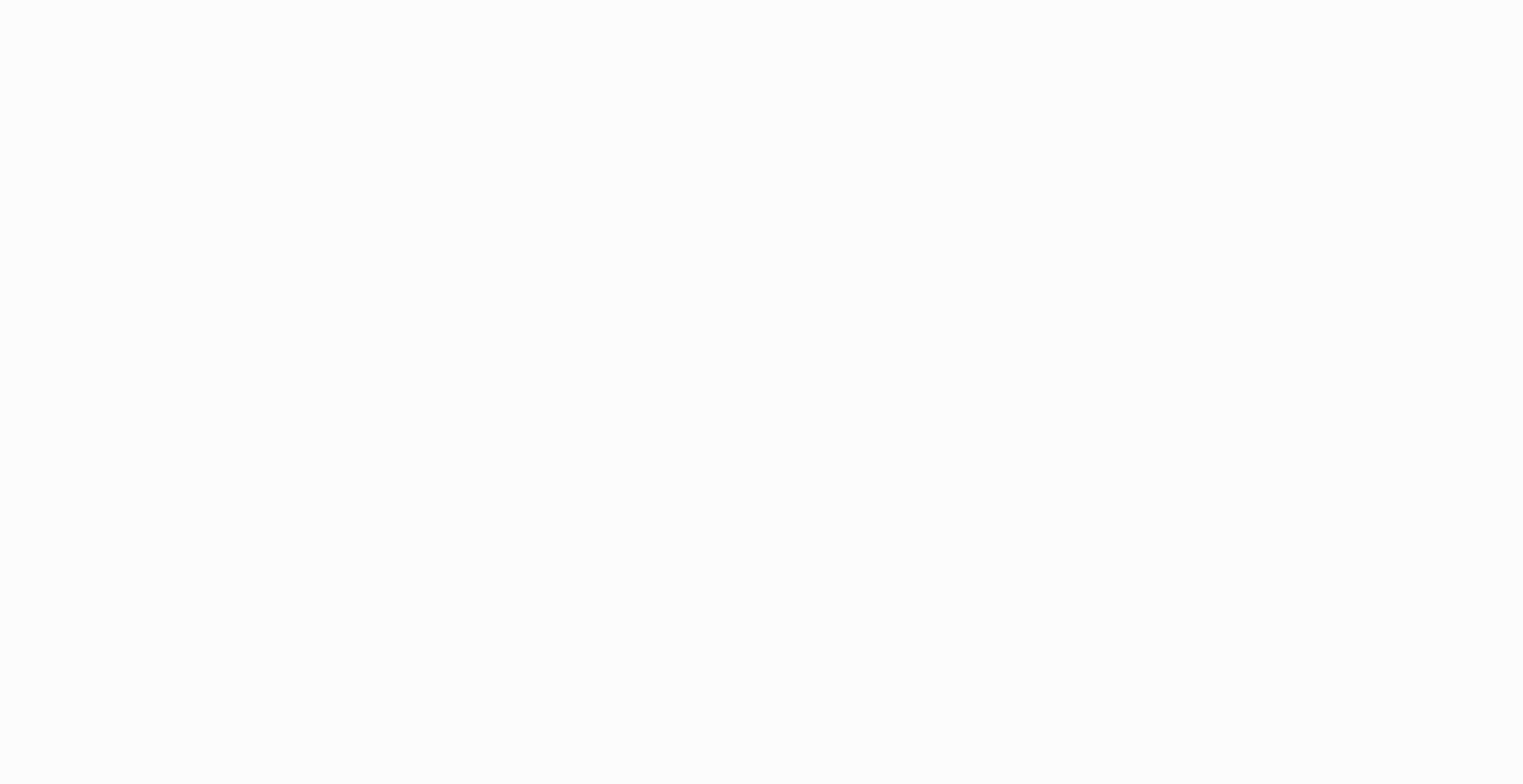 scroll, scrollTop: 0, scrollLeft: 0, axis: both 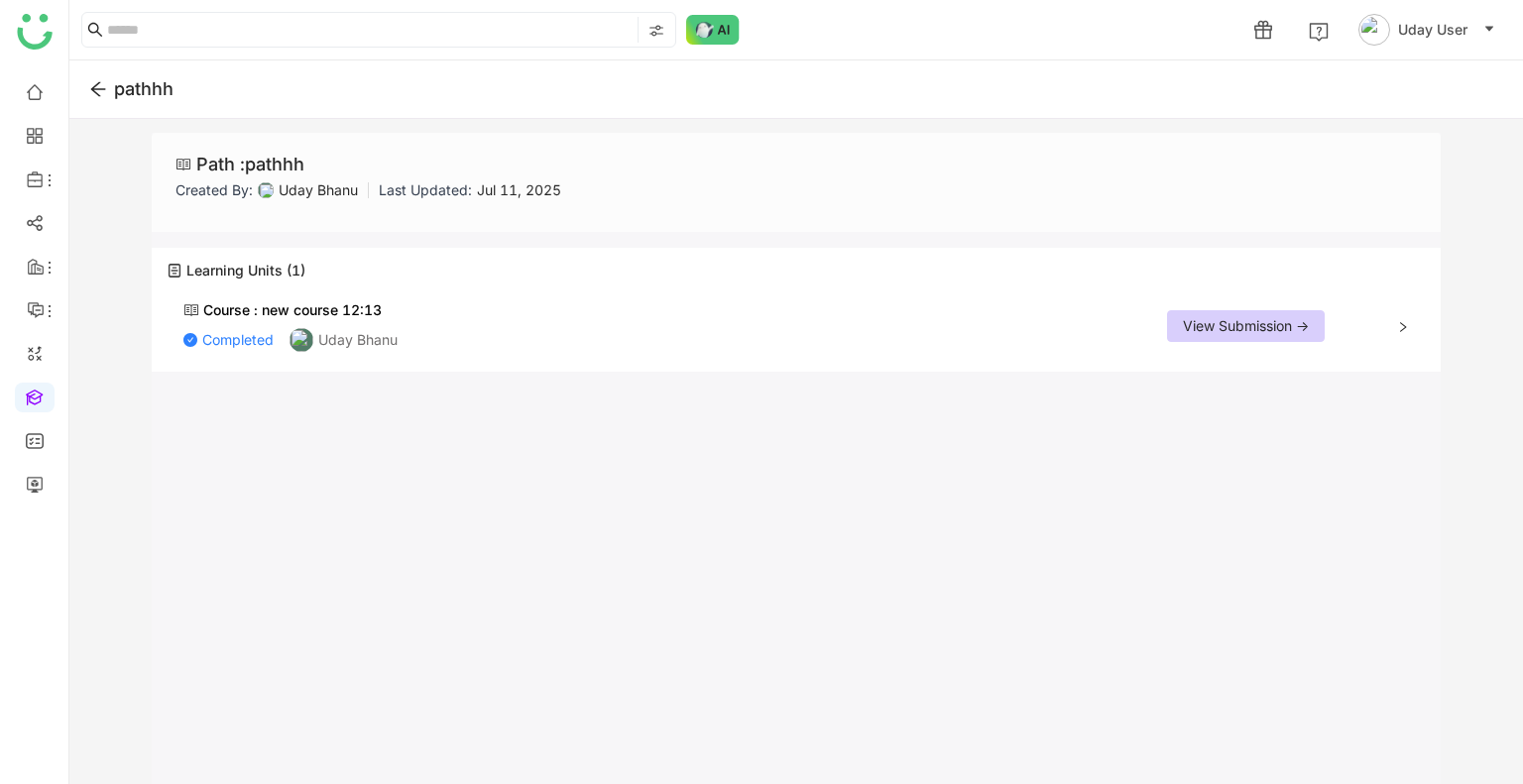click on "View Submission ->" 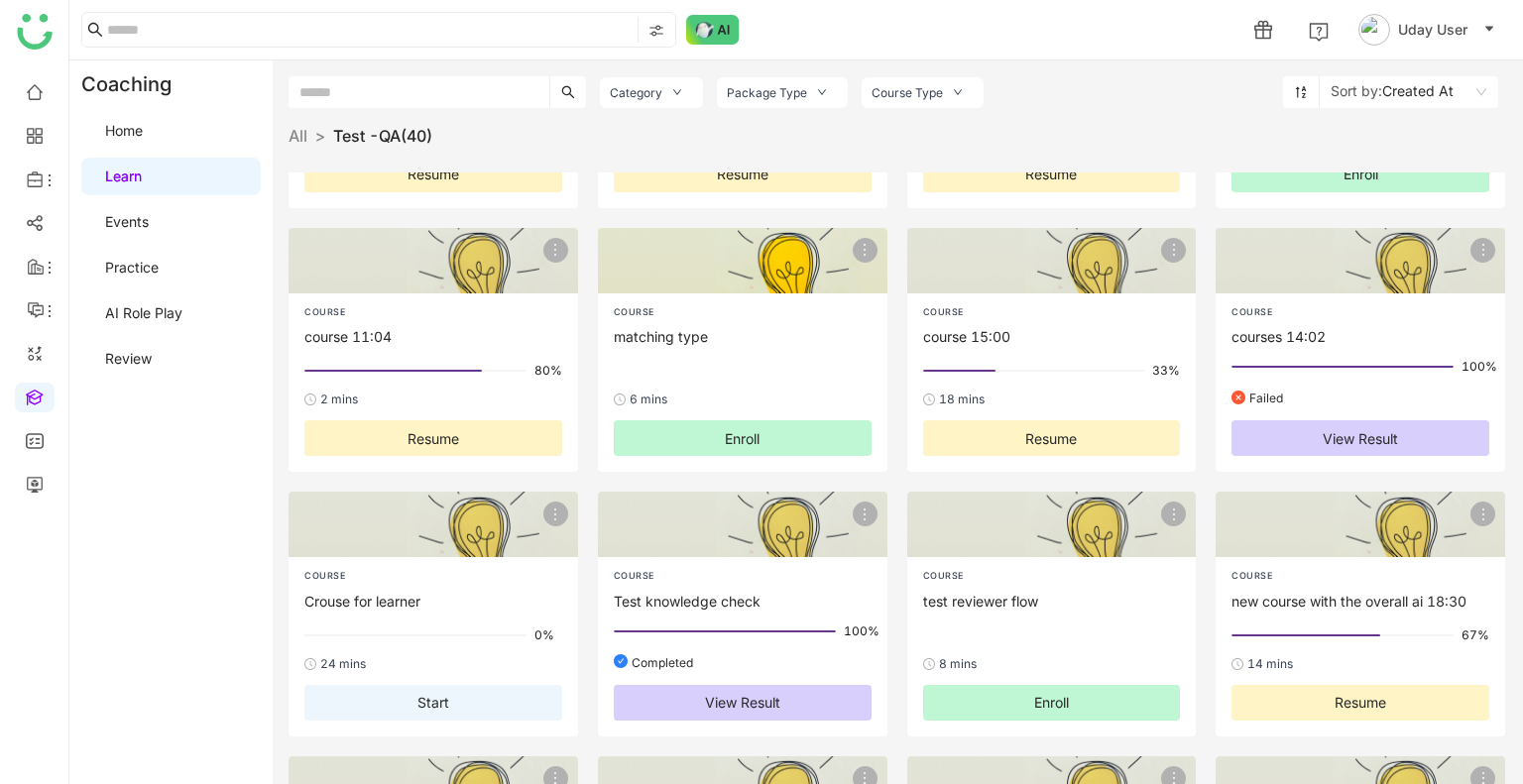 scroll, scrollTop: 943, scrollLeft: 0, axis: vertical 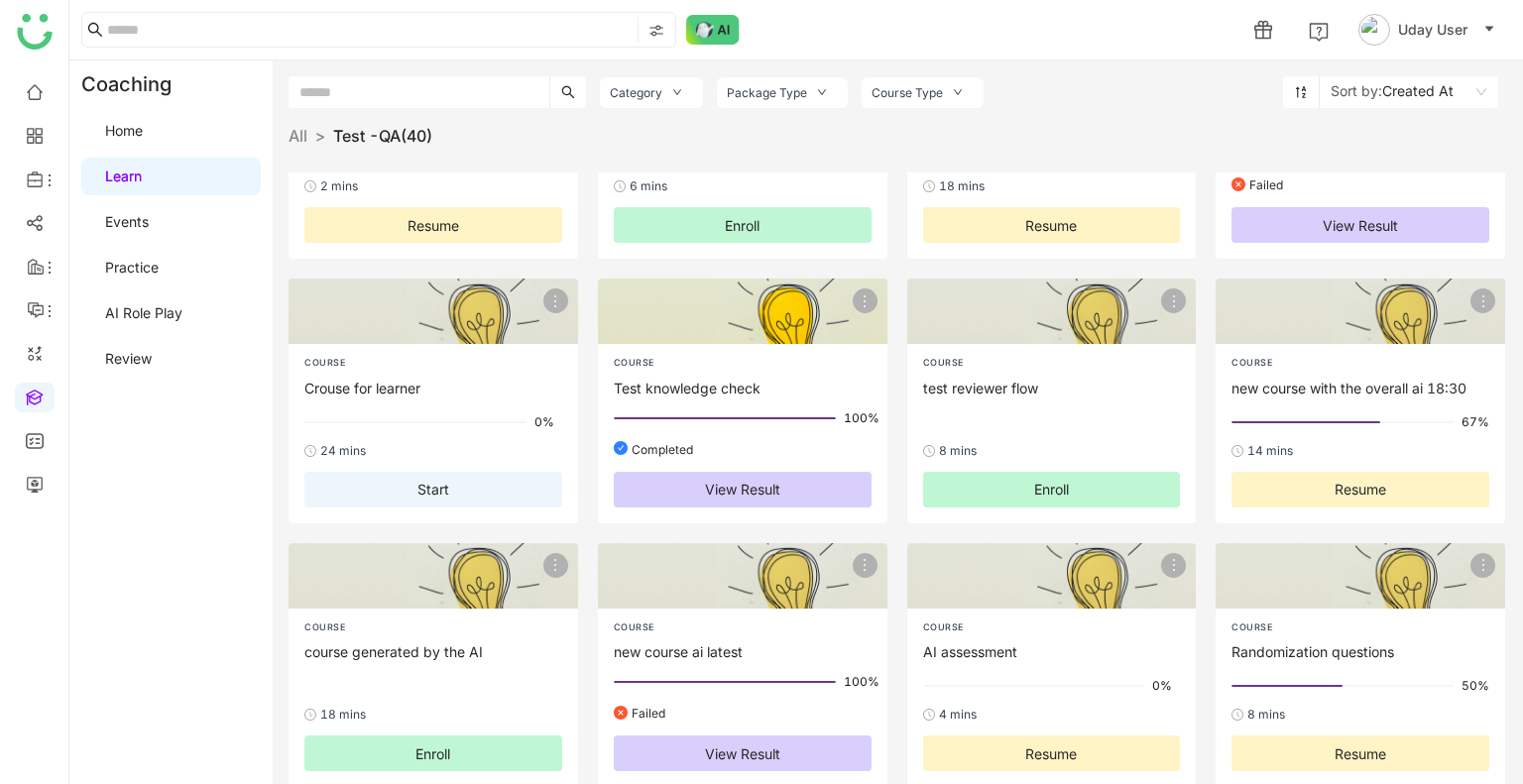 click on "View Result" 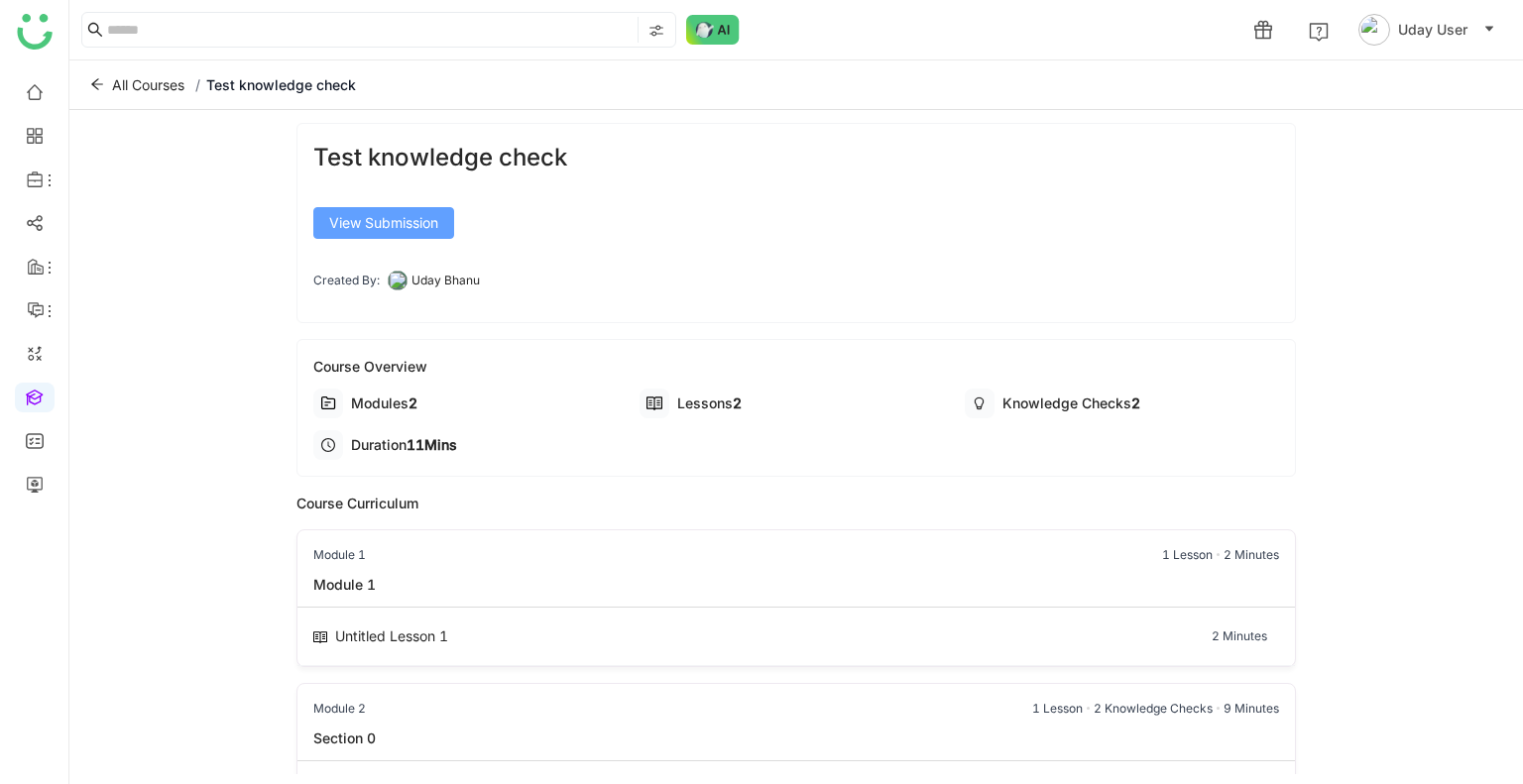 click on "View Submission" 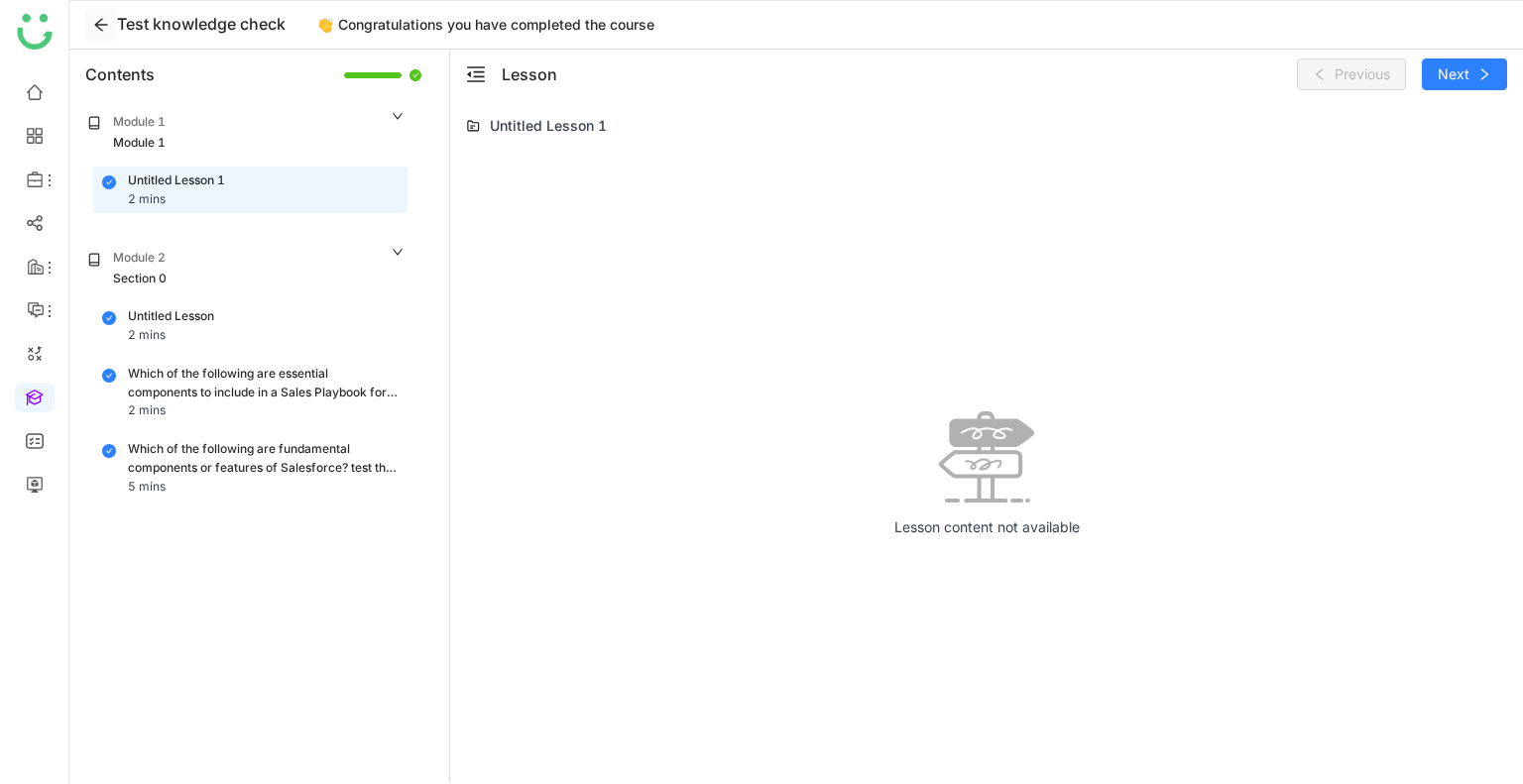 click 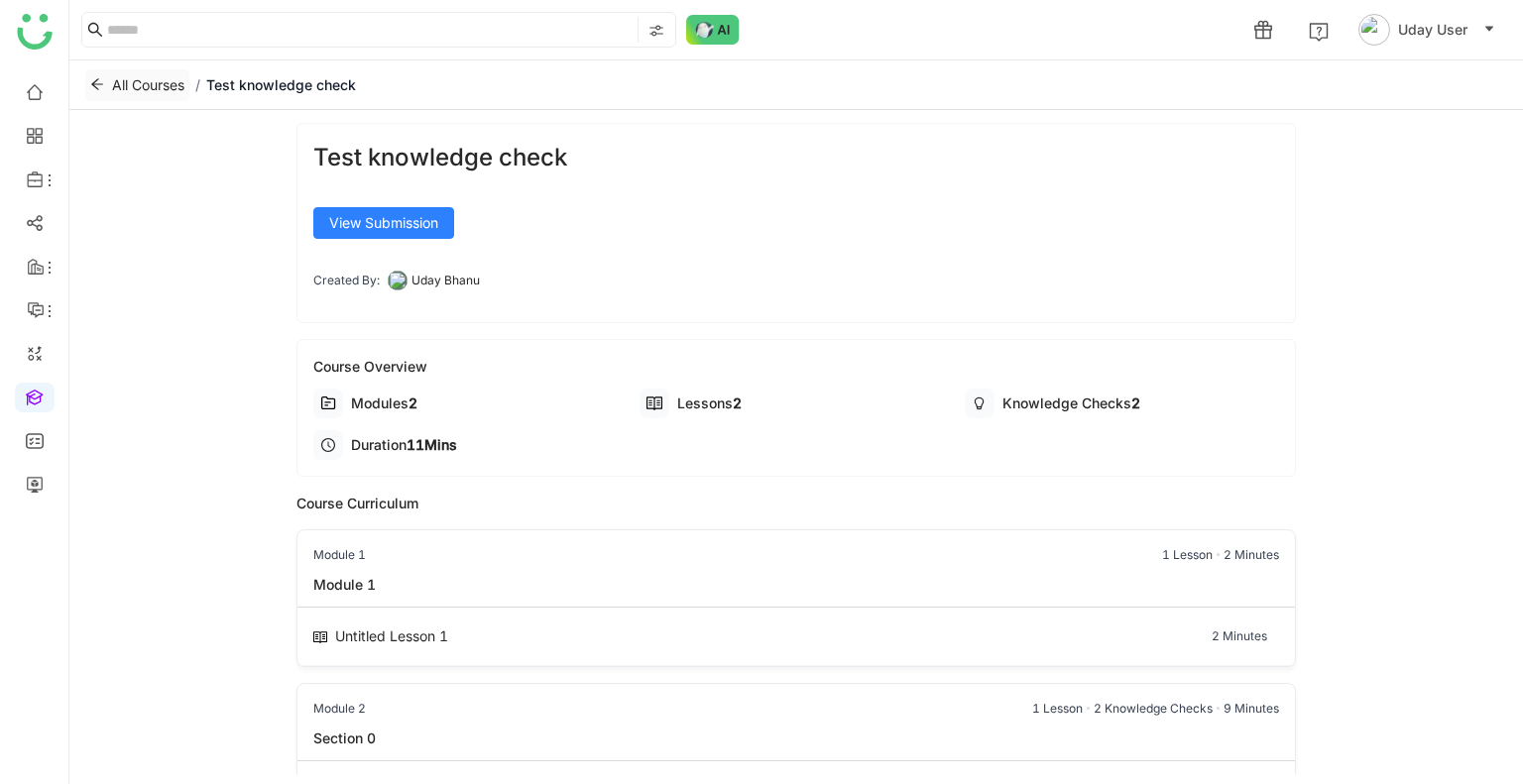 click on "All Courses" 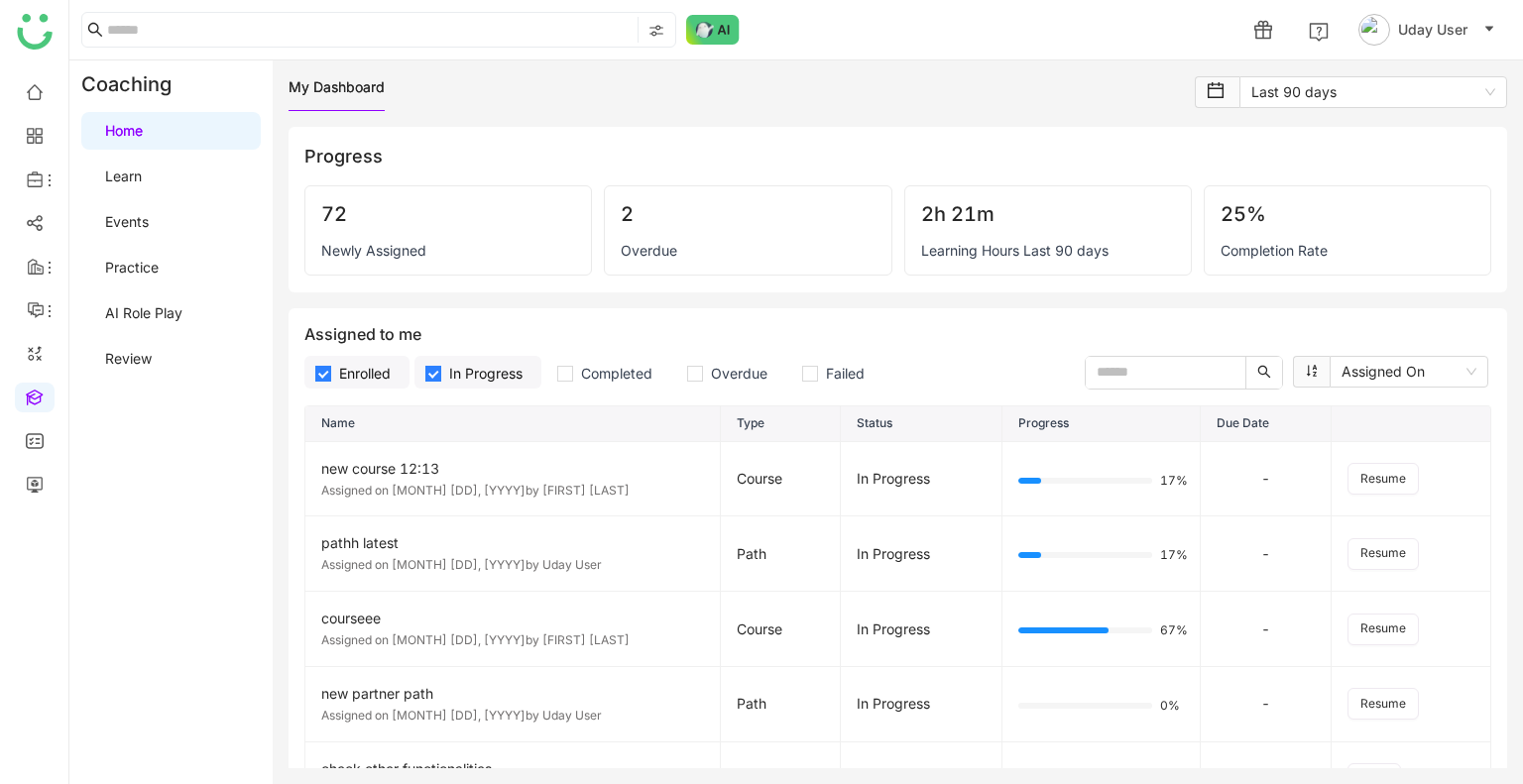 click on "Learn" at bounding box center (123, 175) 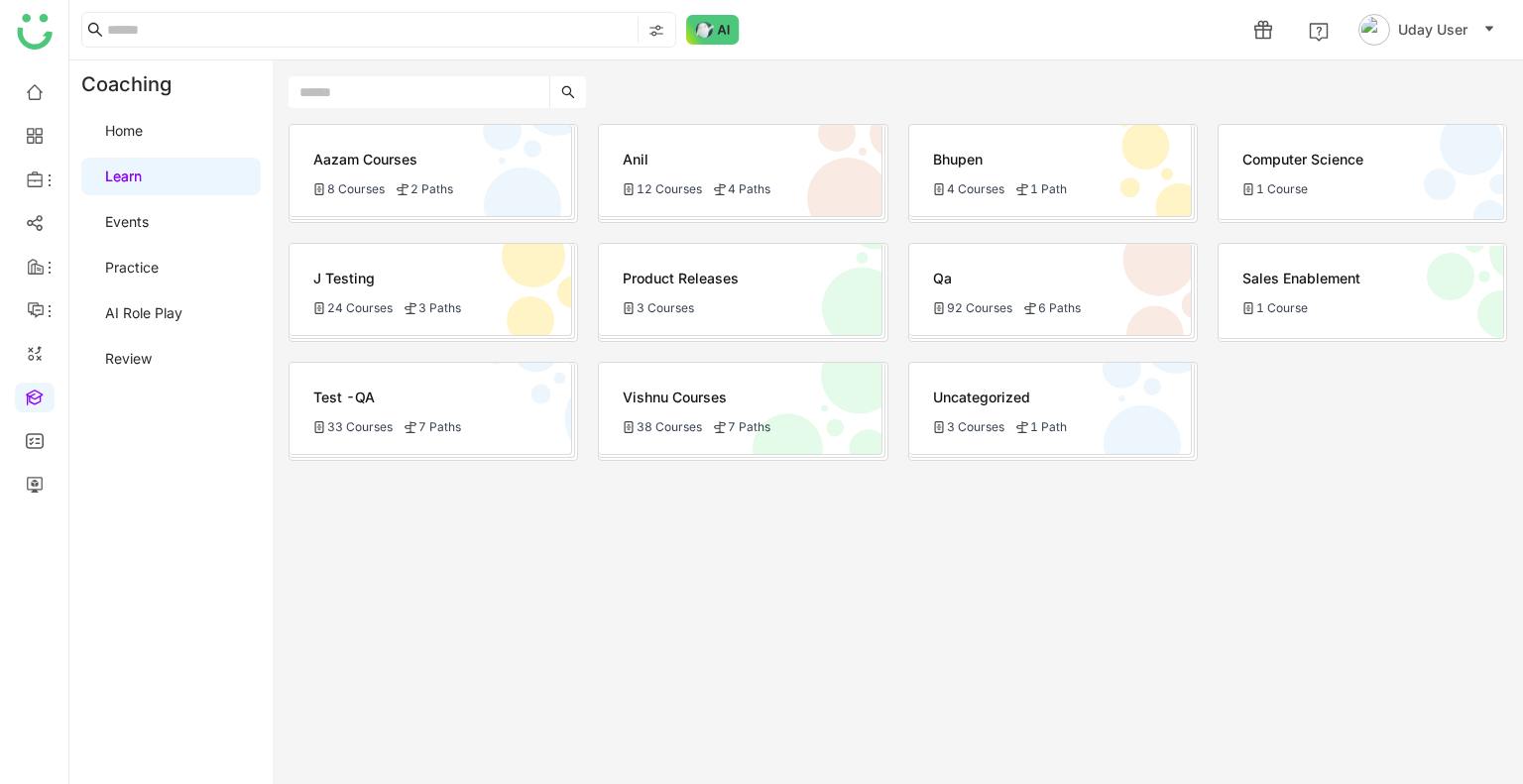 click on "Test -QA" 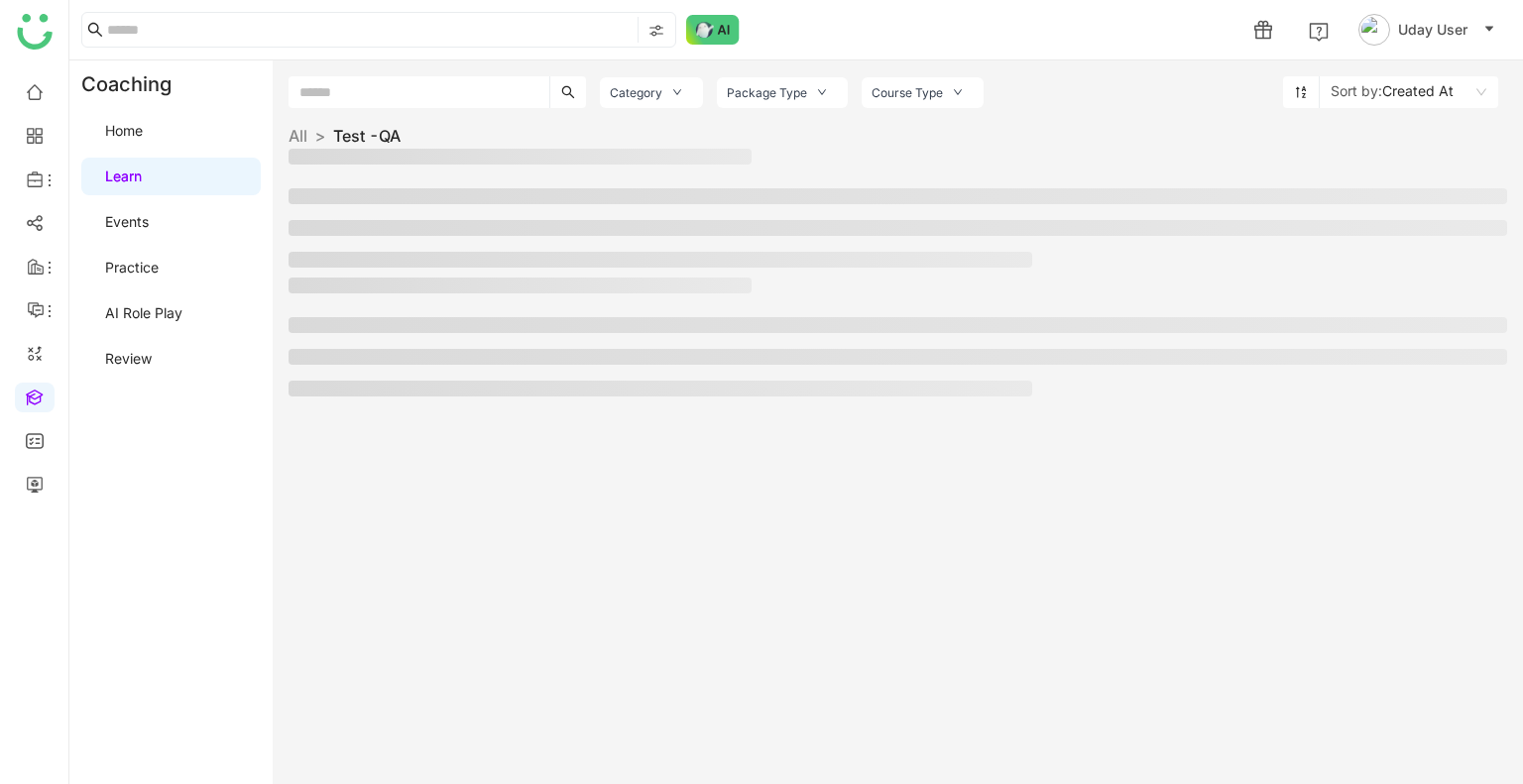 click 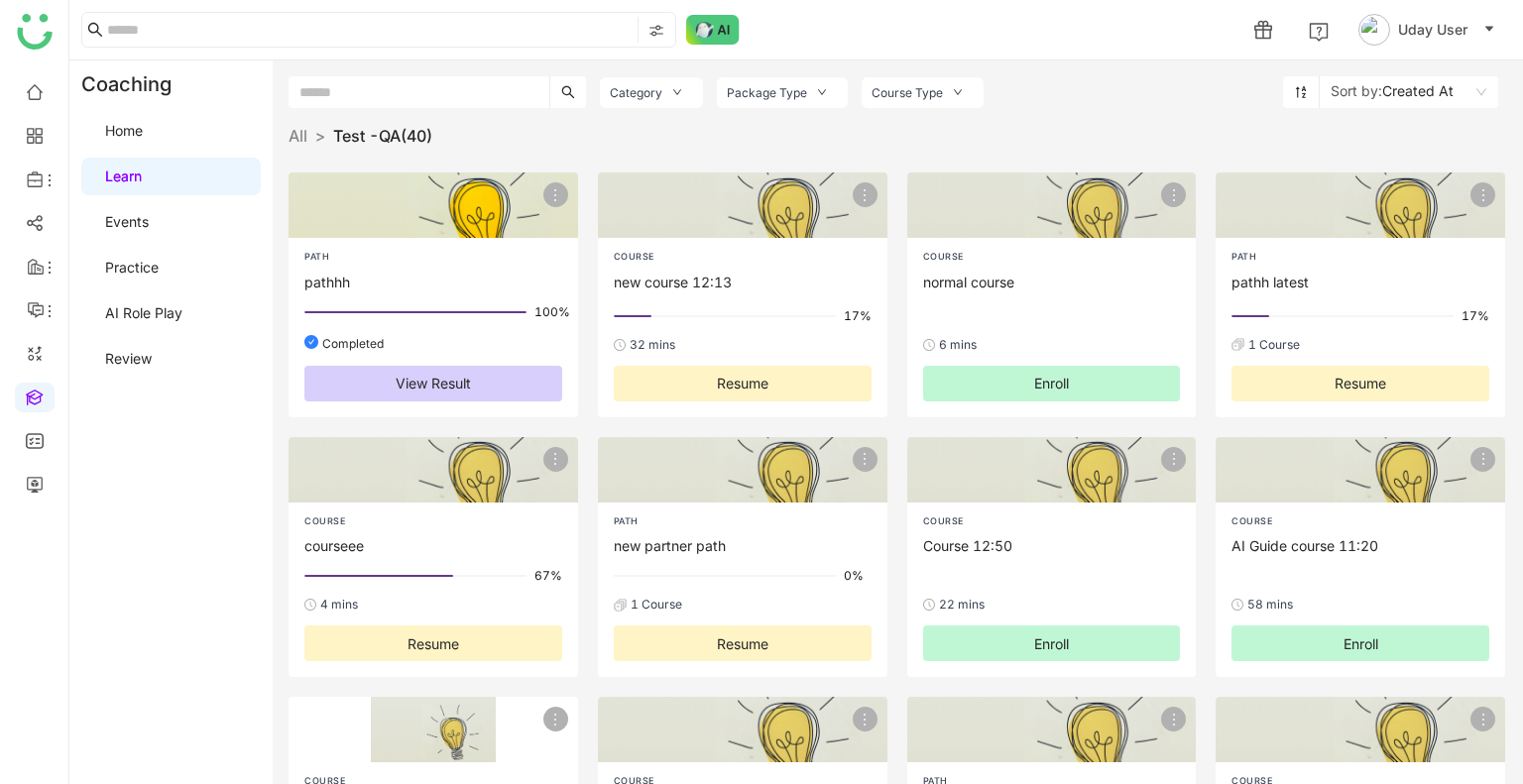 click on "View Result" 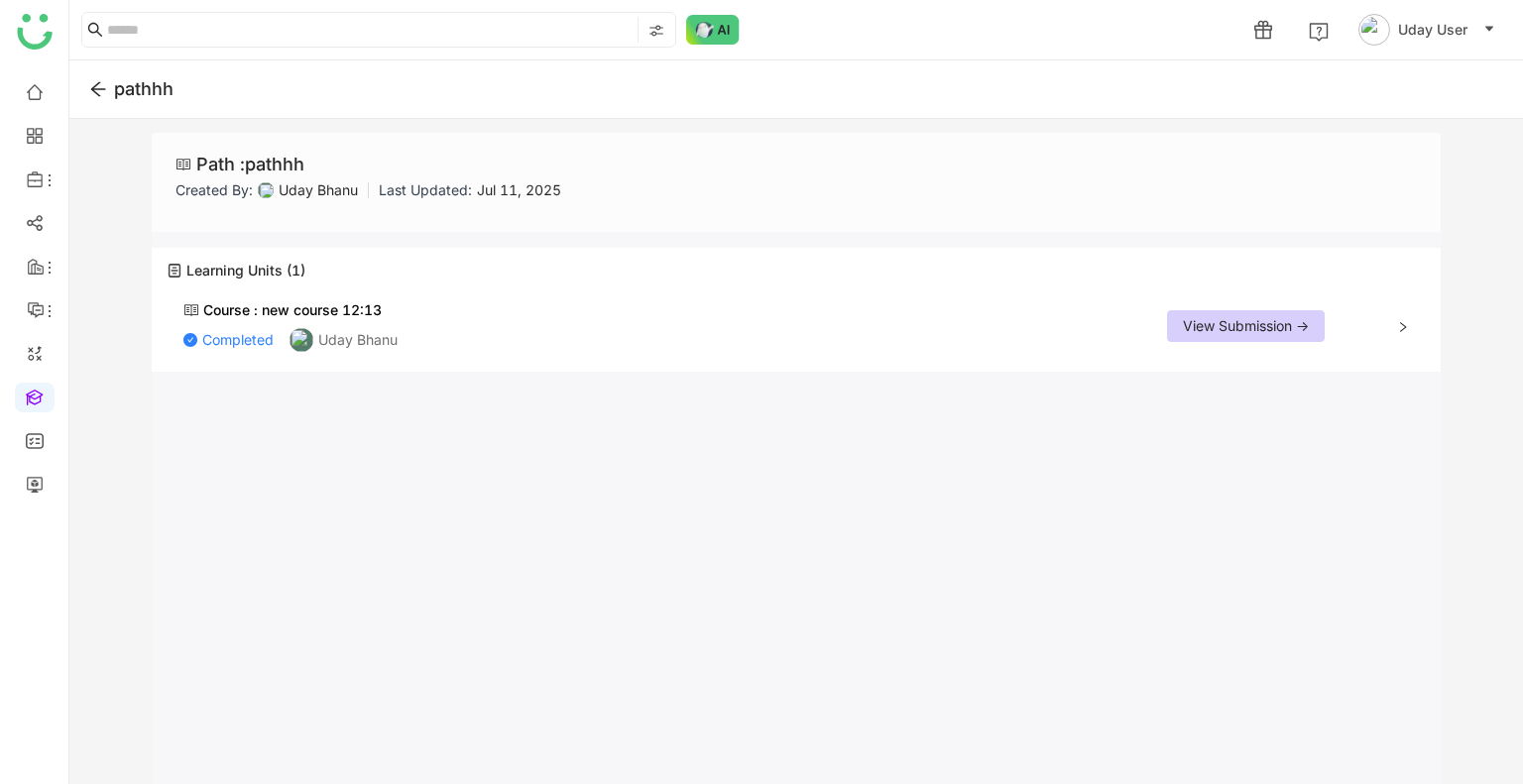 click on "View Submission ->" 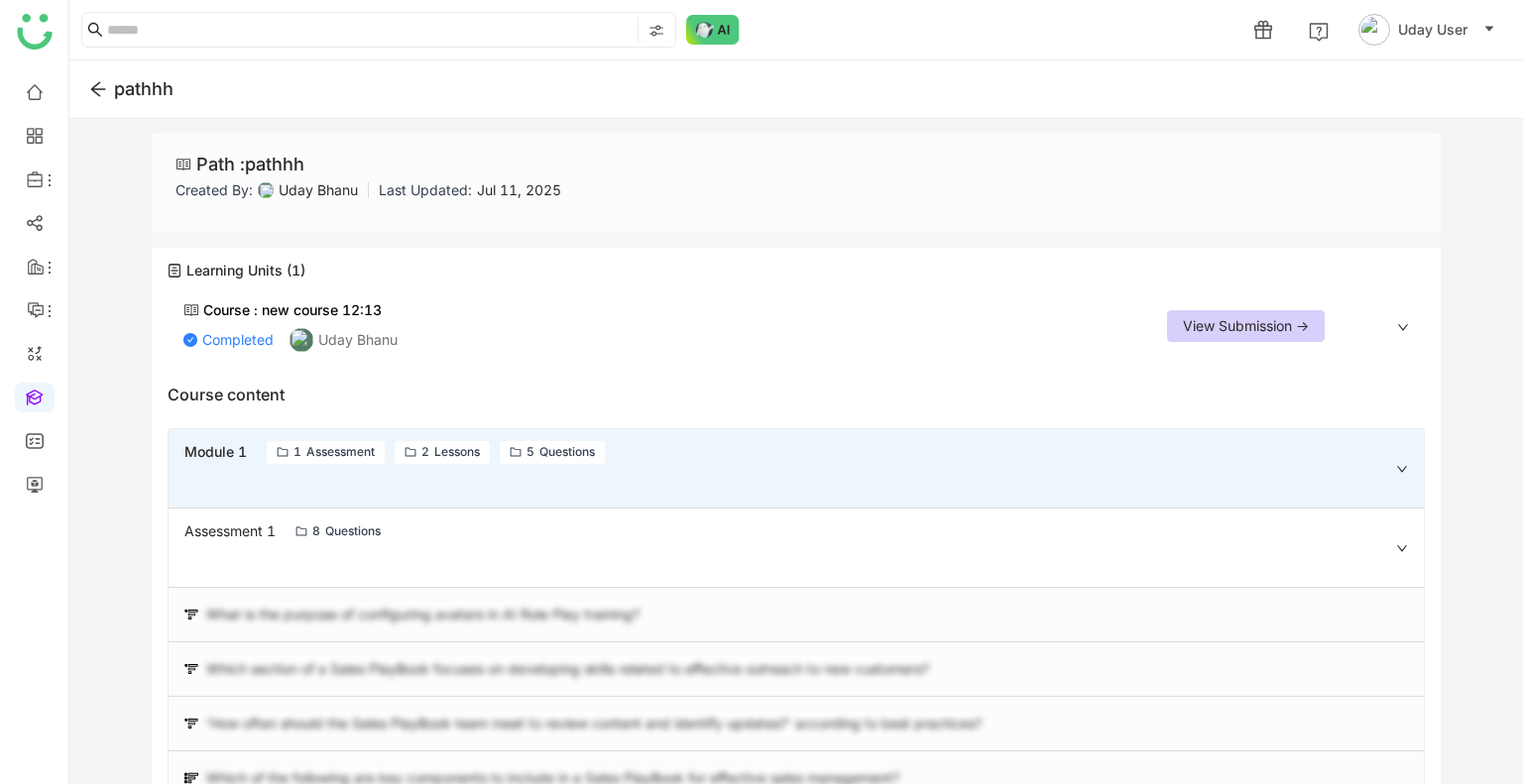 click on "View Submission ->" 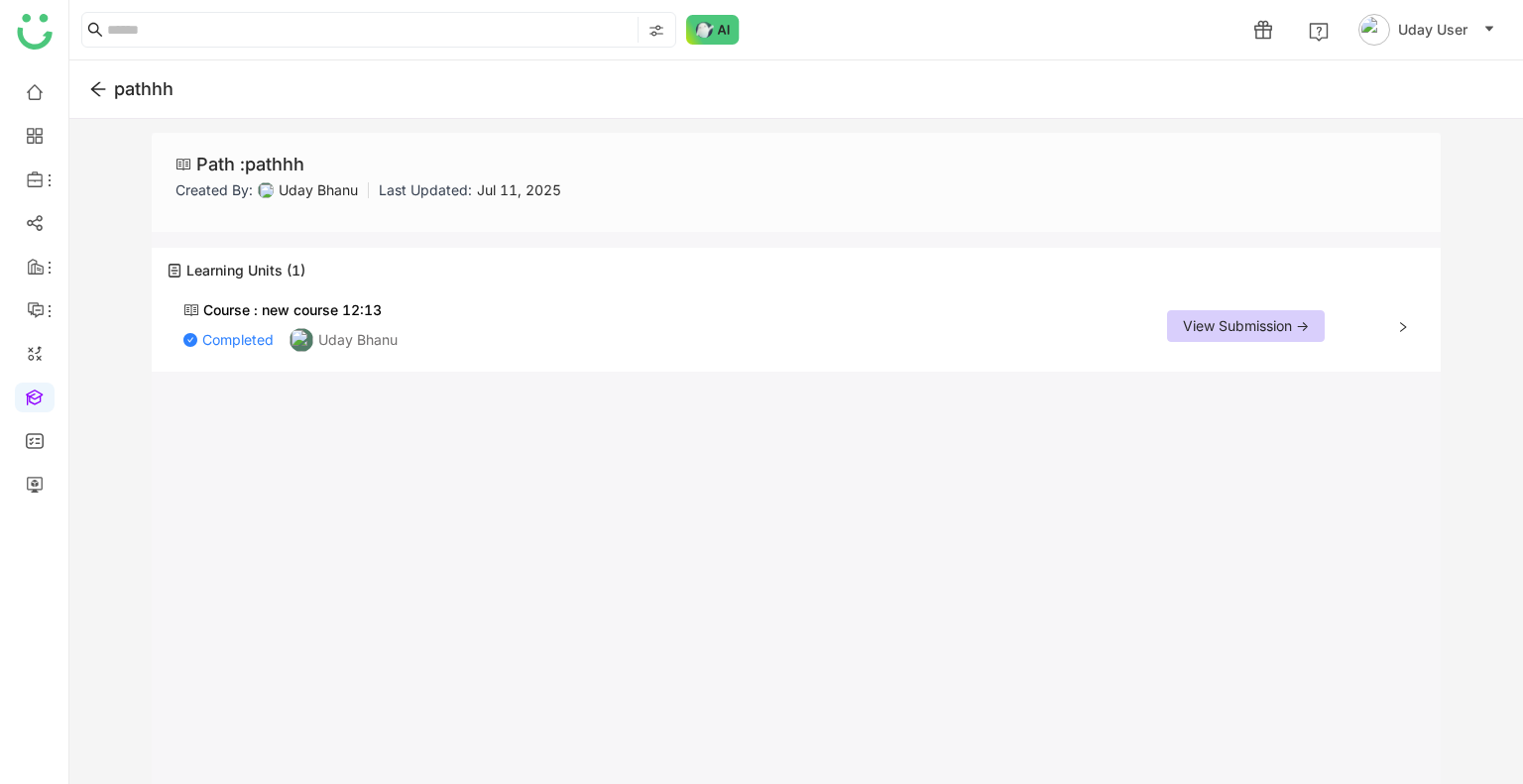click on "View Submission ->" 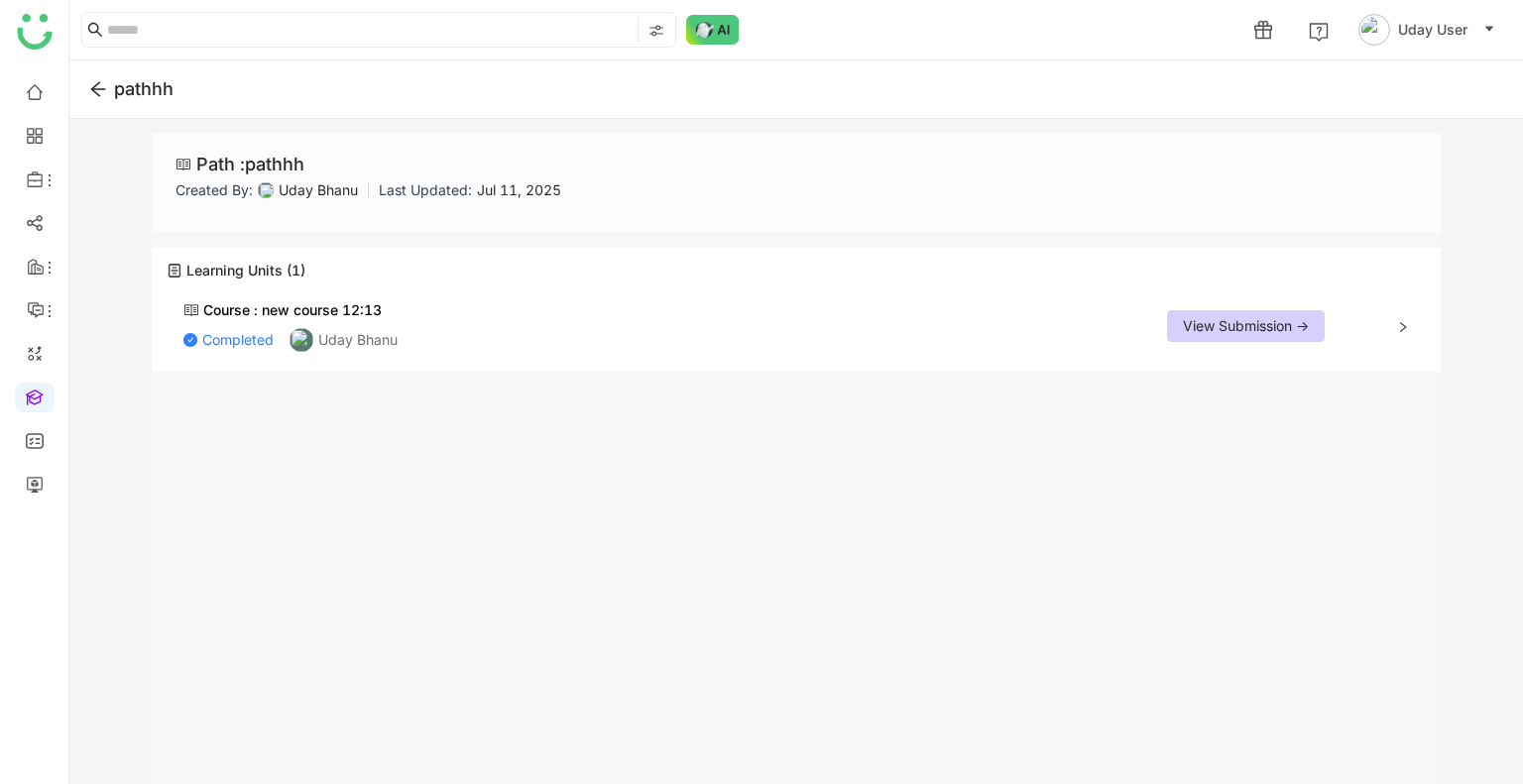 click 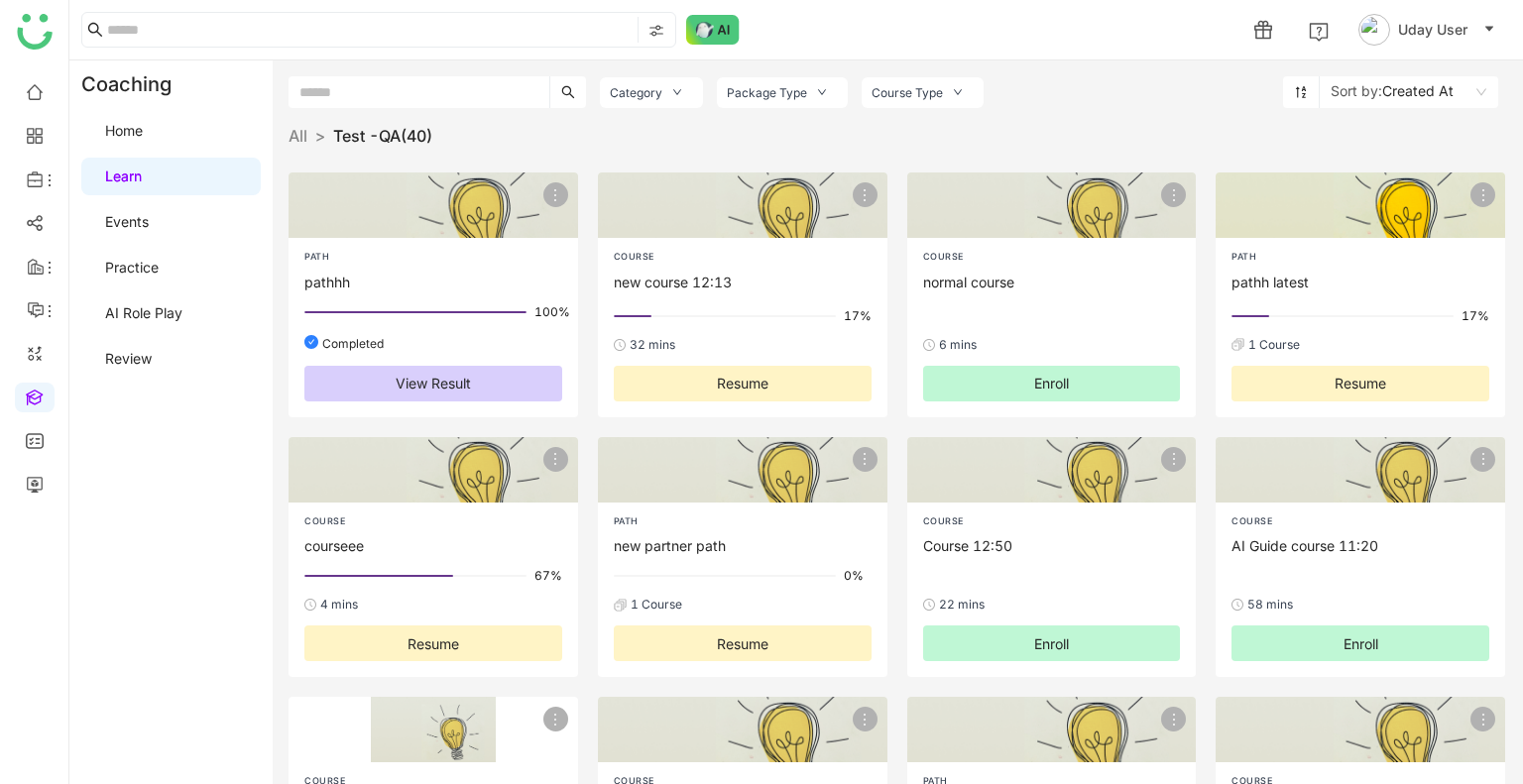 click on "Resume" 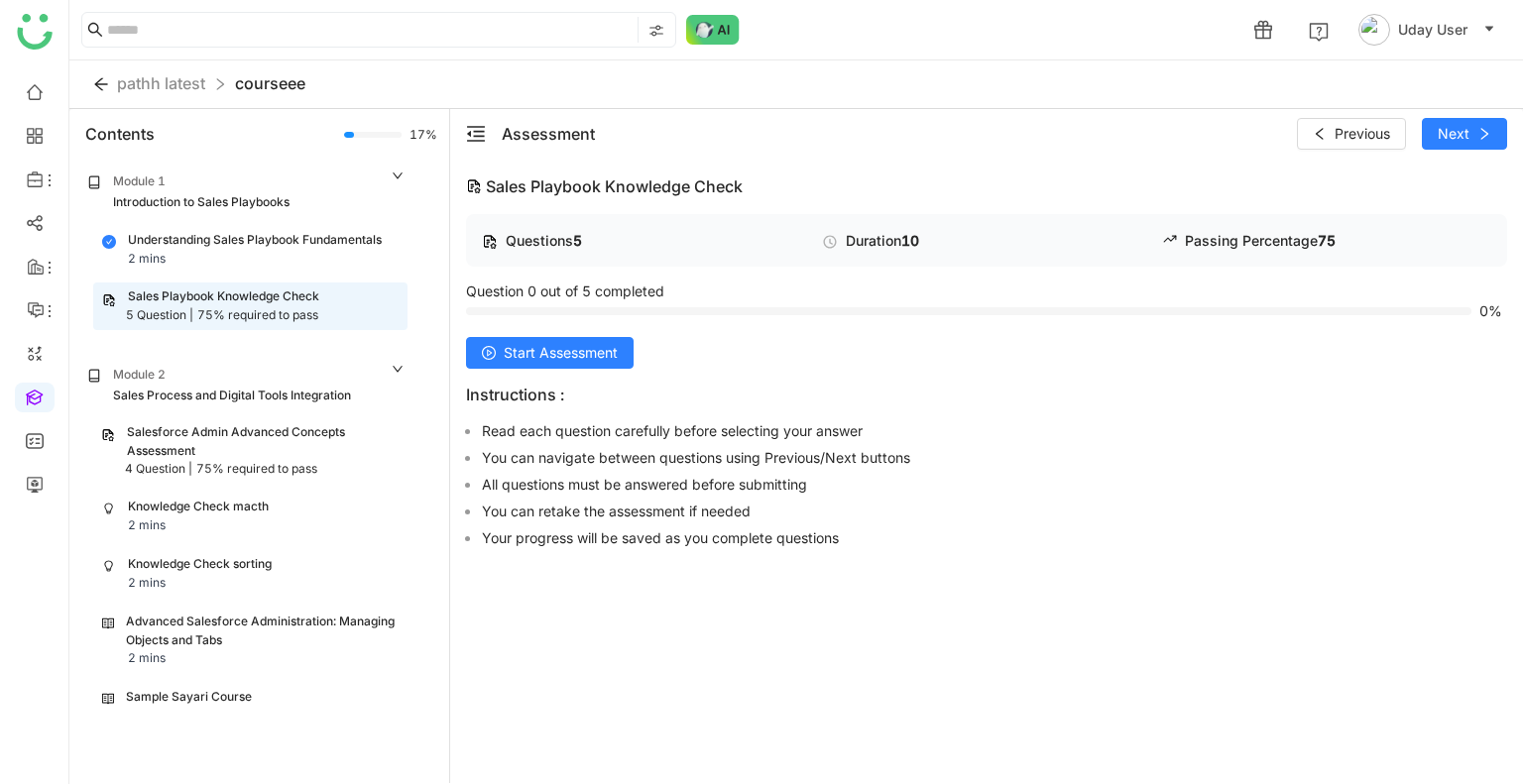 click on "pathh  latest    courseee" 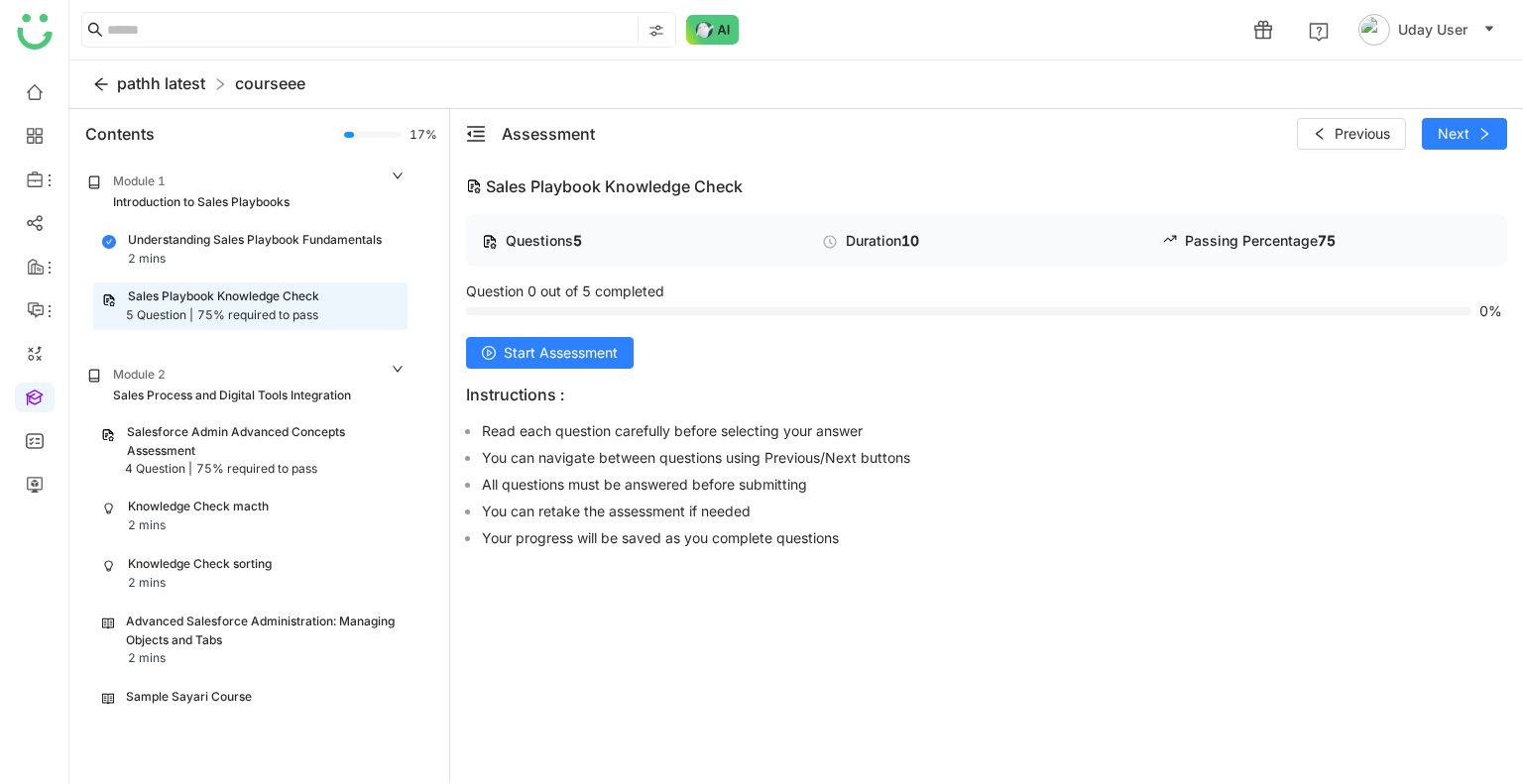 click on "pathh  latest" 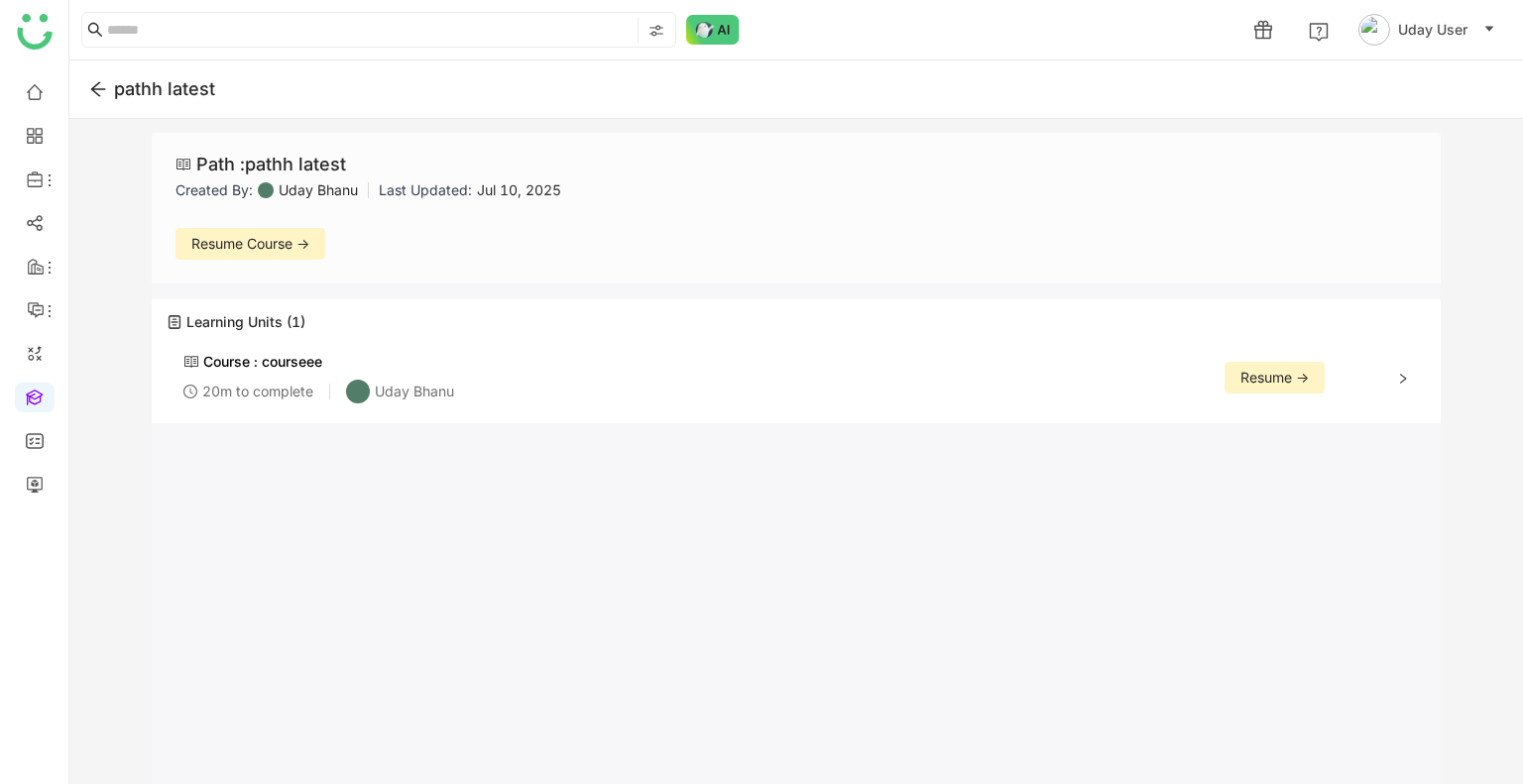 click 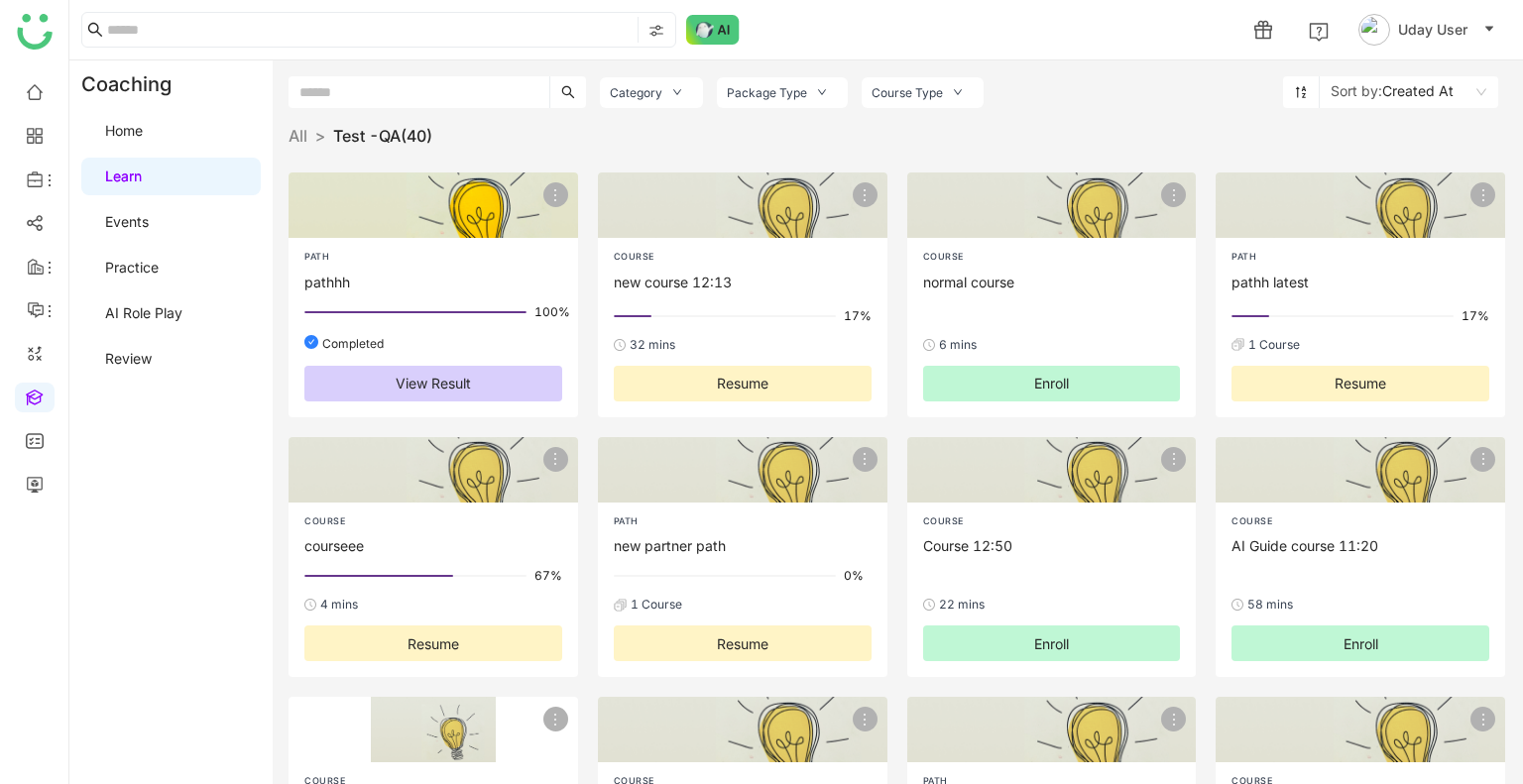 click on "PATH   pathhh" 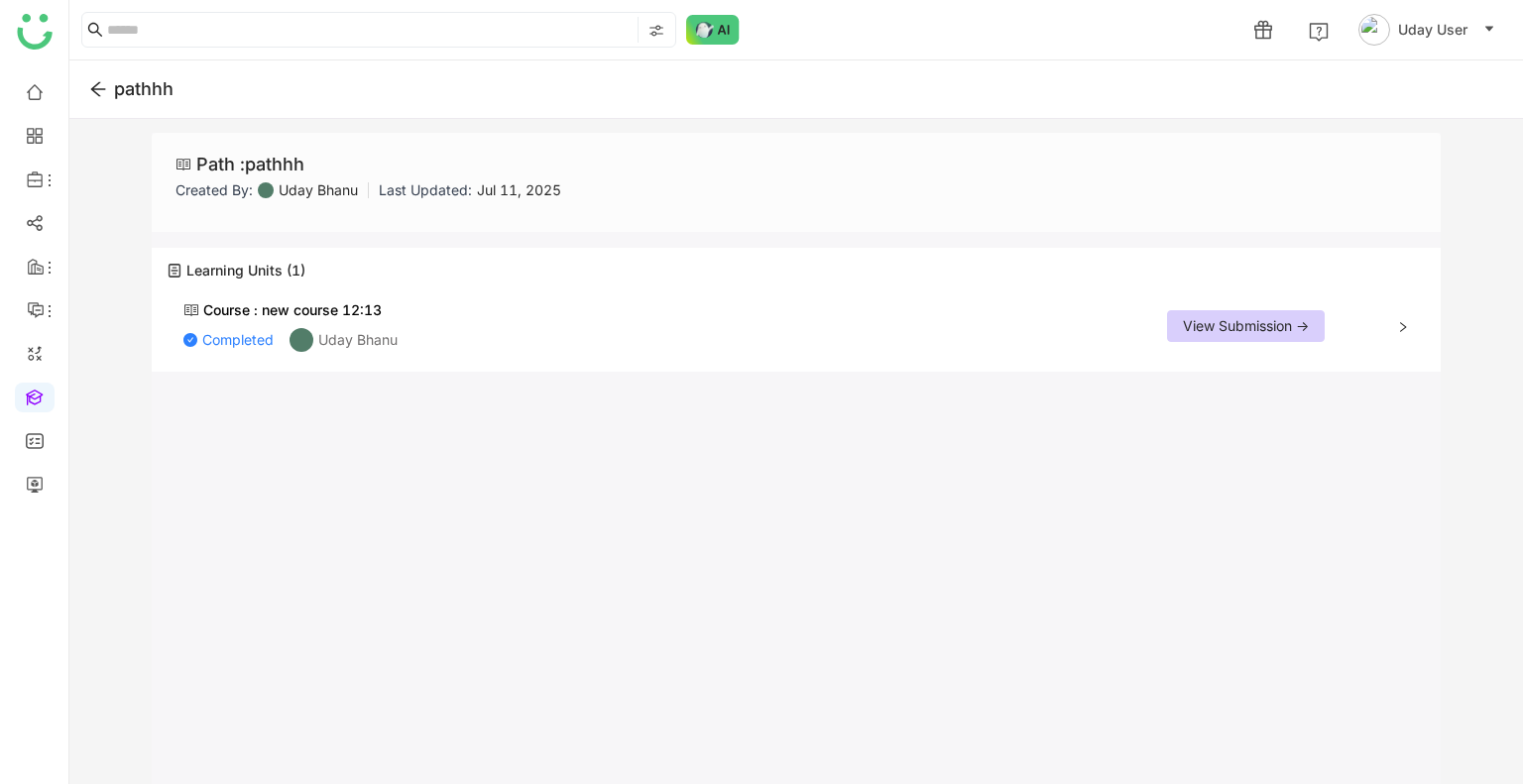 click 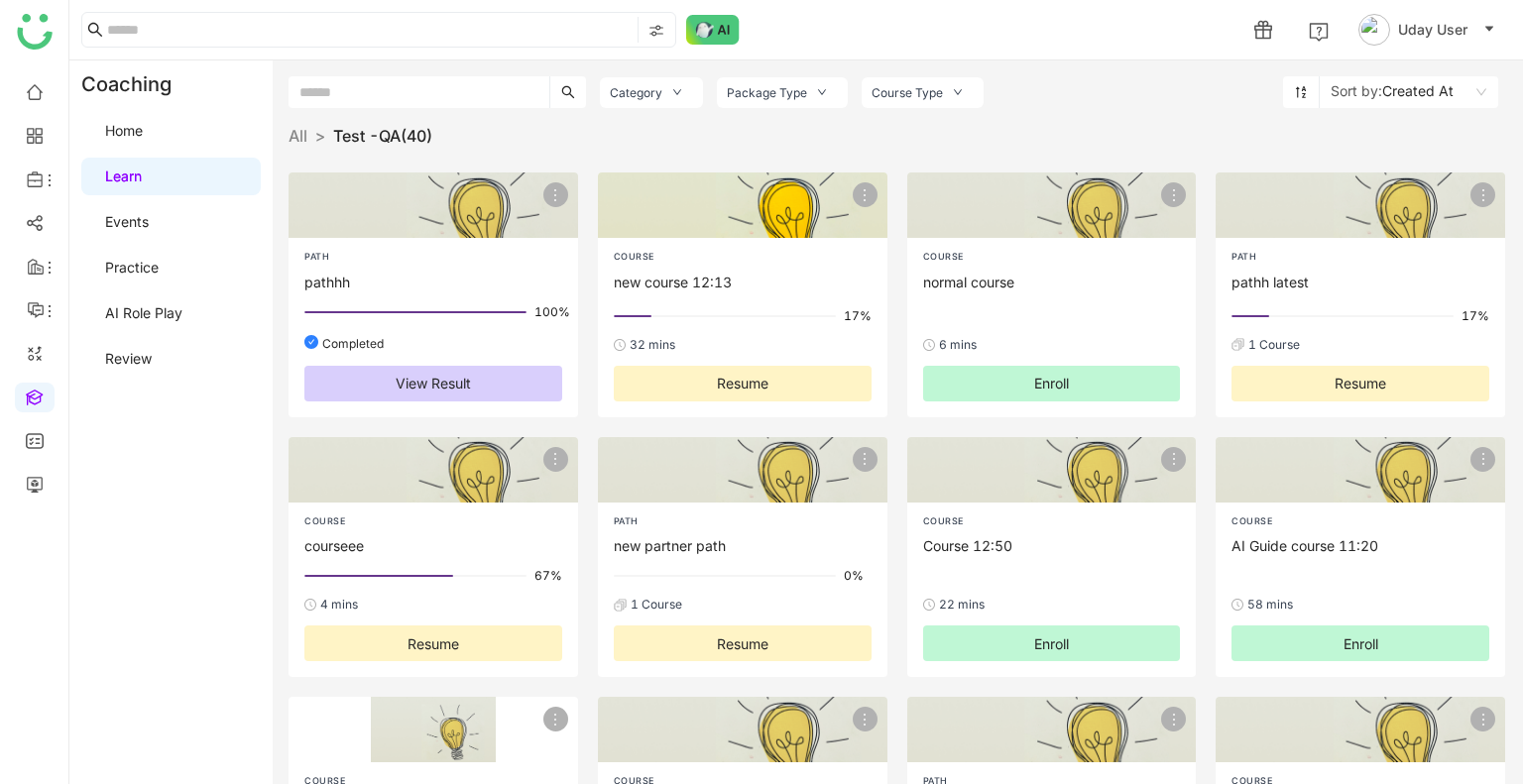 click on "new course 12:13" 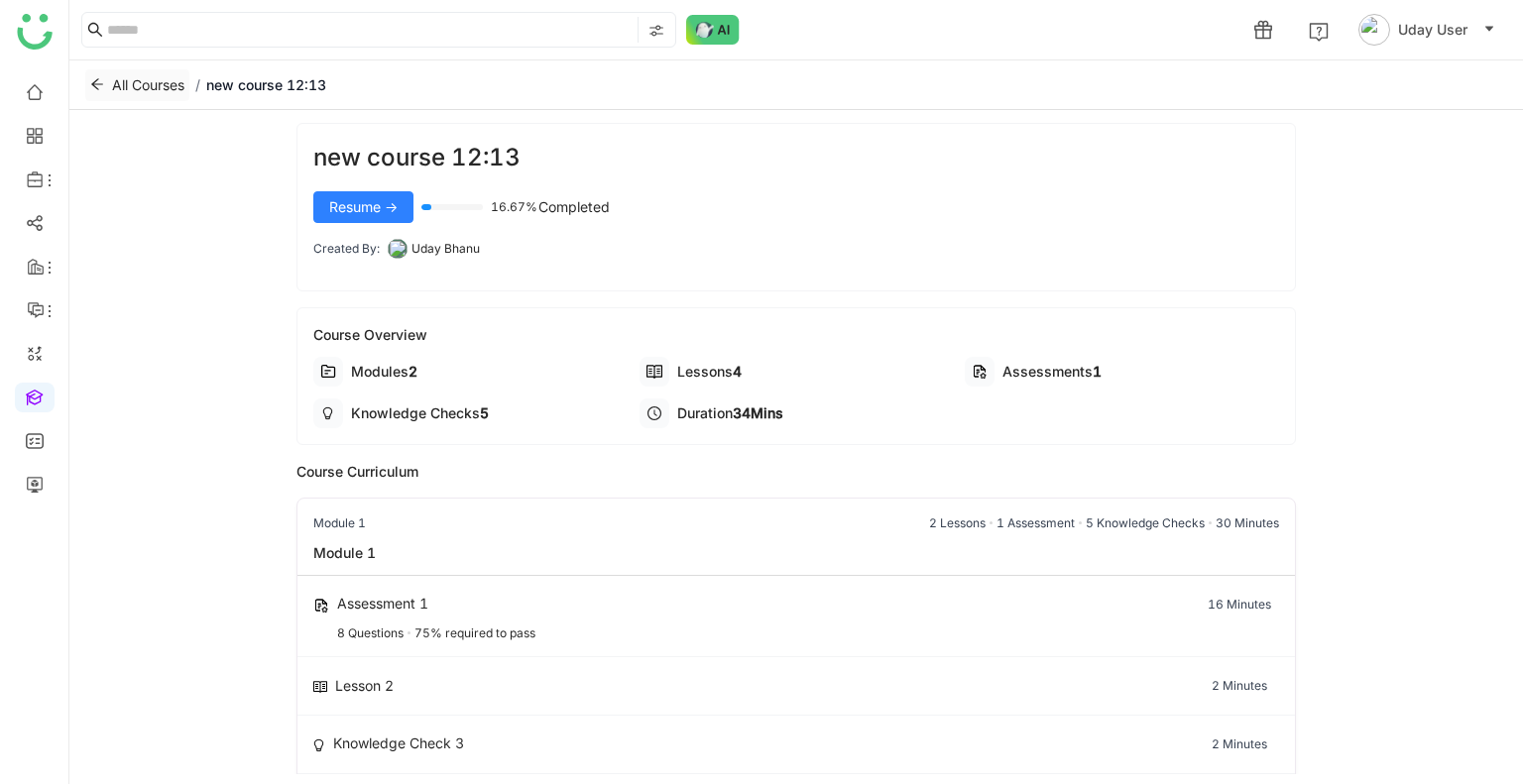 click on "All Courses" 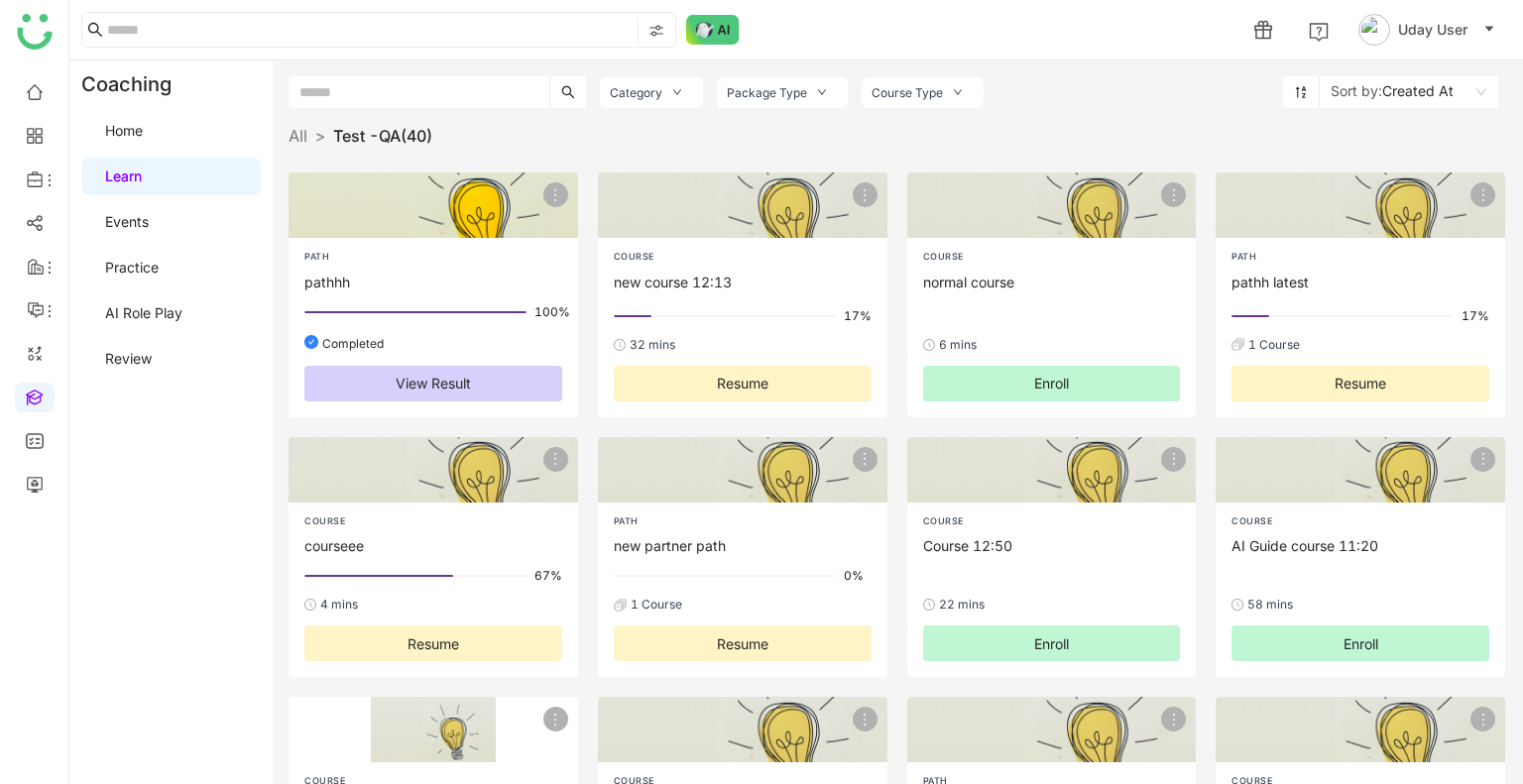 click on "PATH" 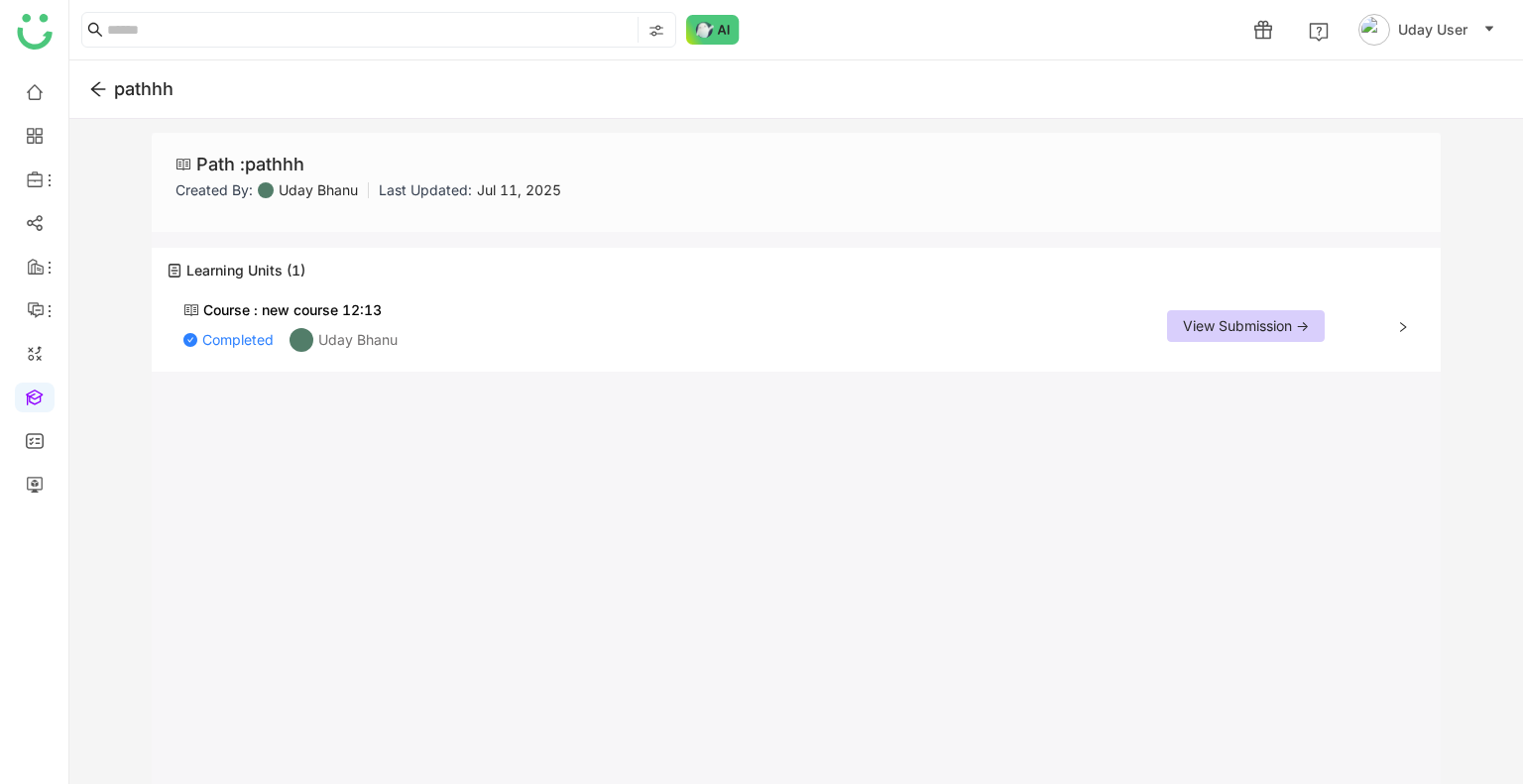 click on "pathhh" 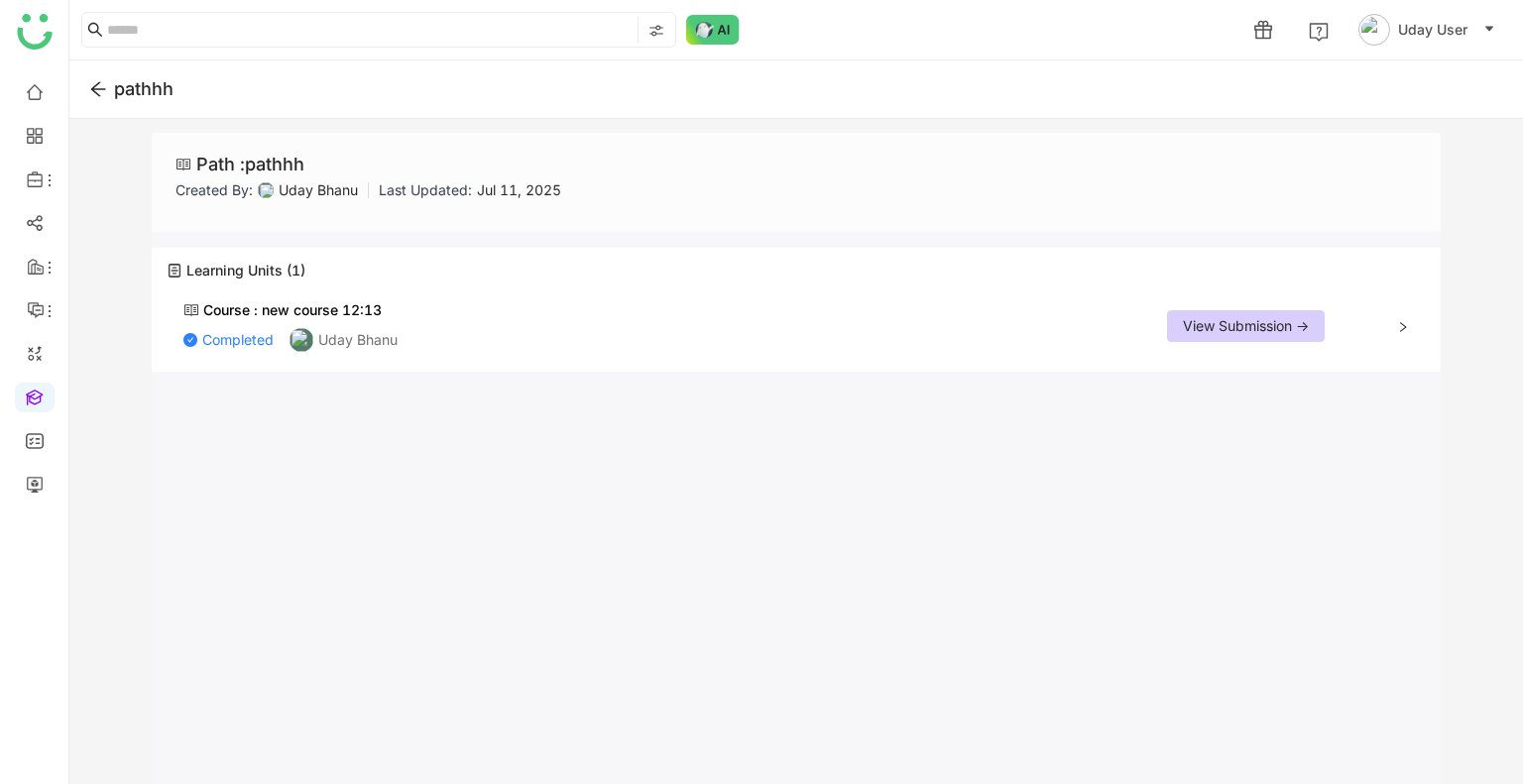 click 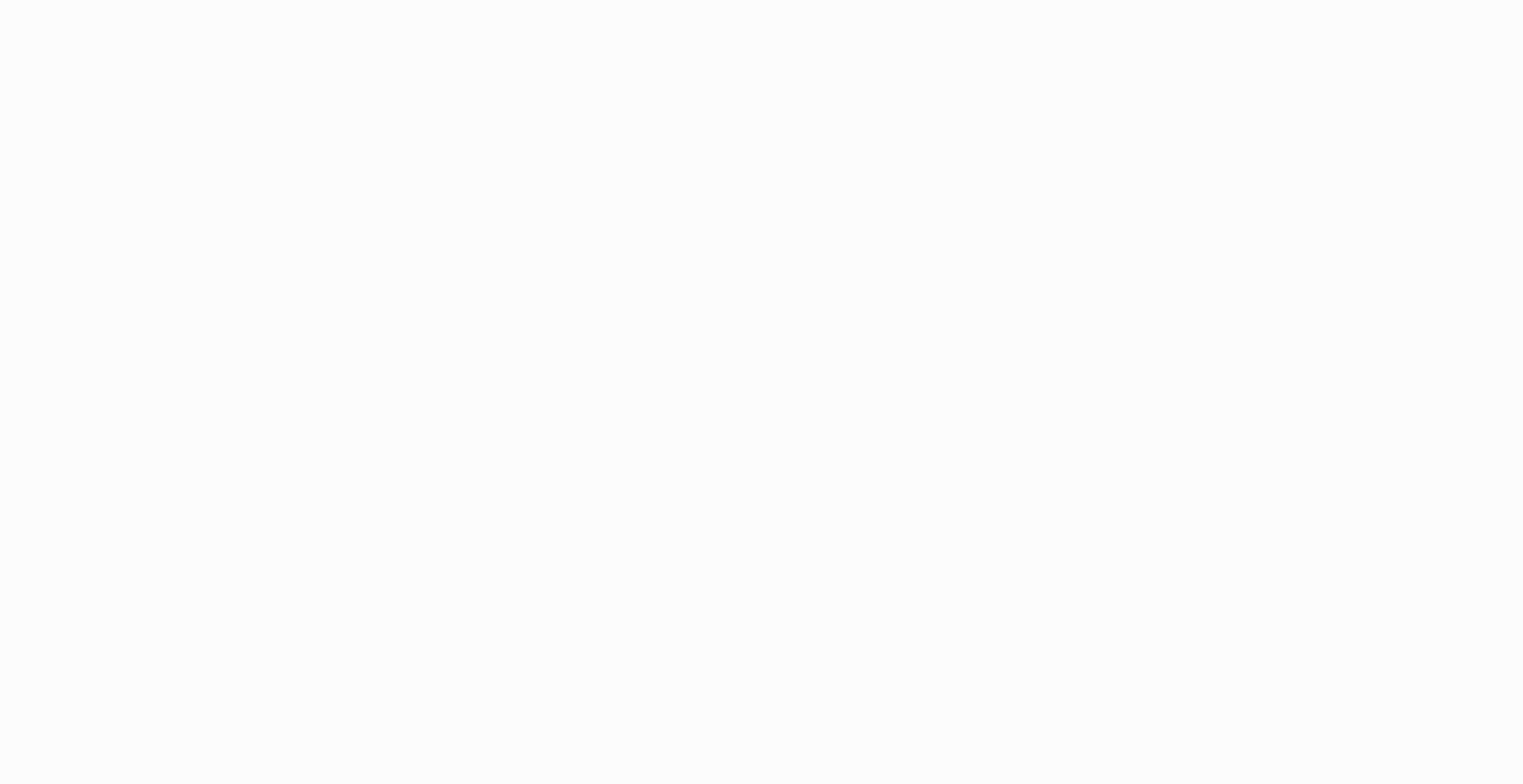 scroll, scrollTop: 0, scrollLeft: 0, axis: both 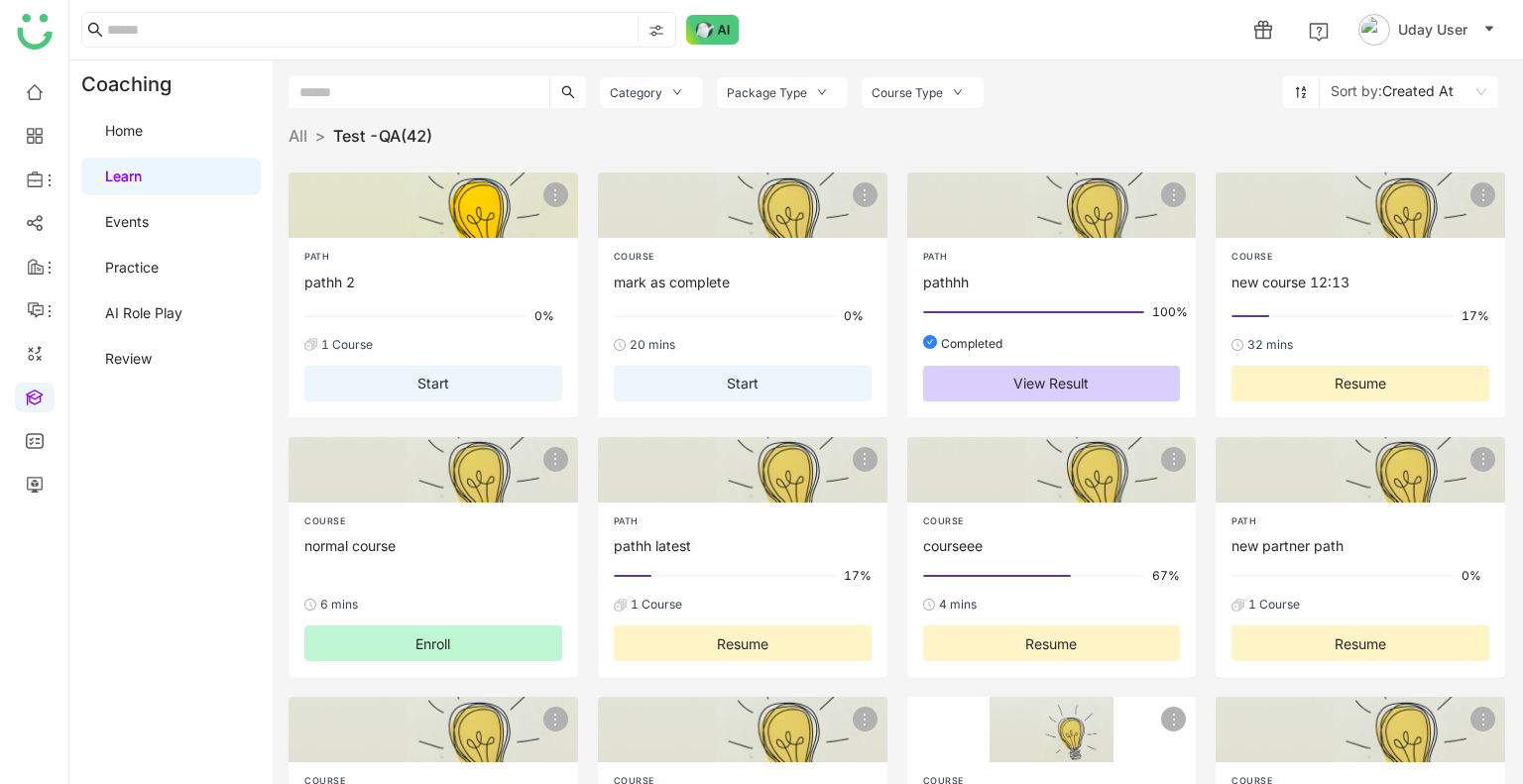 click on "Start" 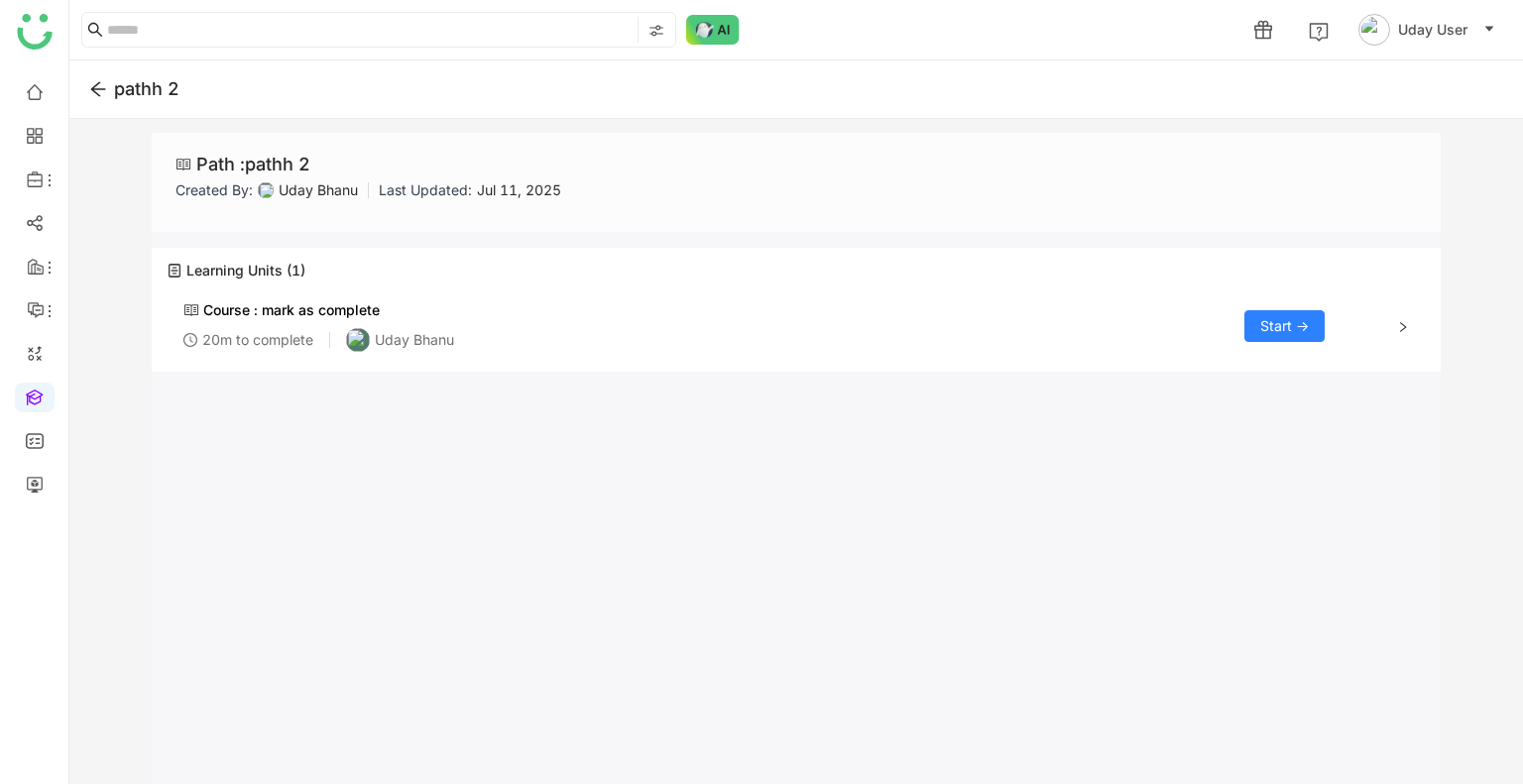 click on "Start ->" 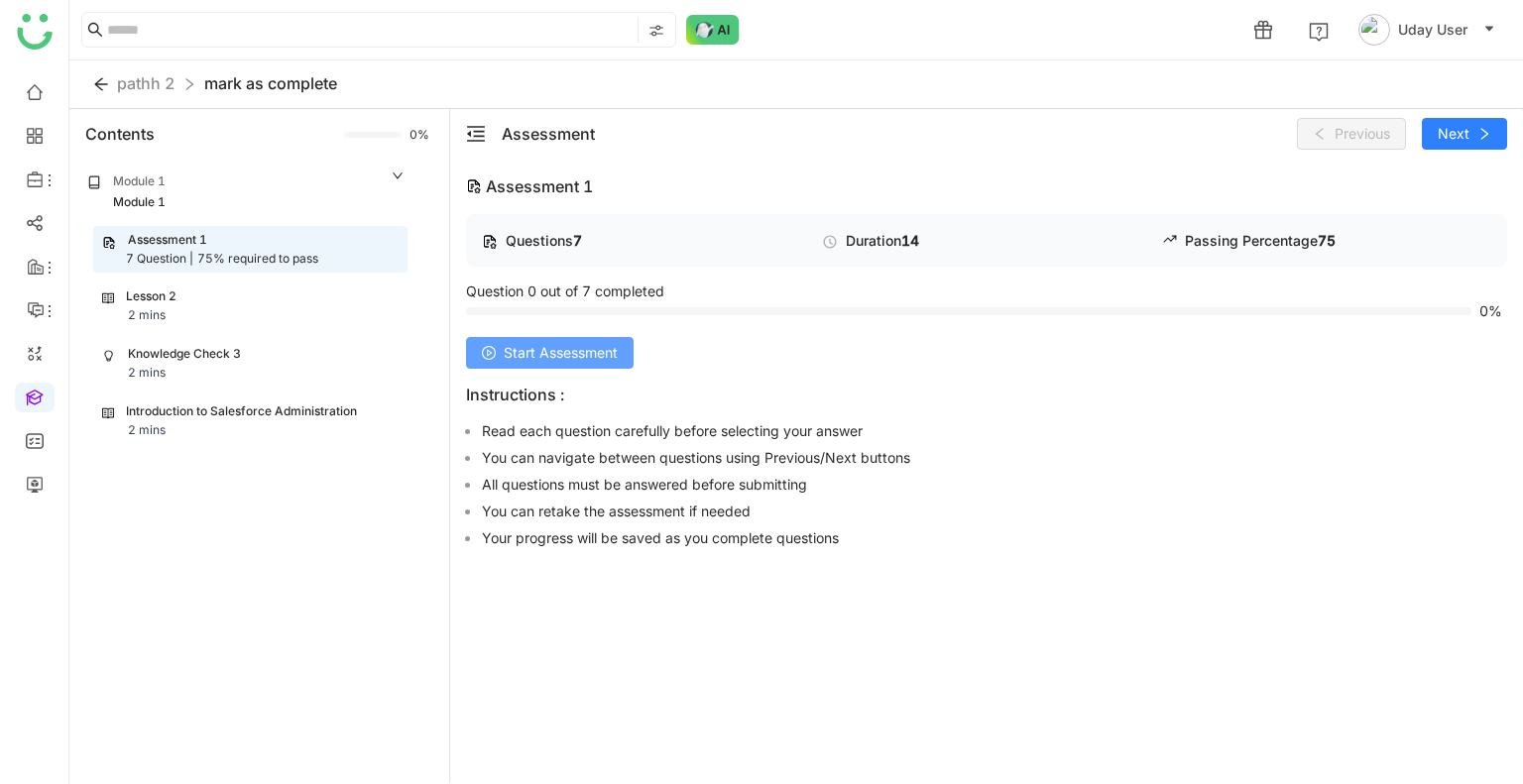 click on "Start Assessment" 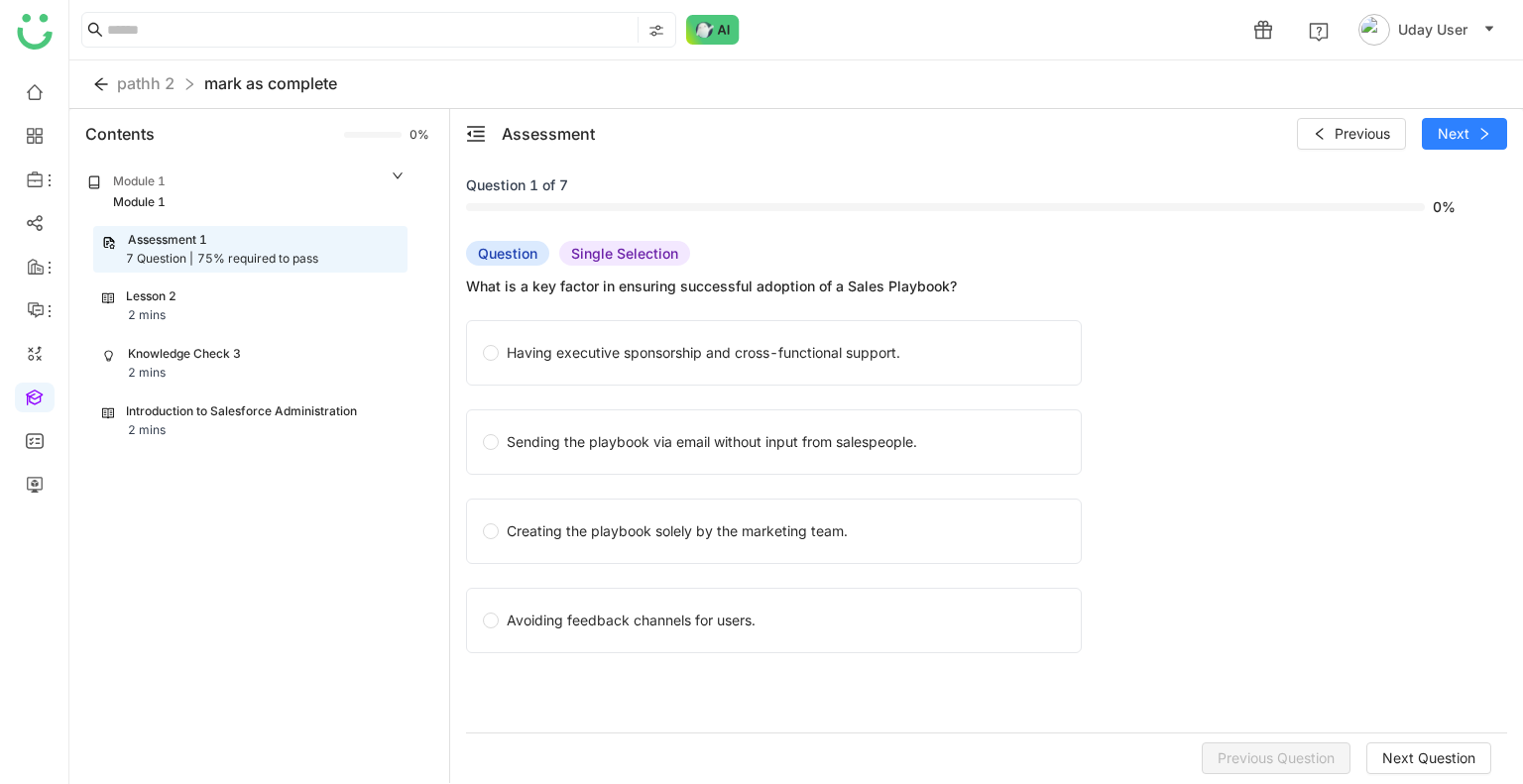 click on "Having executive sponsorship and cross-functional support." 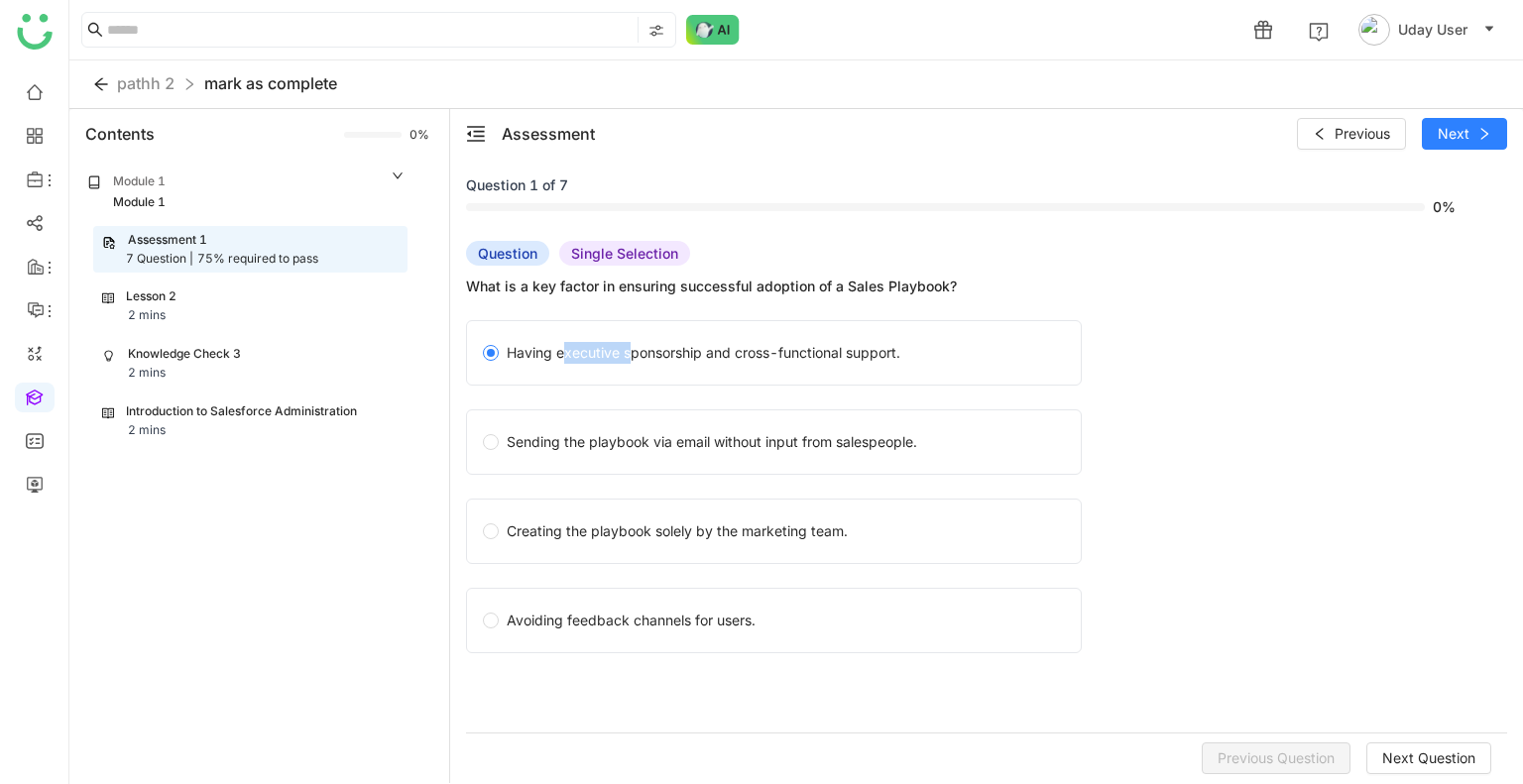 click on "Having executive sponsorship and cross-functional support." 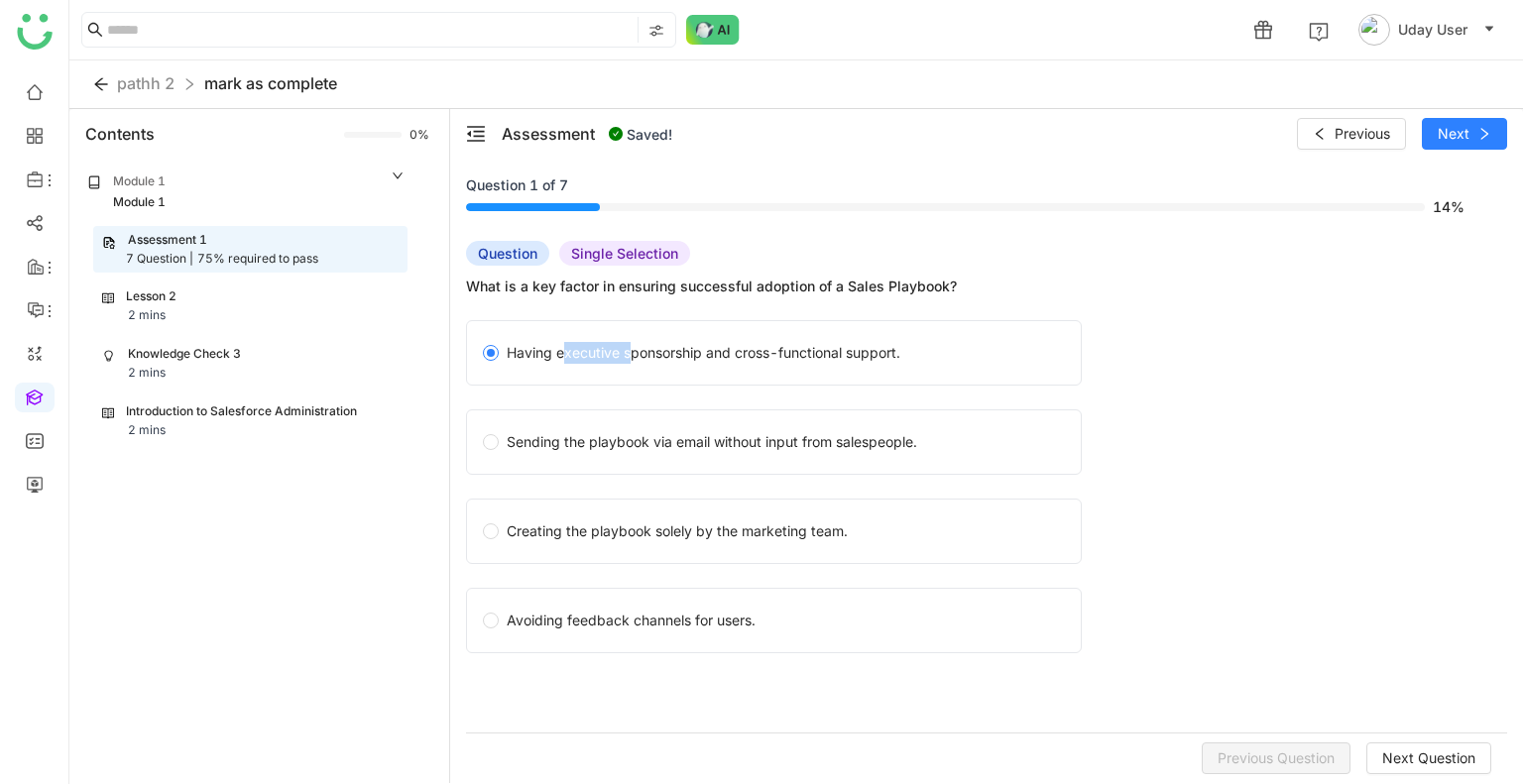 click on "Having executive sponsorship and cross-functional support." 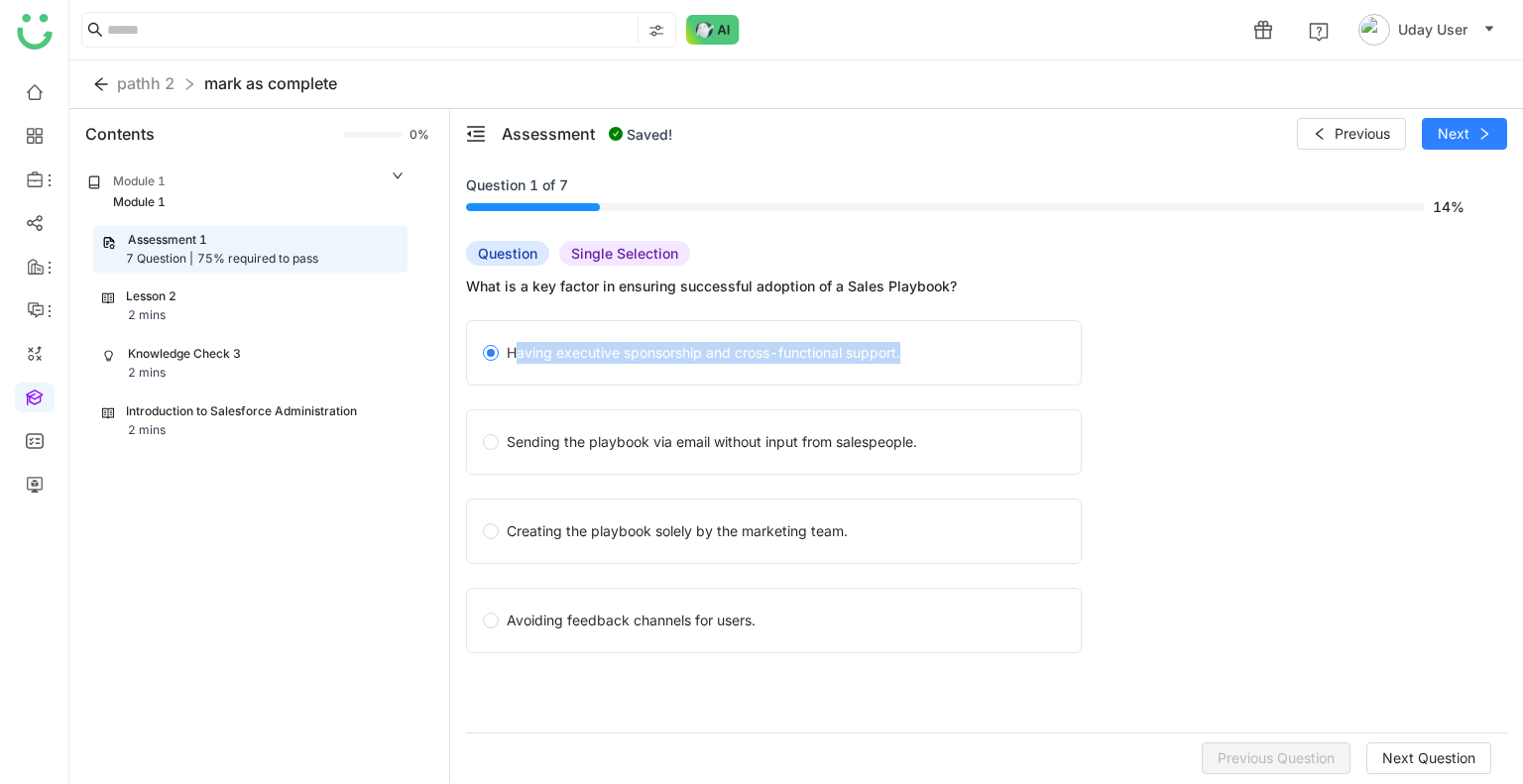 click on "Having executive sponsorship and cross-functional support." 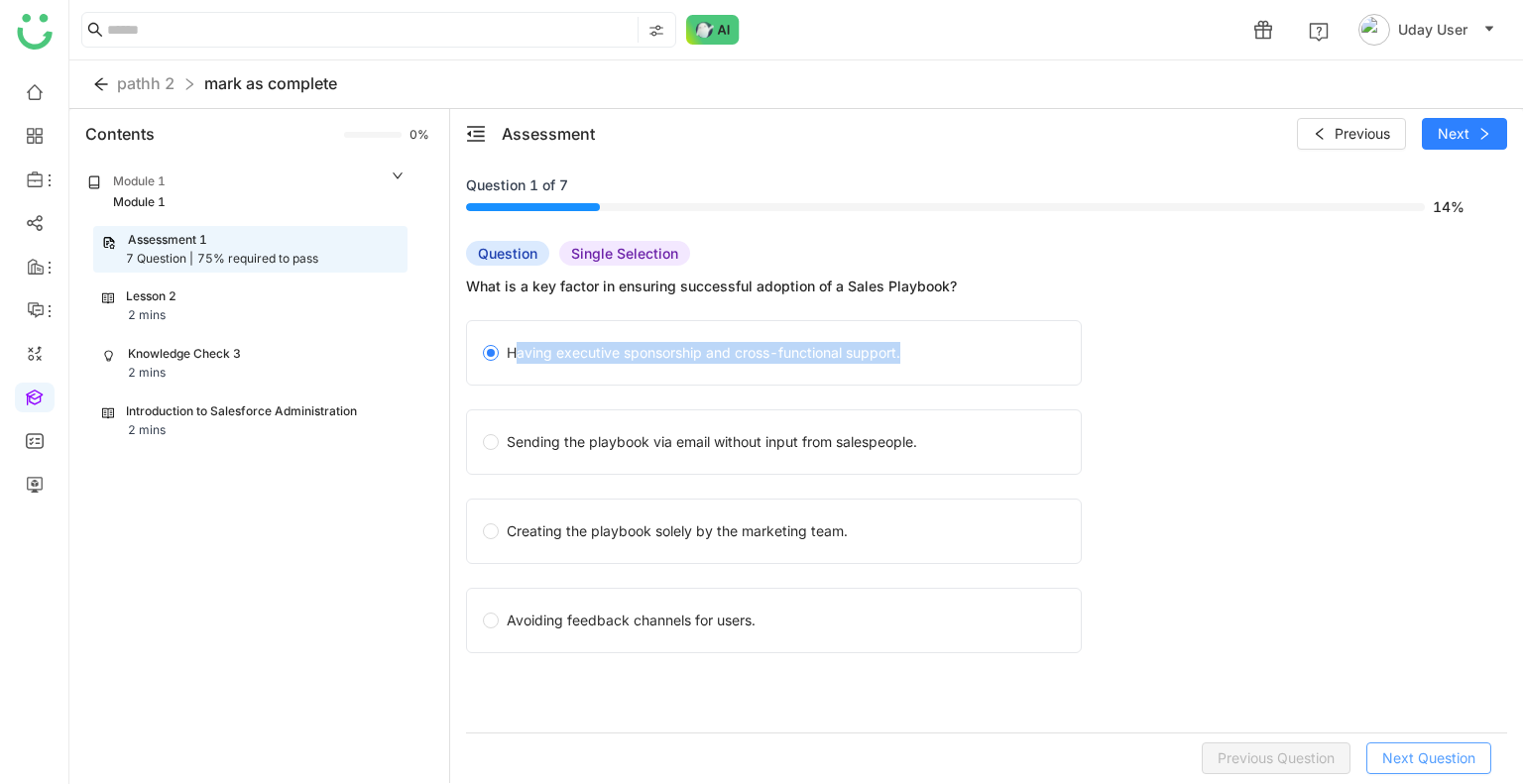 click on "Next Question" 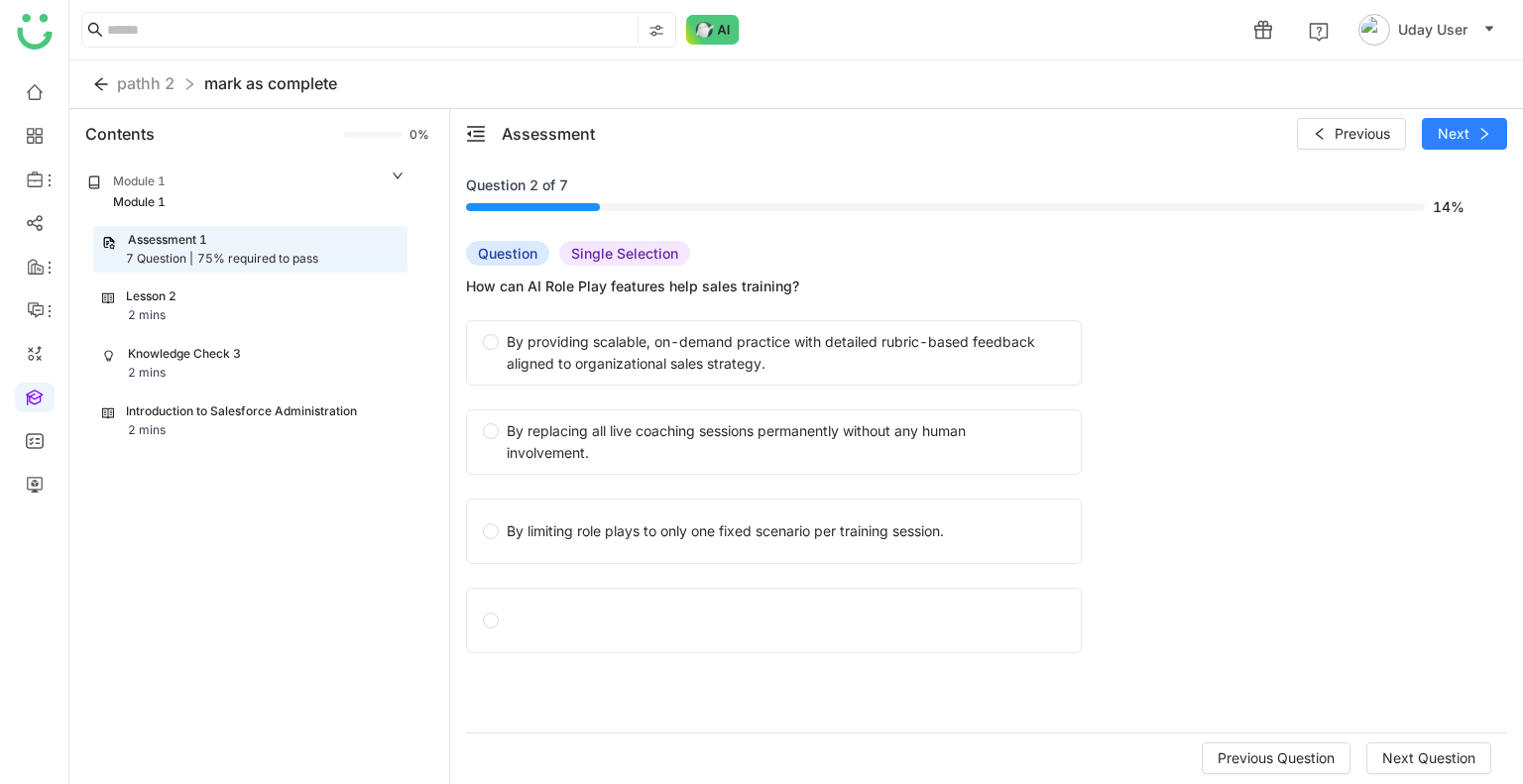 click on "By providing scalable, on-demand practice with detailed rubric-based feedback aligned to organizational sales strategy.   By replacing all live coaching sessions permanently without any human involvement.   By limiting role plays to only one fixed scenario per training session." 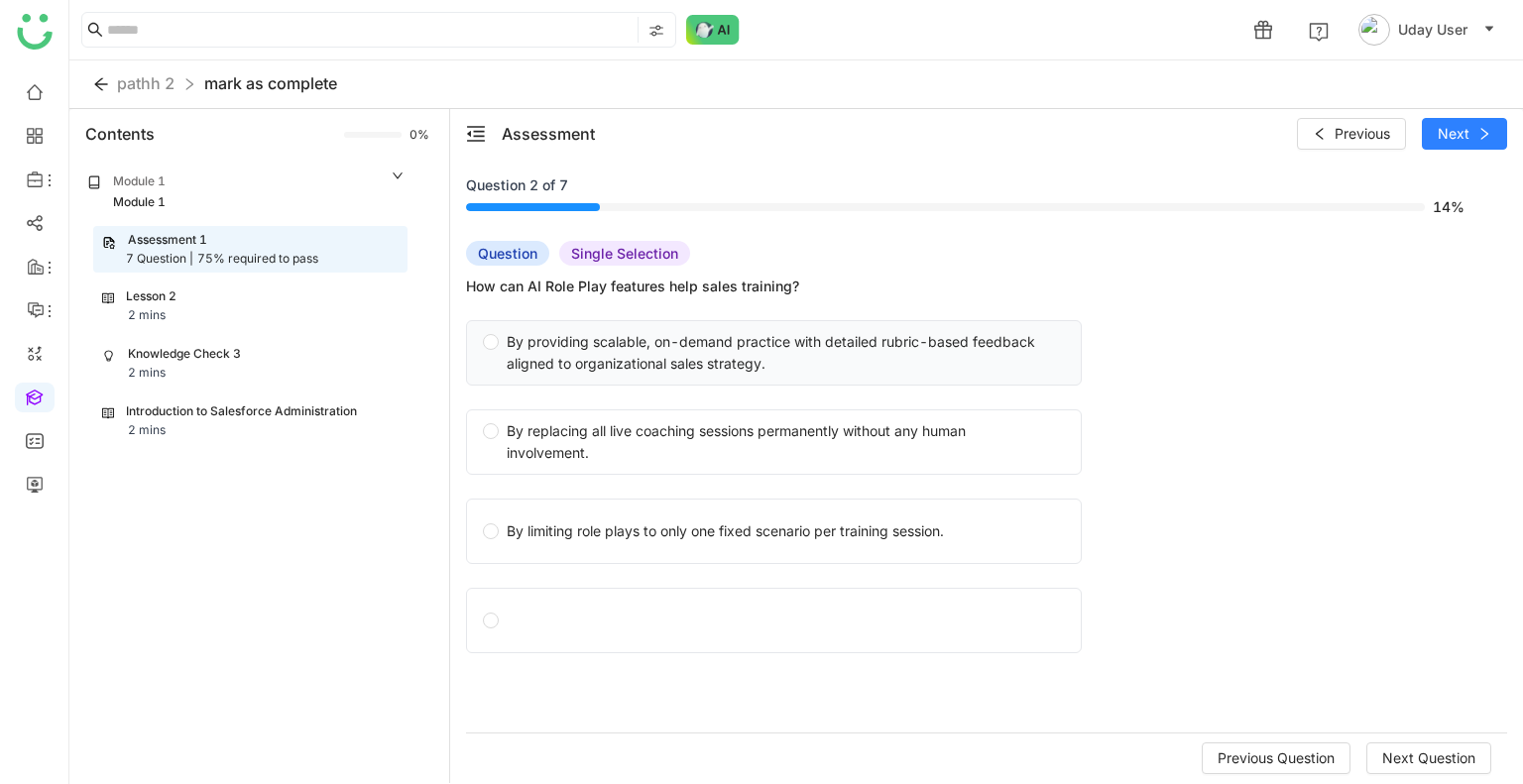 click on "By providing scalable, on-demand practice with detailed rubric-based feedback aligned to organizational sales strategy." 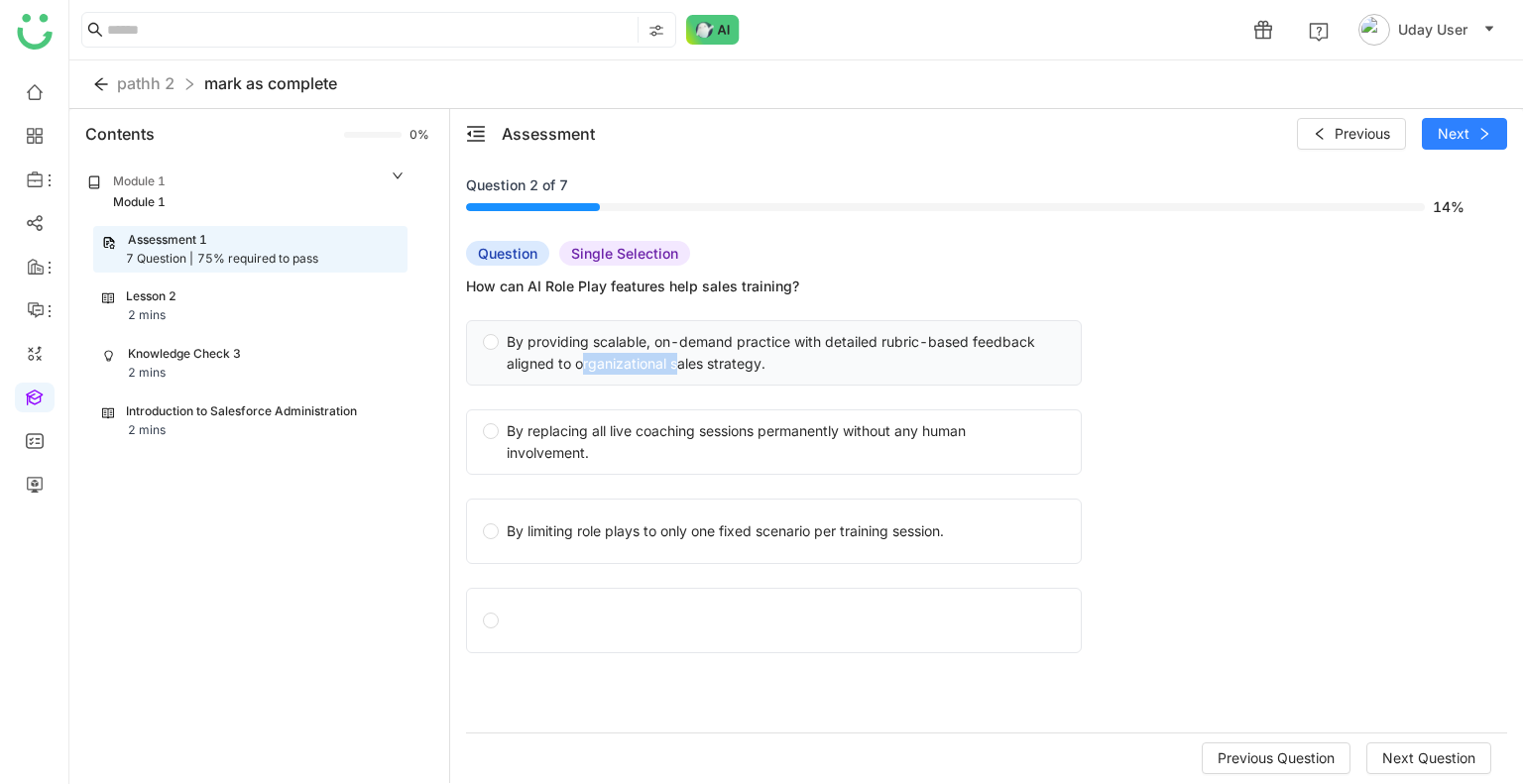 click on "By providing scalable, on-demand practice with detailed rubric-based feedback aligned to organizational sales strategy." 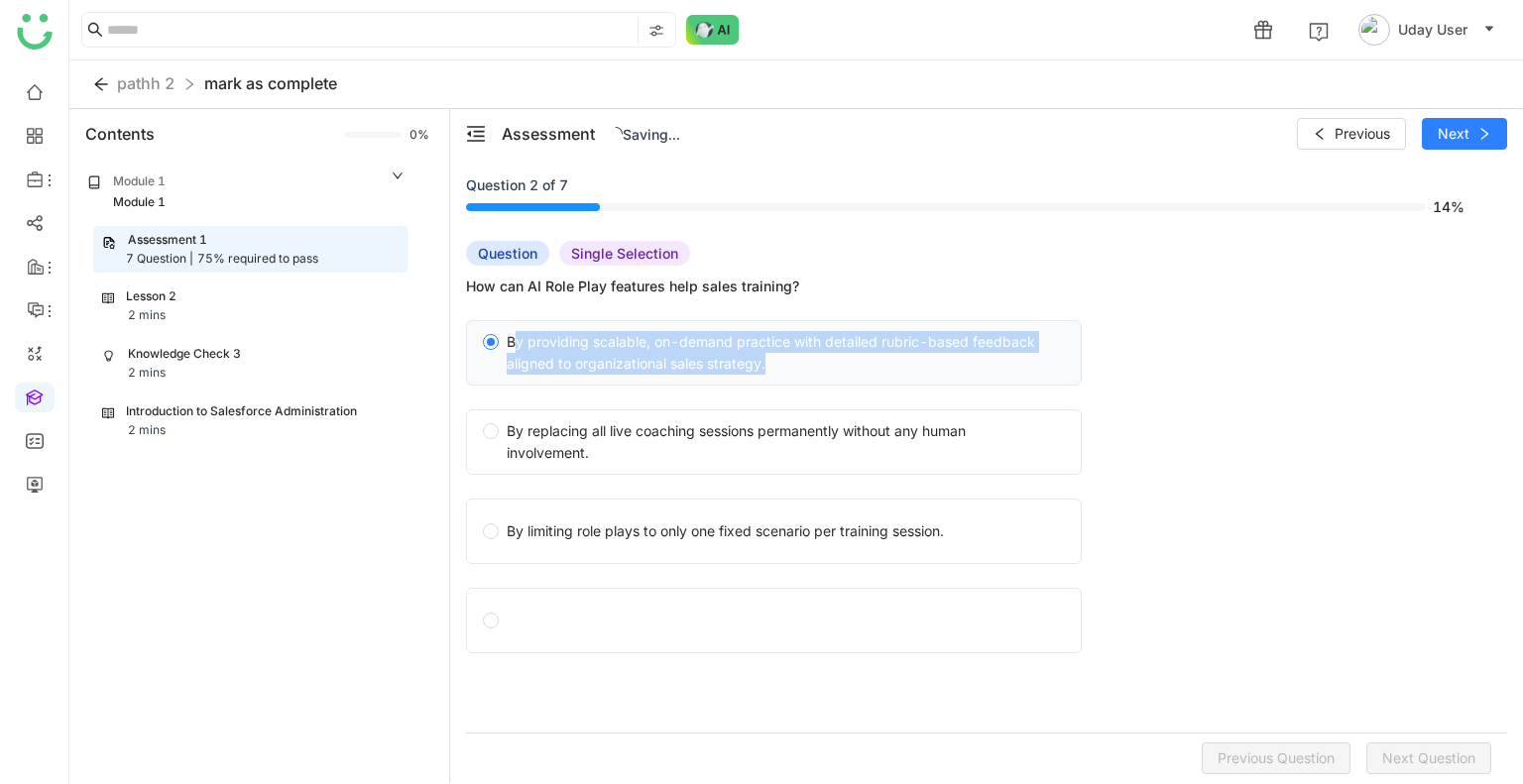 click on "By providing scalable, on-demand practice with detailed rubric-based feedback aligned to organizational sales strategy." 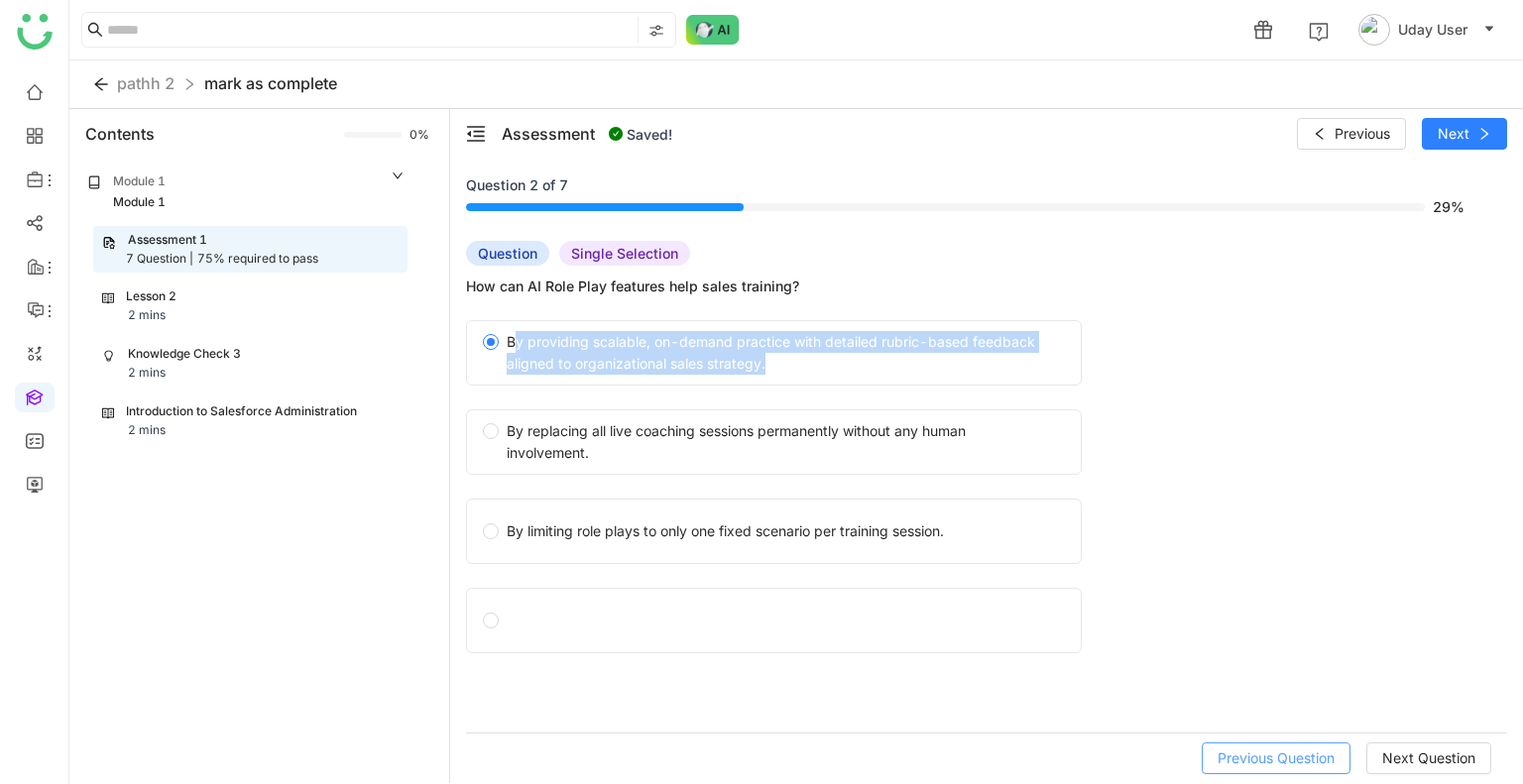 click on "Previous Question" 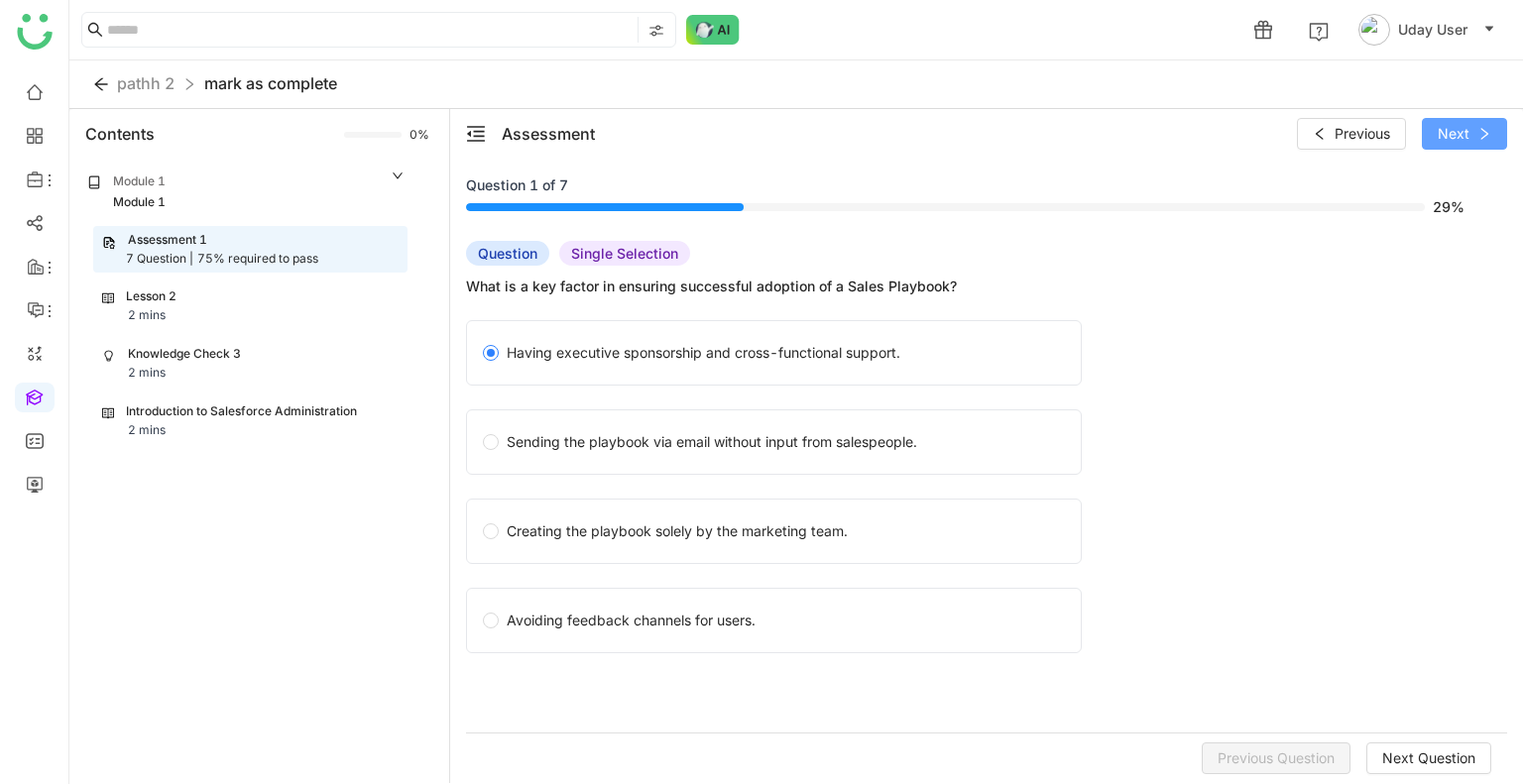 click on "Next" at bounding box center (1454, 134) 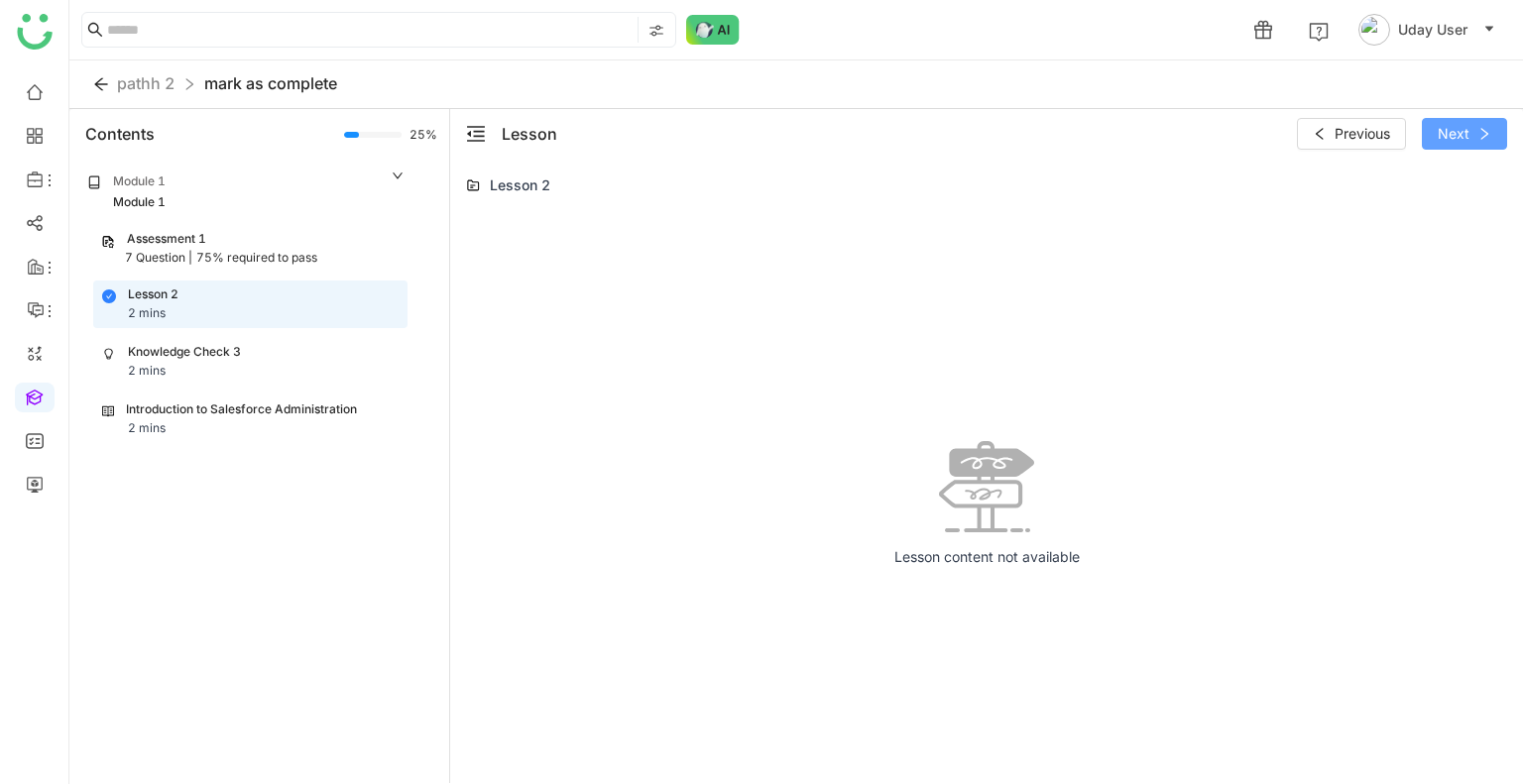click on "Next" 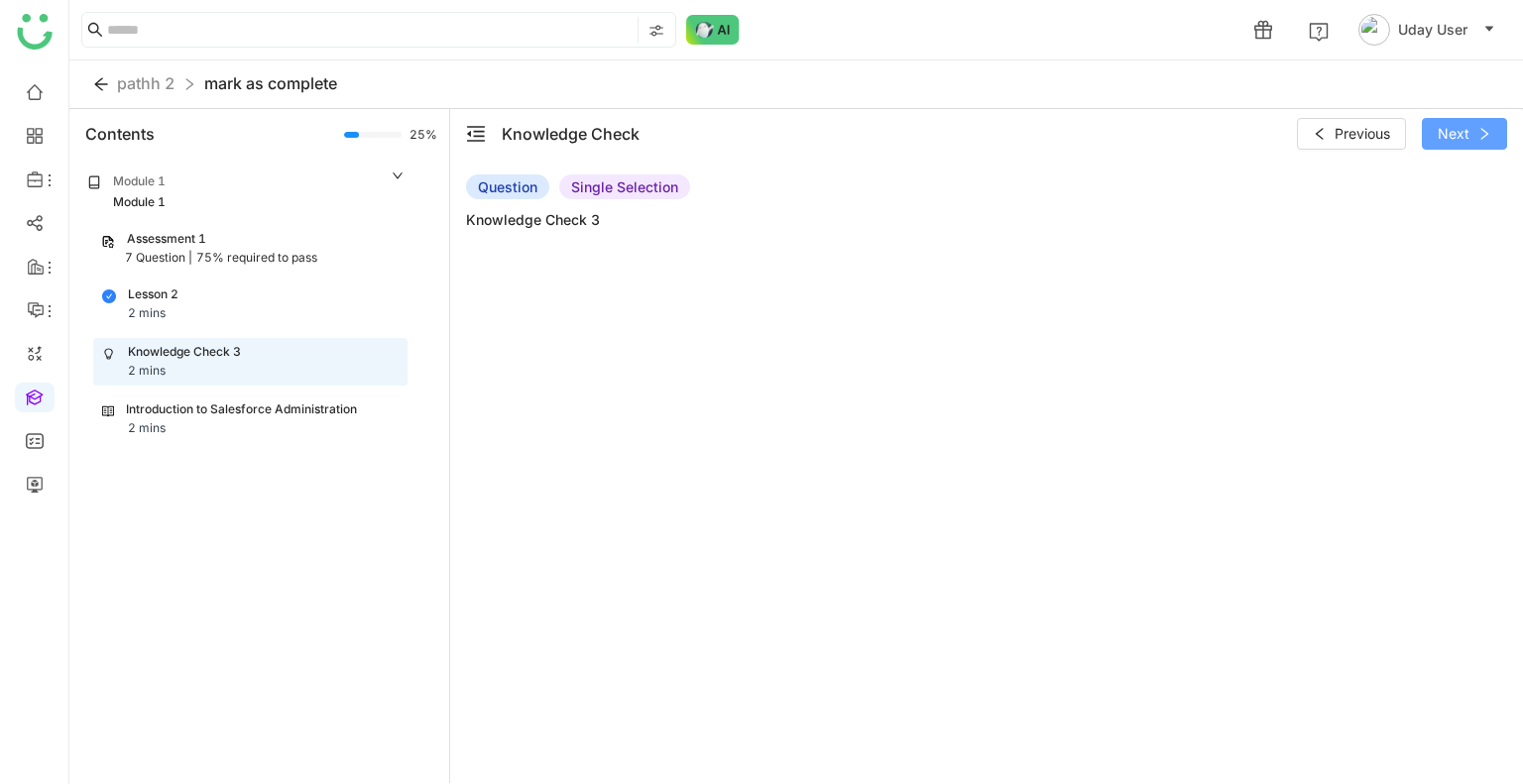 click on "Next" 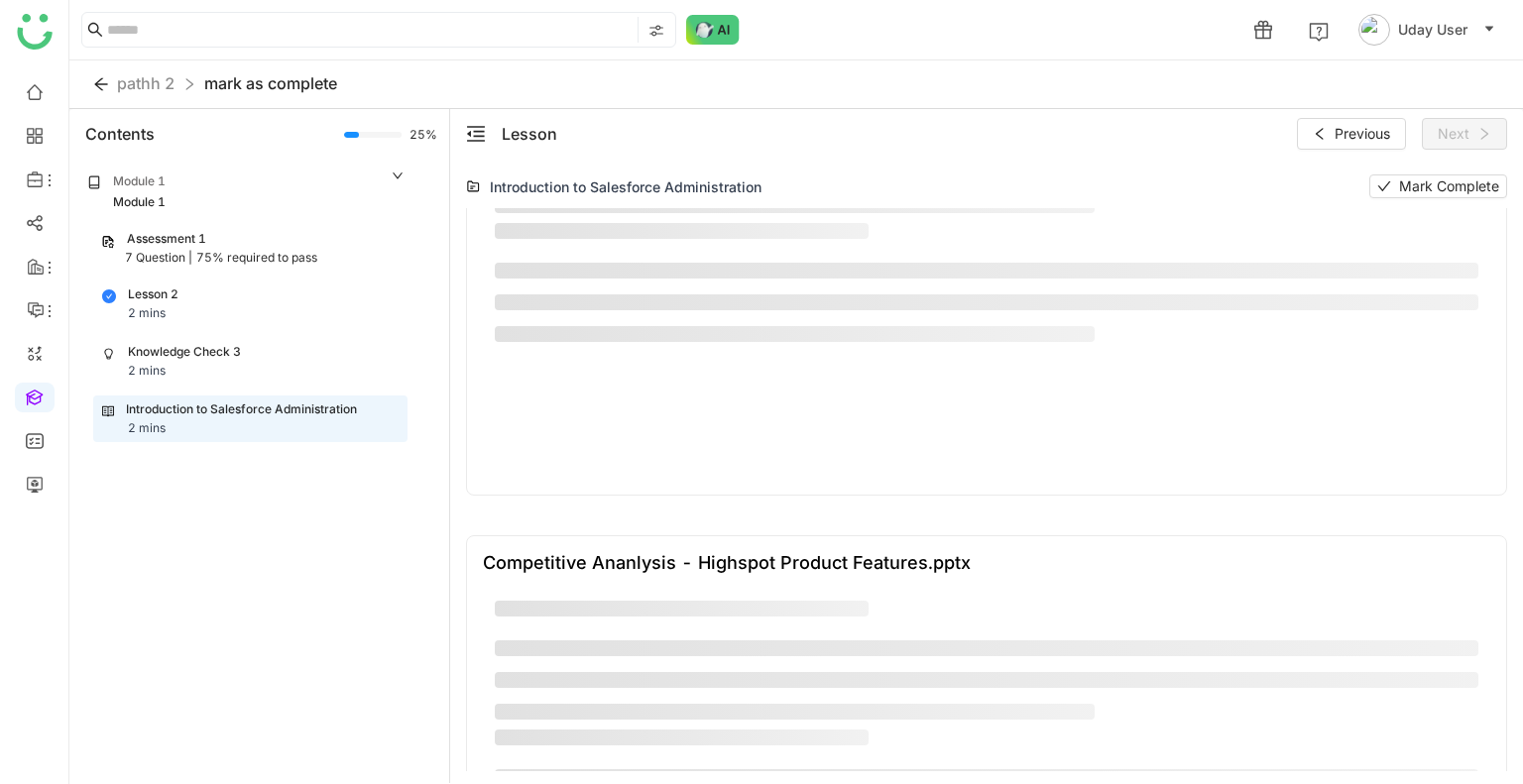 scroll, scrollTop: 1586, scrollLeft: 0, axis: vertical 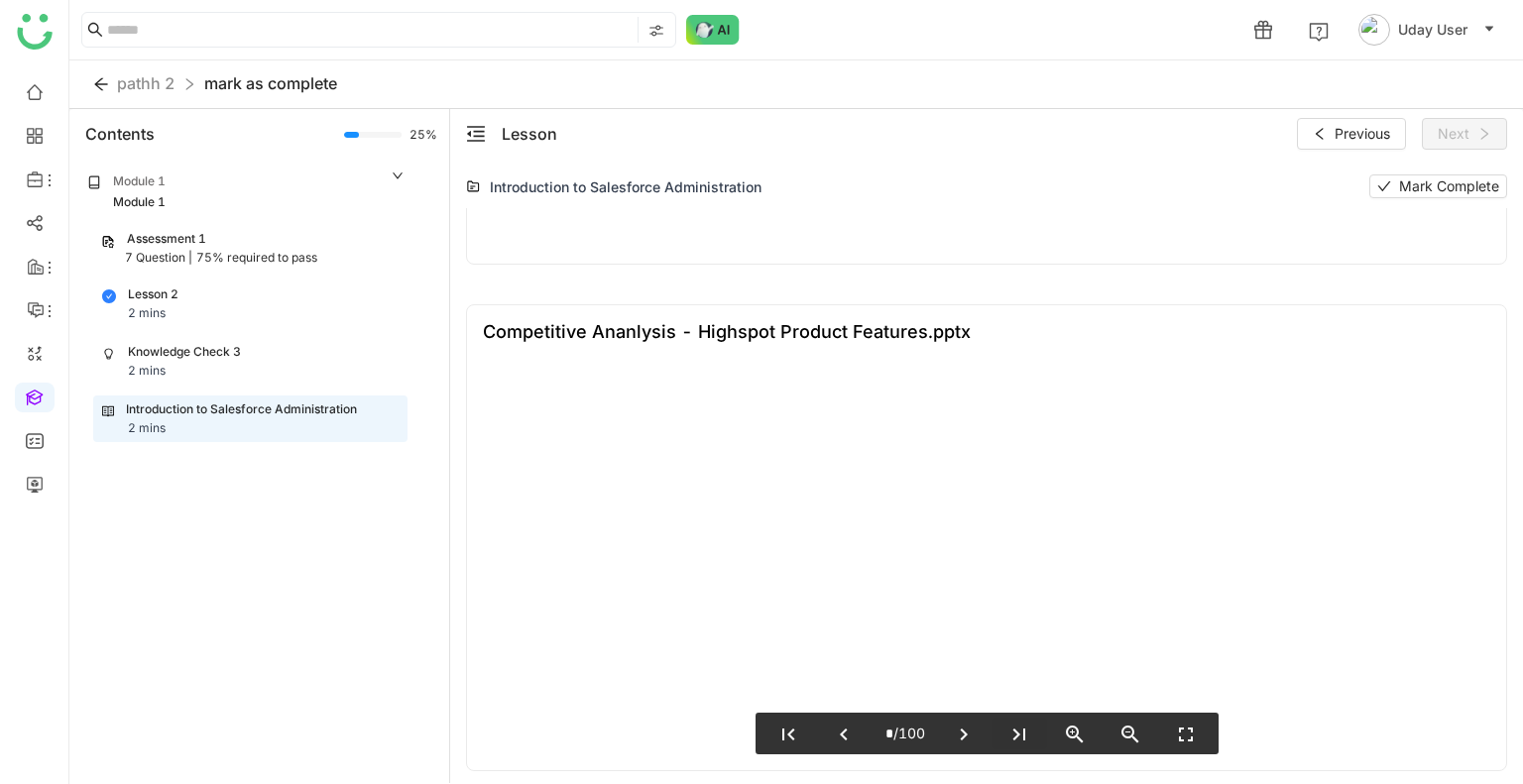 click on "last_page" at bounding box center (1019, 734) 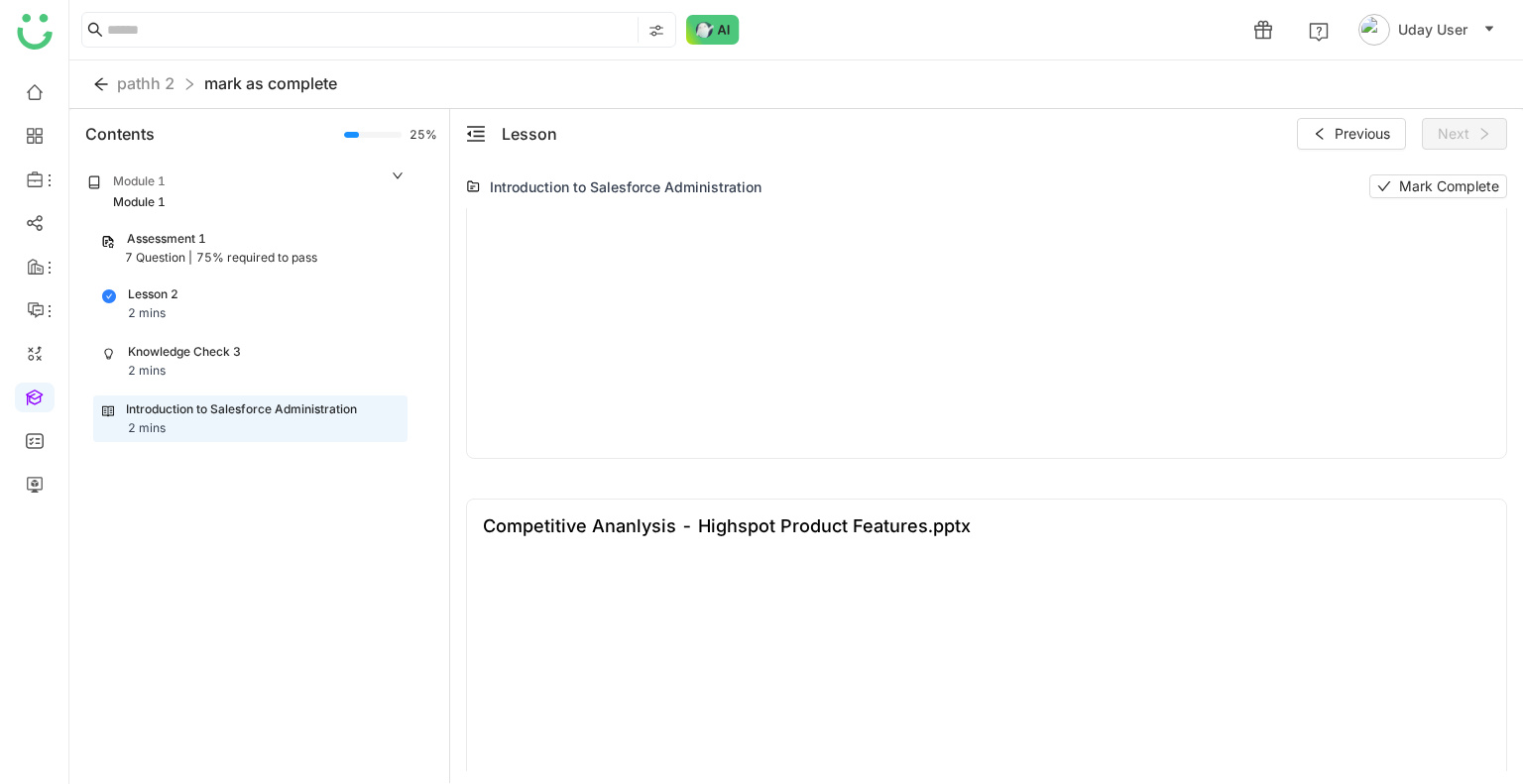 type on "***" 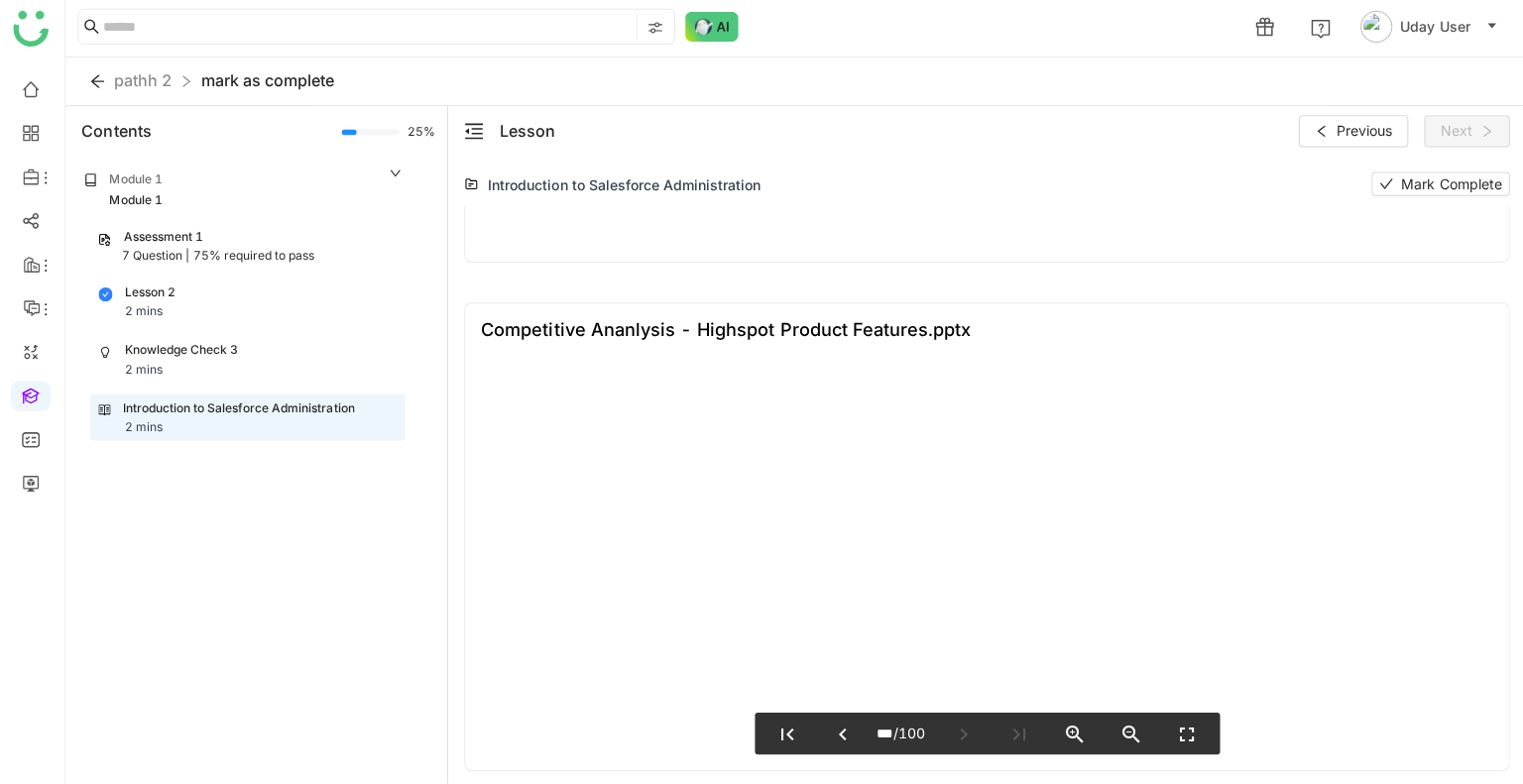 scroll, scrollTop: 0, scrollLeft: 0, axis: both 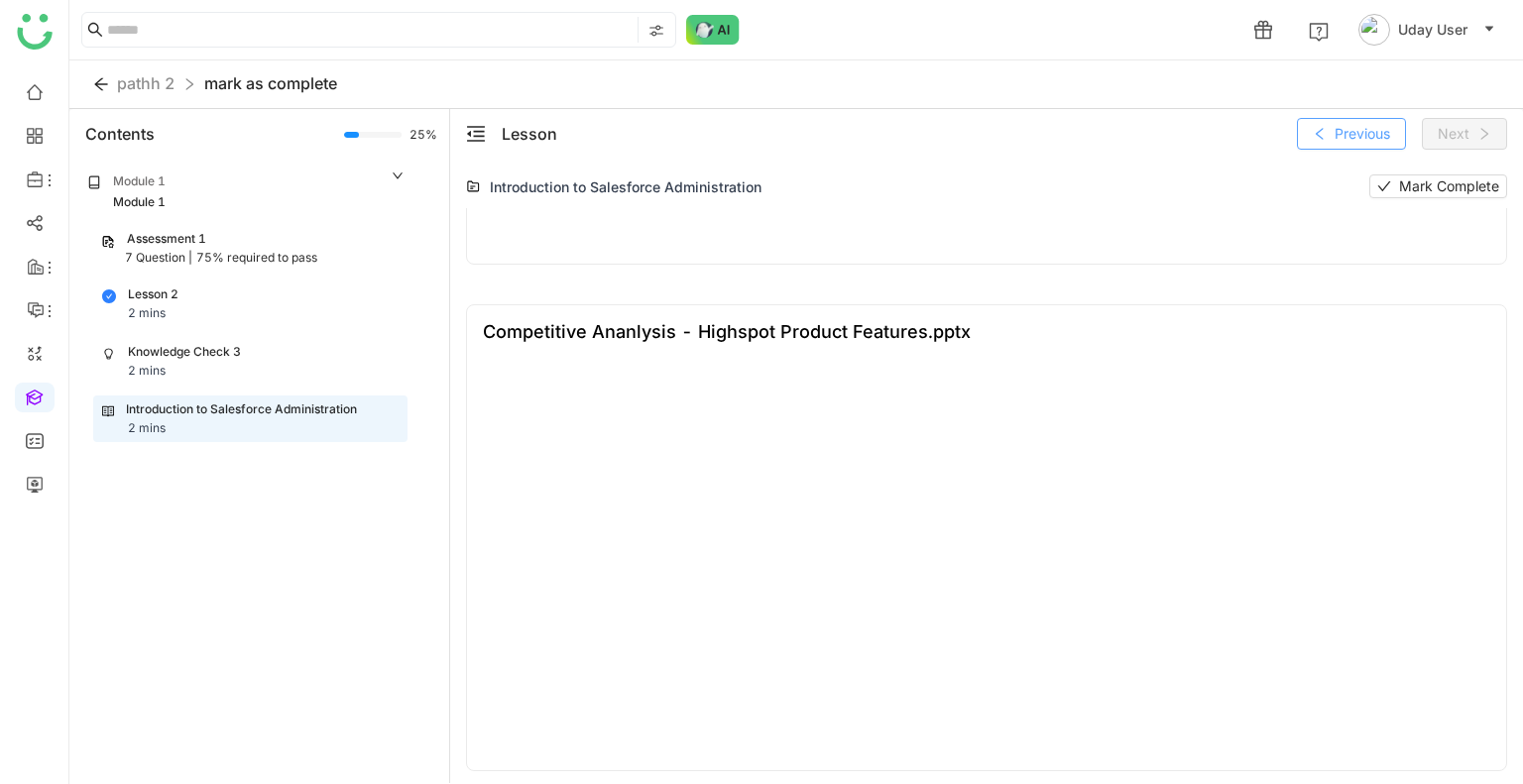 click on "Previous" 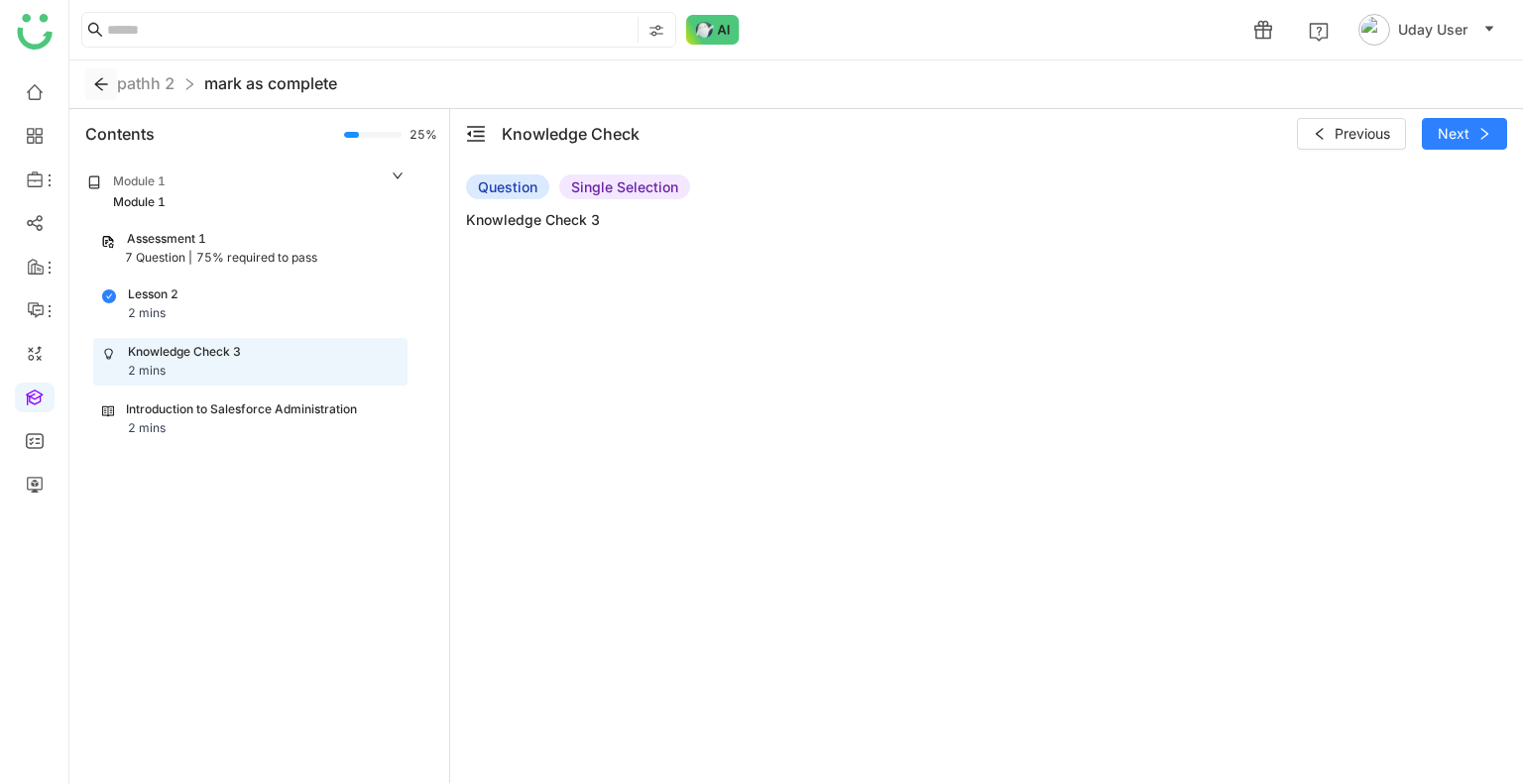 click 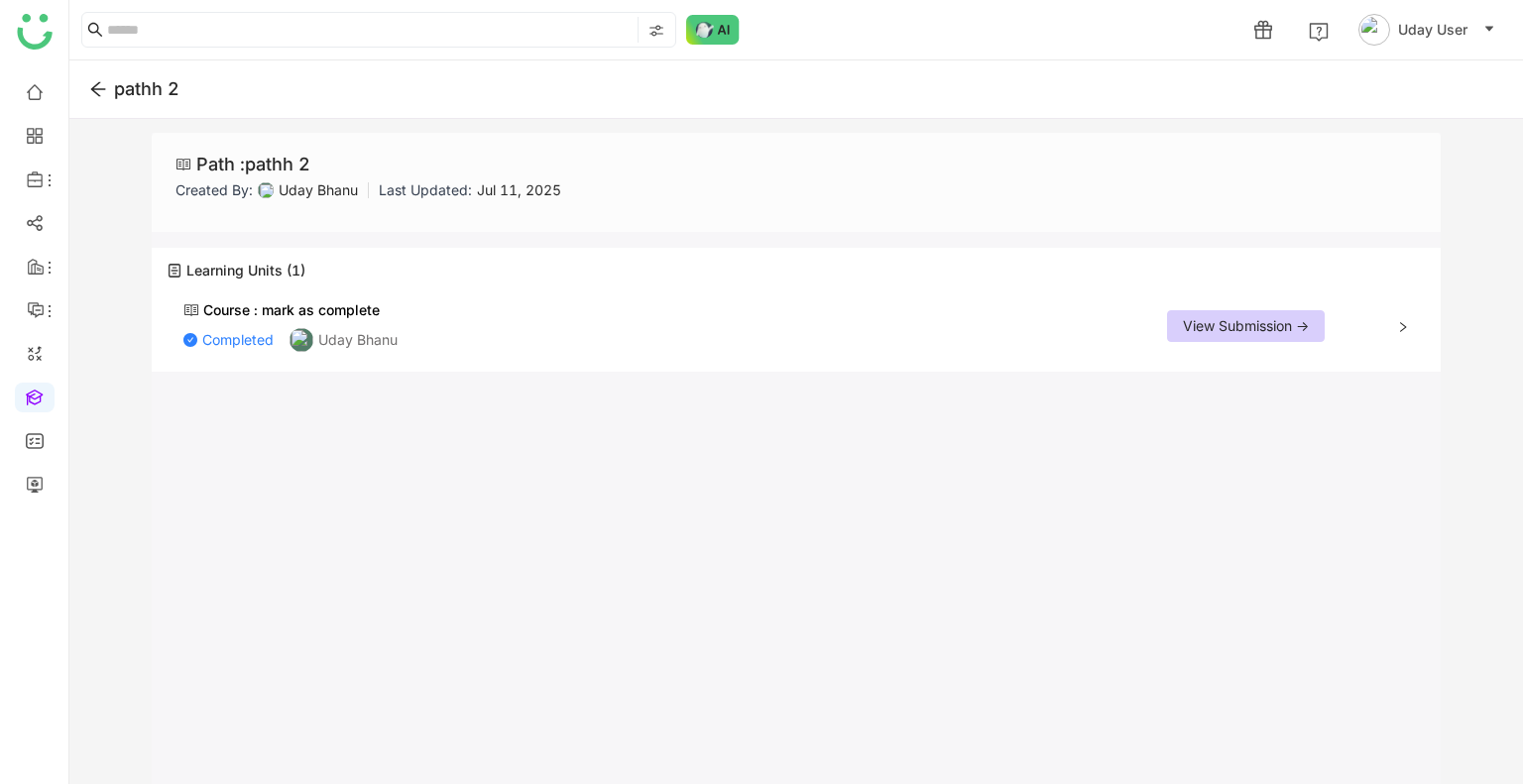 click 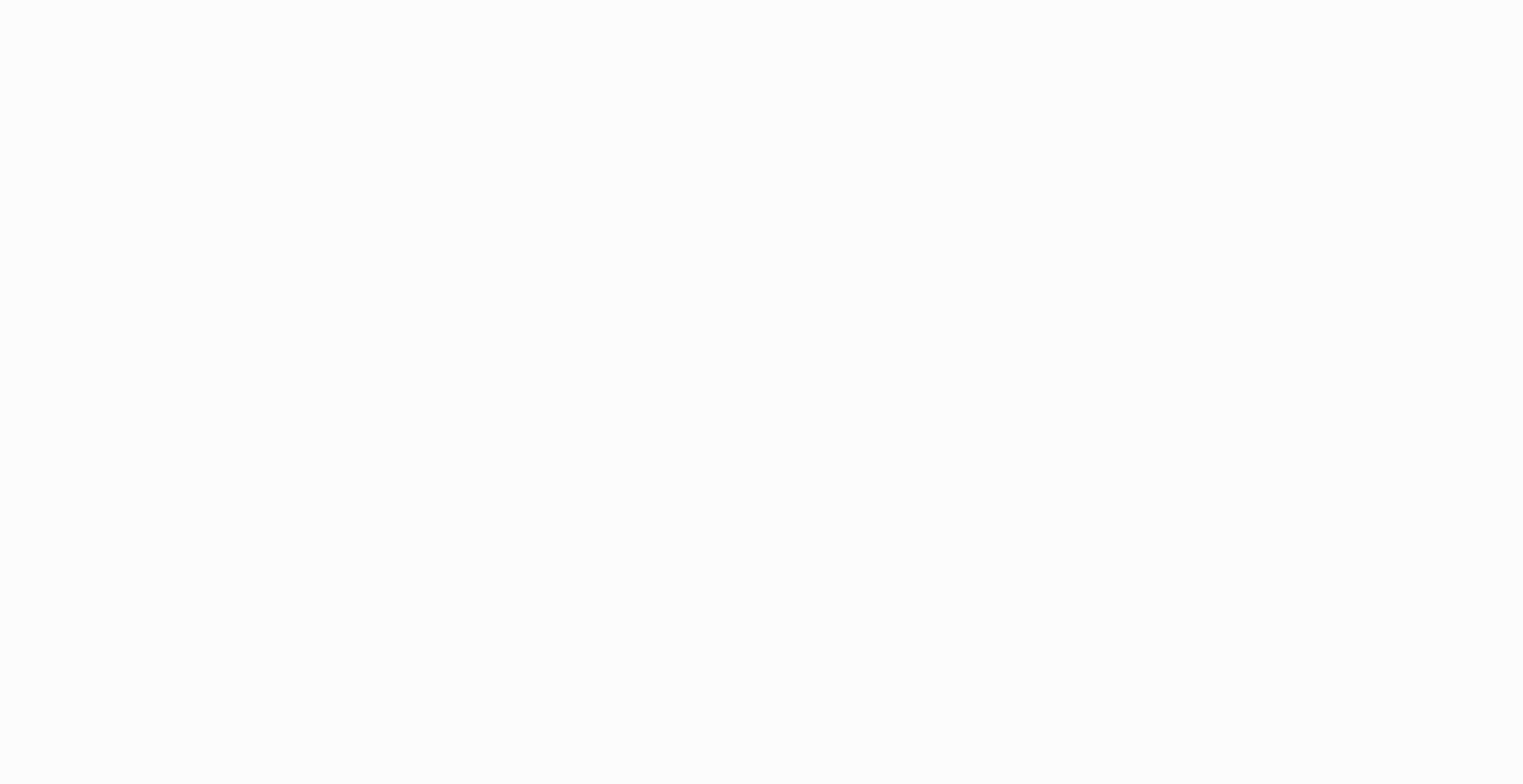 scroll, scrollTop: 0, scrollLeft: 0, axis: both 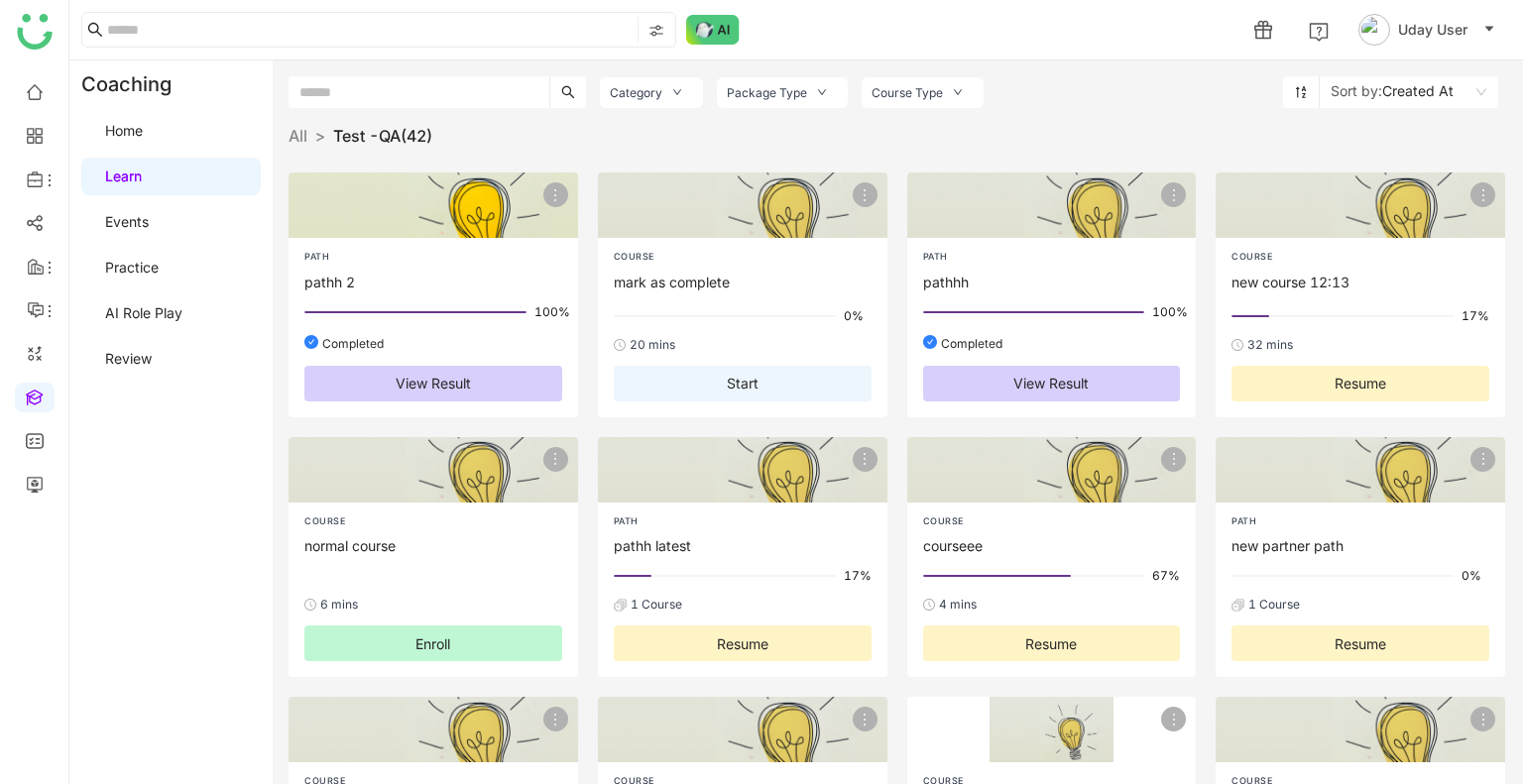 click on "PATH   pathh 2" 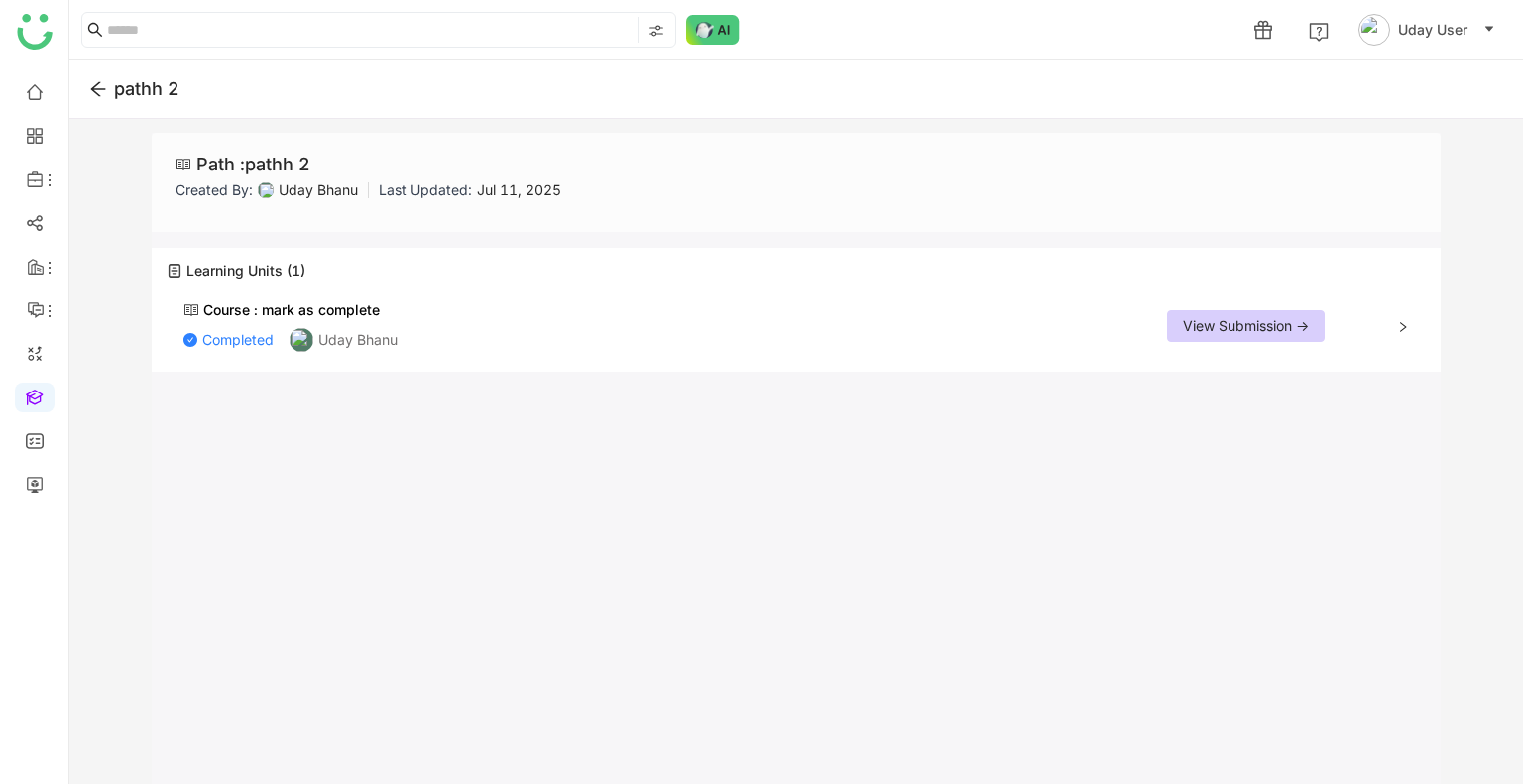 click 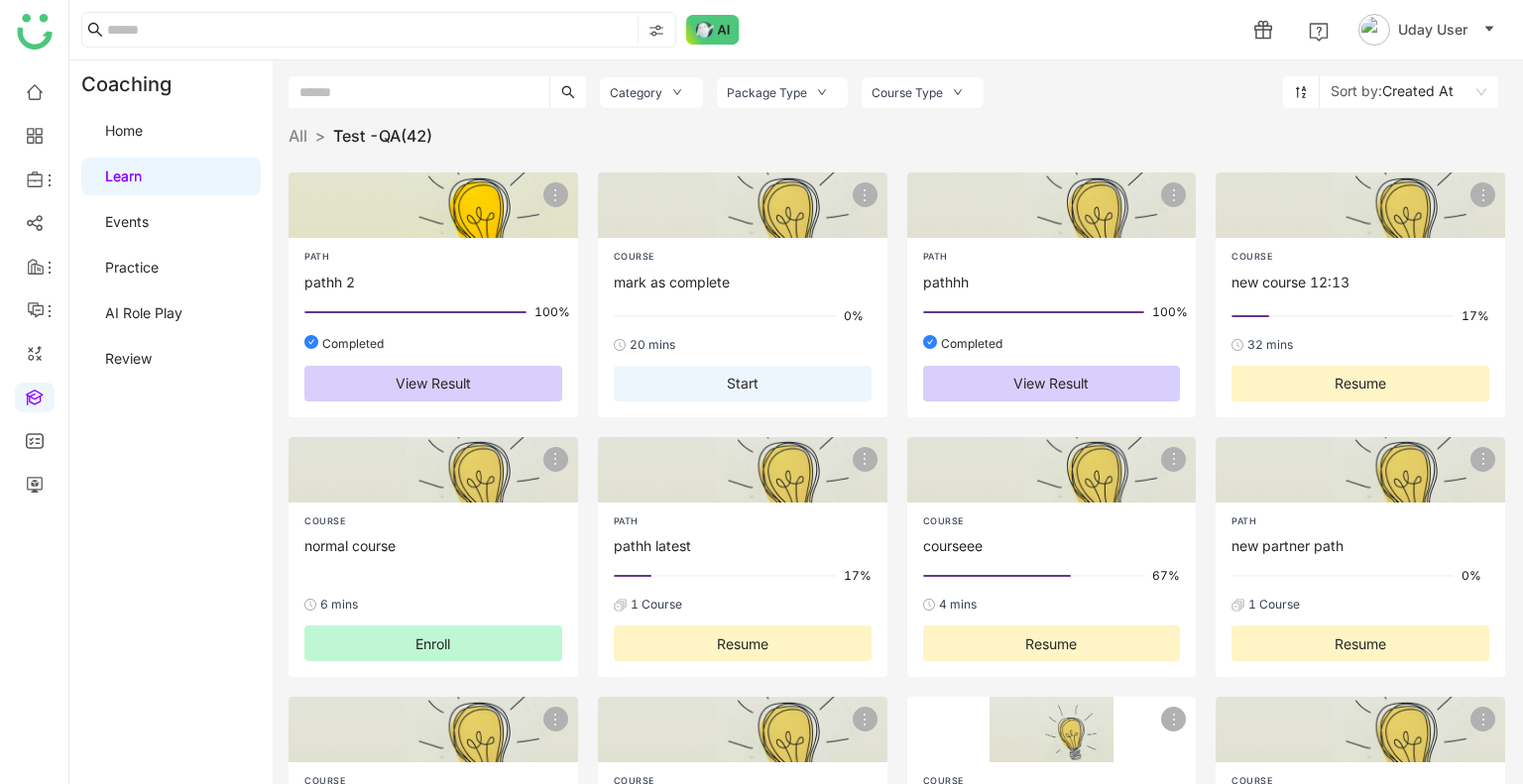 click on "pathh 2" 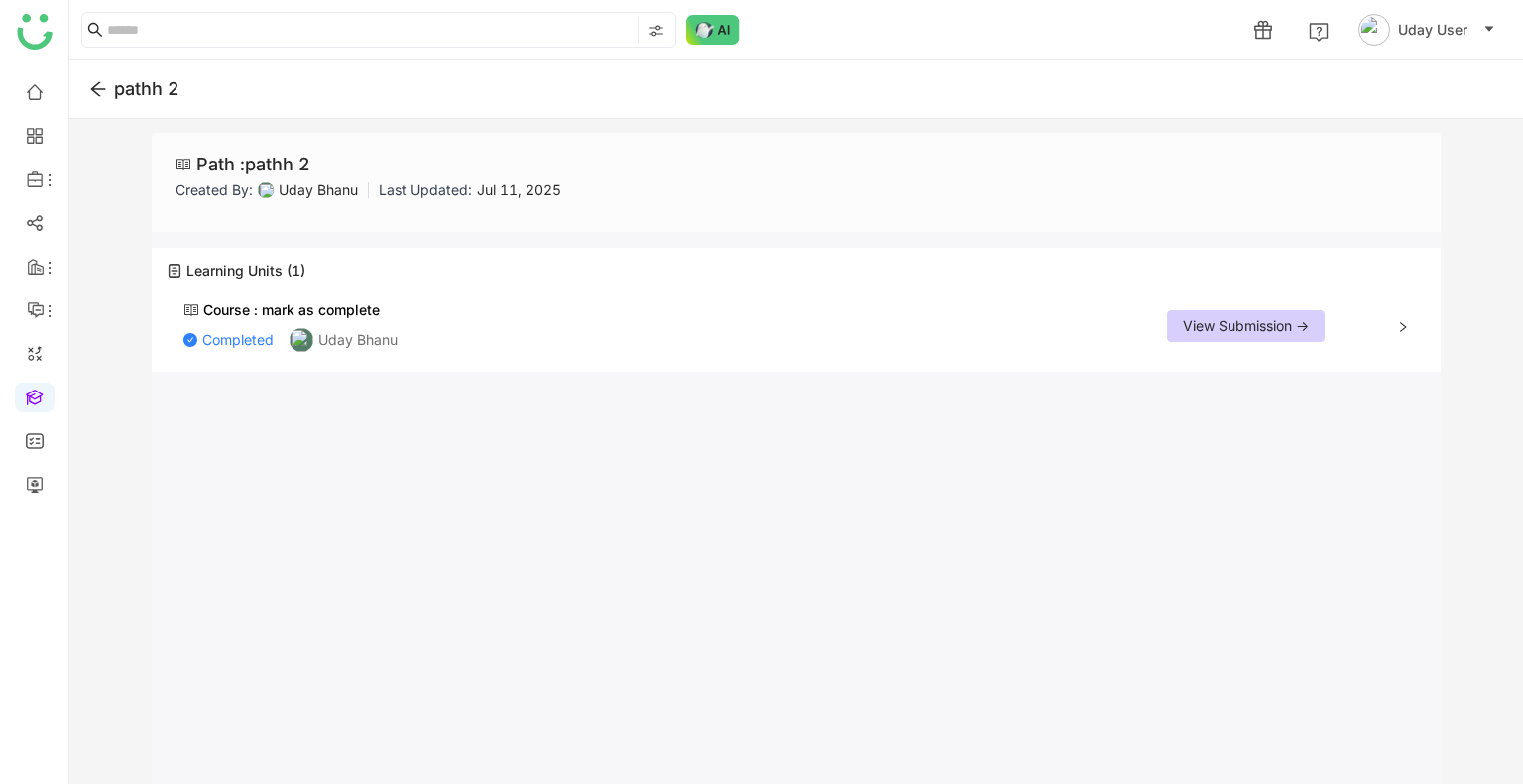 click 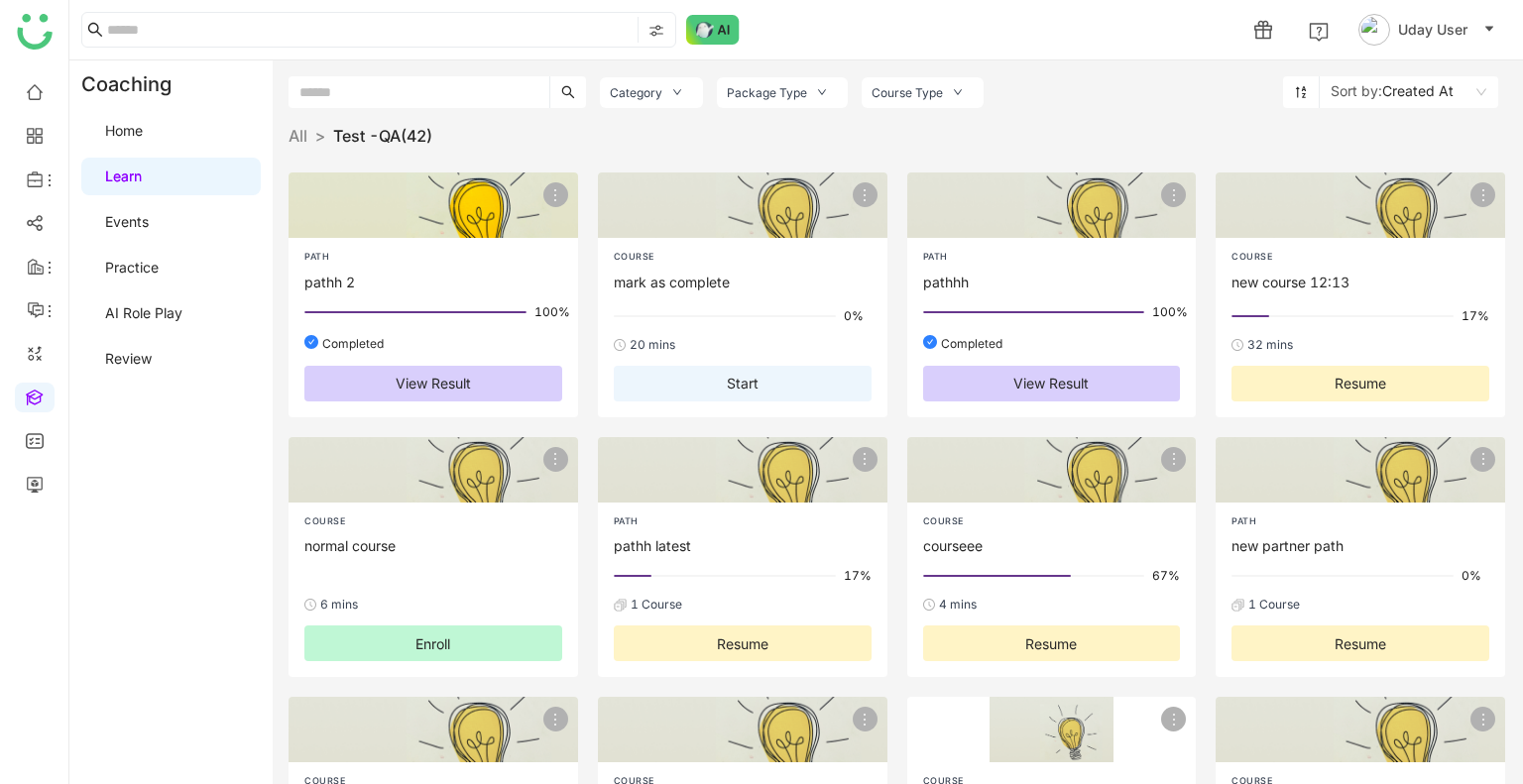 click on "PATH   pathh 2   100%  Completed  View Result" 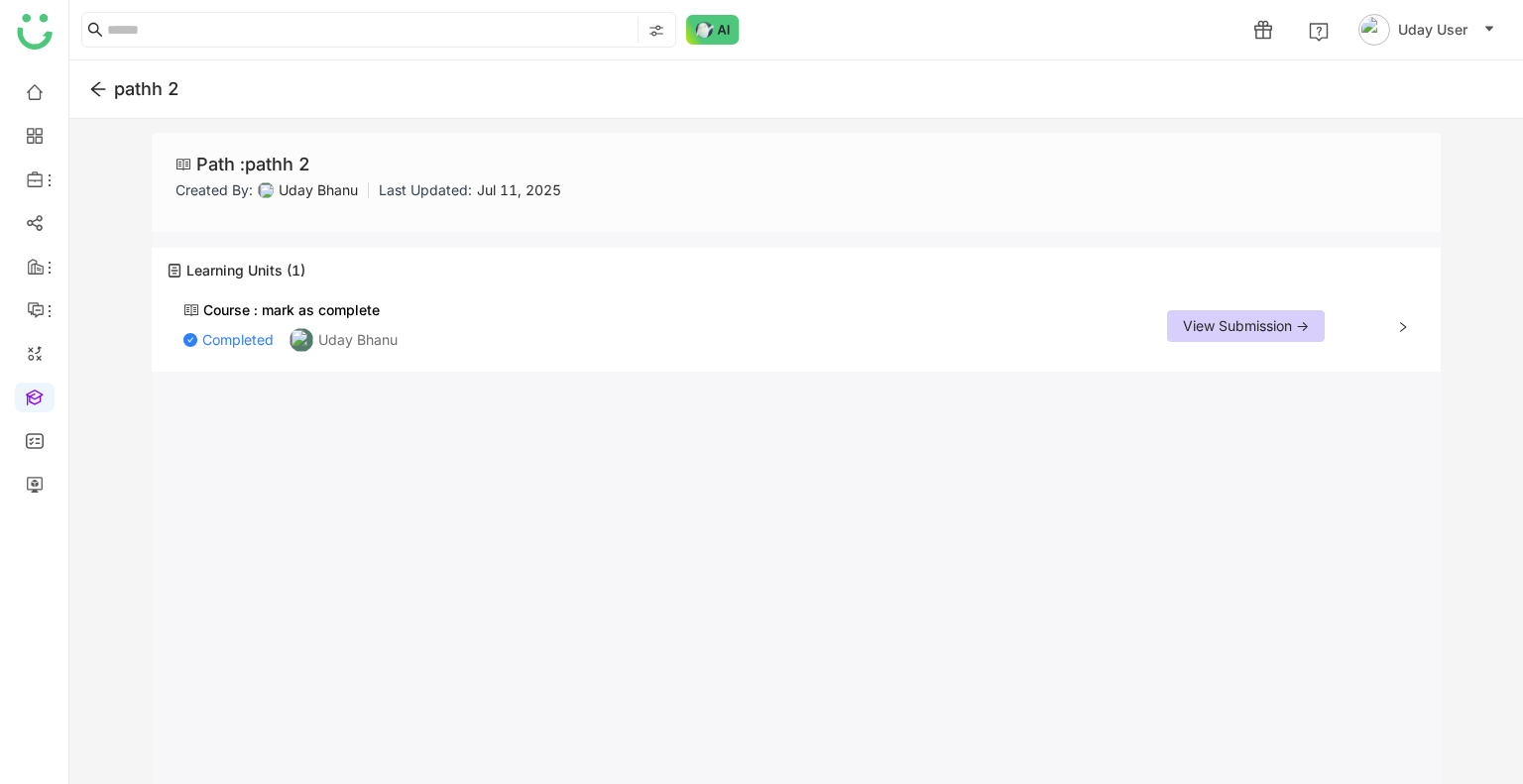 click on "pathh 2" 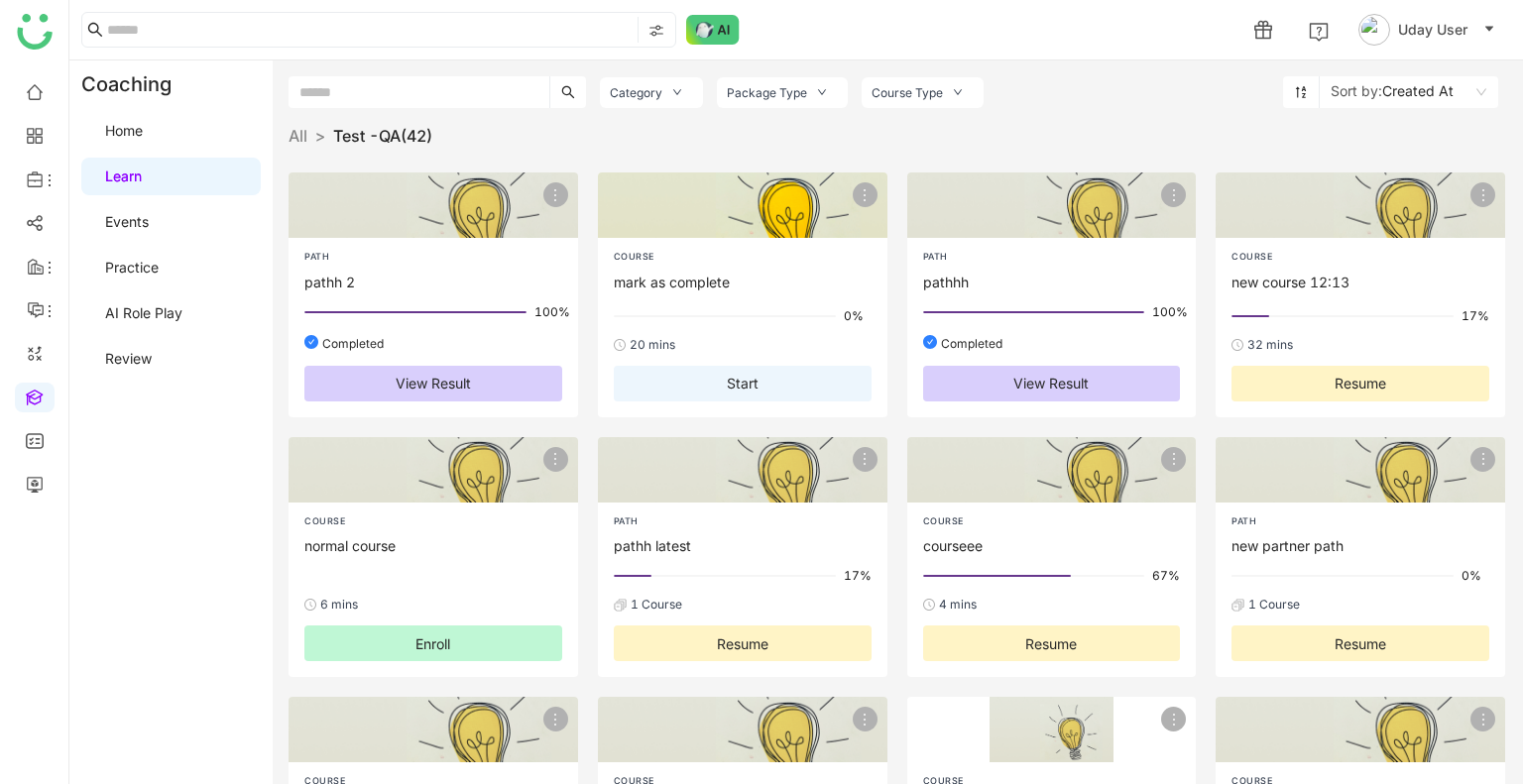 click 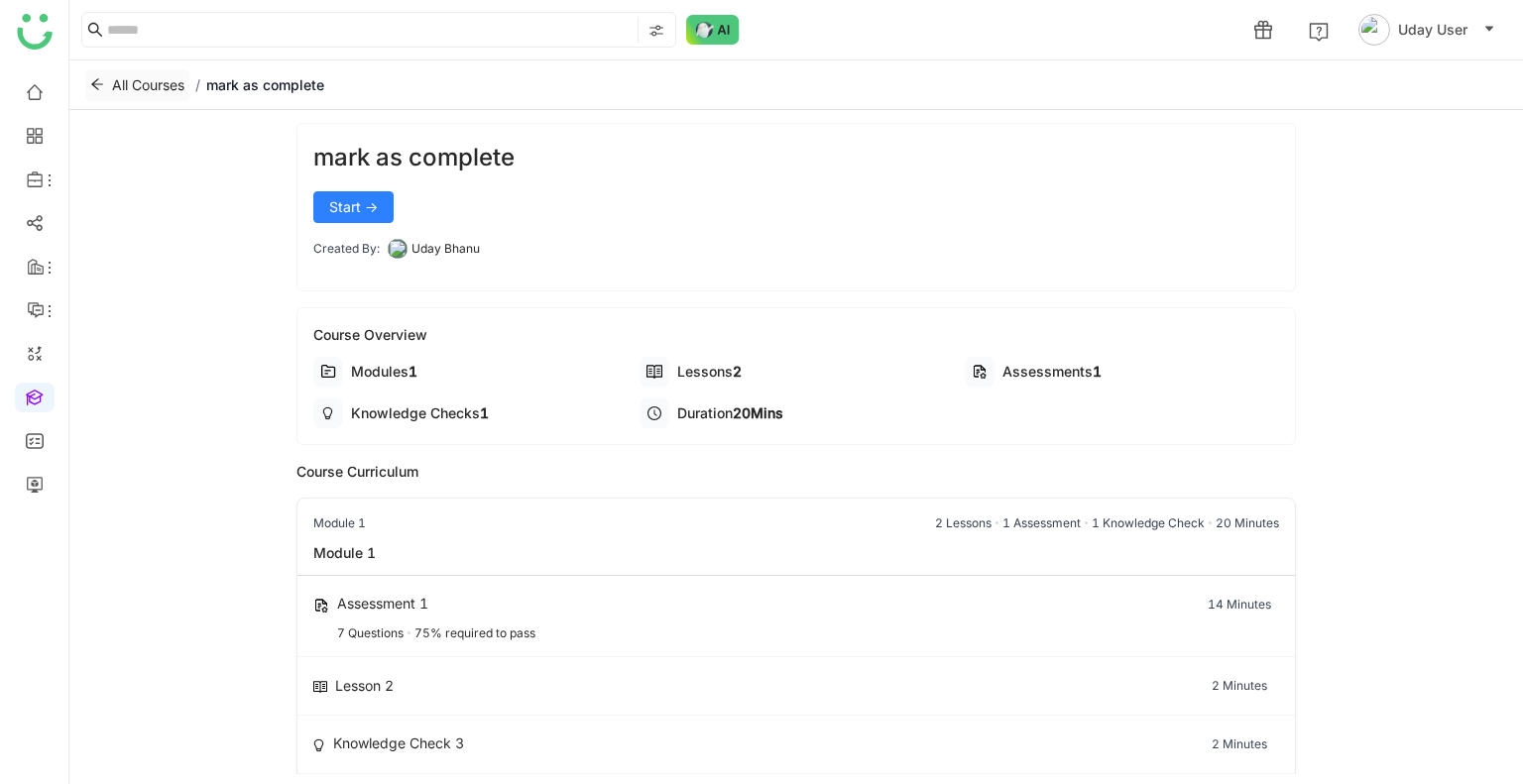 click on "All Courses" 